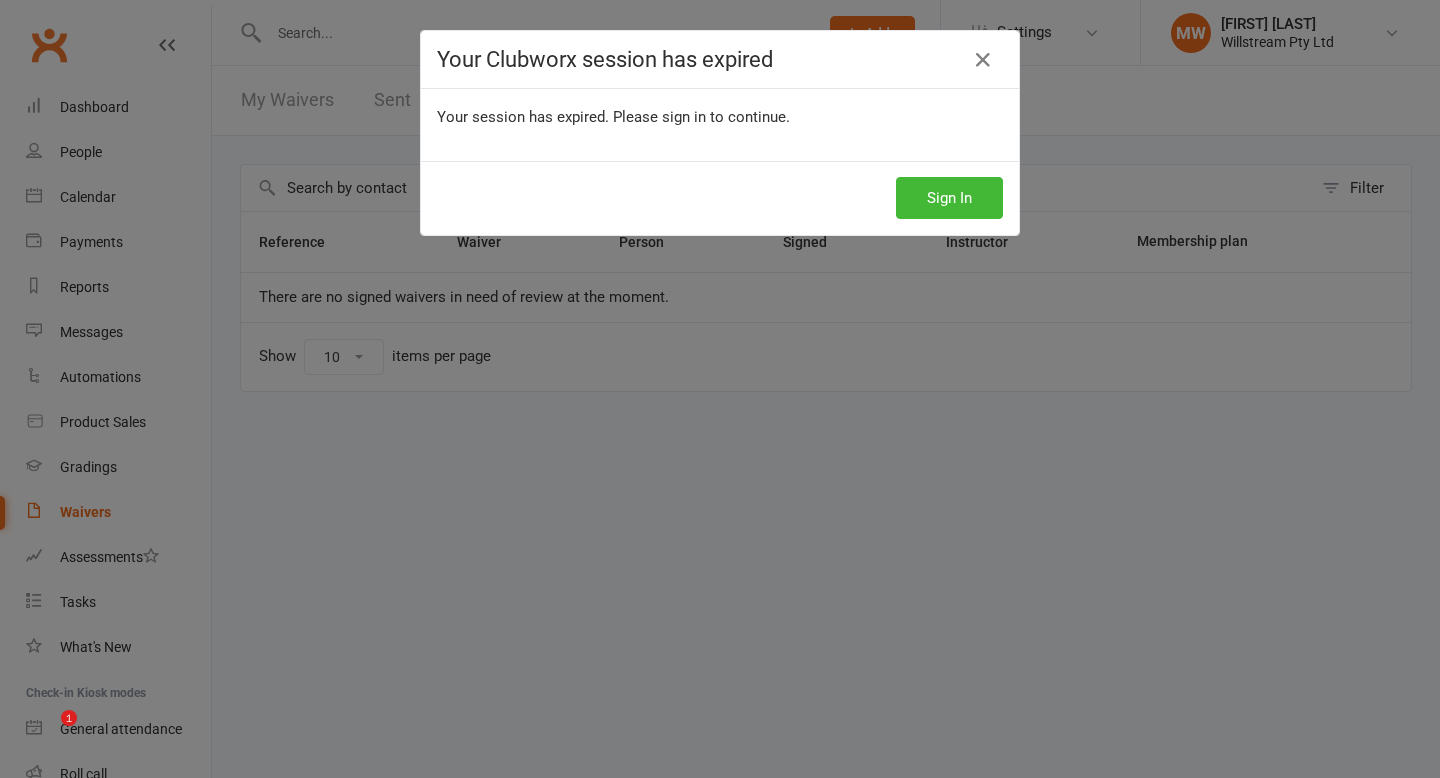scroll, scrollTop: 0, scrollLeft: 0, axis: both 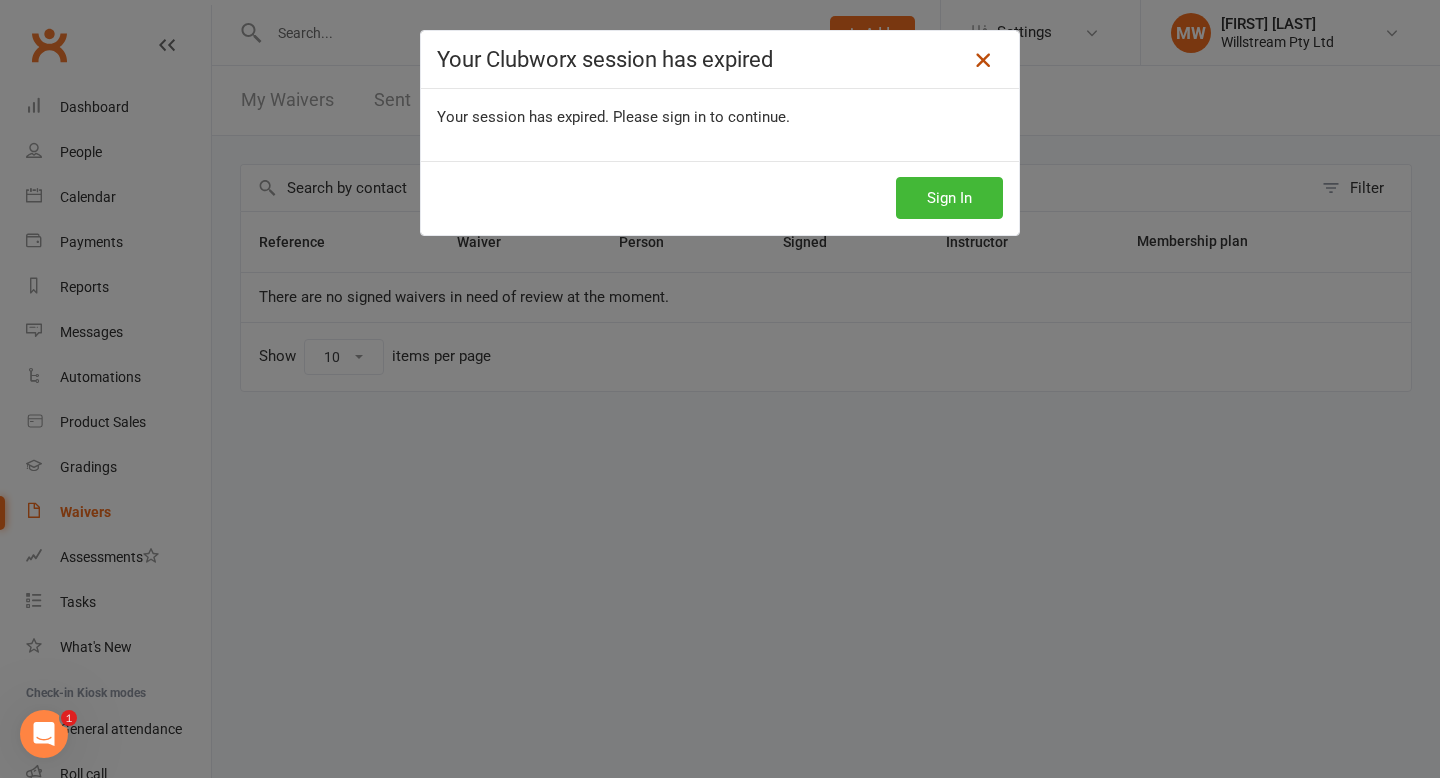 click at bounding box center [983, 60] 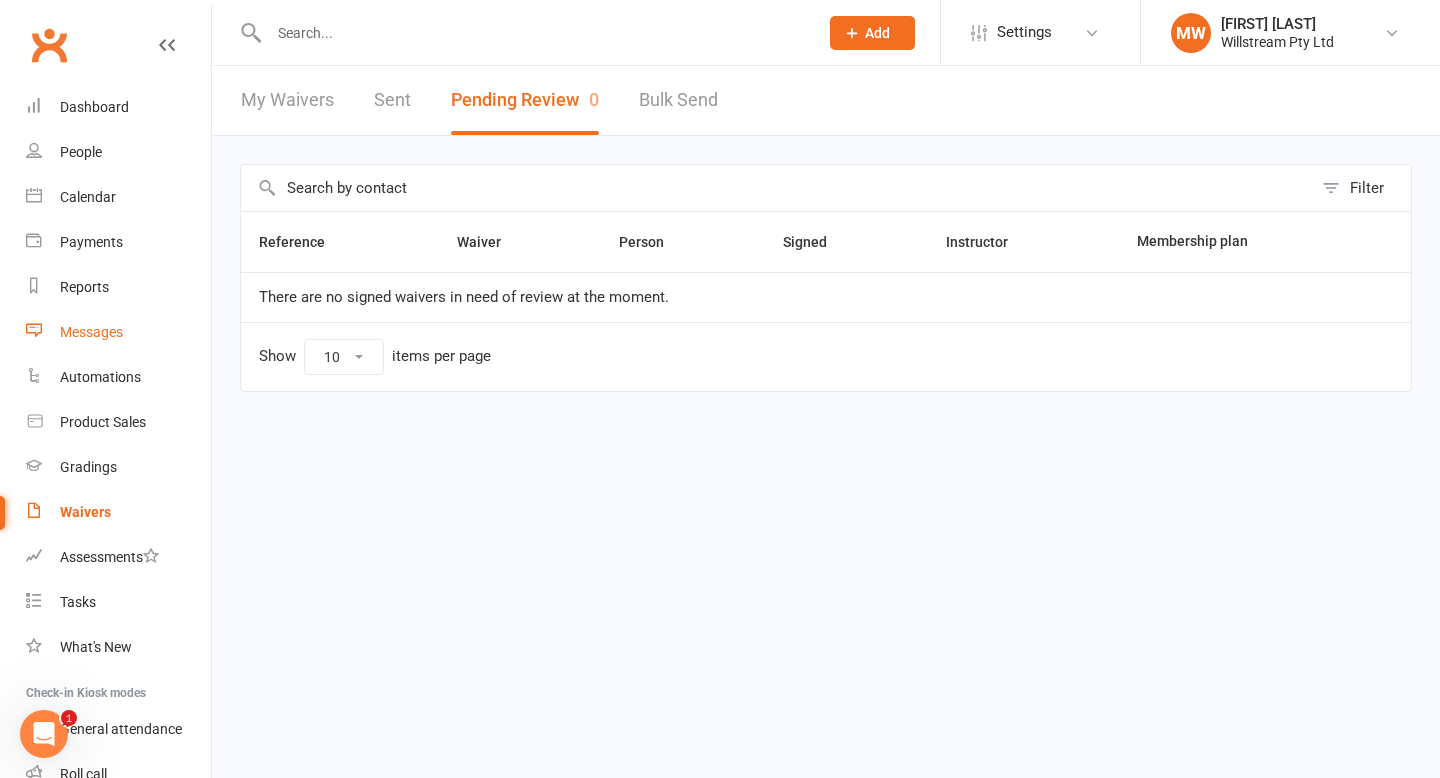 click on "Messages" at bounding box center (91, 332) 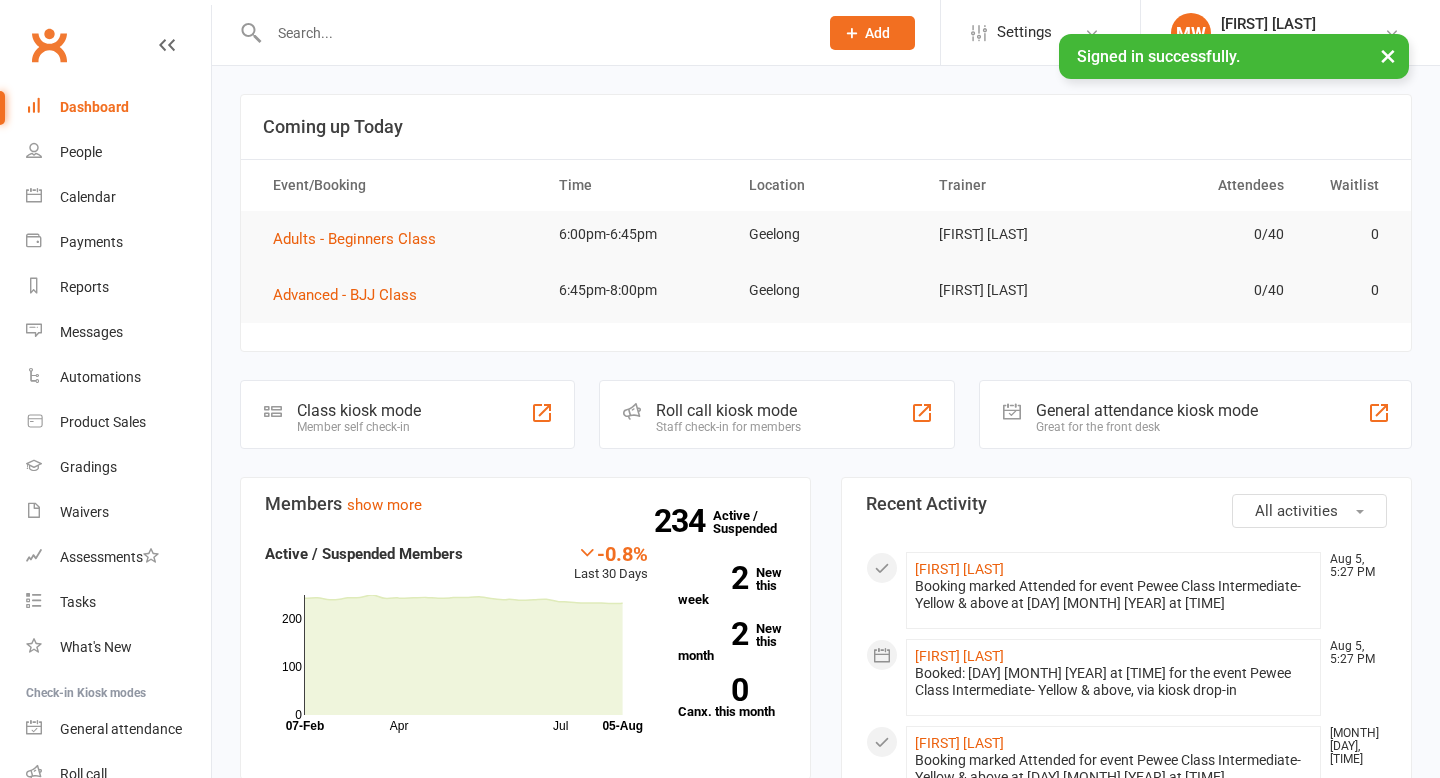 scroll, scrollTop: 0, scrollLeft: 0, axis: both 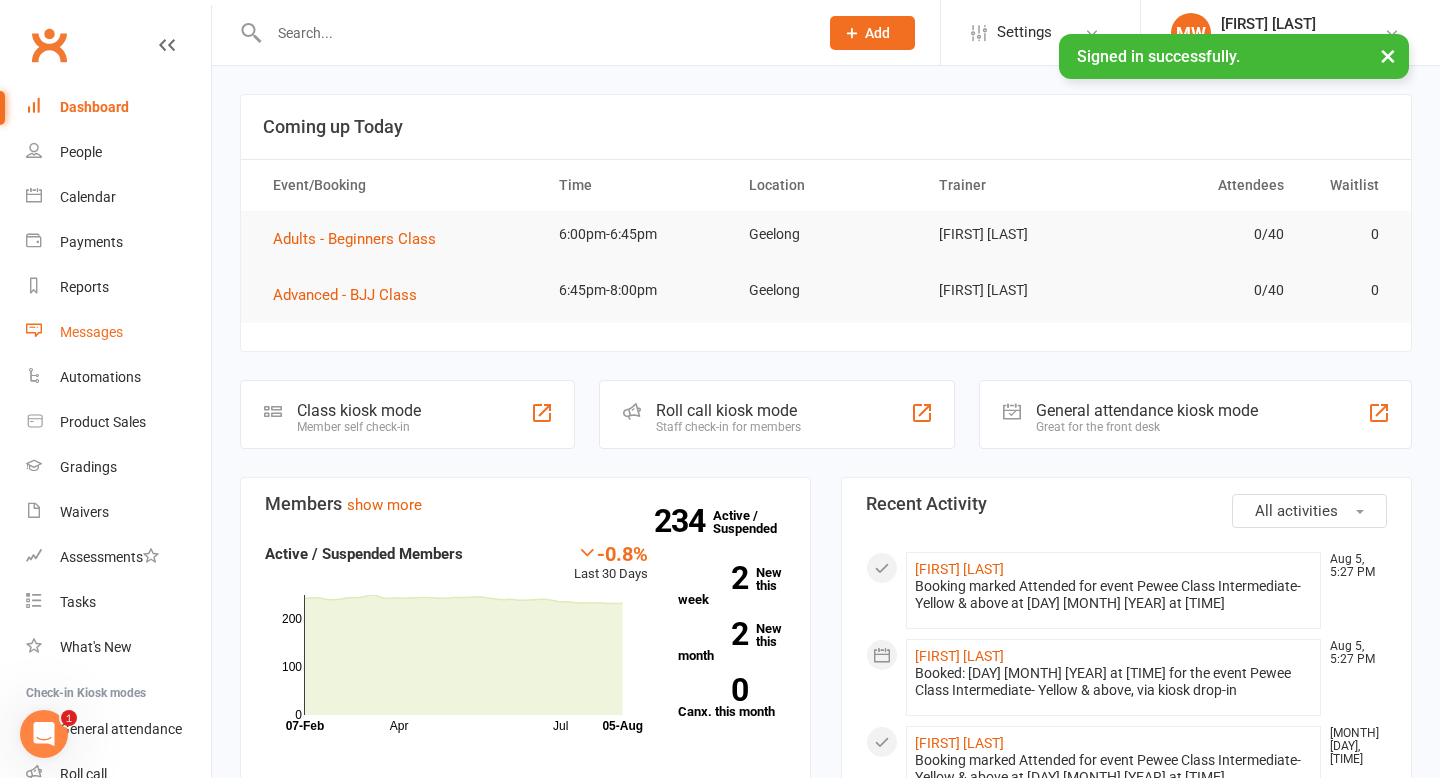 click on "Messages" at bounding box center [118, 332] 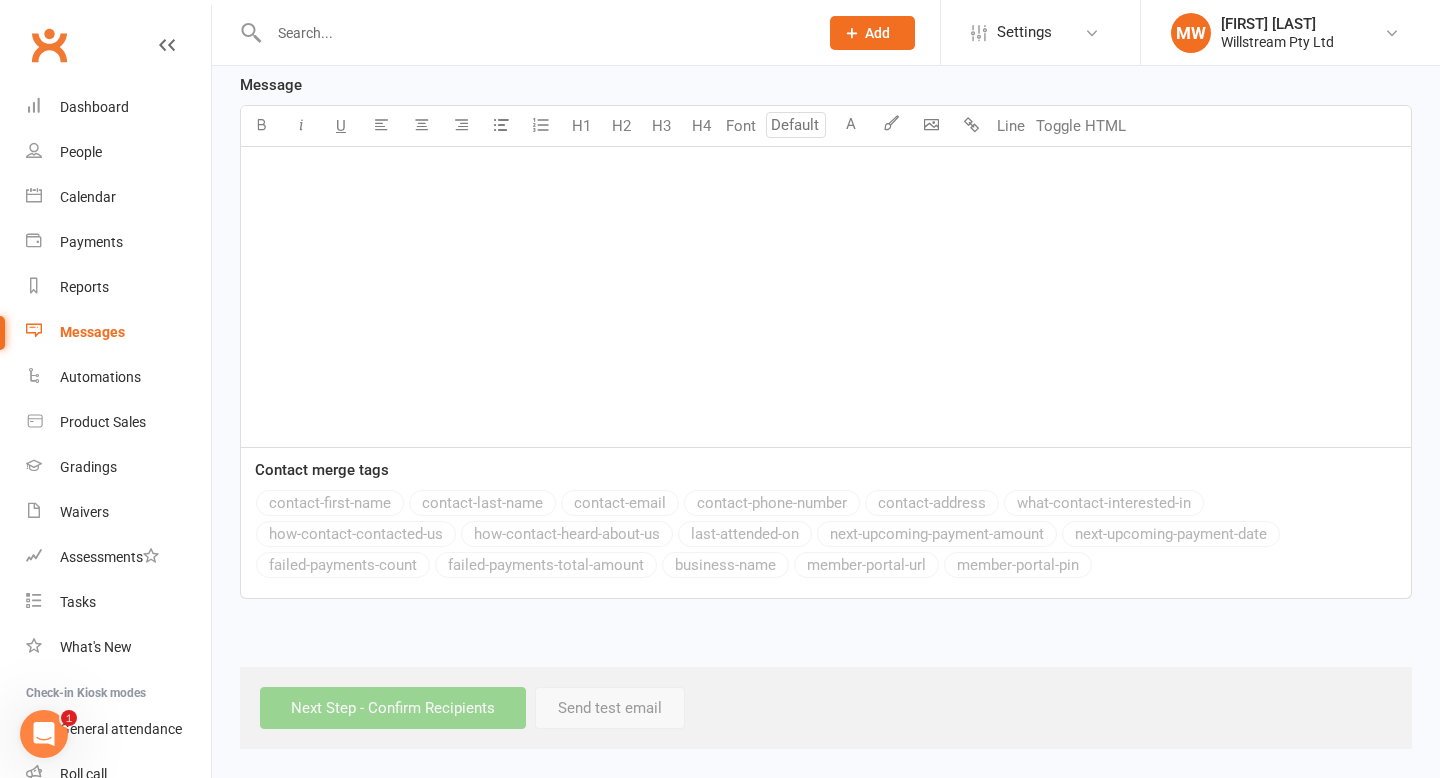 scroll, scrollTop: 0, scrollLeft: 0, axis: both 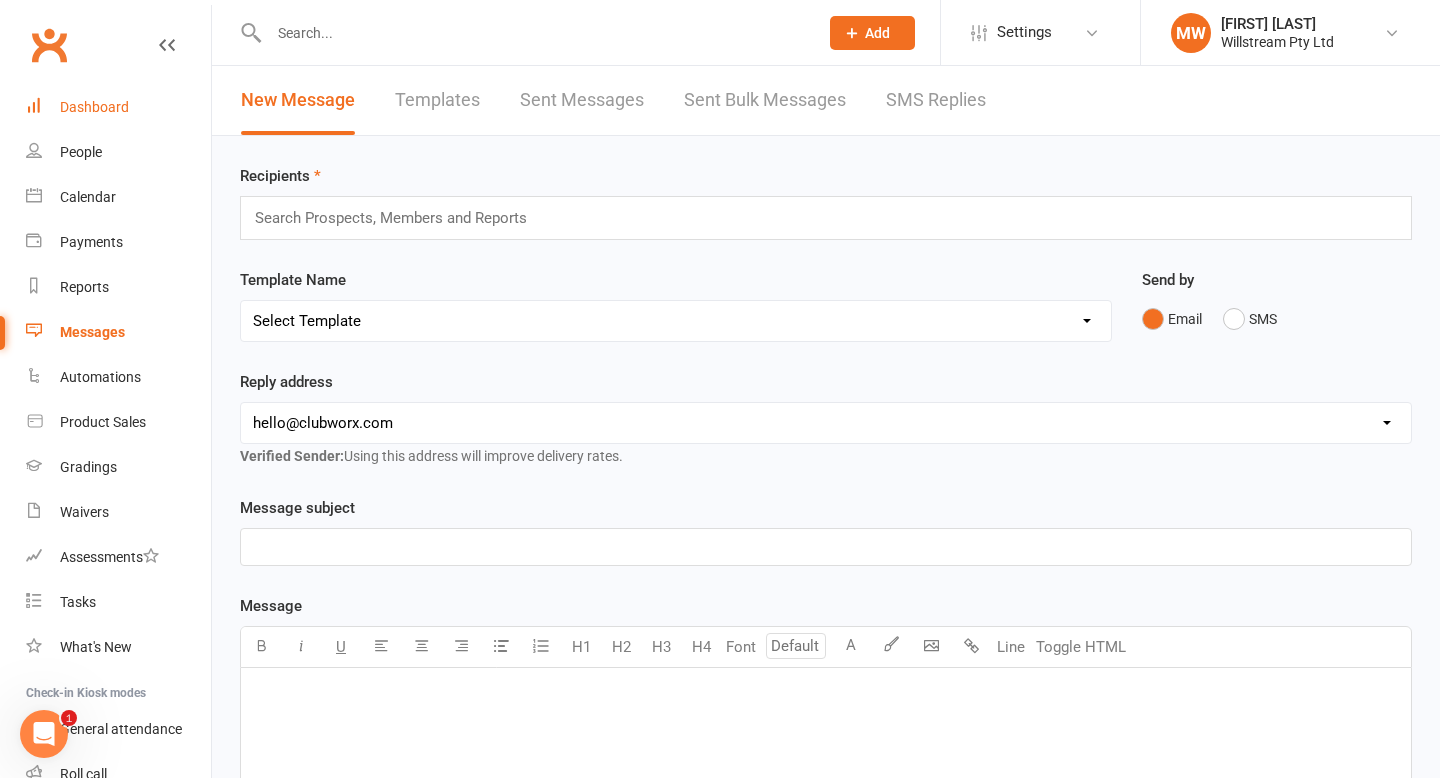 click on "Dashboard" at bounding box center [94, 107] 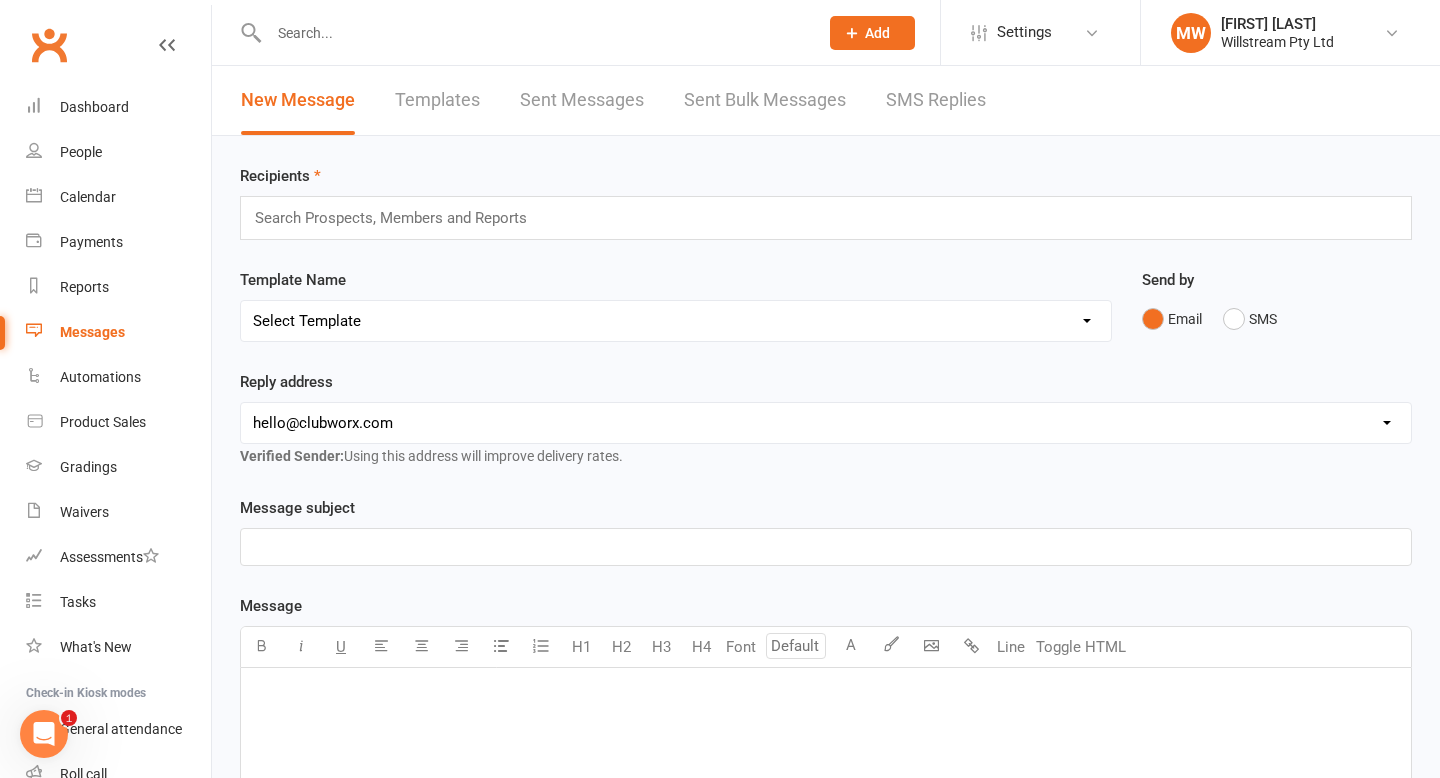 click on "hello@clubworx.com john@bjj.com.au felix@bjj.com.au support+arthur@clubworx.com support+jcropley@clubworx.com melissa@bjj.com.au" at bounding box center [826, 423] 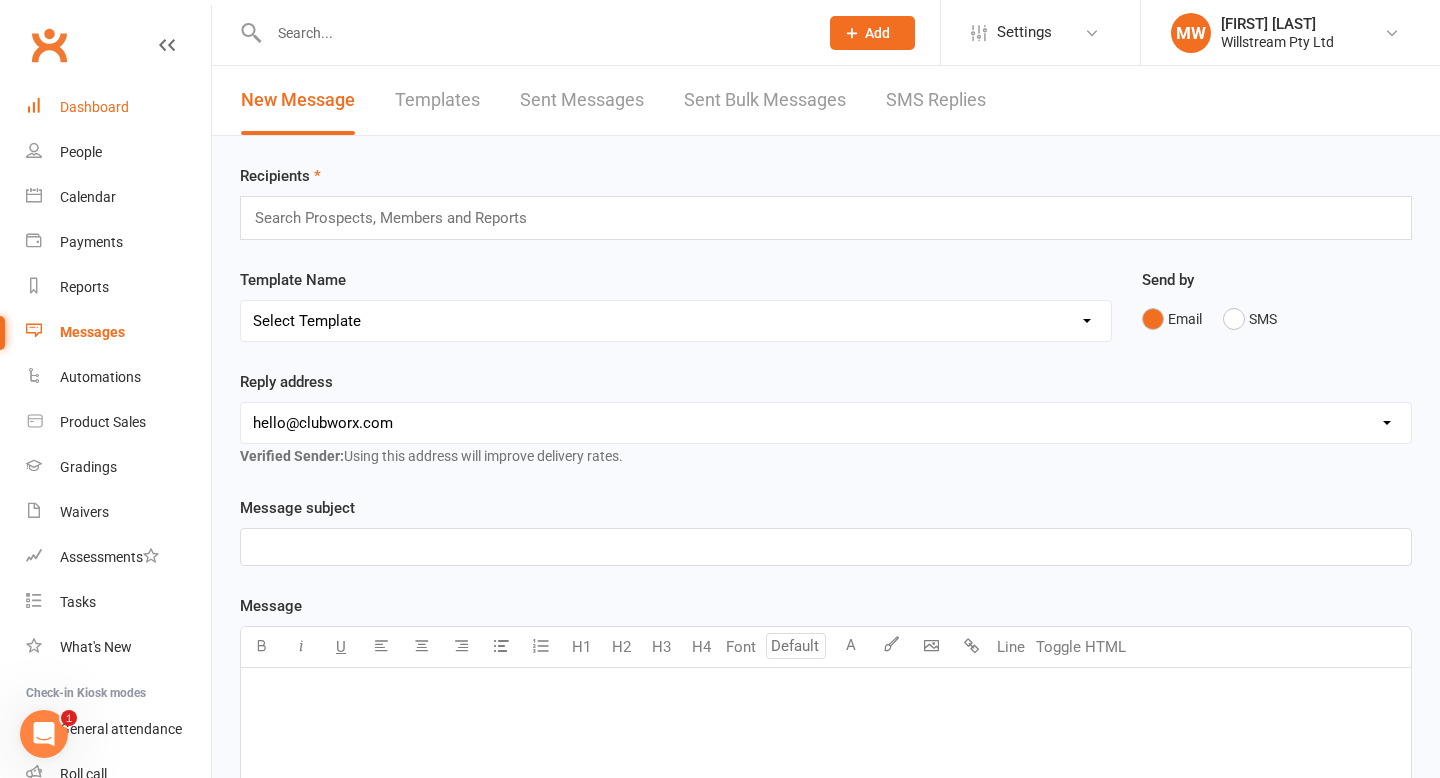 click on "Dashboard" at bounding box center [94, 107] 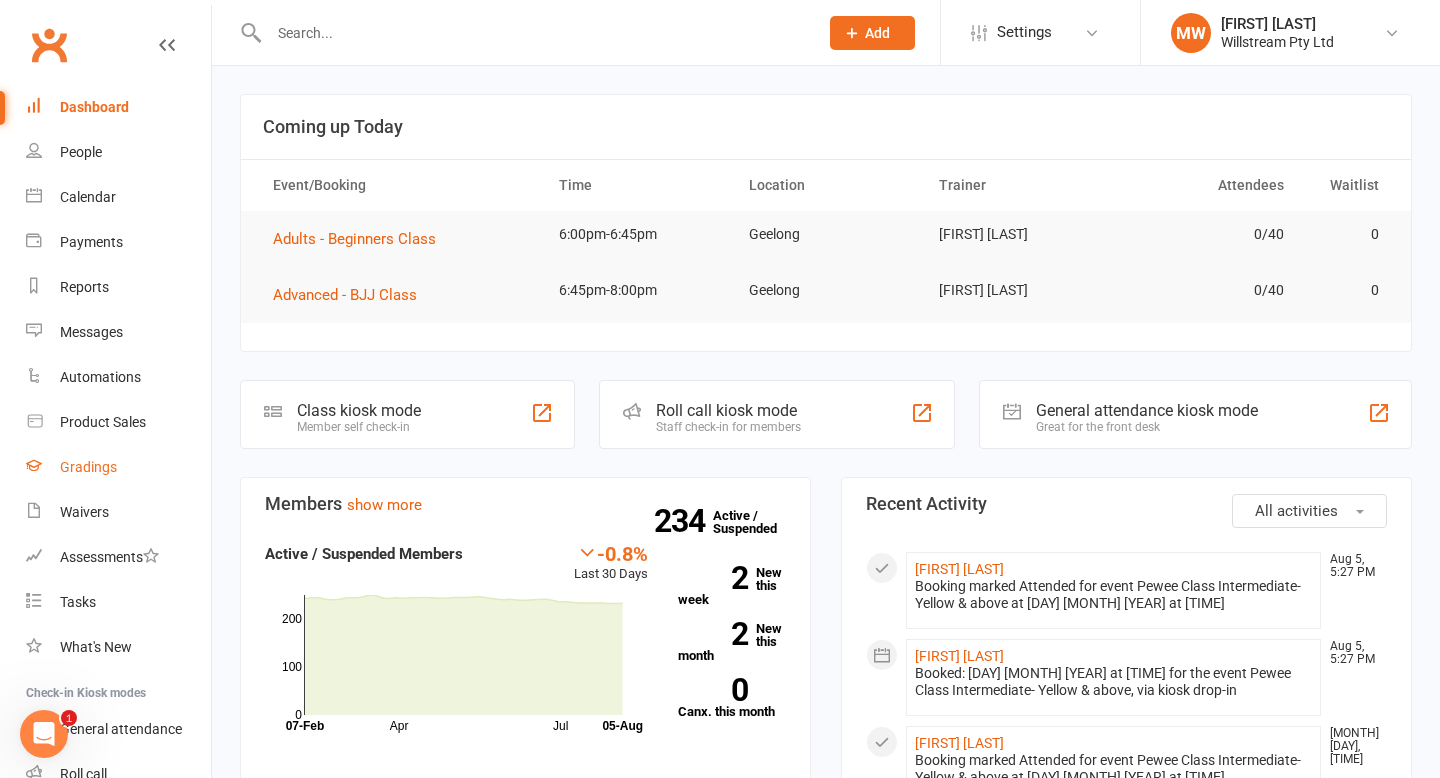 click on "Gradings" at bounding box center (118, 467) 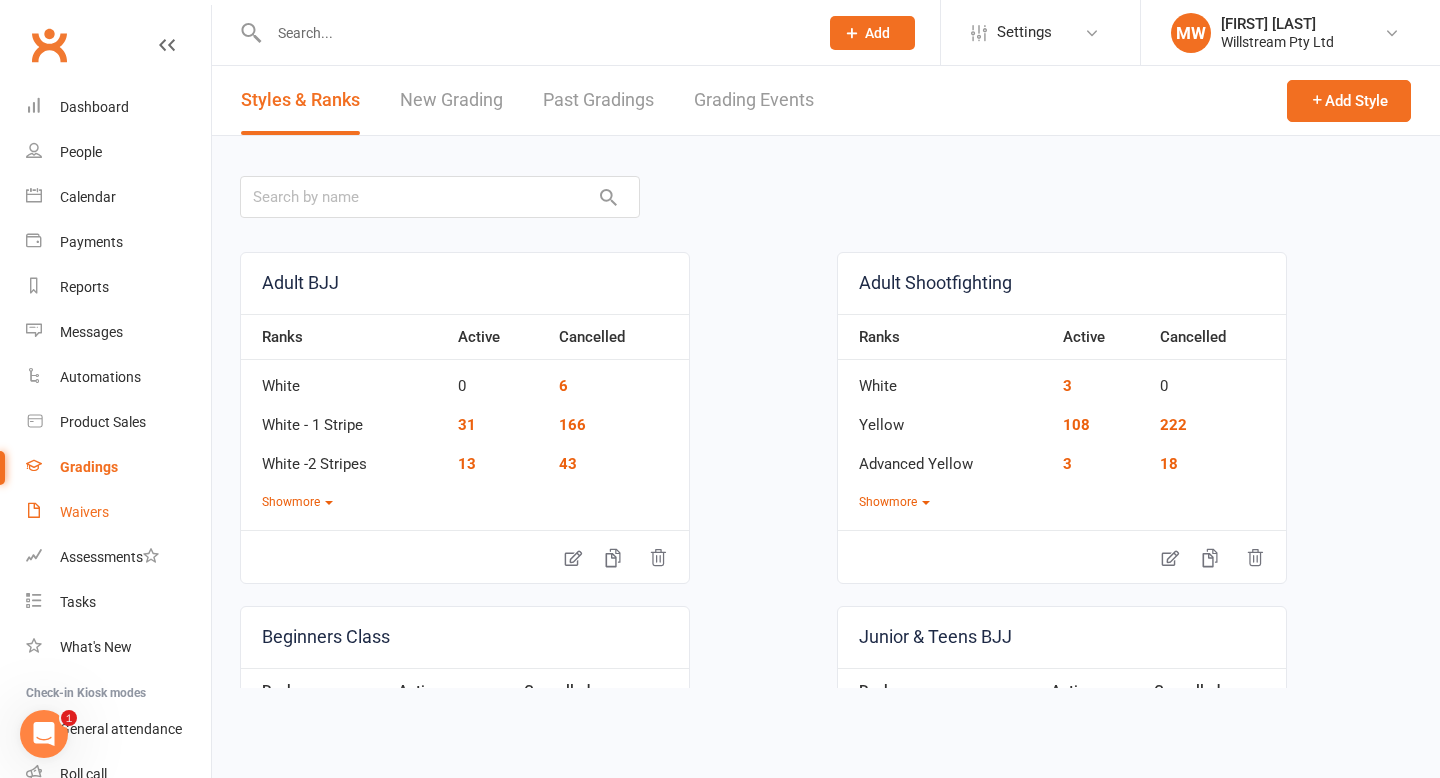 click on "Waivers" at bounding box center [118, 512] 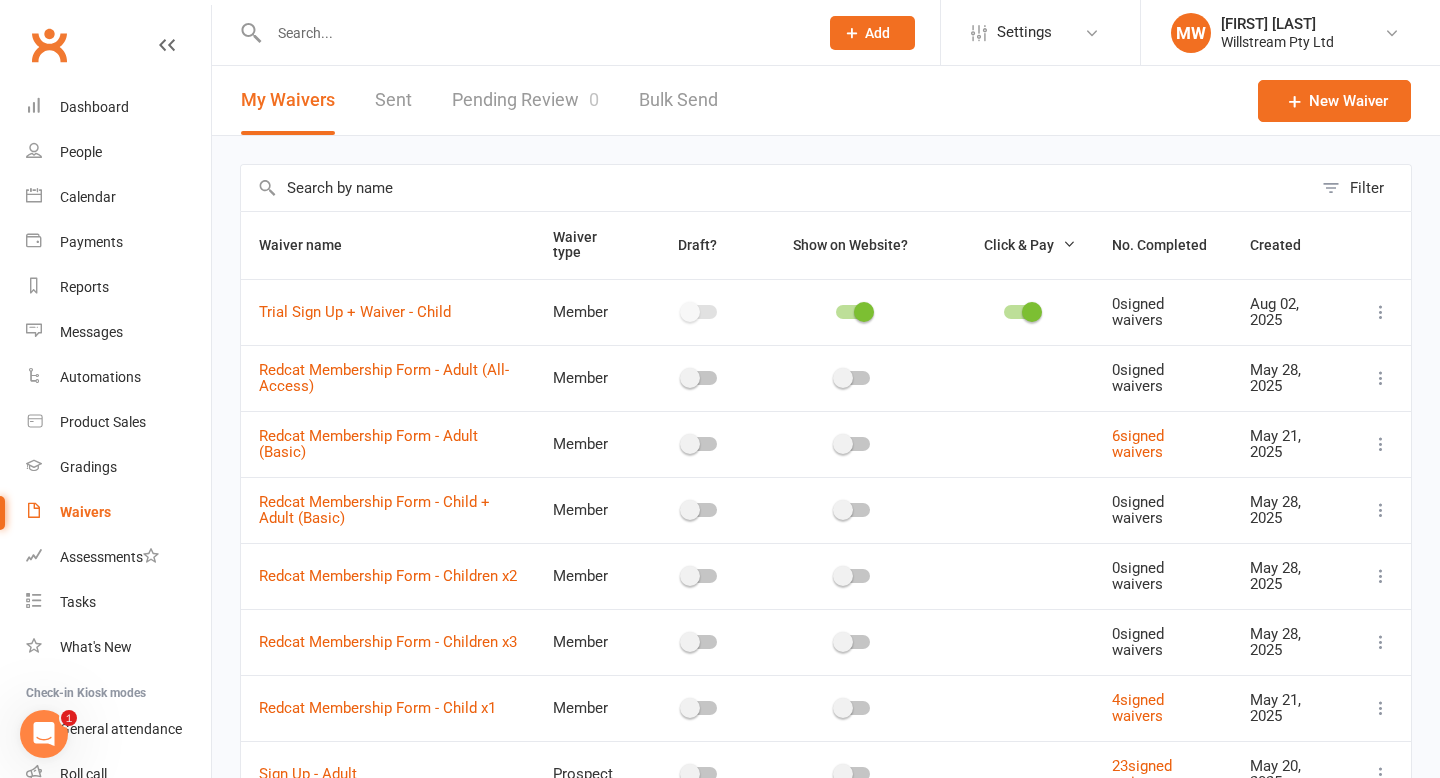 click on "Pending Review 0" at bounding box center [525, 100] 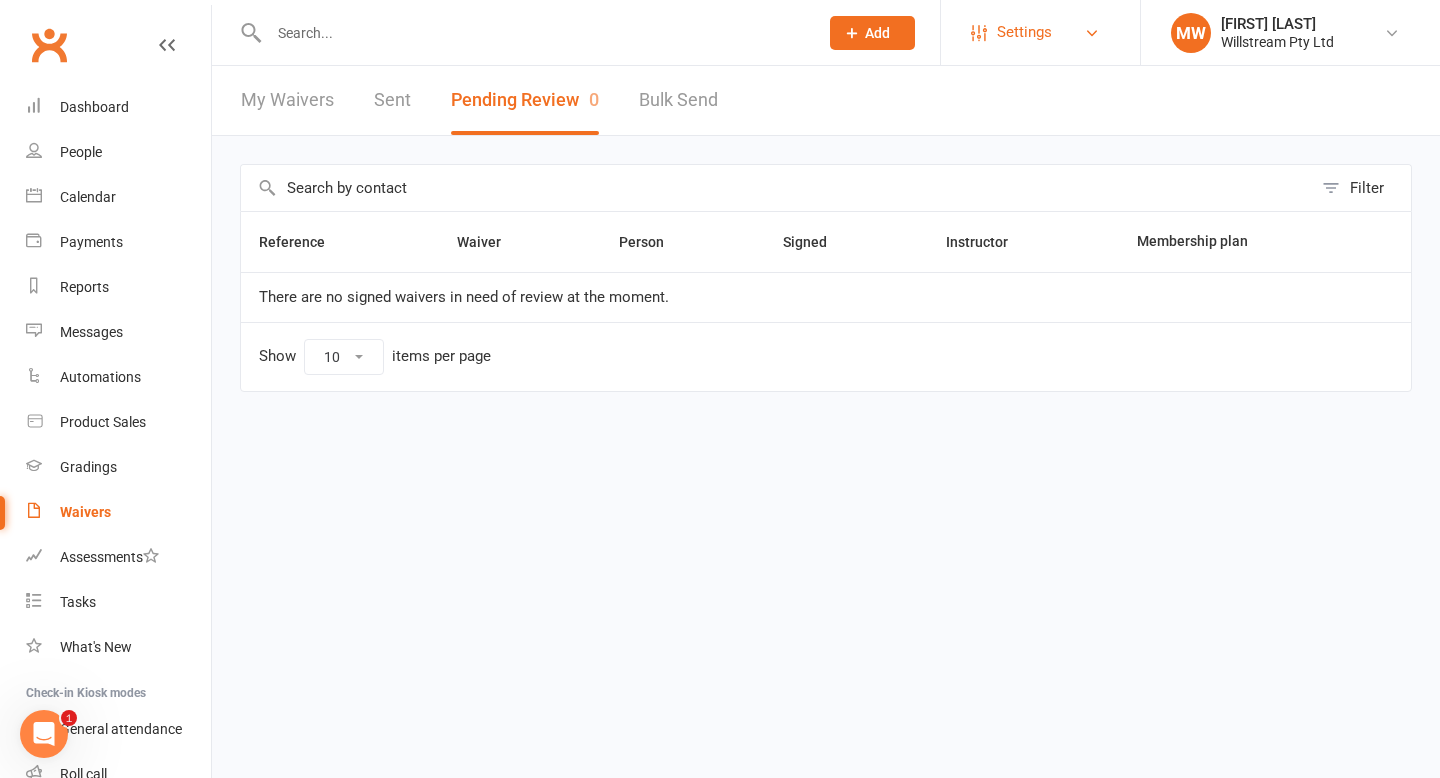 click on "Settings" at bounding box center [1024, 32] 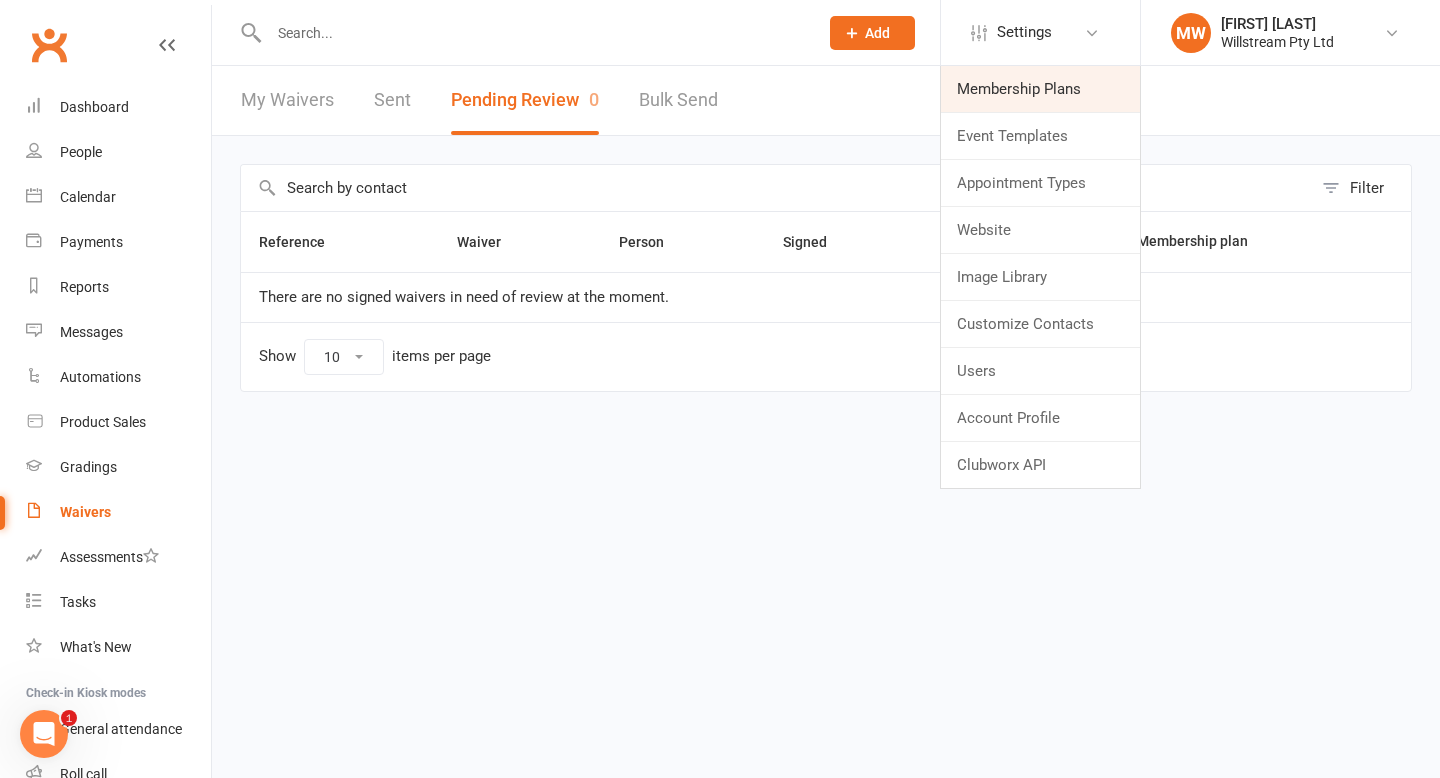 click on "Membership Plans" at bounding box center (1040, 89) 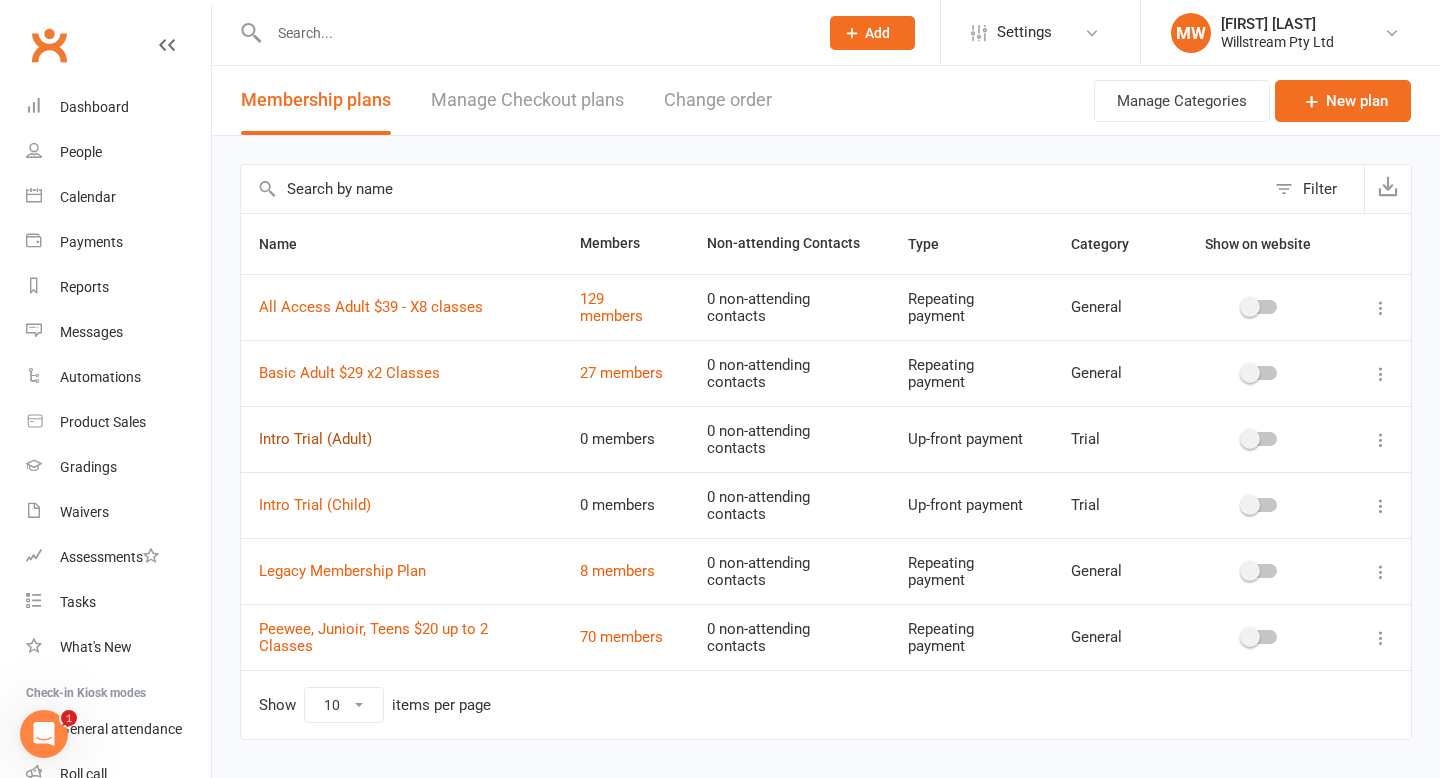 click on "Intro Trial (Adult)" at bounding box center (315, 439) 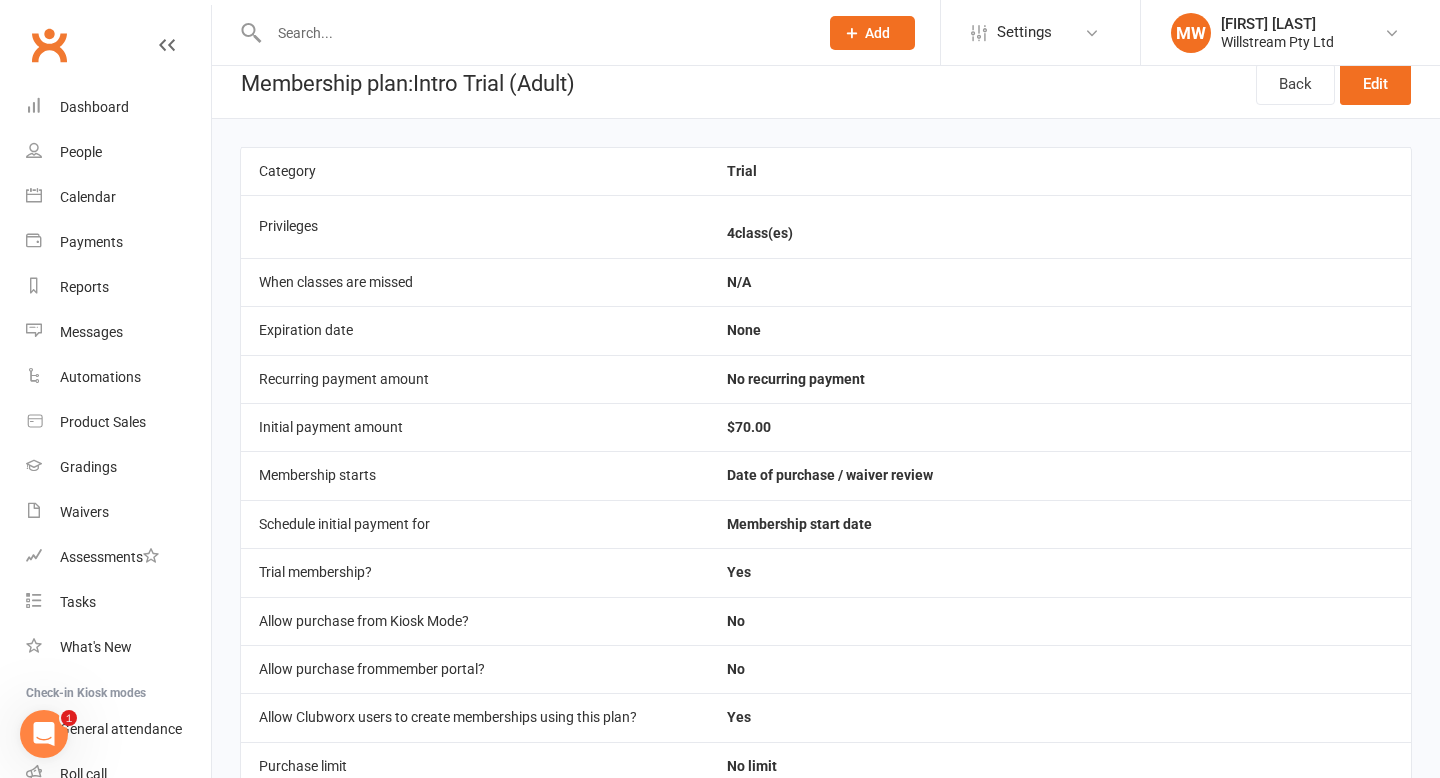 scroll, scrollTop: 0, scrollLeft: 0, axis: both 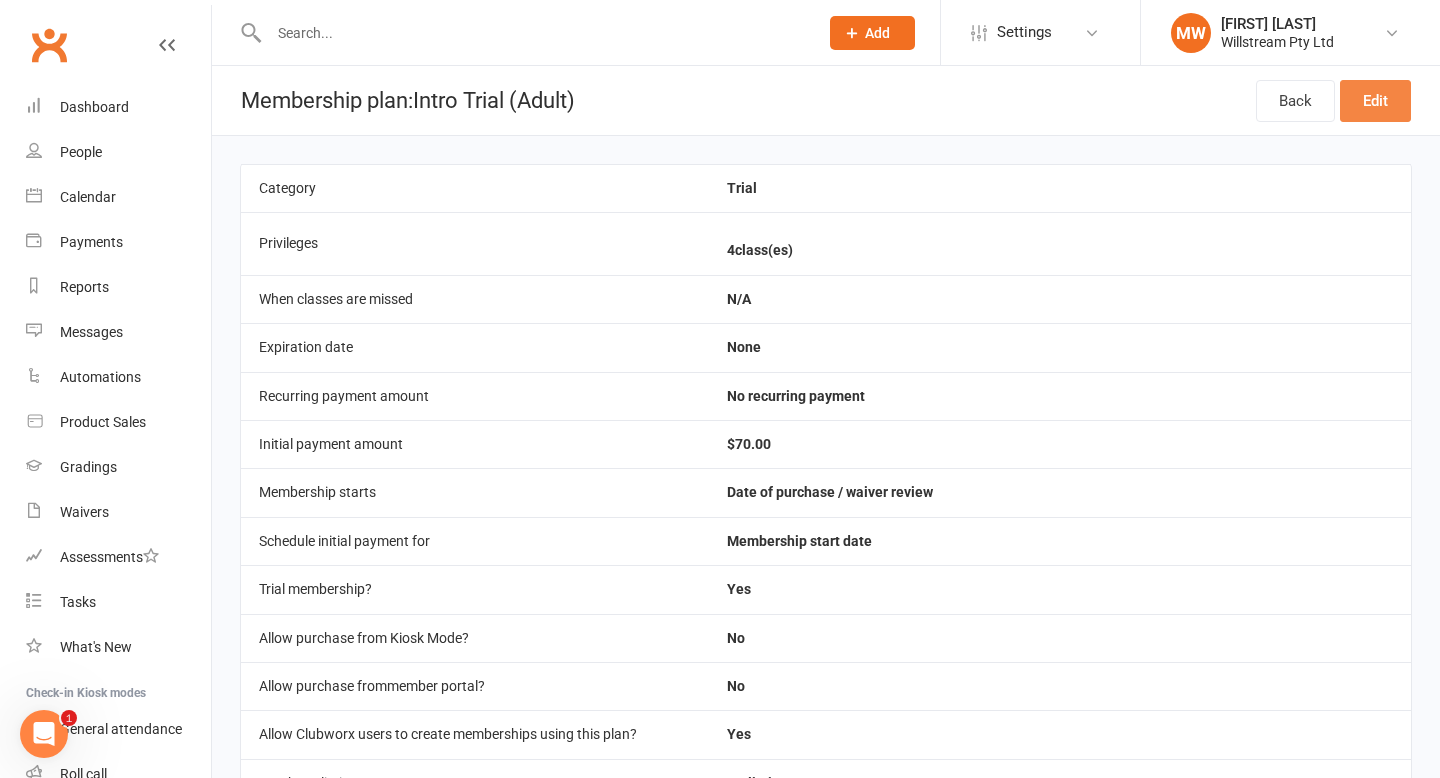 click on "Edit" at bounding box center [1375, 101] 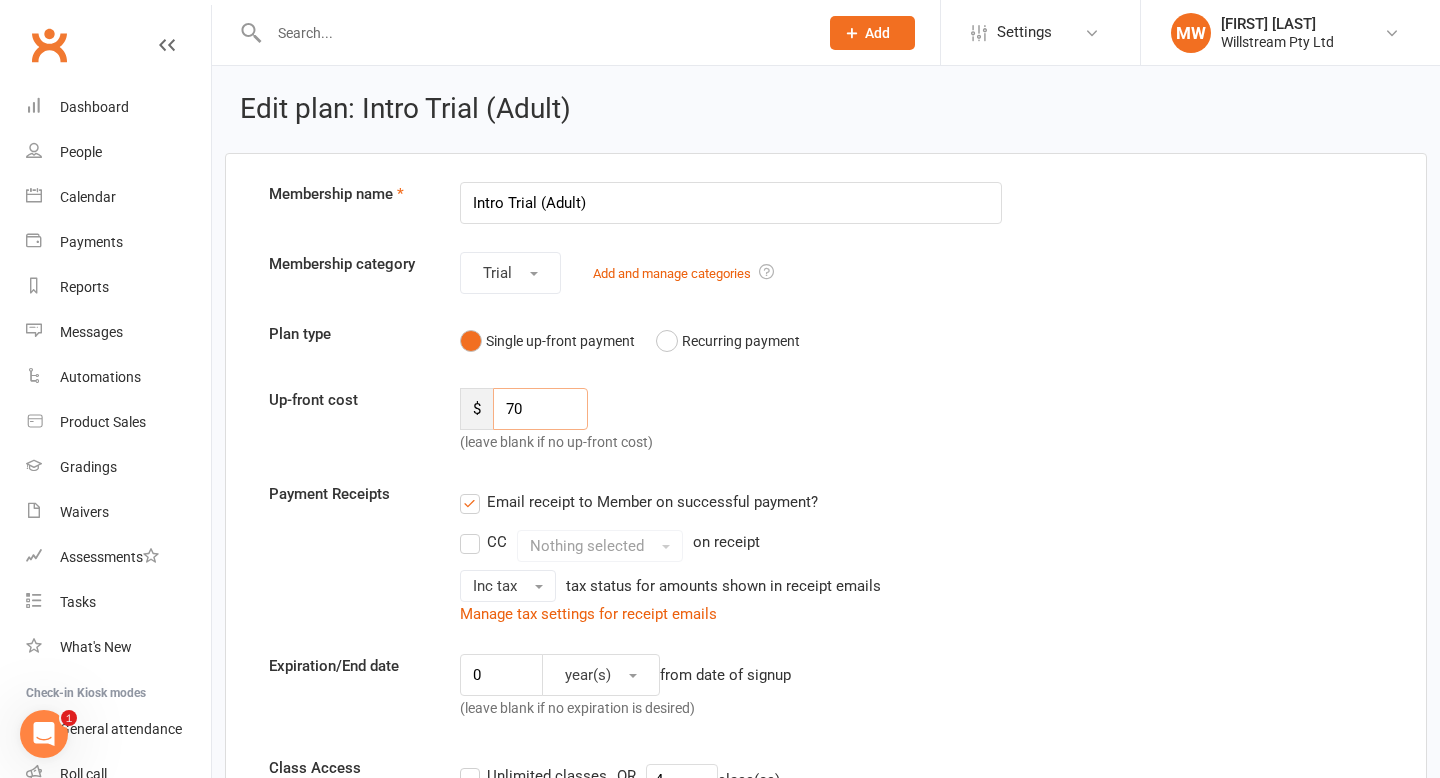 click on "70" at bounding box center [540, 409] 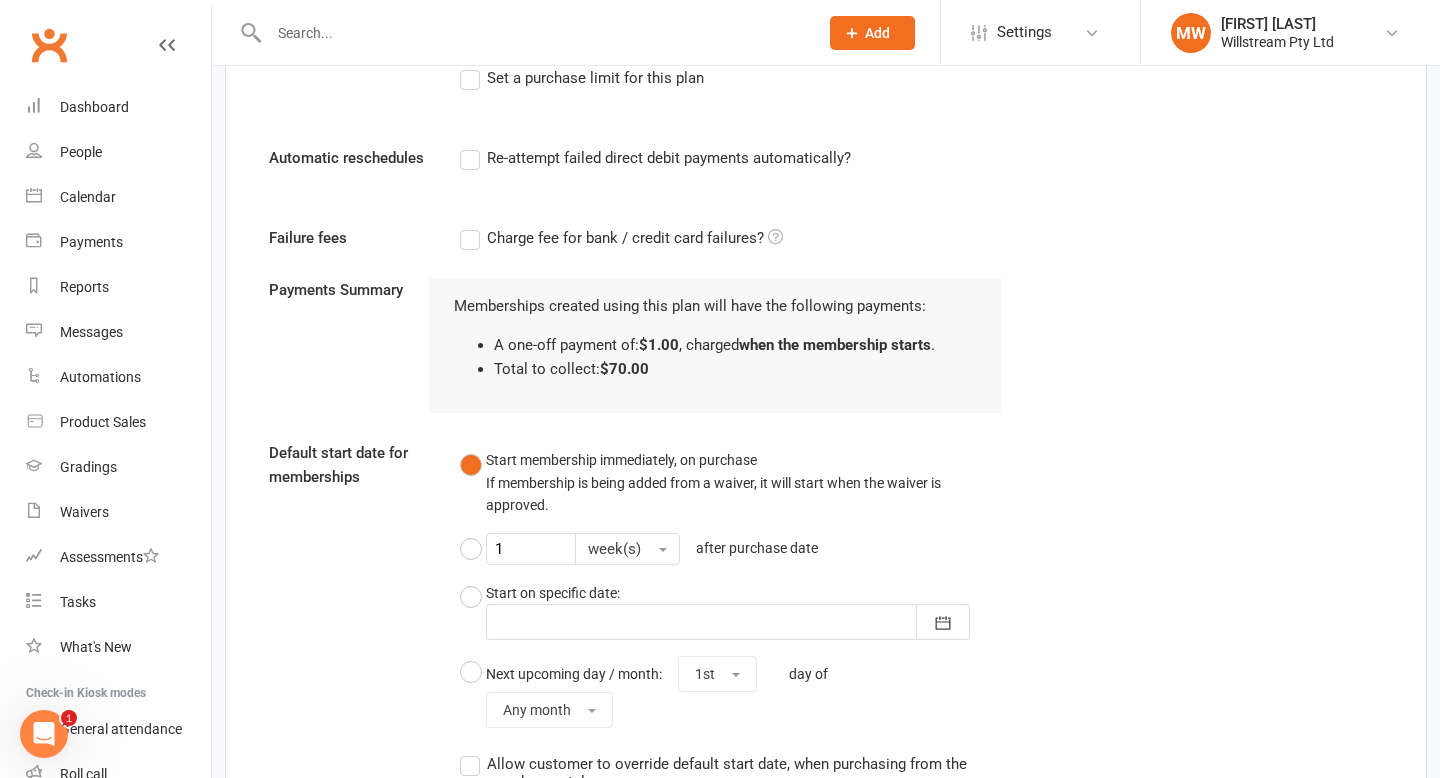 scroll, scrollTop: 1827, scrollLeft: 0, axis: vertical 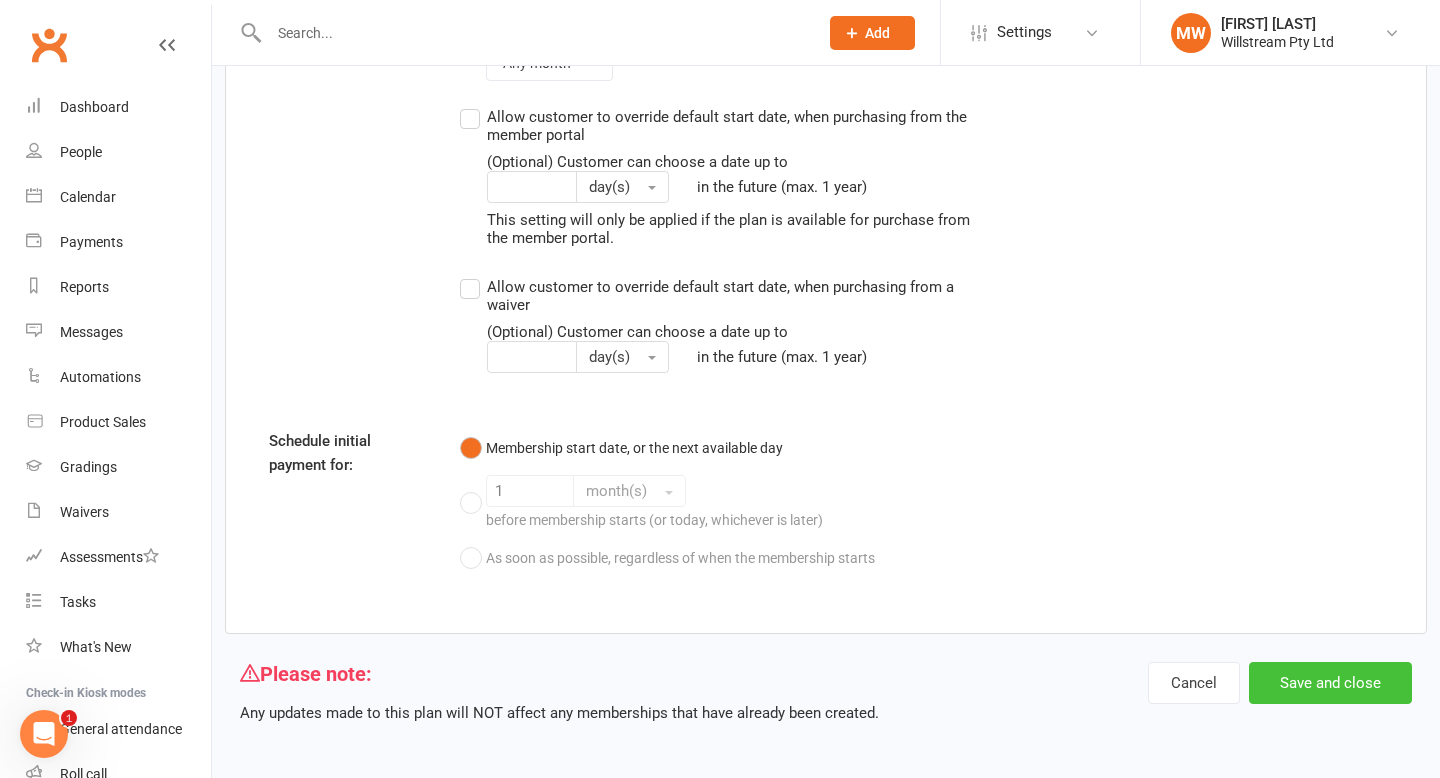 type on "1" 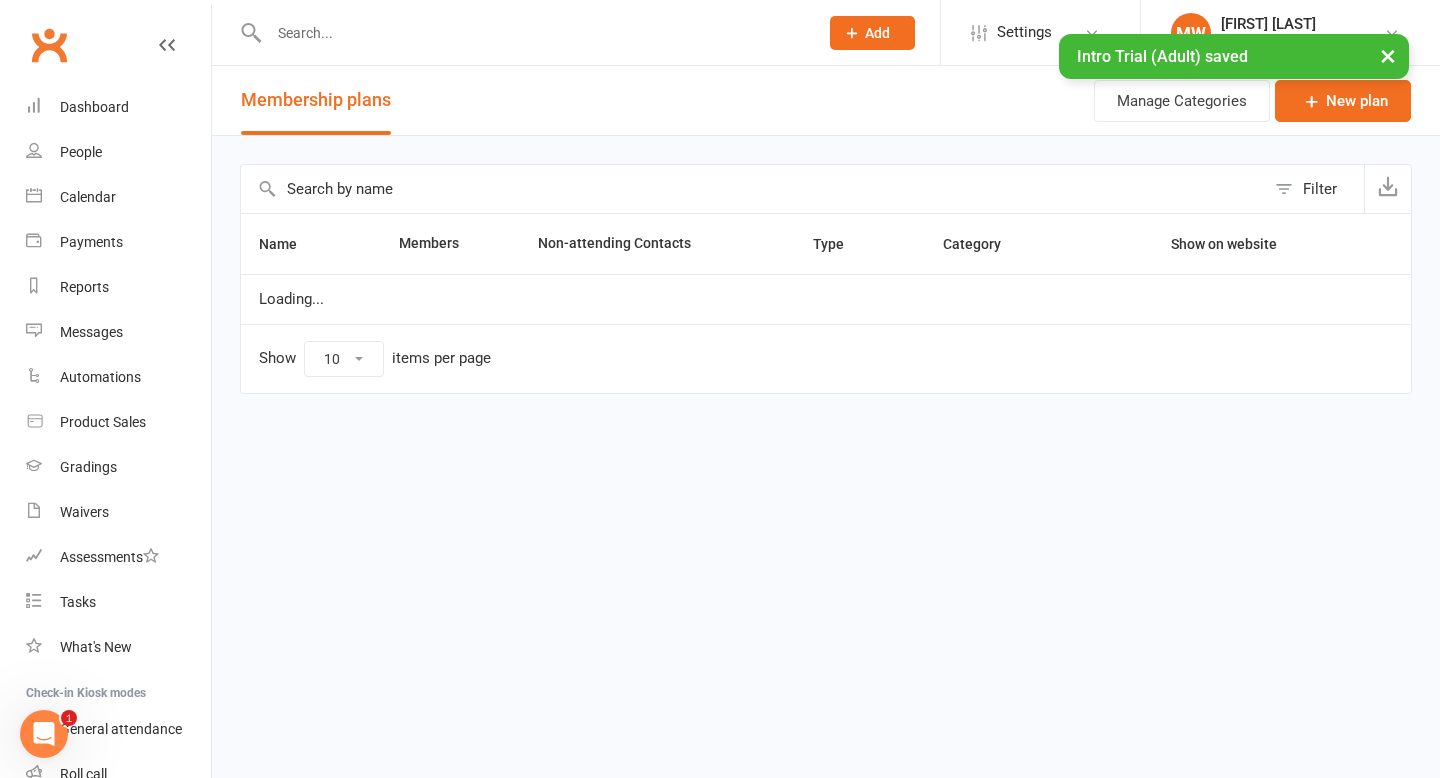 scroll, scrollTop: 0, scrollLeft: 0, axis: both 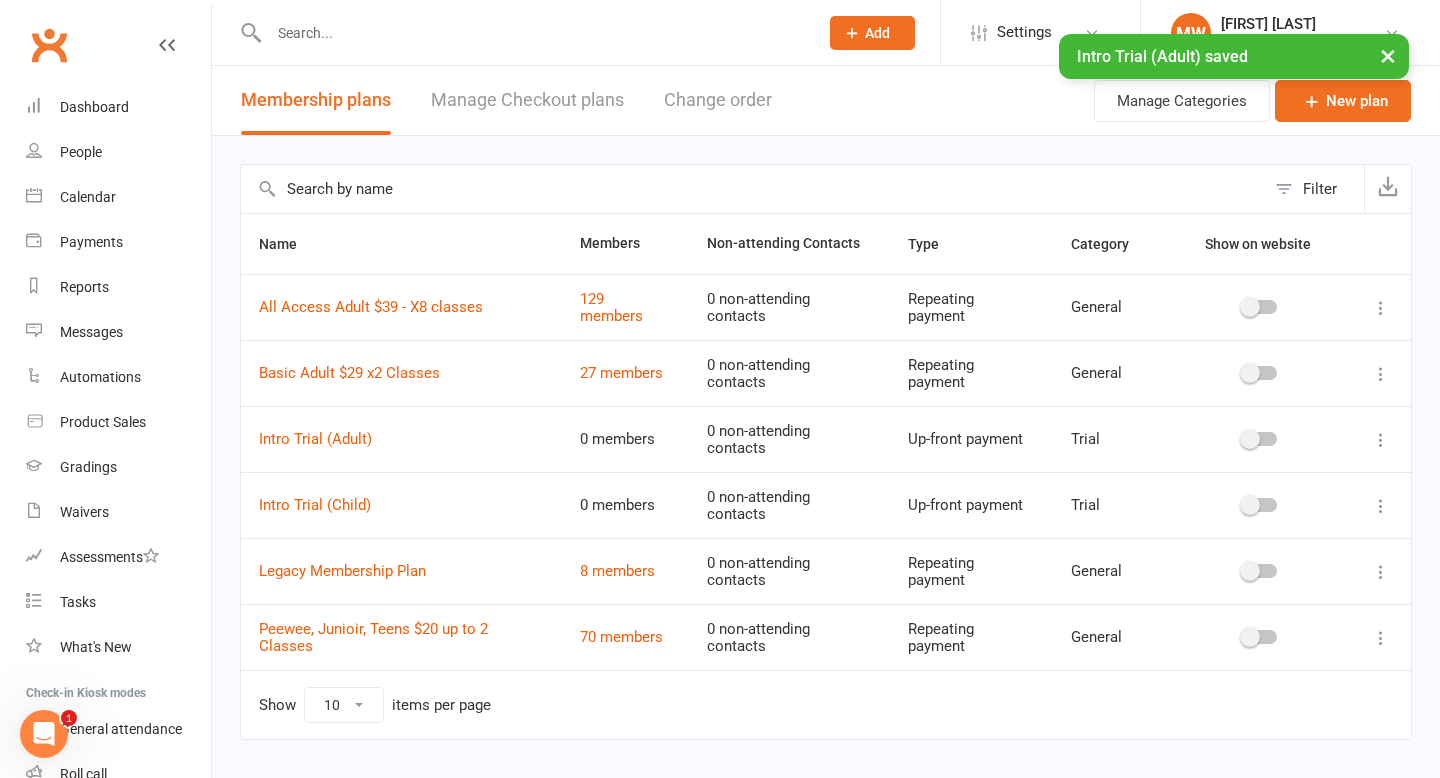 click on "Intro Trial (Child)" at bounding box center [401, 505] 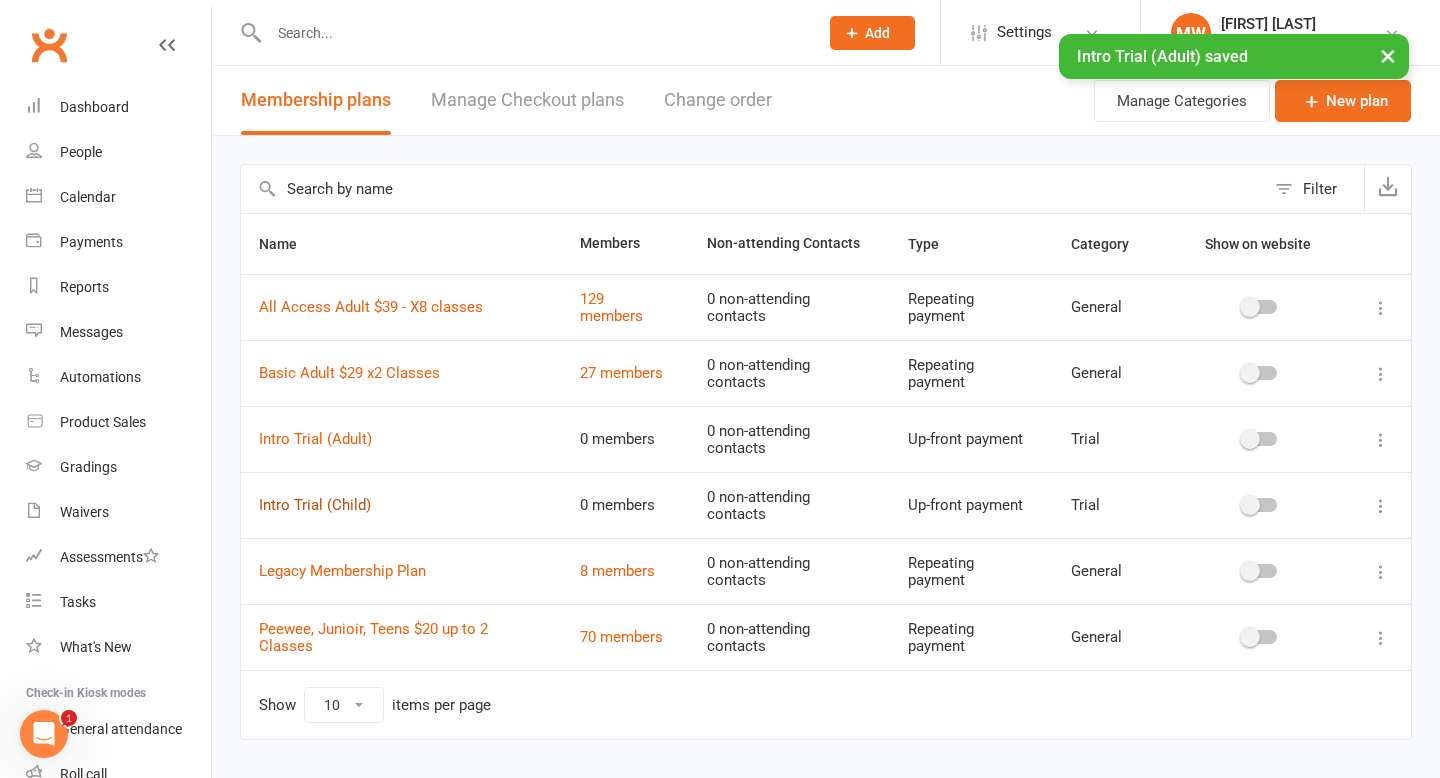 click on "Intro Trial (Child)" at bounding box center [315, 505] 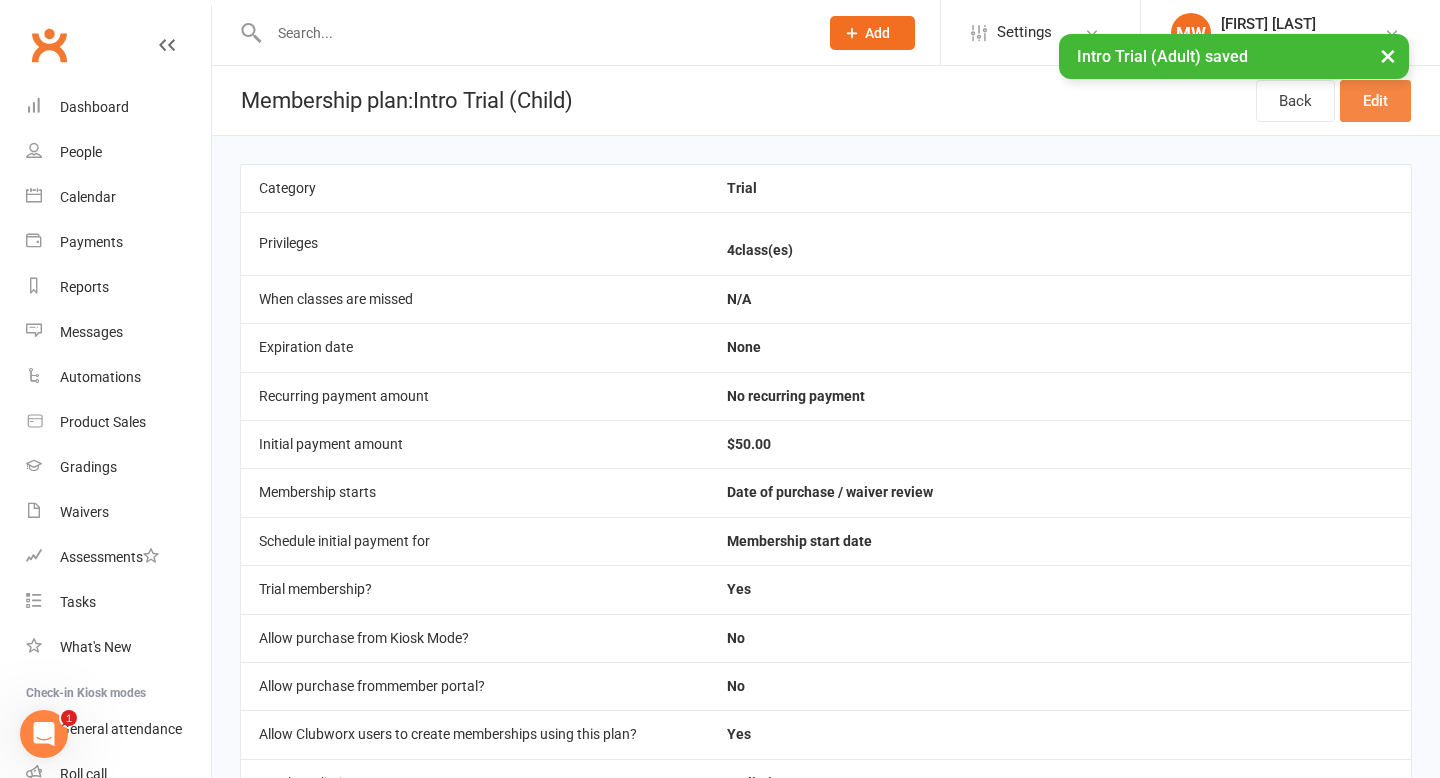 click on "Edit" at bounding box center (1375, 101) 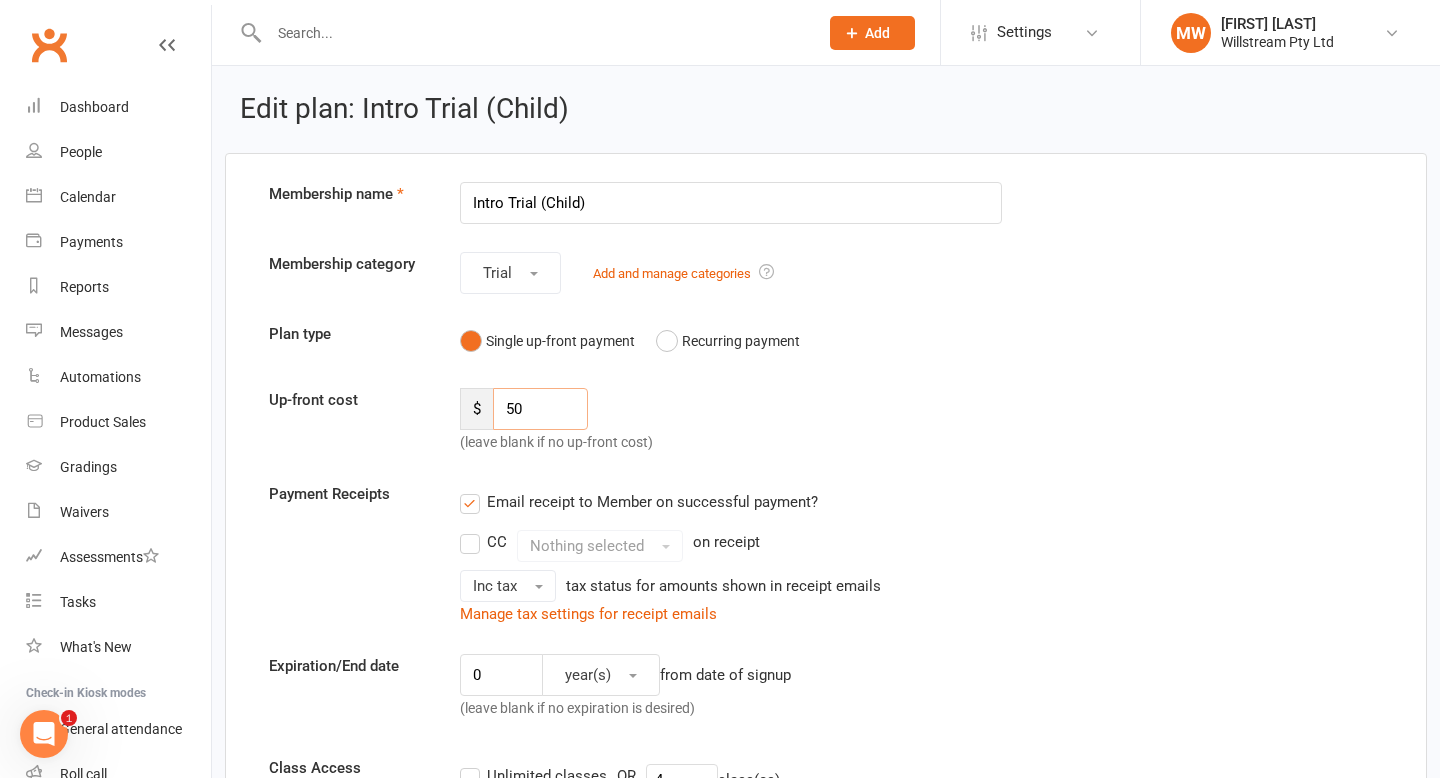 click on "50" at bounding box center (540, 409) 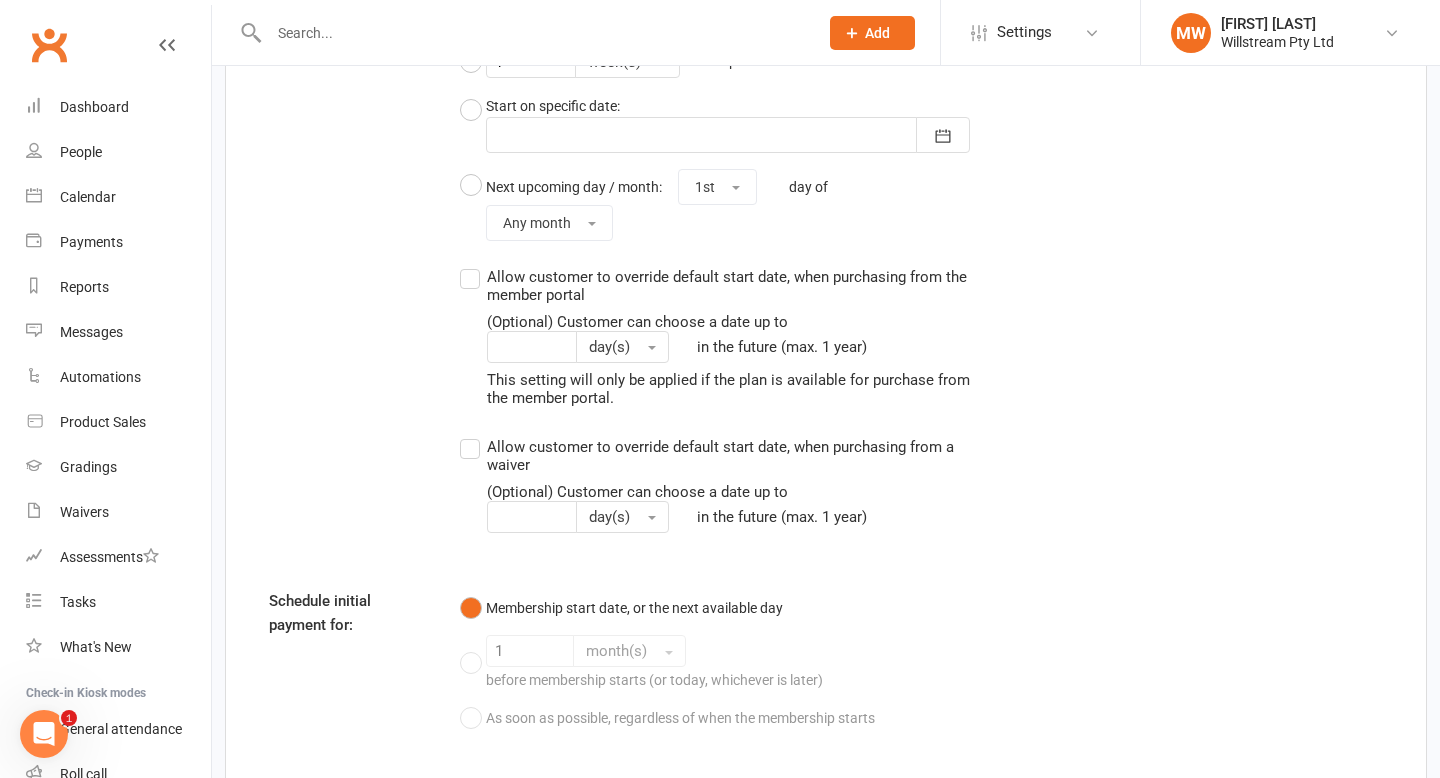 scroll, scrollTop: 1827, scrollLeft: 0, axis: vertical 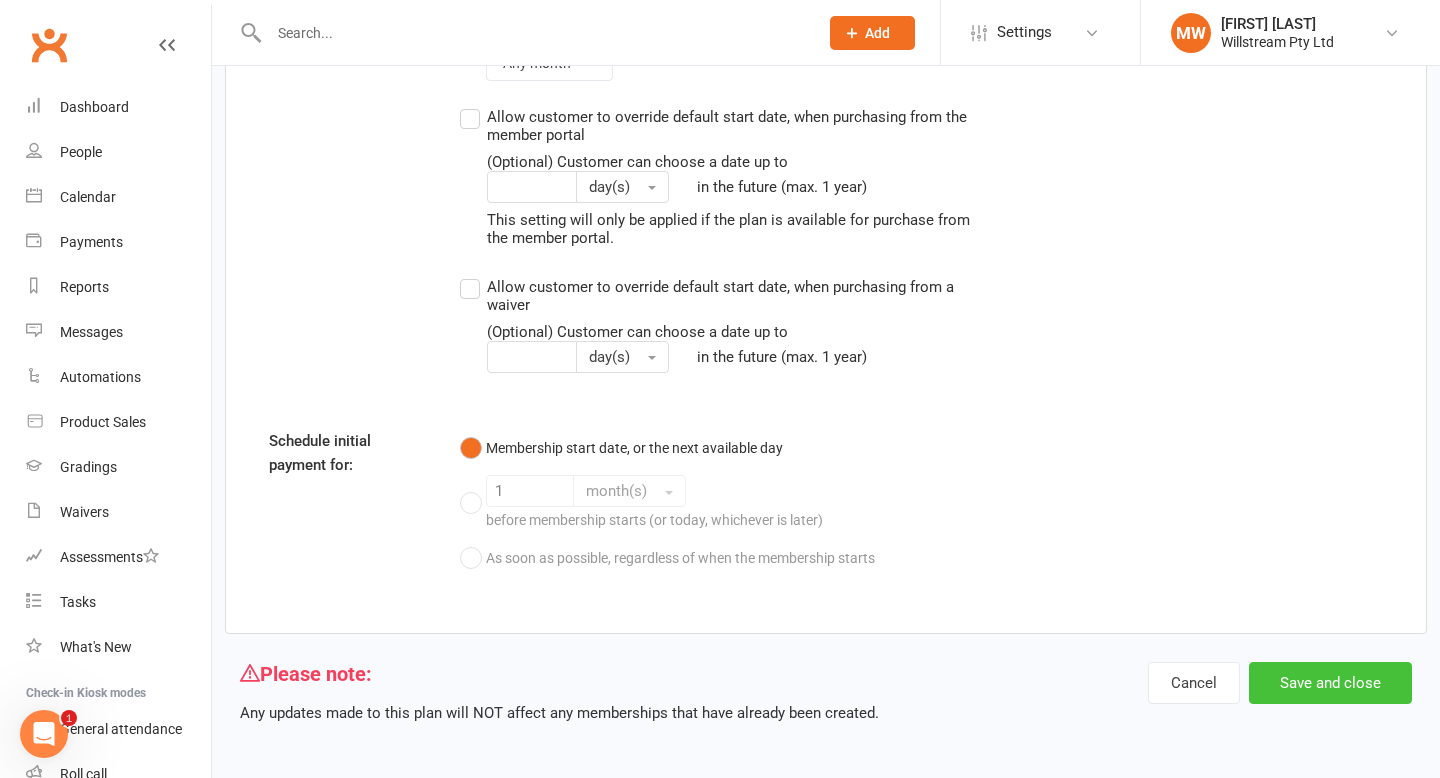 type on "1" 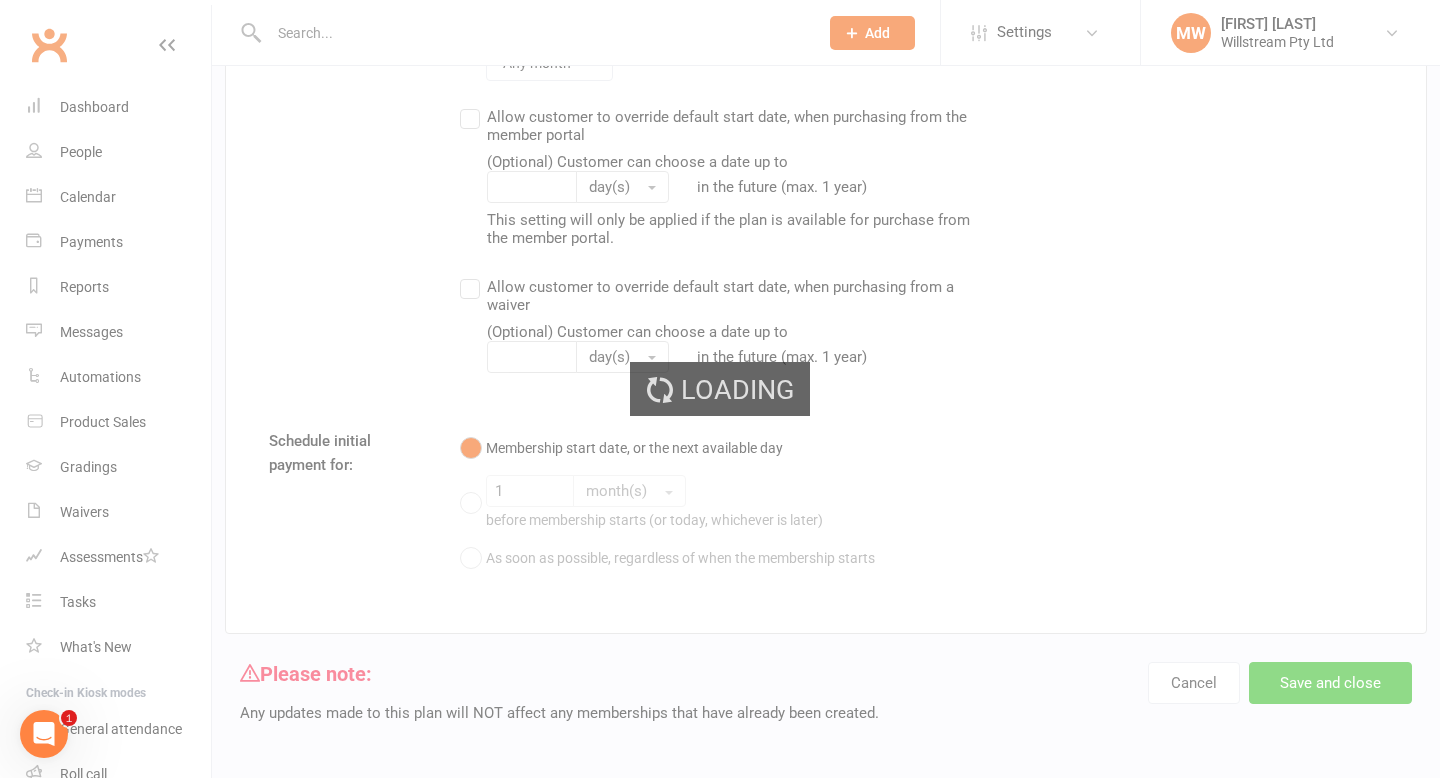 scroll, scrollTop: 0, scrollLeft: 0, axis: both 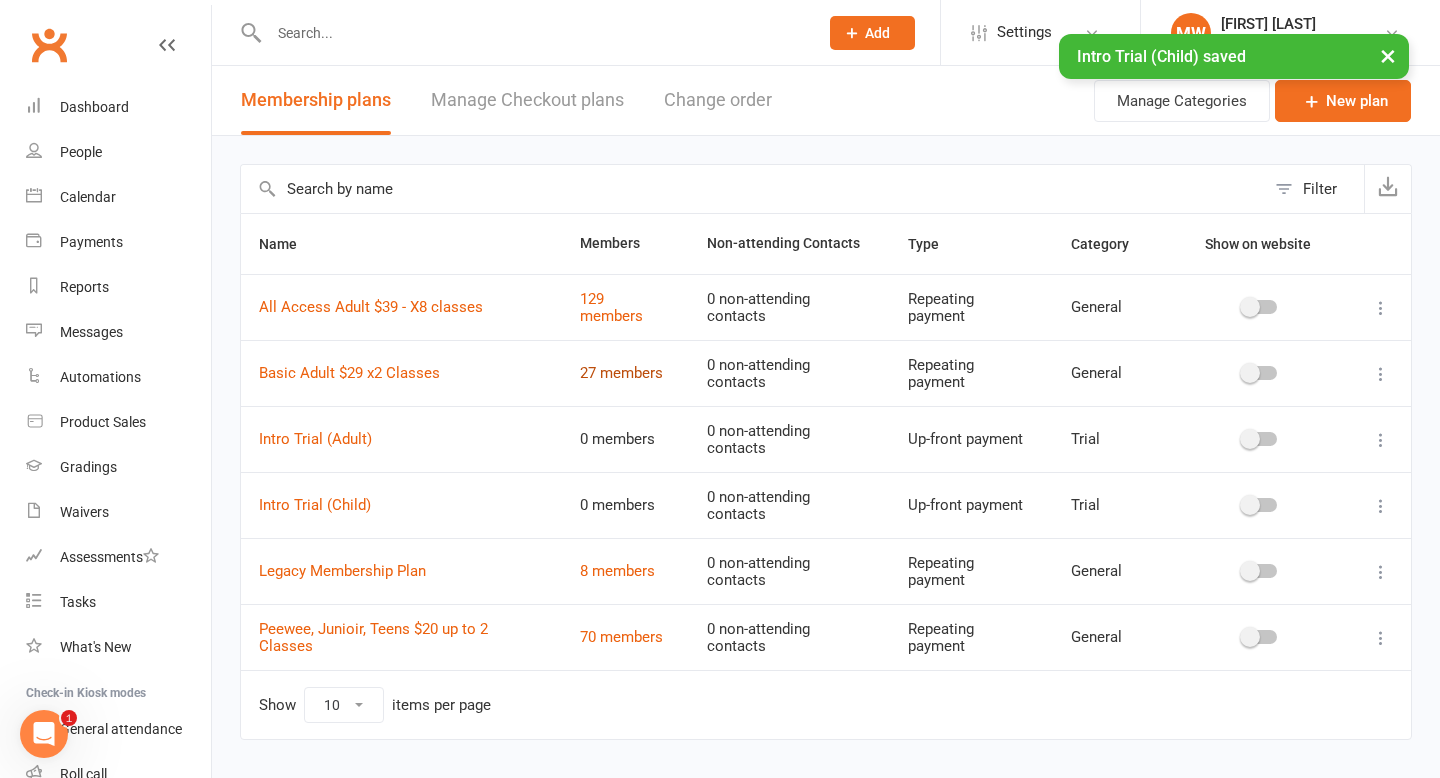 click on "27 members" at bounding box center [621, 373] 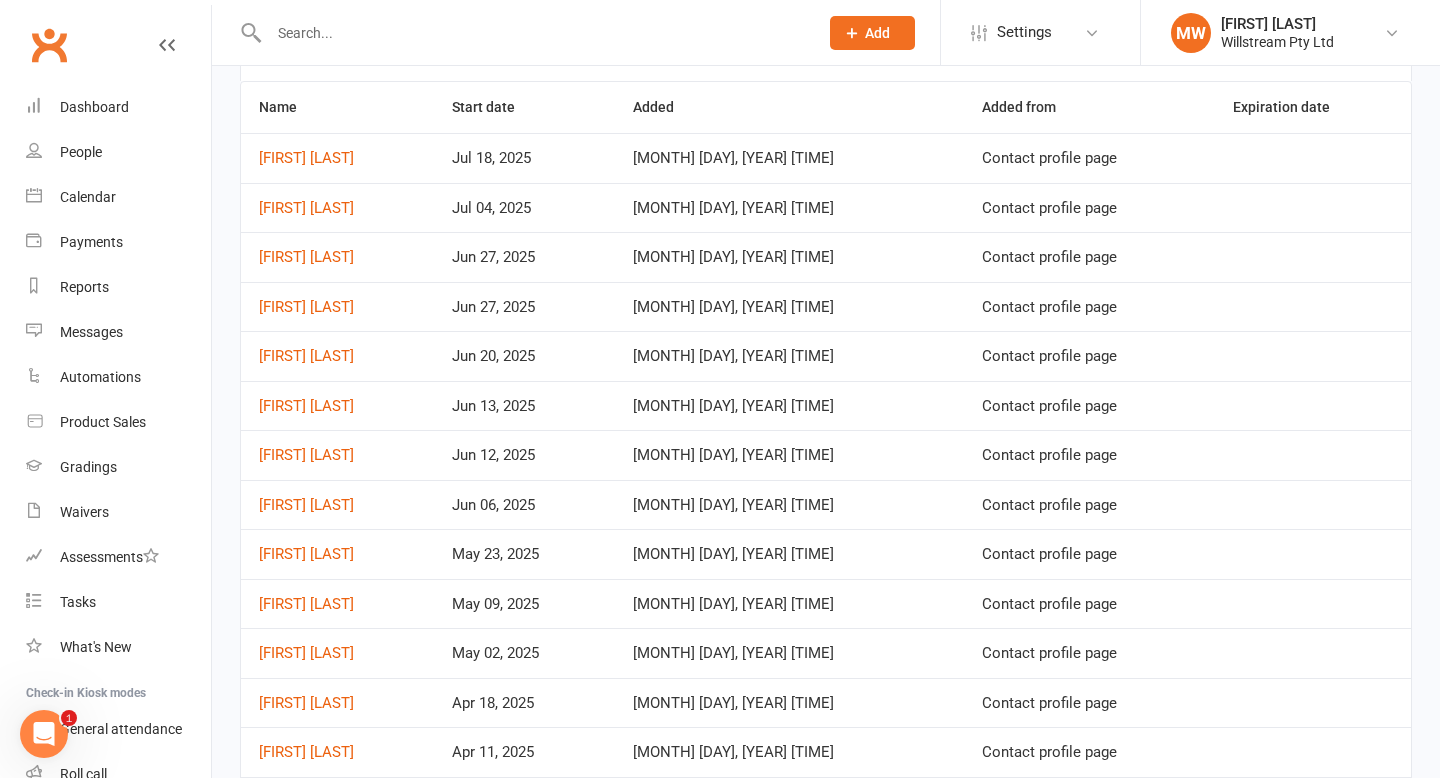 scroll, scrollTop: 0, scrollLeft: 0, axis: both 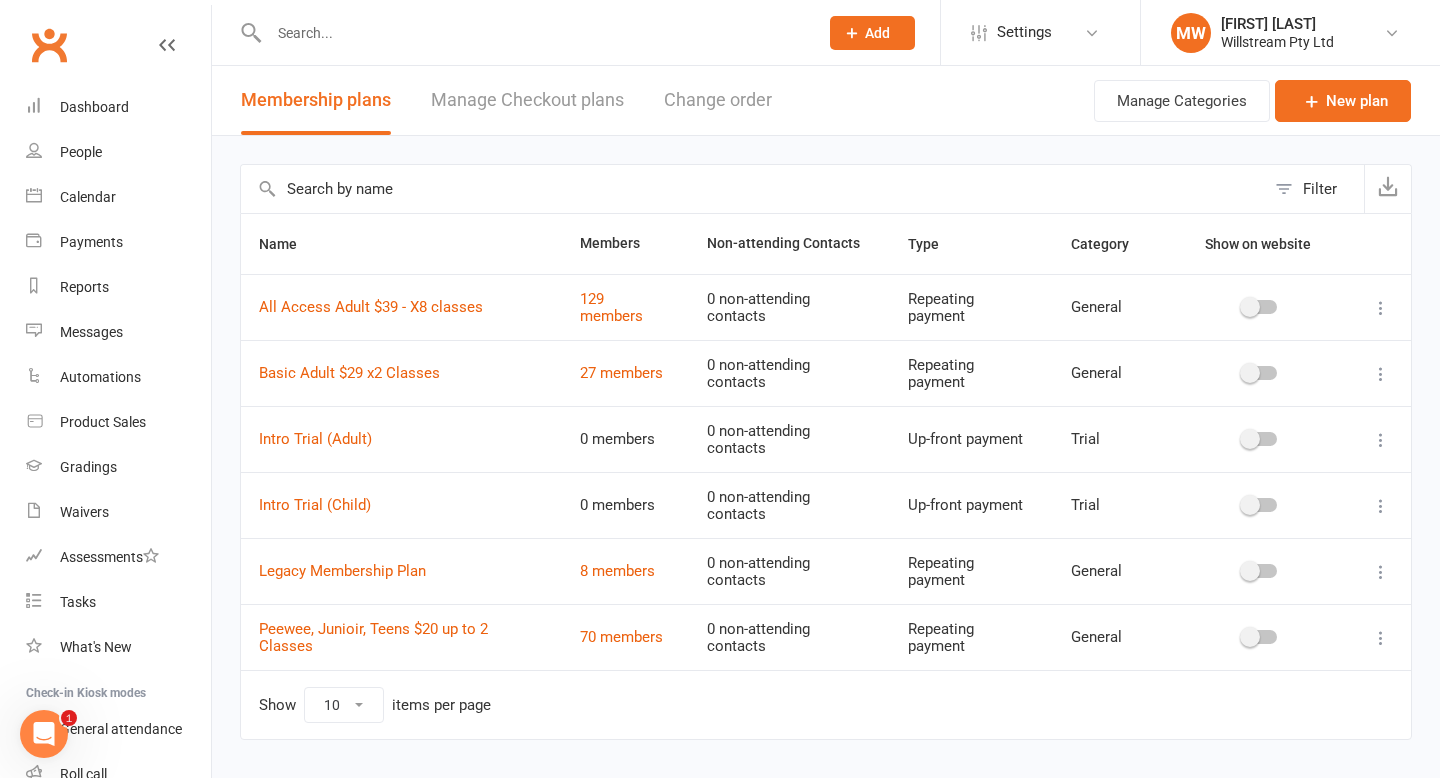 click at bounding box center [533, 33] 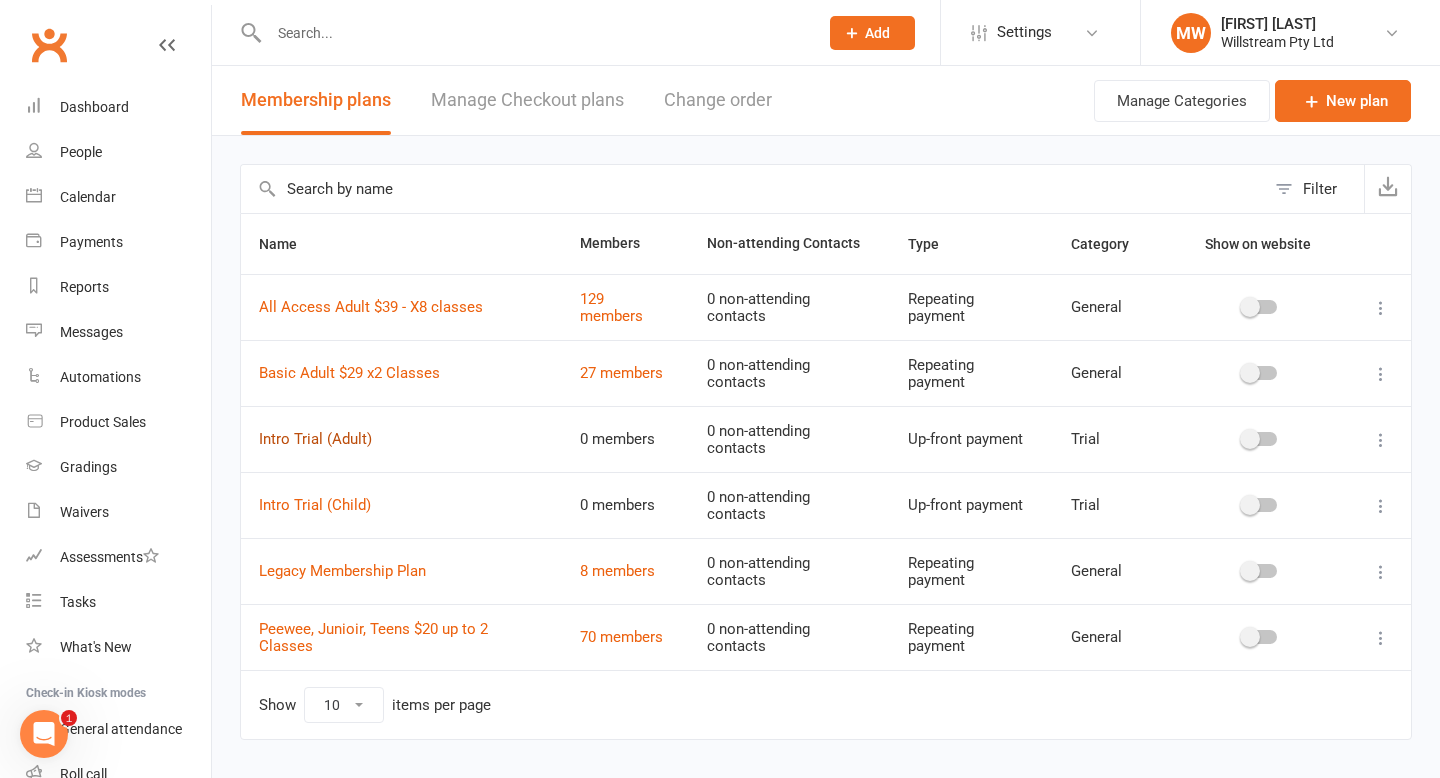 click on "Intro Trial (Adult)" at bounding box center (315, 439) 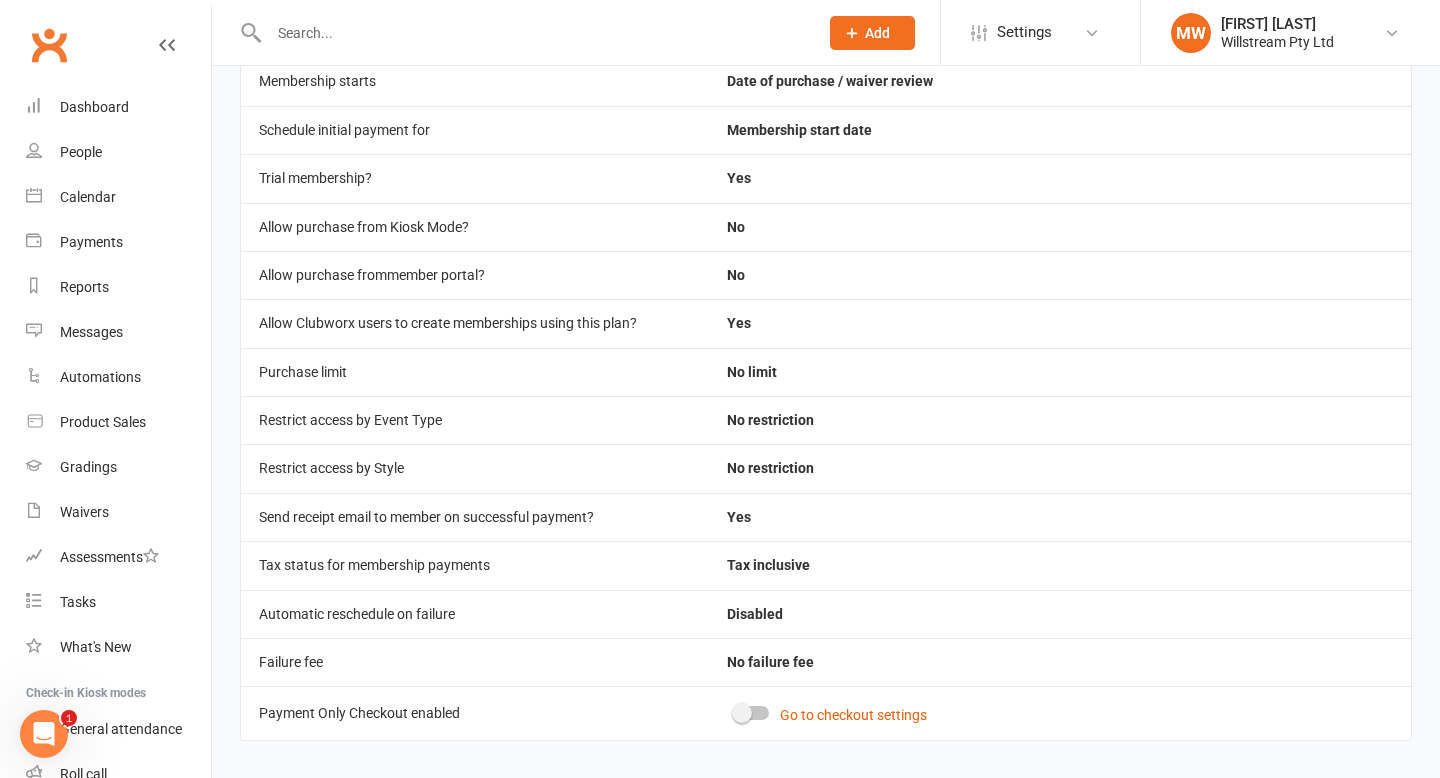 scroll, scrollTop: 431, scrollLeft: 0, axis: vertical 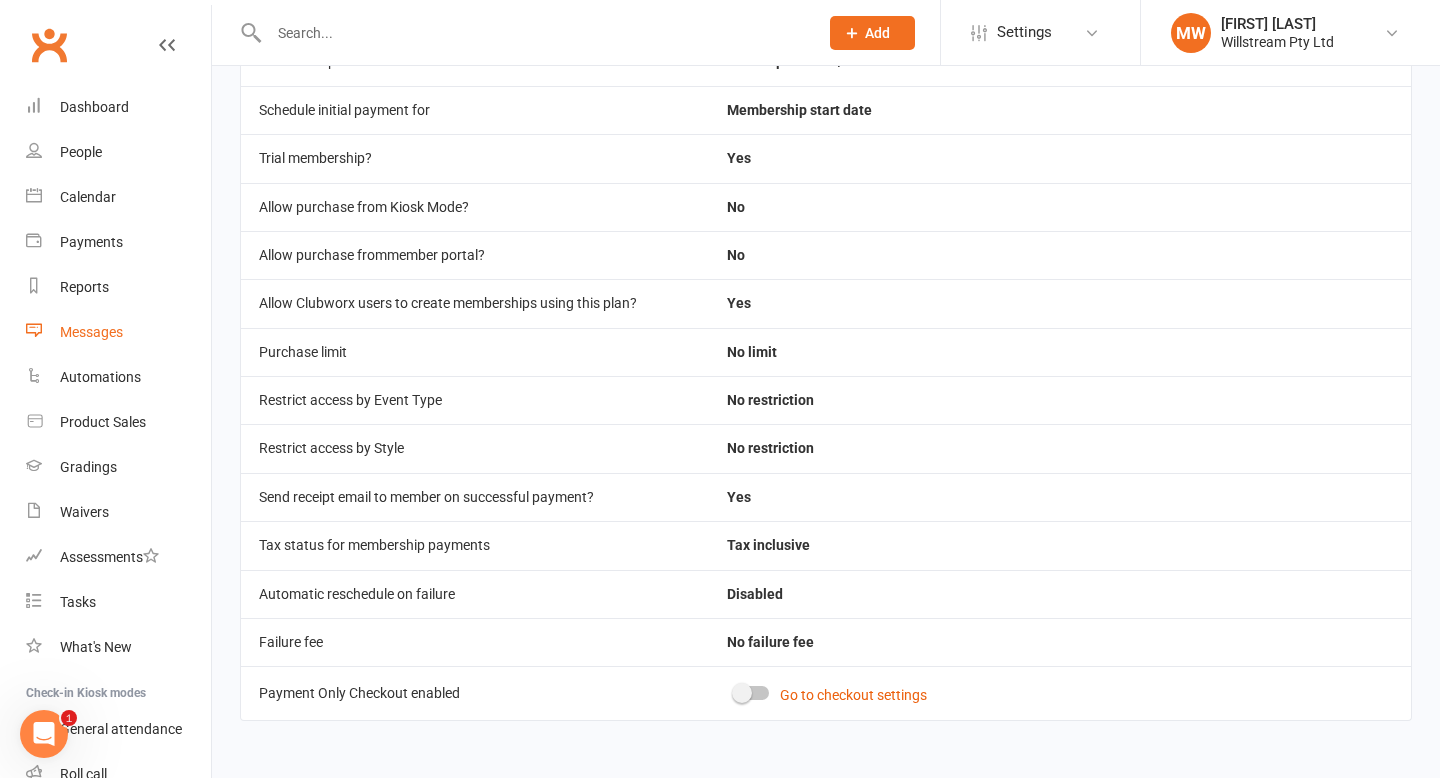 click on "Messages" at bounding box center (91, 332) 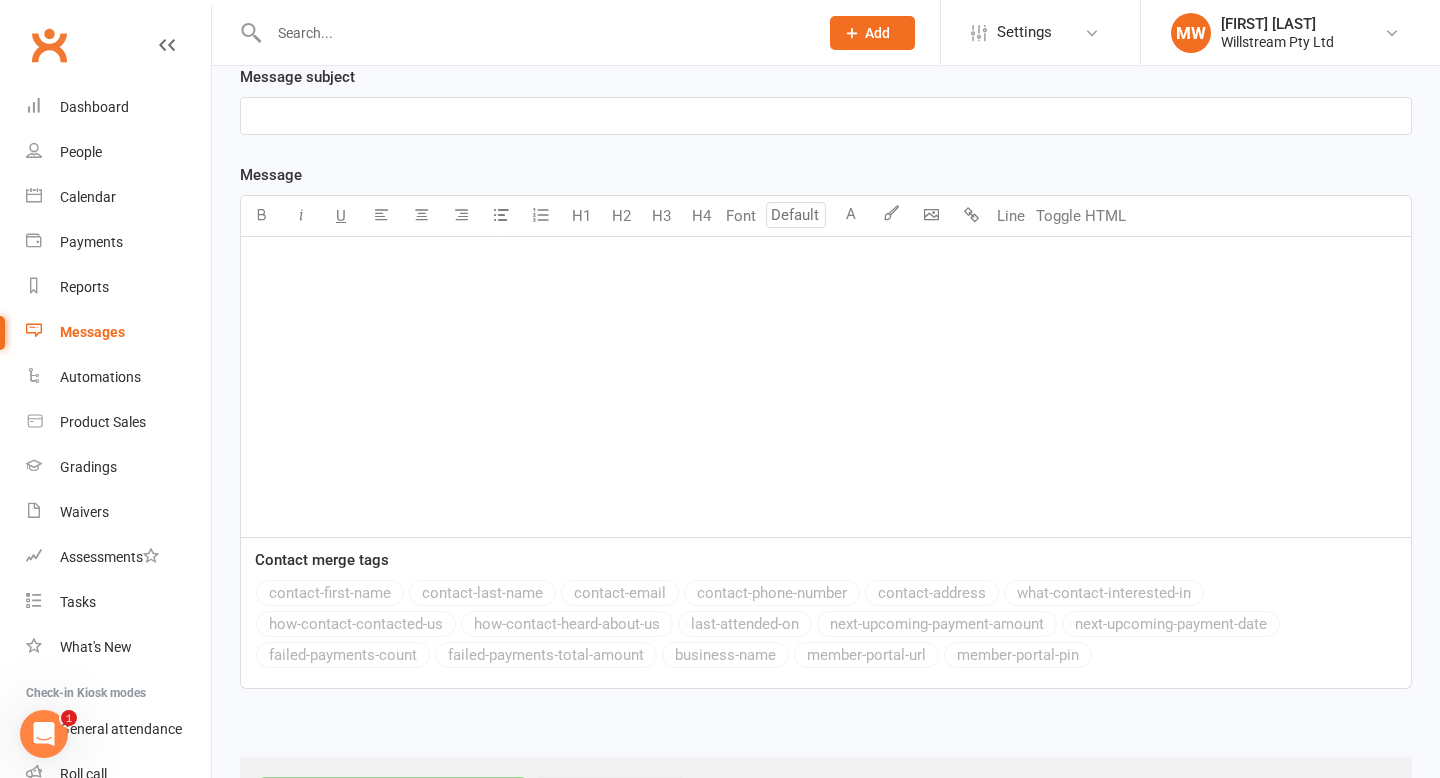 scroll, scrollTop: 0, scrollLeft: 0, axis: both 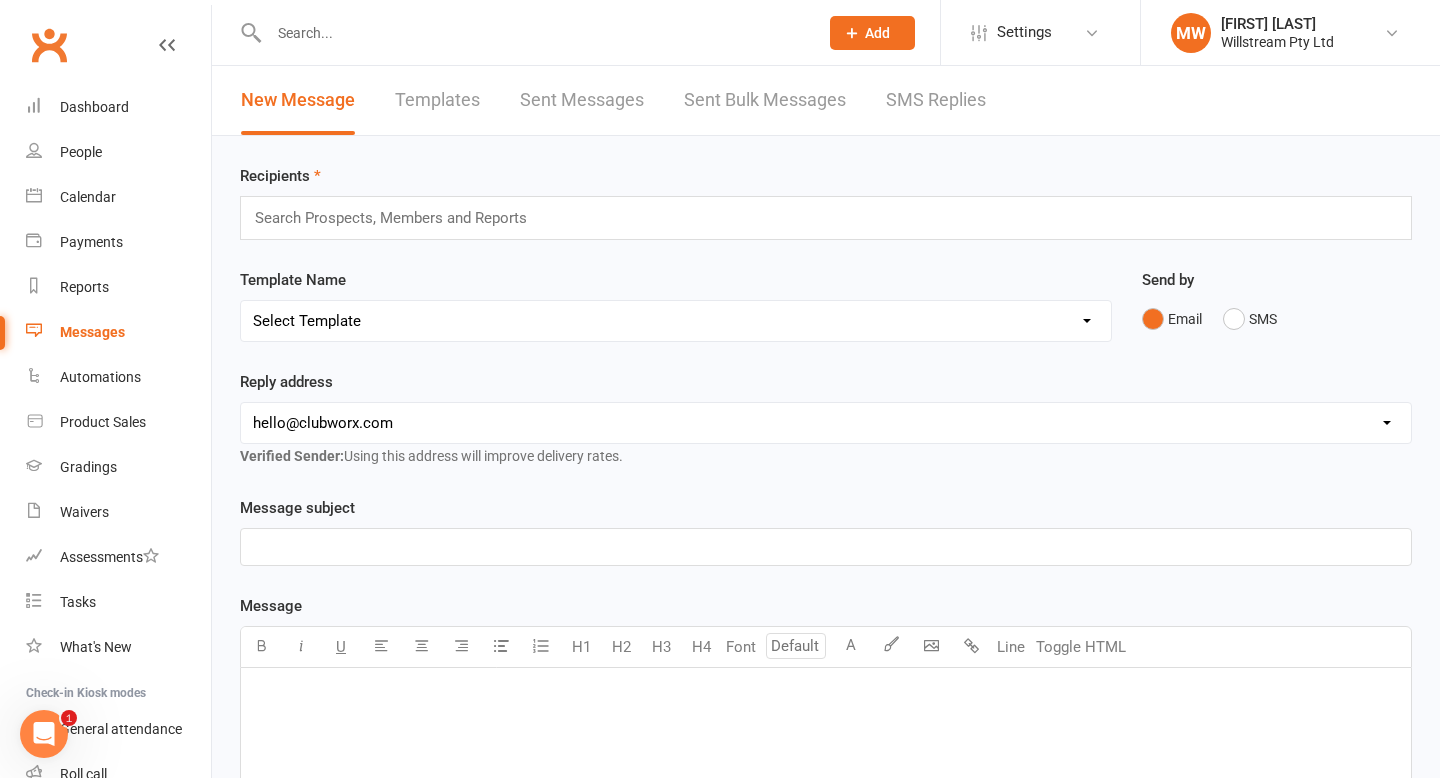 click at bounding box center (399, 218) 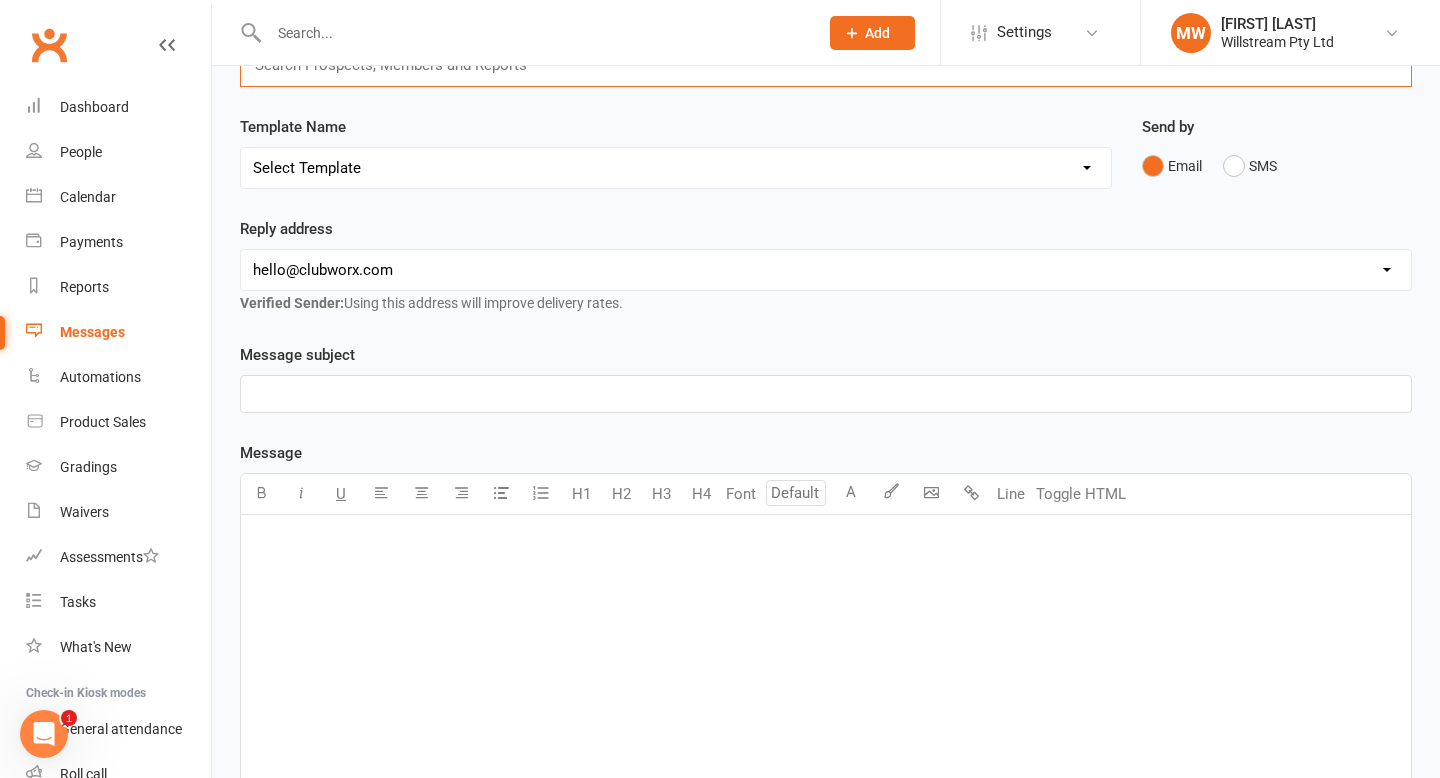 scroll, scrollTop: 167, scrollLeft: 0, axis: vertical 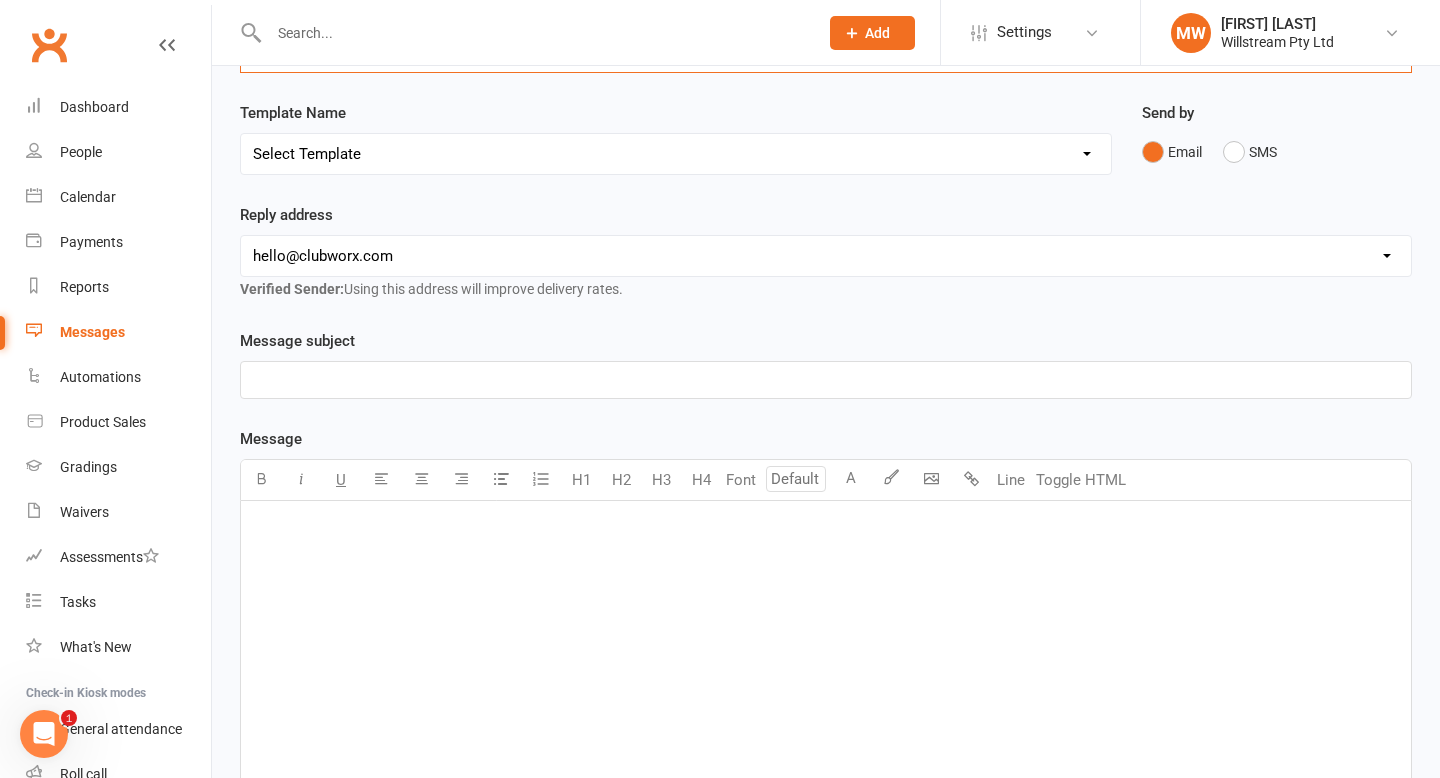 click on "hello@clubworx.com john@bjj.com.au felix@bjj.com.au support+arthur@clubworx.com support+jcropley@clubworx.com melissa@bjj.com.au" at bounding box center (826, 256) 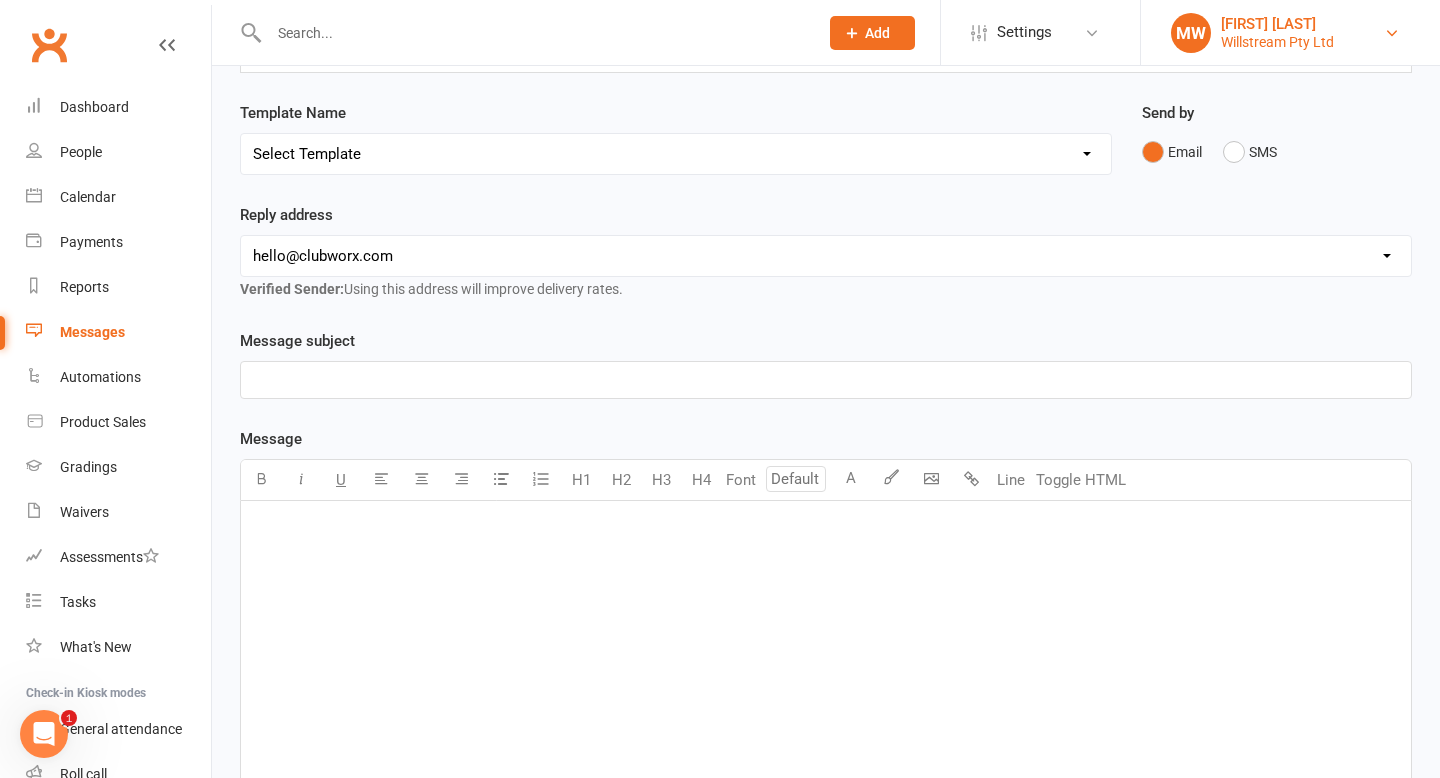 click on "Willstream Pty Ltd" at bounding box center [1277, 42] 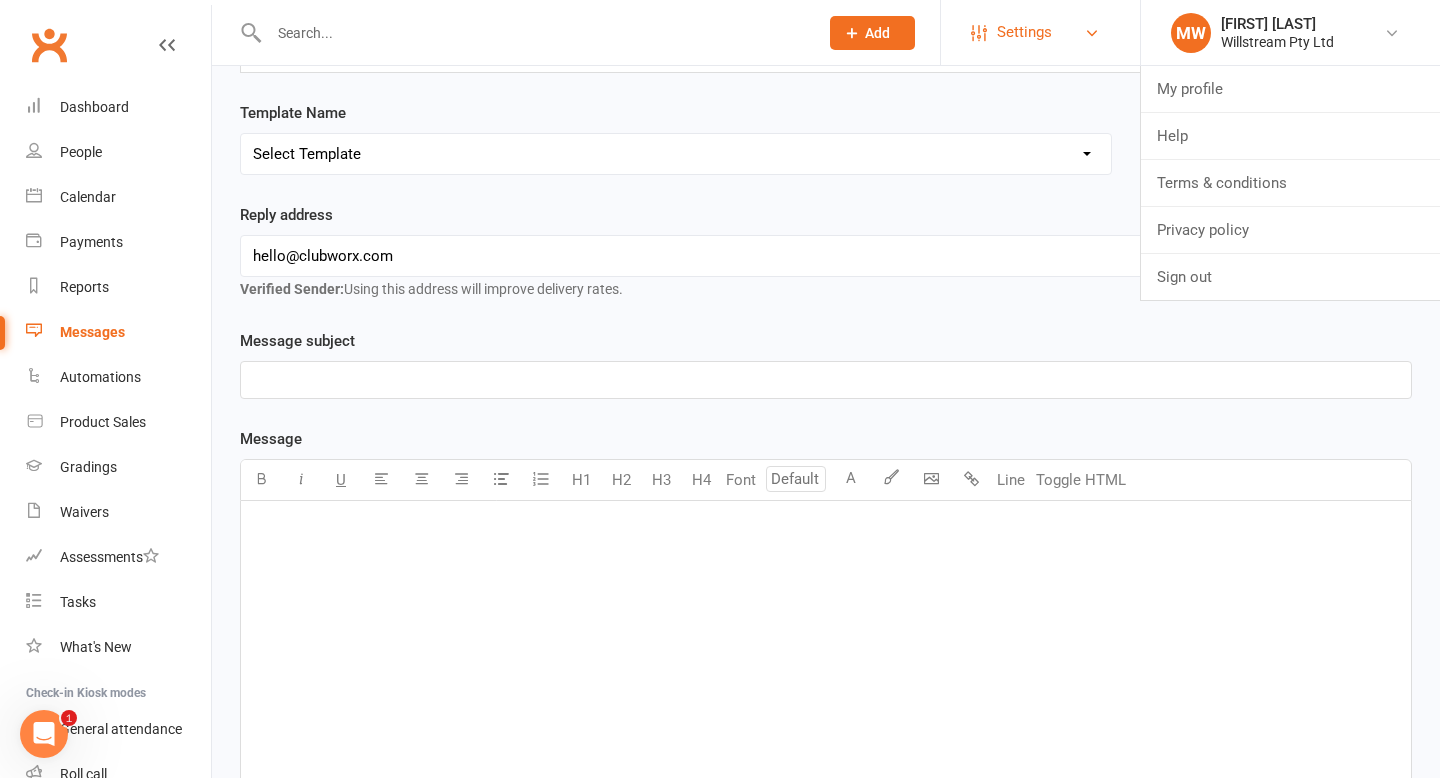 click on "Settings" at bounding box center (1040, 32) 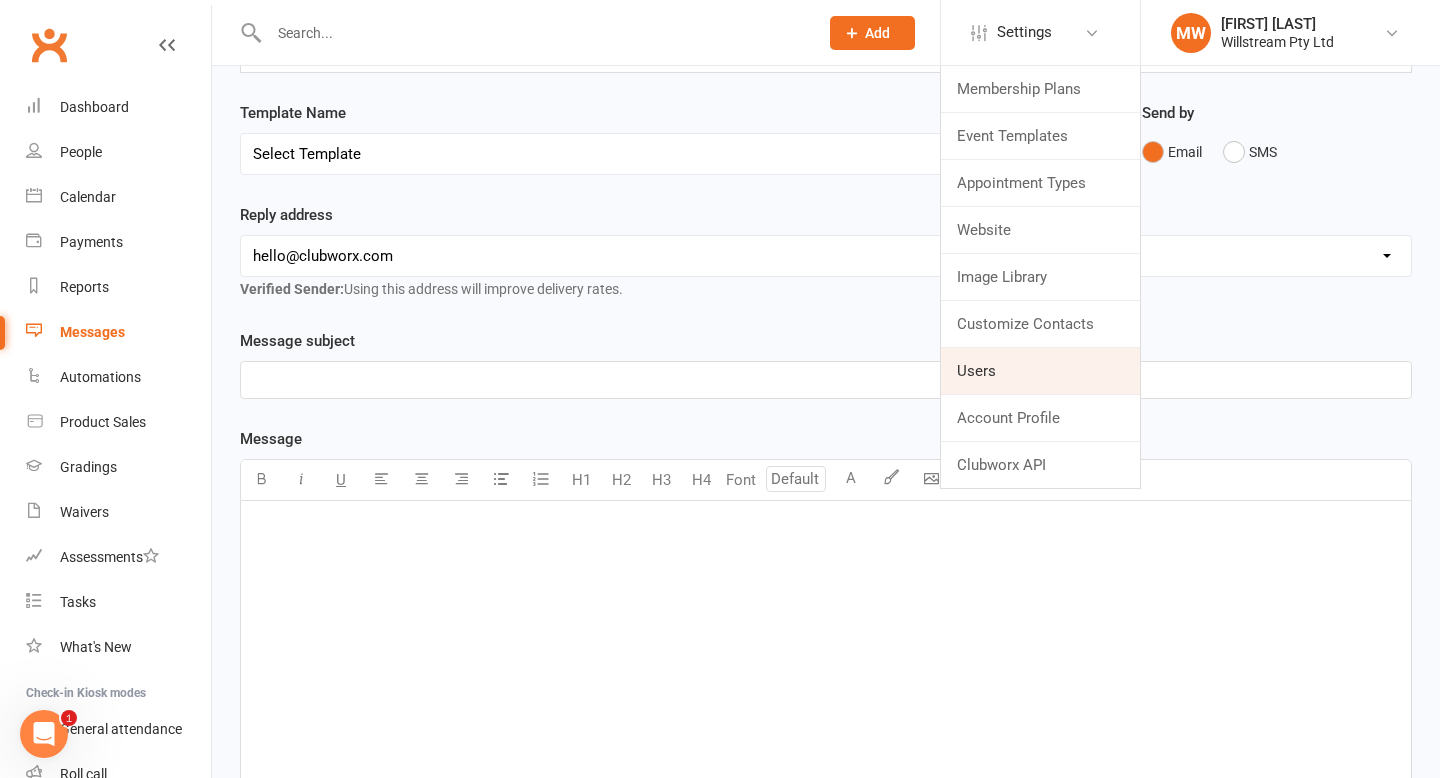 click on "Users" at bounding box center [1040, 371] 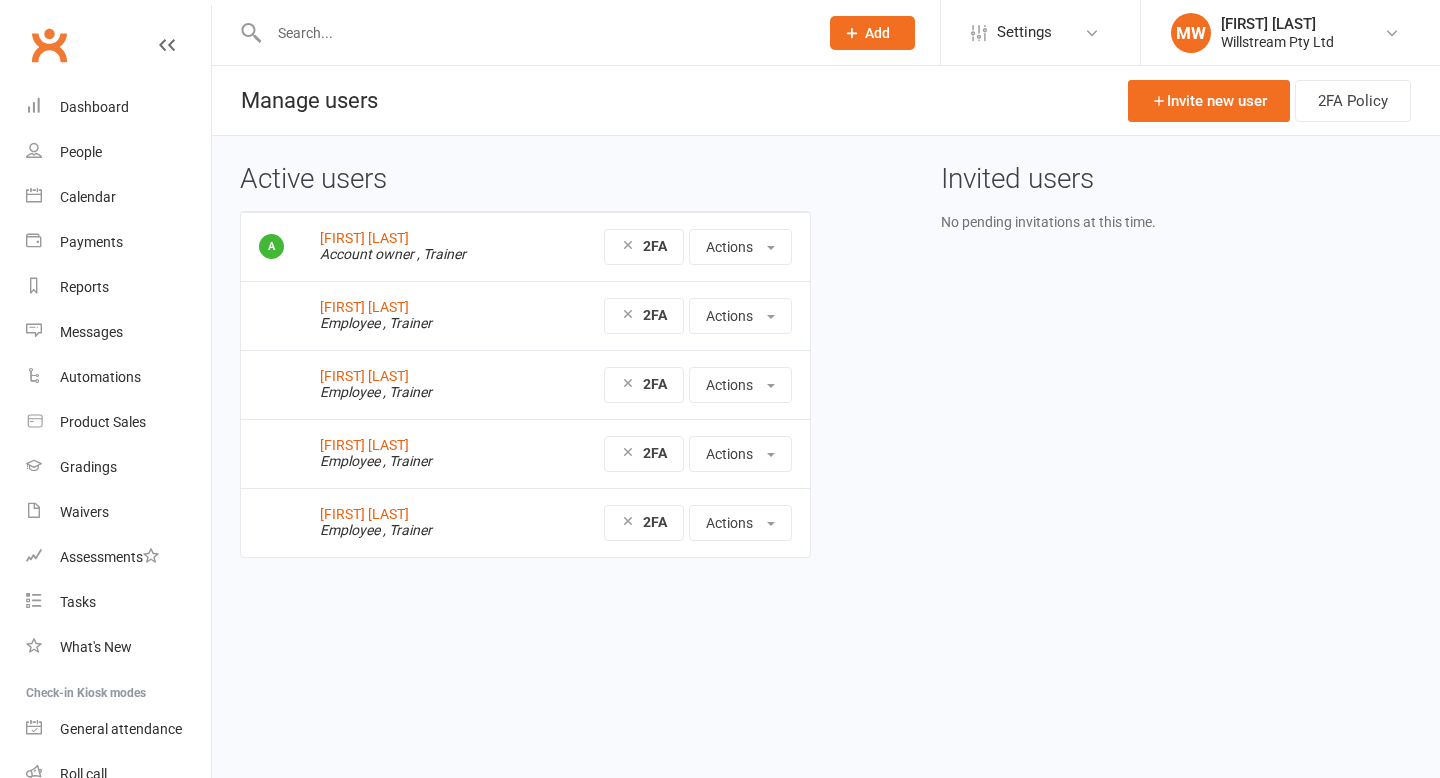 scroll, scrollTop: 0, scrollLeft: 0, axis: both 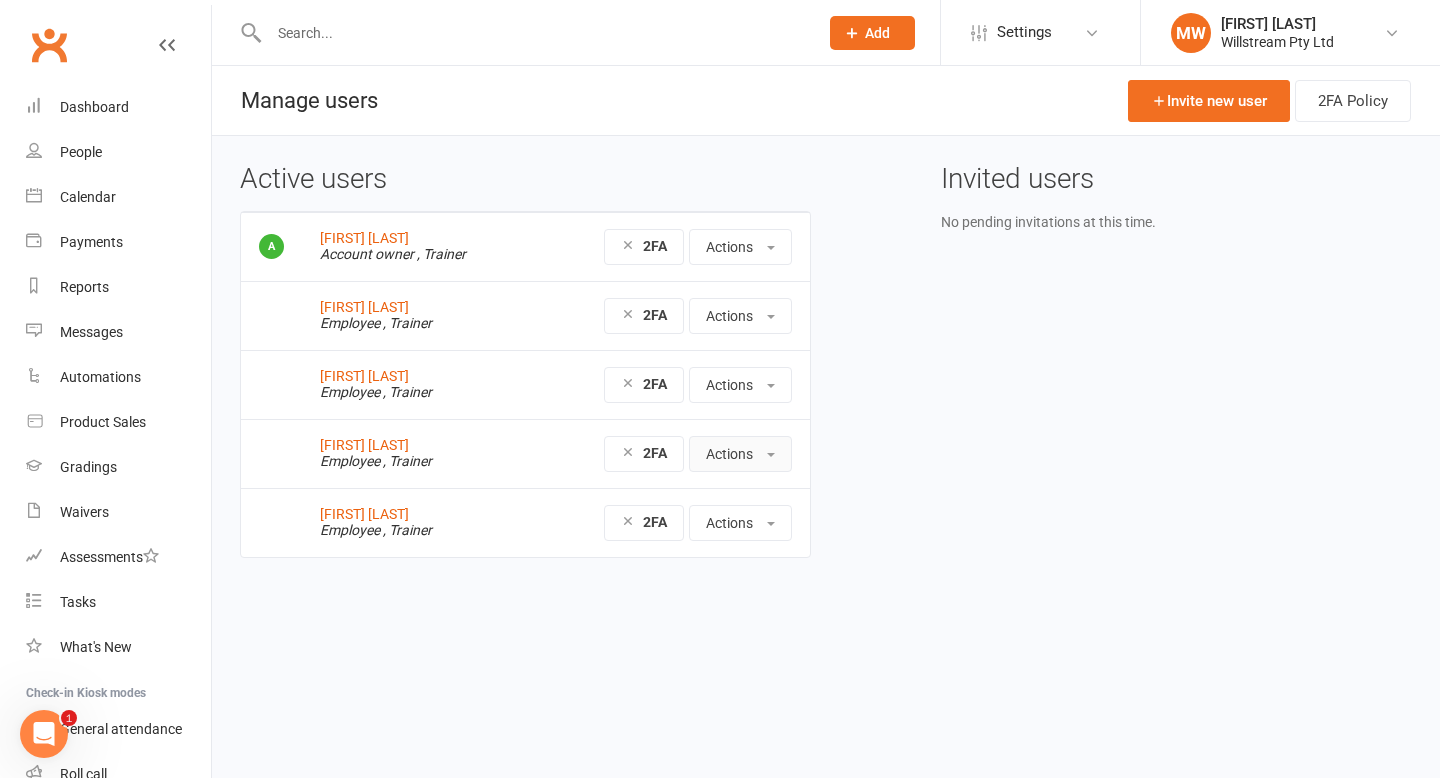 click at bounding box center [771, 455] 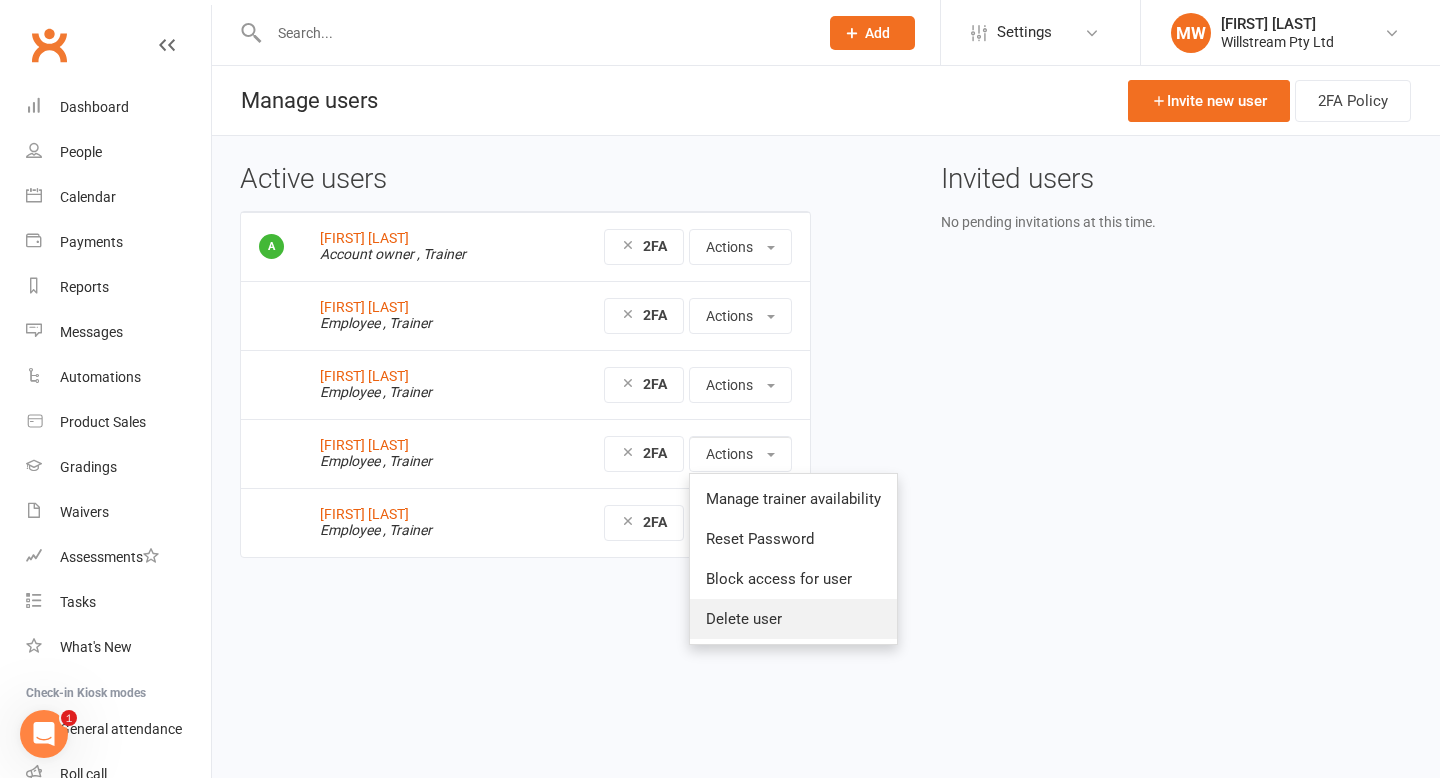 click on "Delete user" at bounding box center [793, 619] 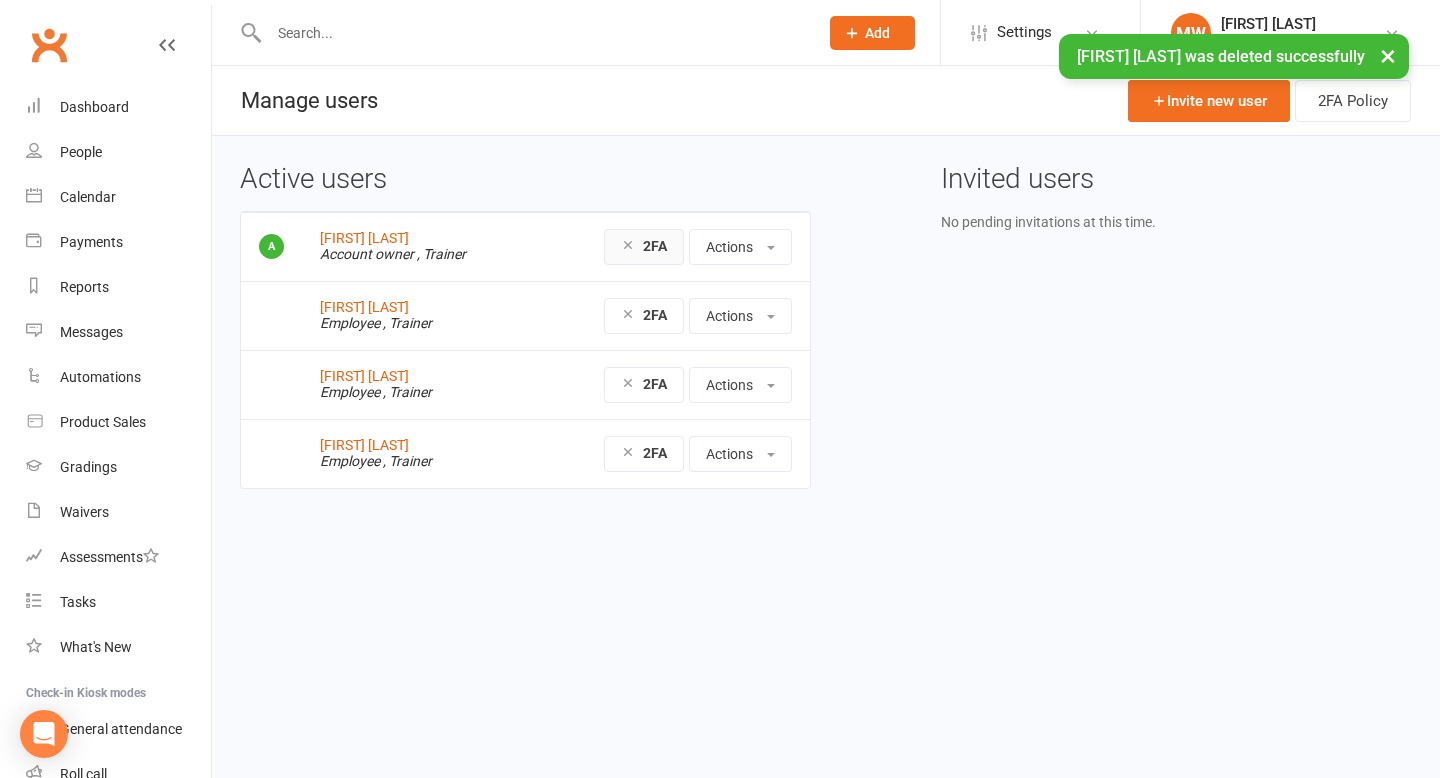scroll, scrollTop: 0, scrollLeft: 0, axis: both 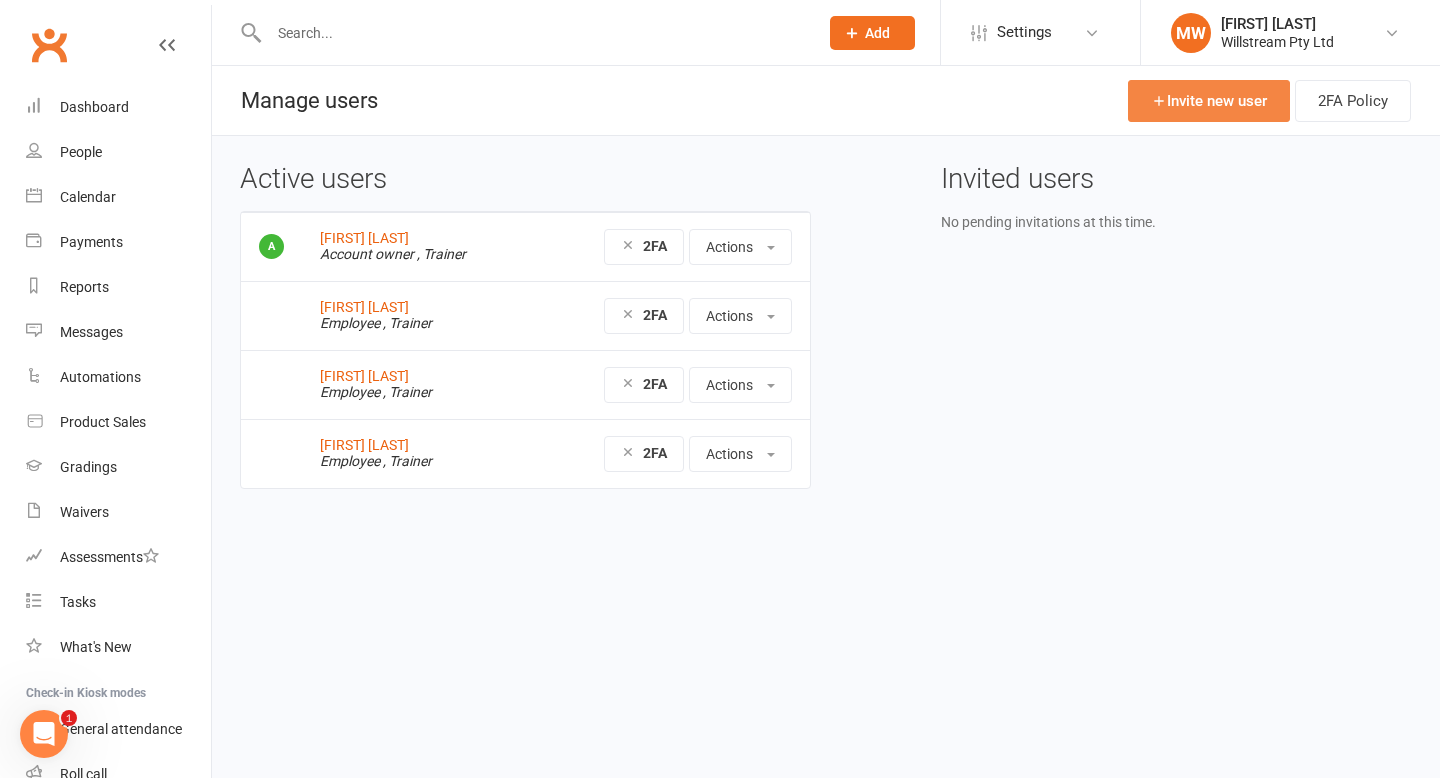click on "Invite new user" at bounding box center [1209, 101] 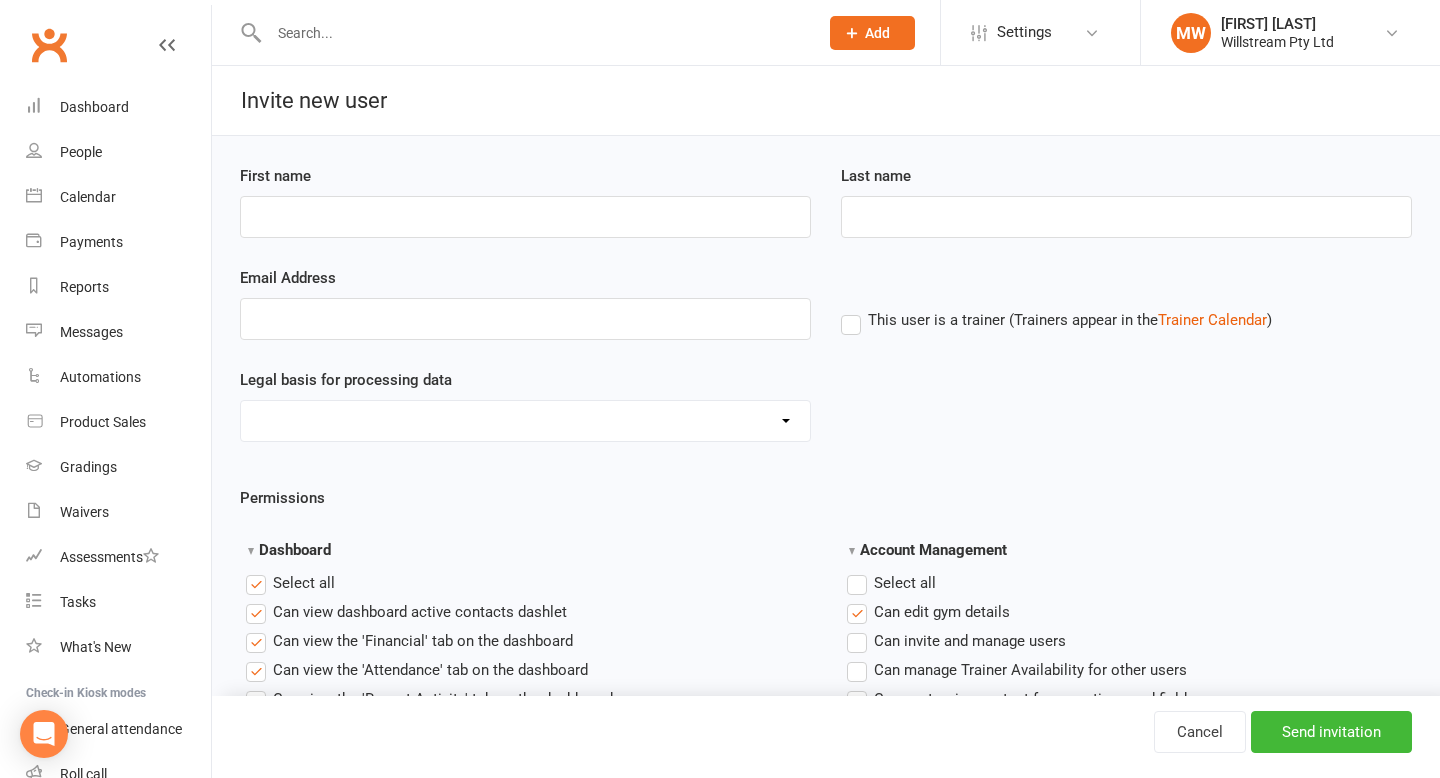 scroll, scrollTop: 0, scrollLeft: 0, axis: both 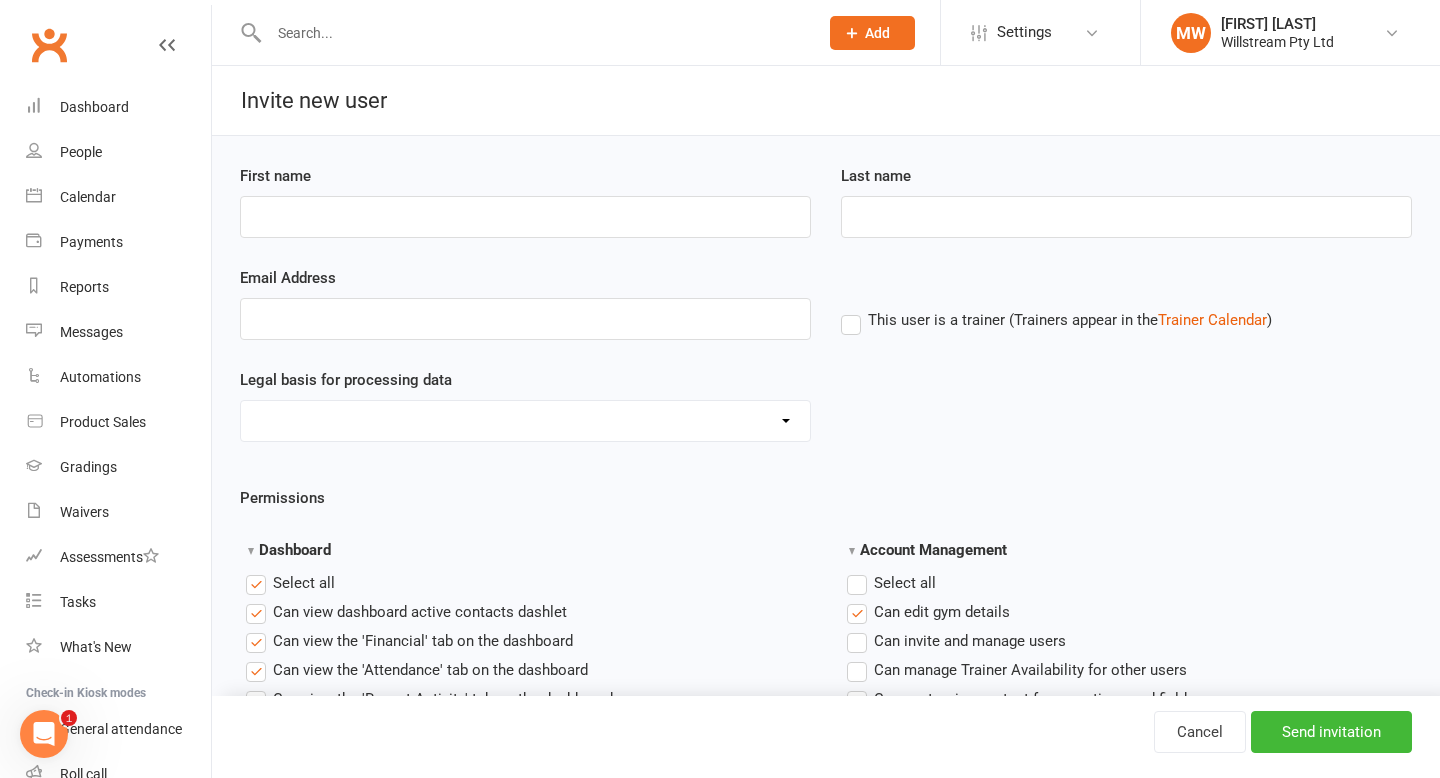 click on "First name" at bounding box center (525, 215) 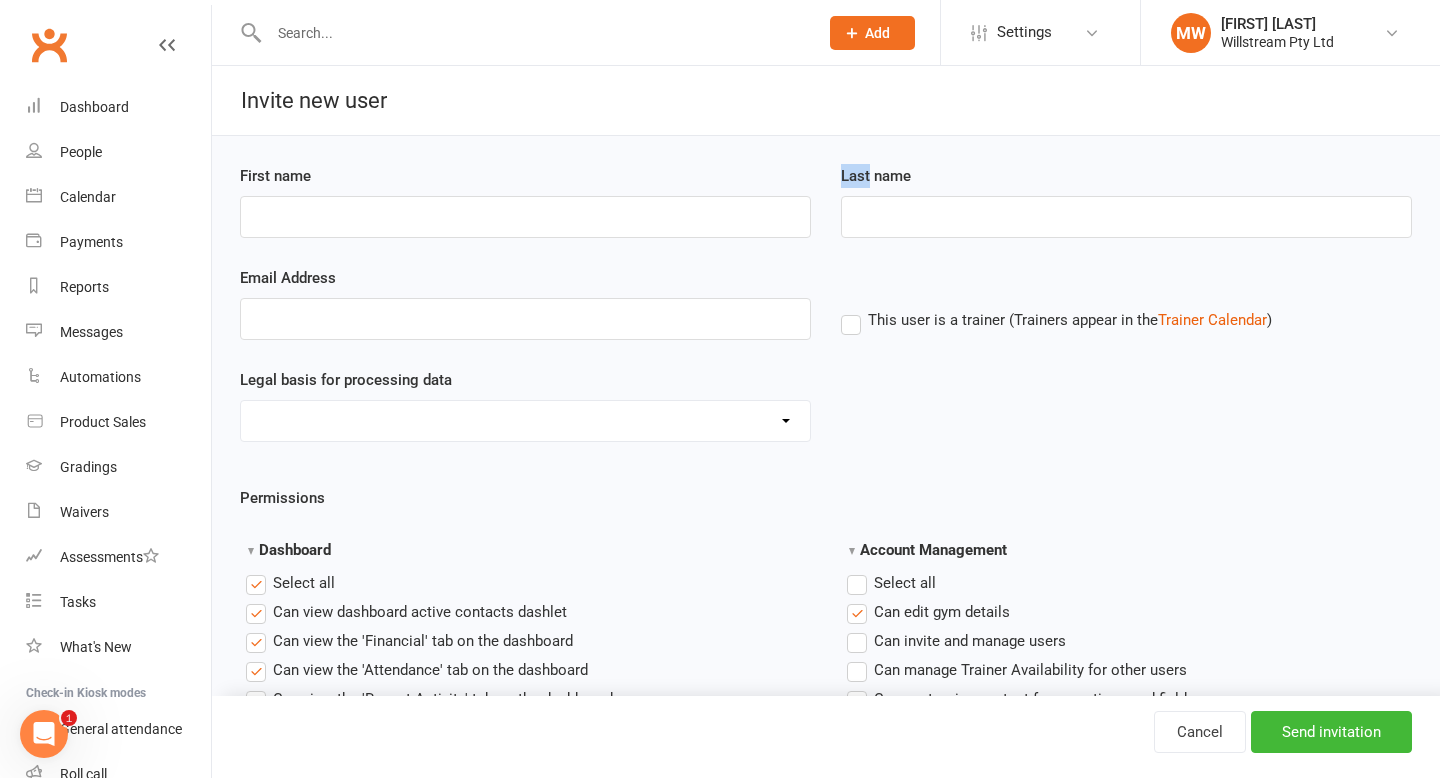click on "First name" at bounding box center (525, 215) 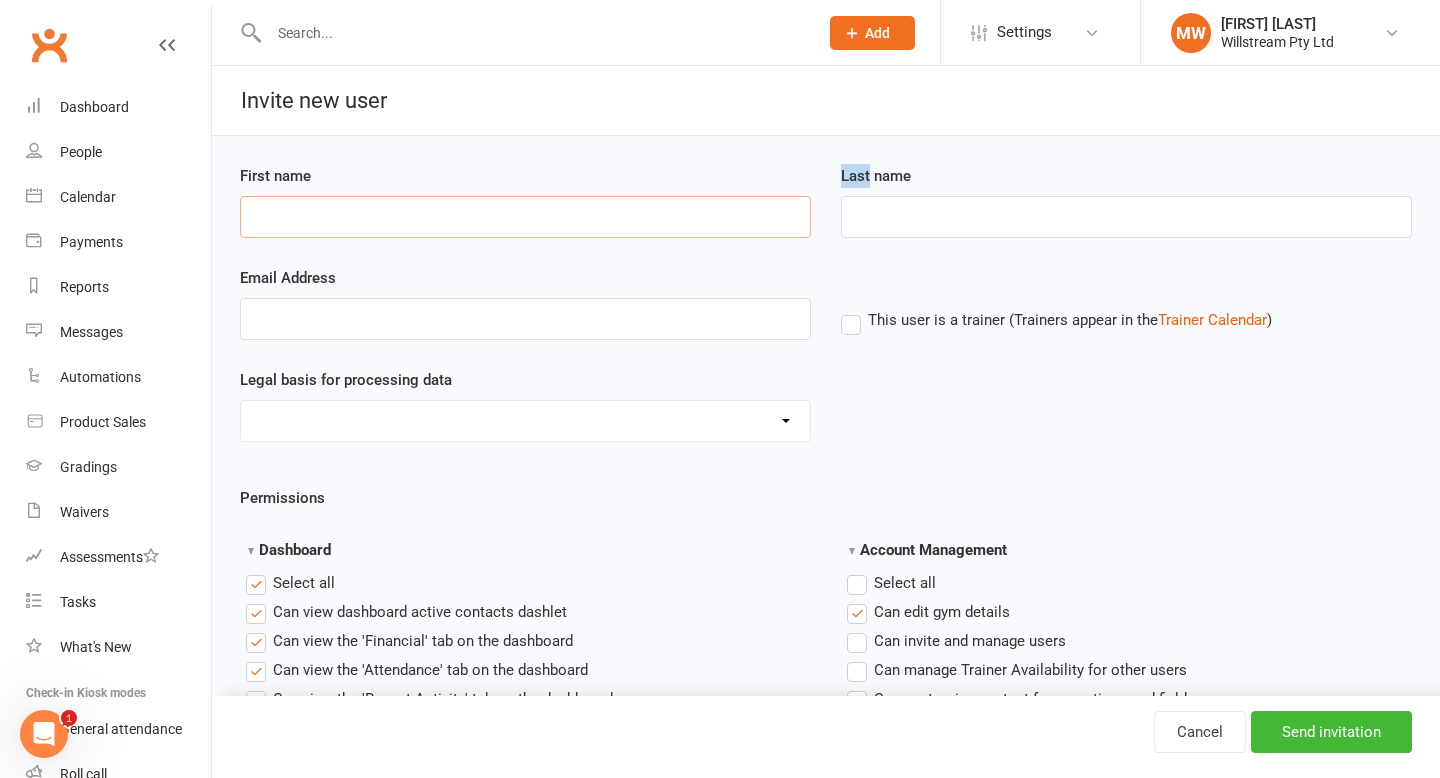 click on "First name" at bounding box center [525, 217] 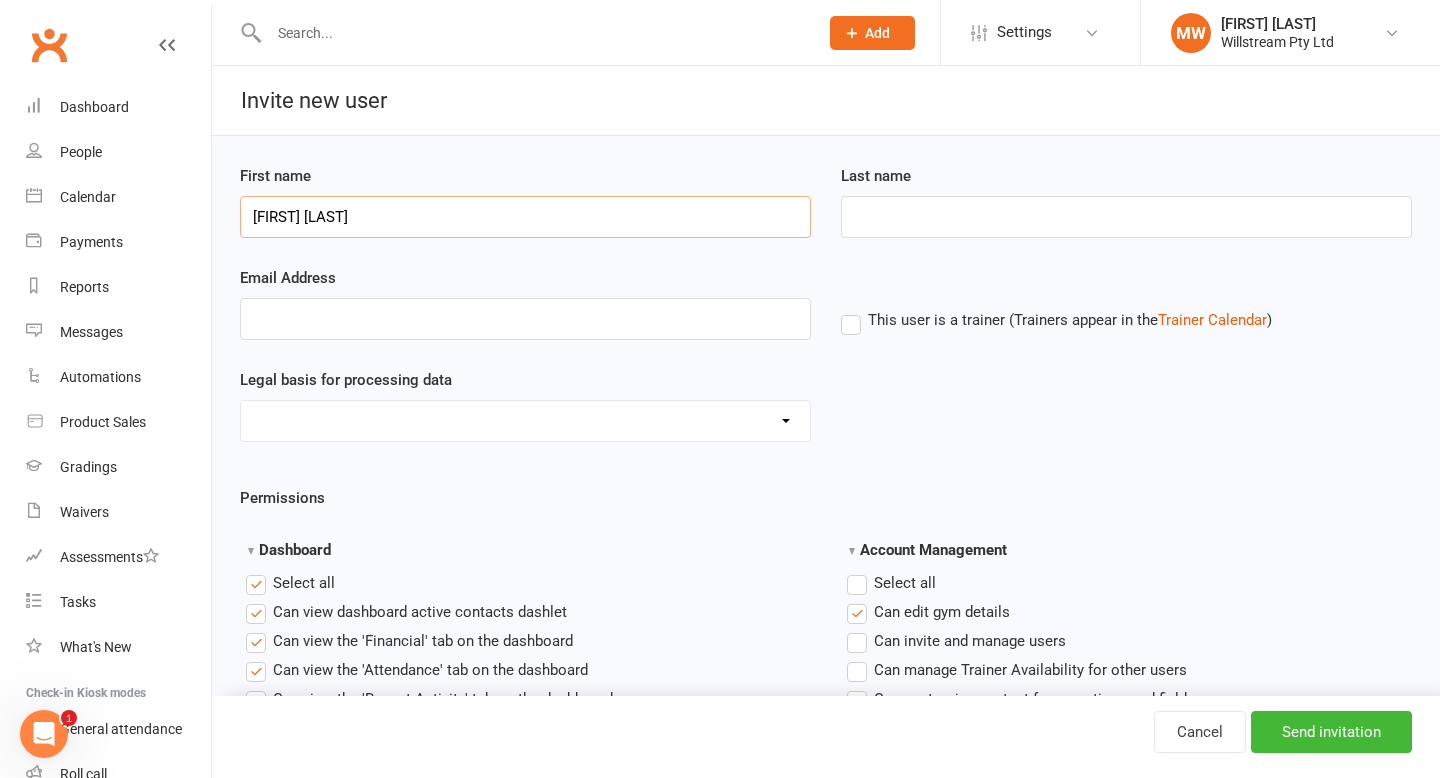 type on "[FIRST] [LAST]" 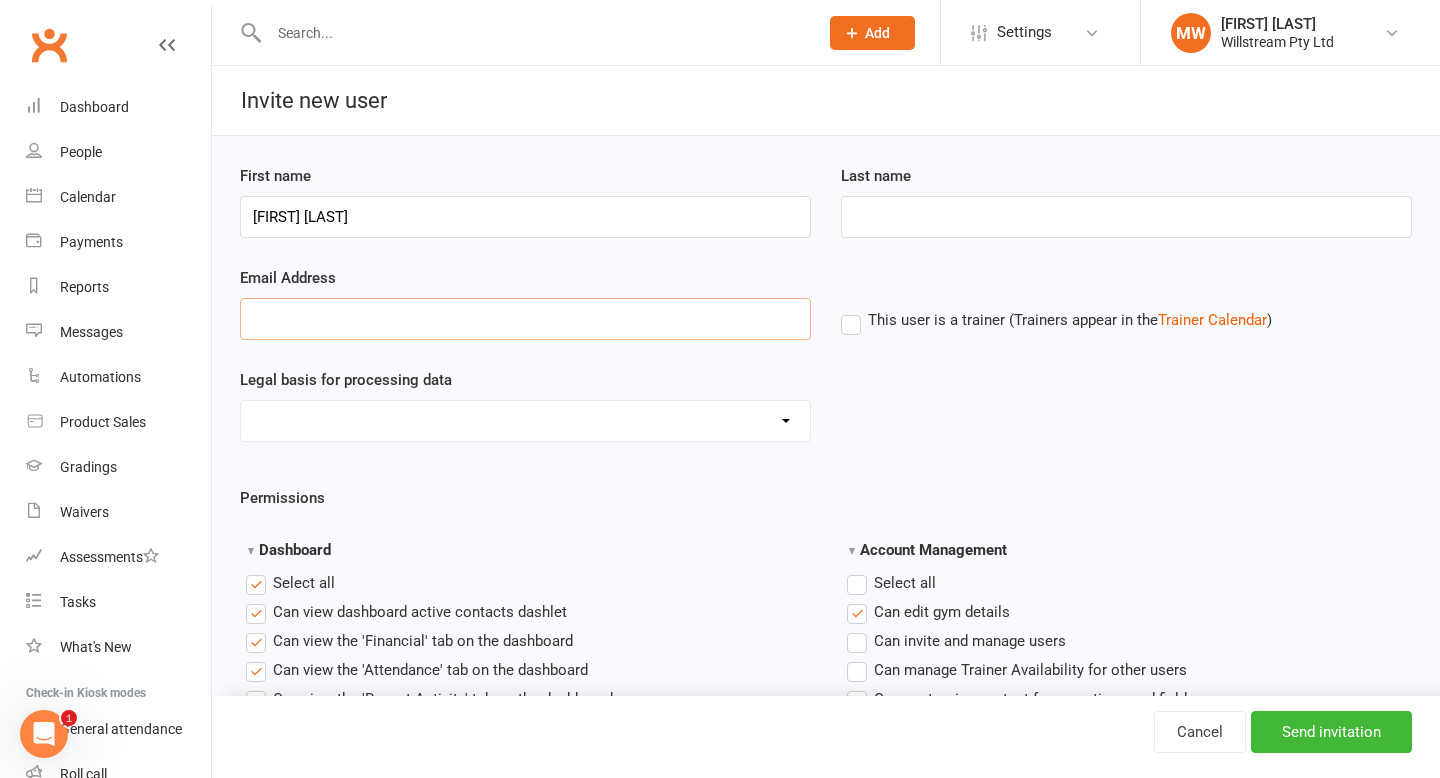 click on "Email Address" at bounding box center (525, 319) 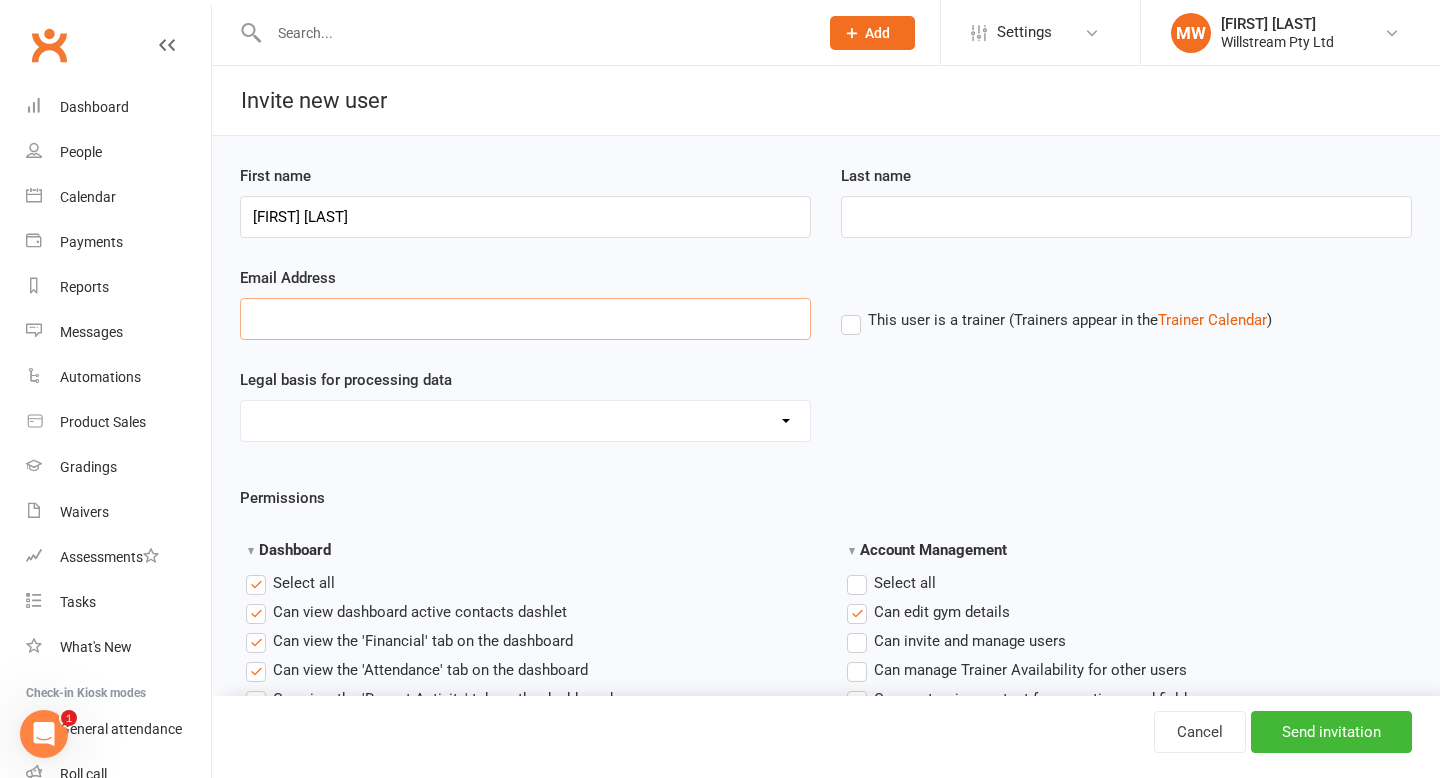 type on "melissa@redcatacademy.com.au" 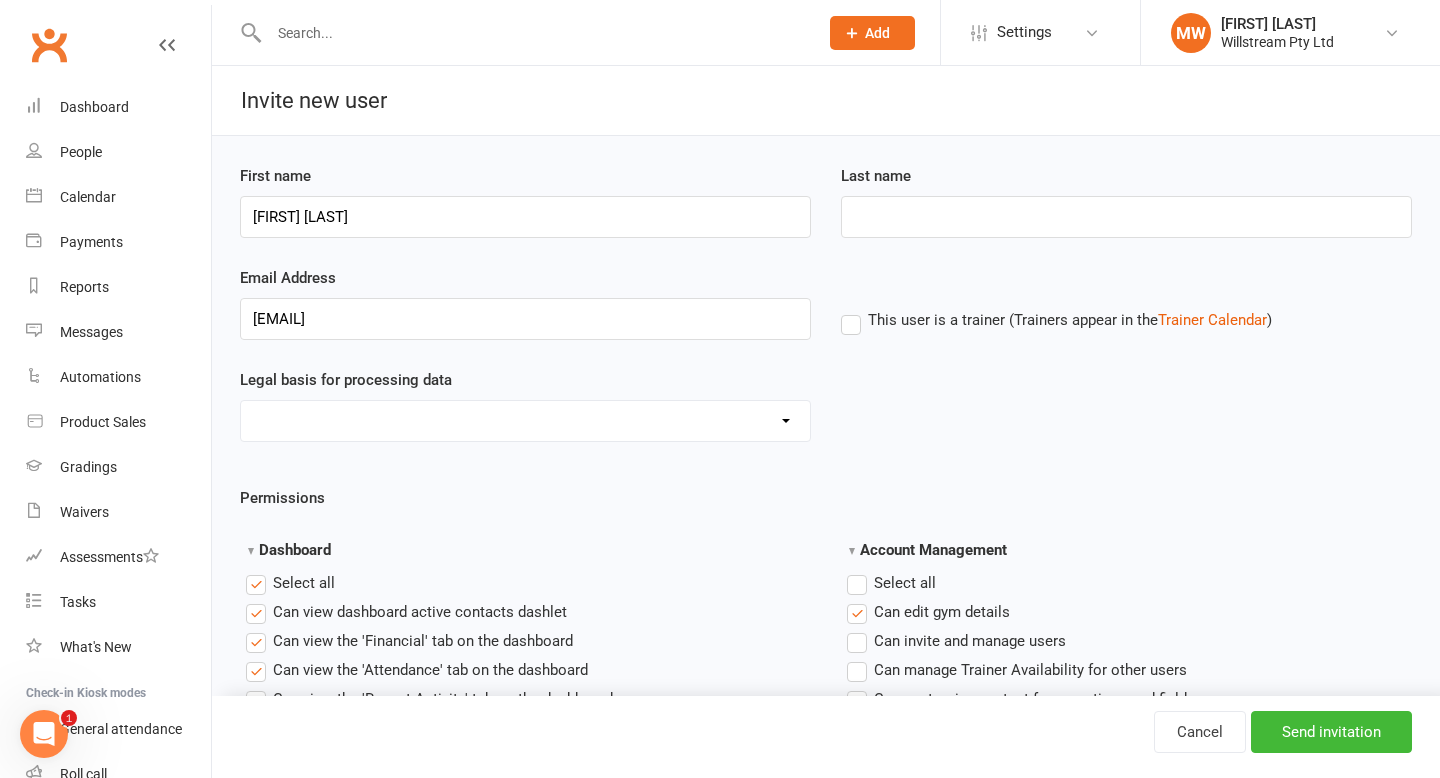 click on "Consent provided by contact
Legitimate Interest - Existing Customer
Legitimate Interest - Prospect
Performing of a Contract
Not Applicable" at bounding box center [525, 421] 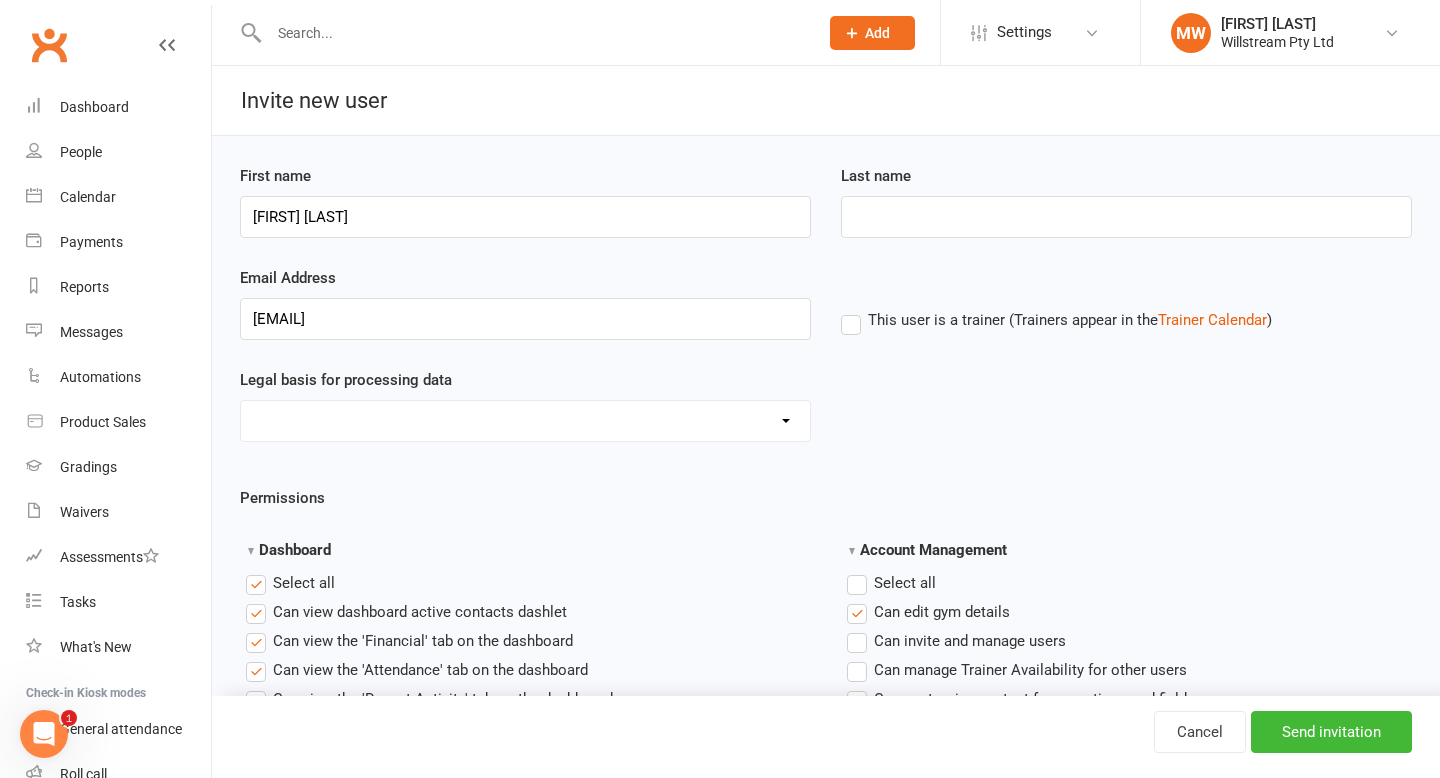 select on "Consent provided by contact" 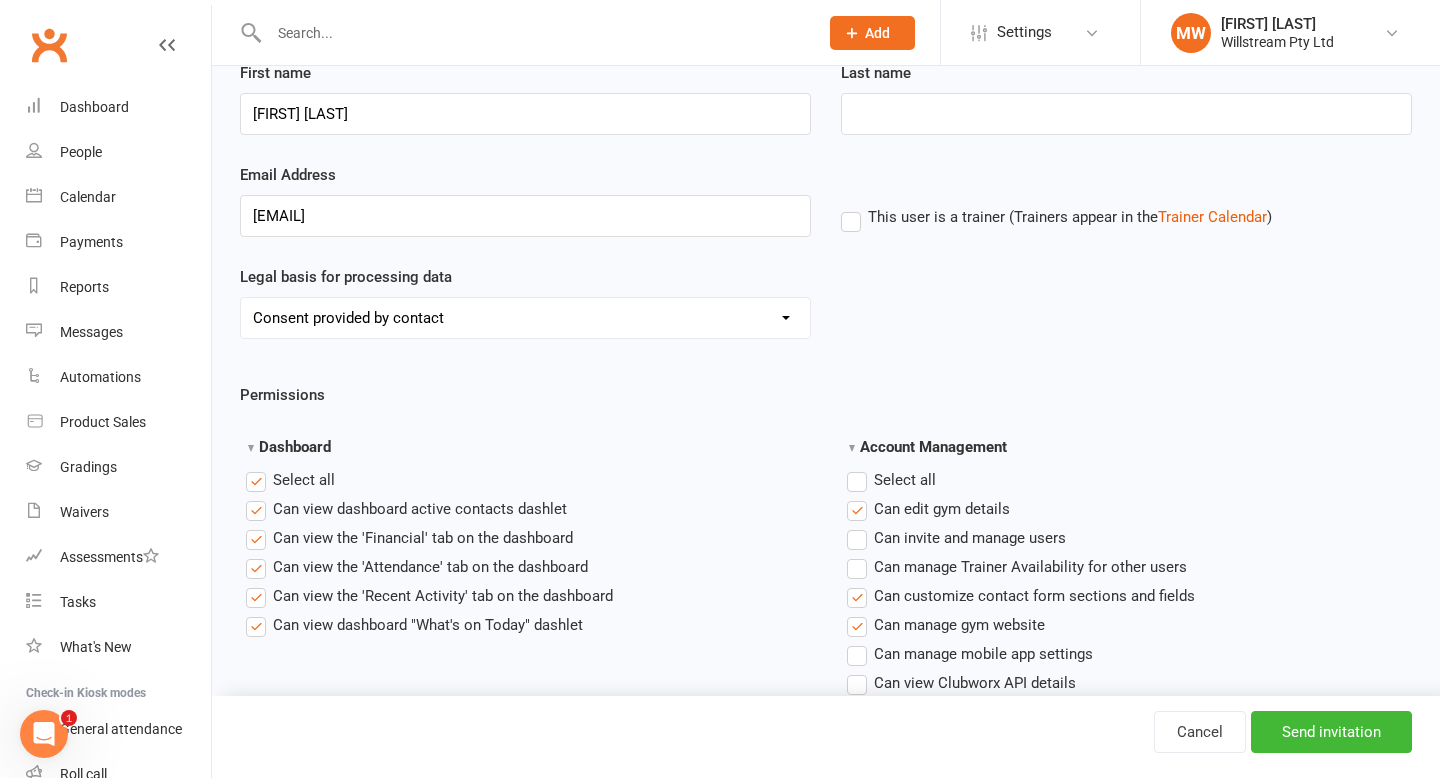 scroll, scrollTop: 0, scrollLeft: 0, axis: both 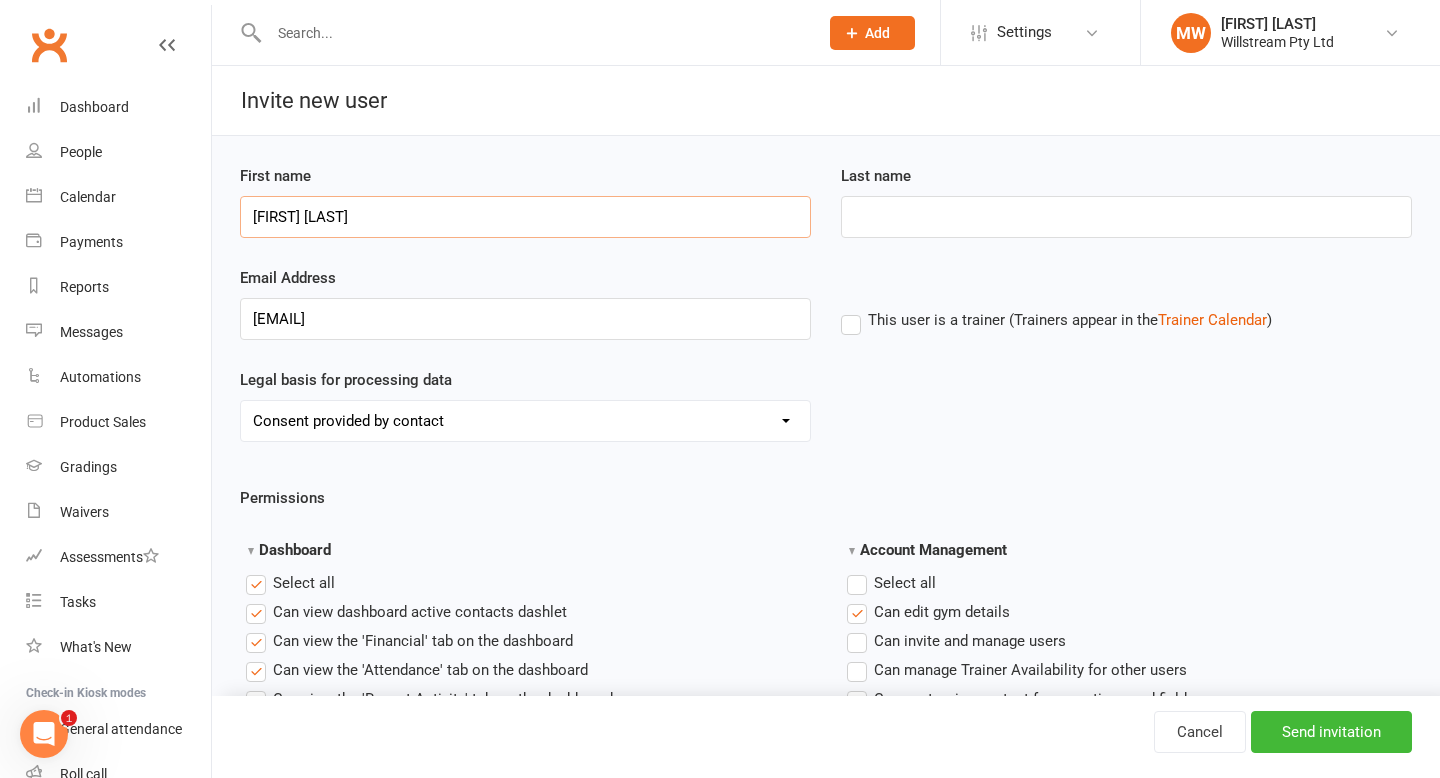 drag, startPoint x: 361, startPoint y: 219, endPoint x: 311, endPoint y: 221, distance: 50.039986 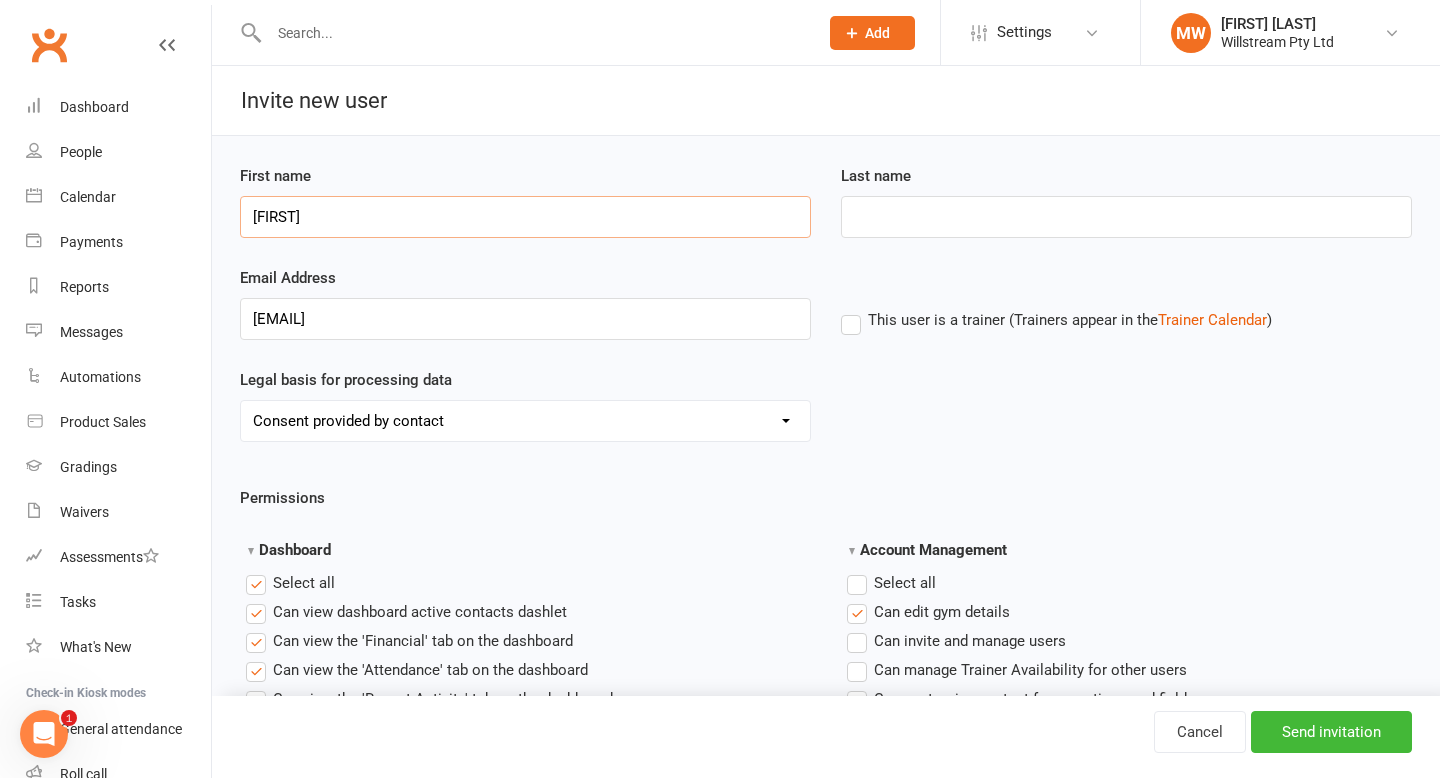 type on "Kristiana" 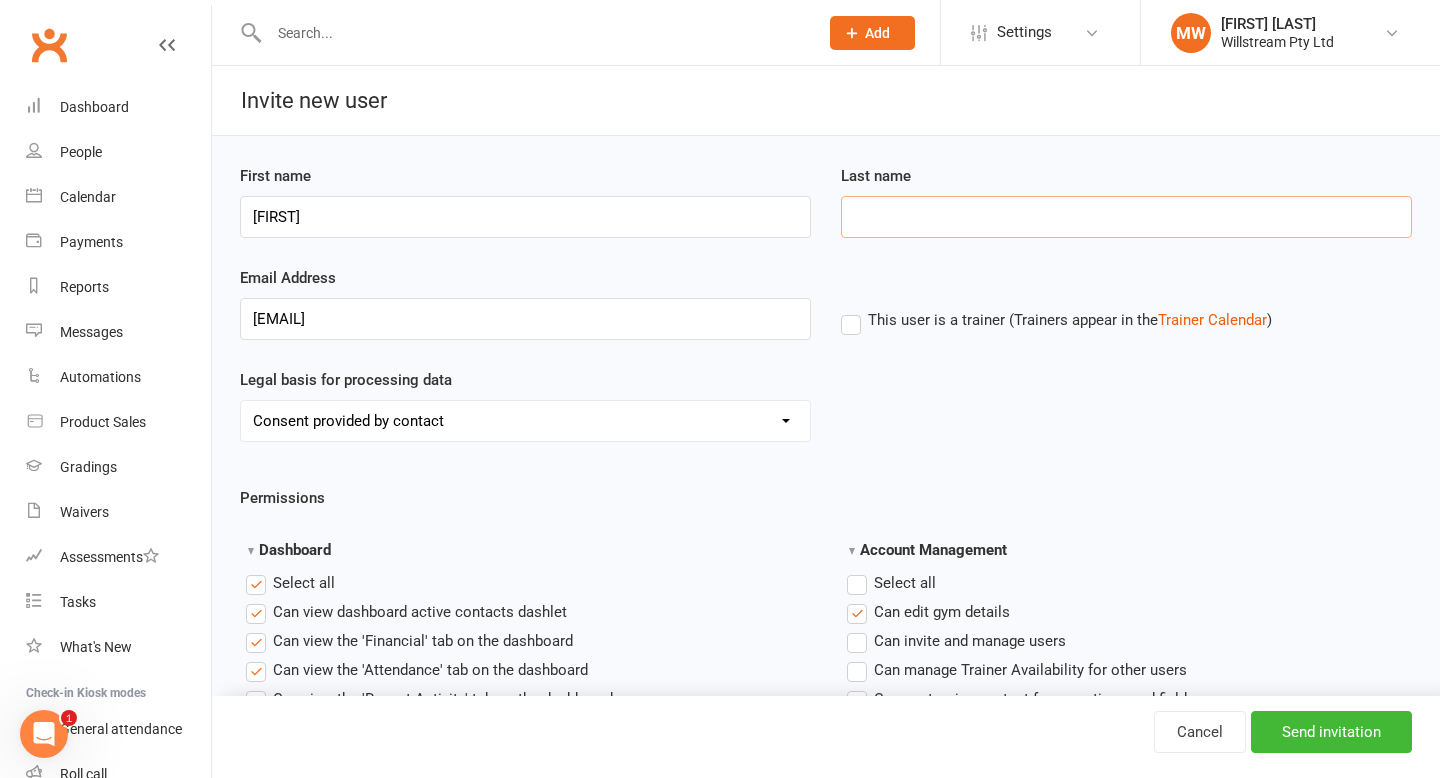 click on "Last name" at bounding box center [1126, 217] 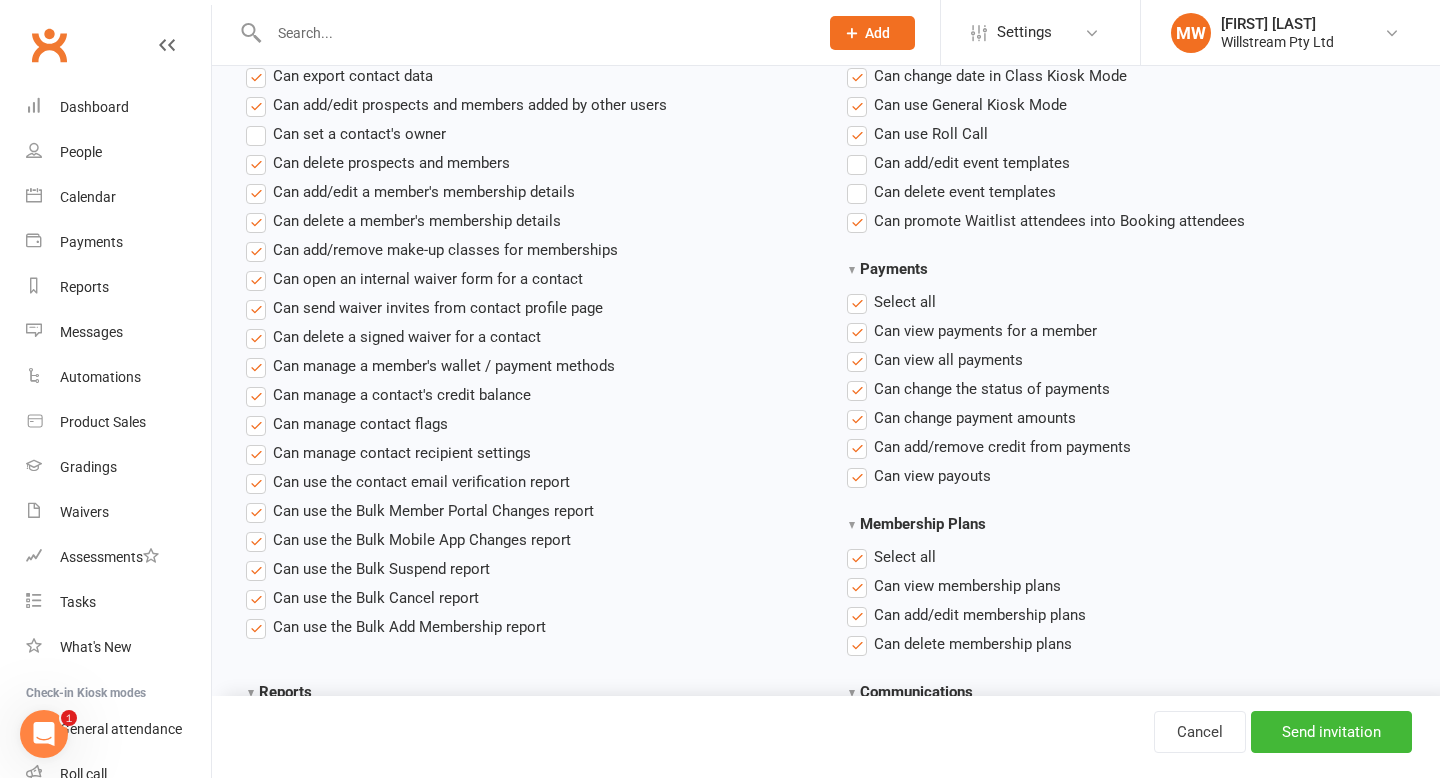 scroll, scrollTop: 0, scrollLeft: 0, axis: both 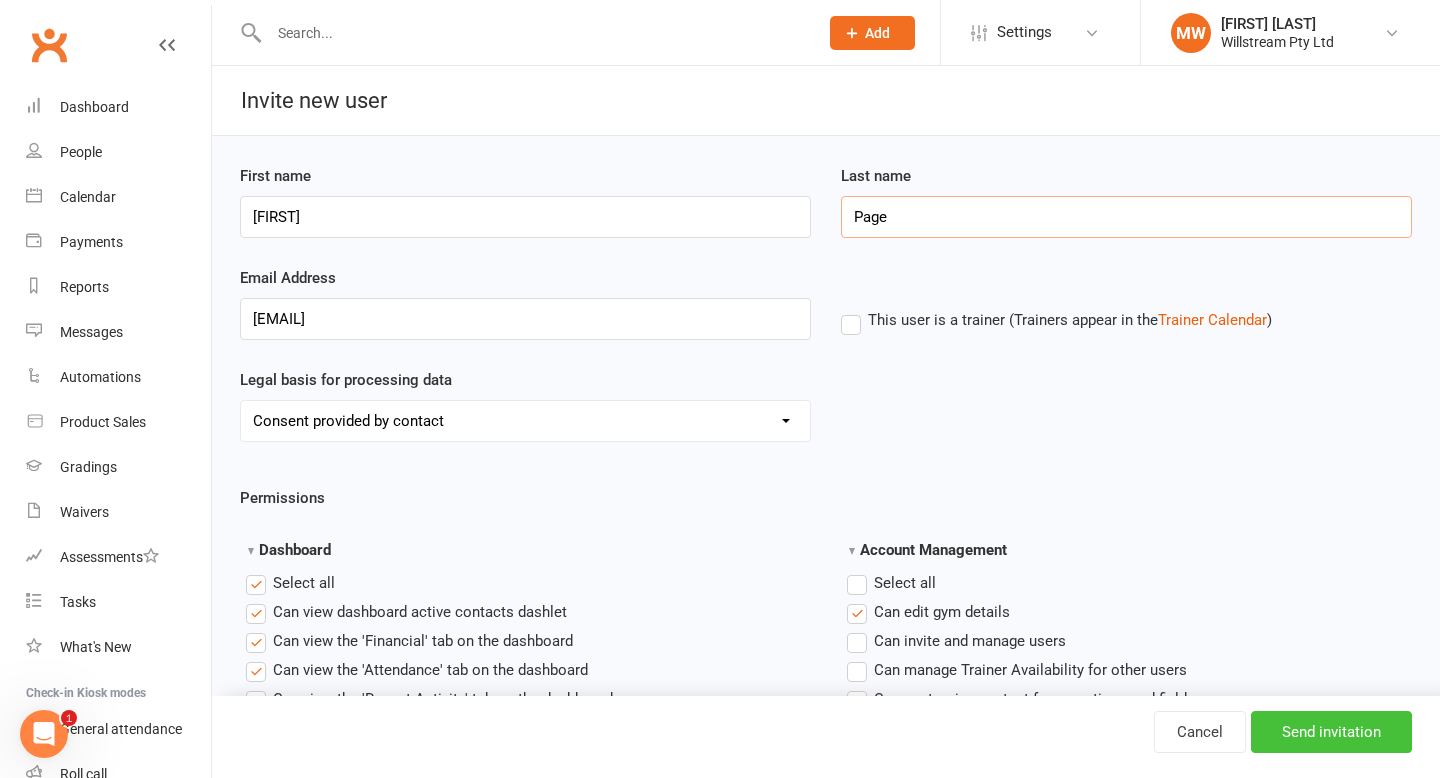 type on "Page" 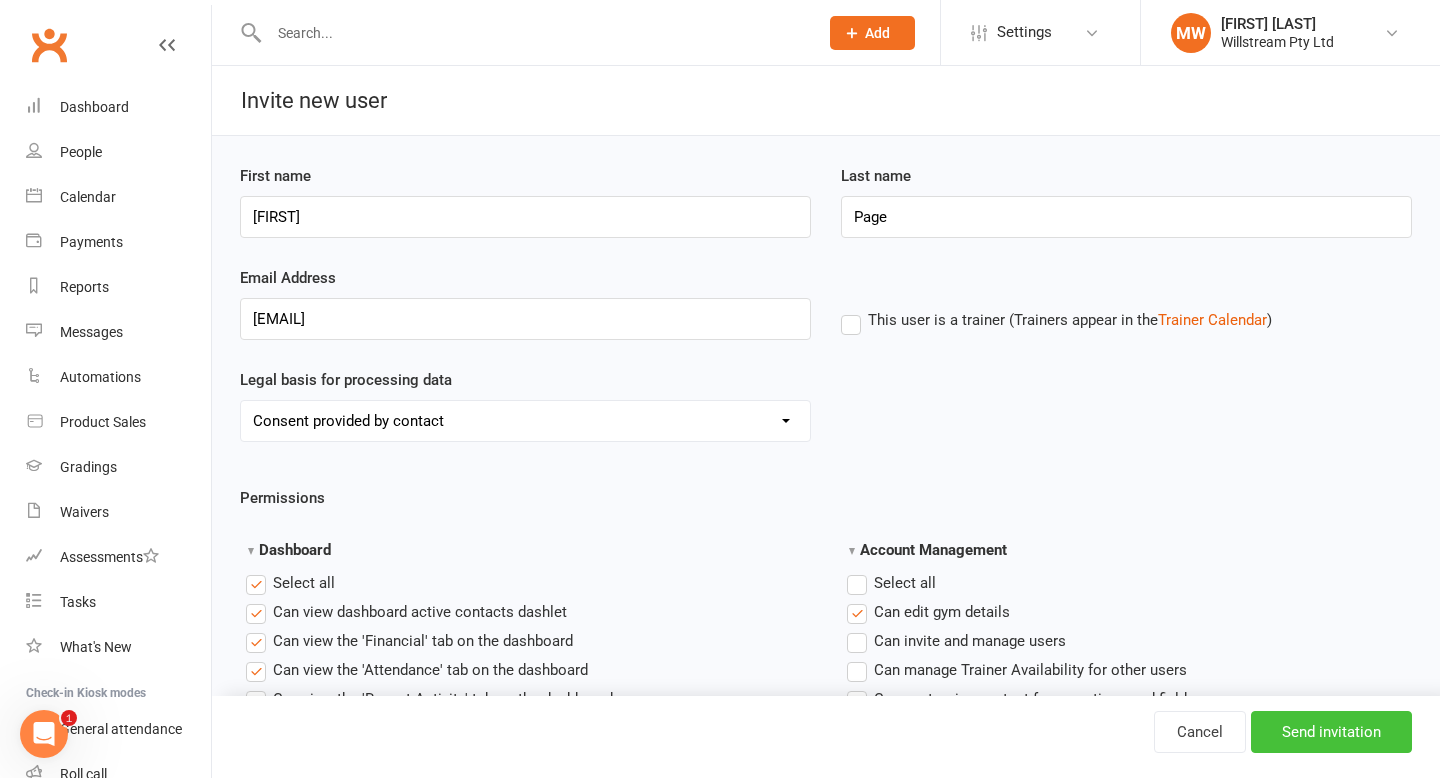click on "Send invitation" at bounding box center (1331, 732) 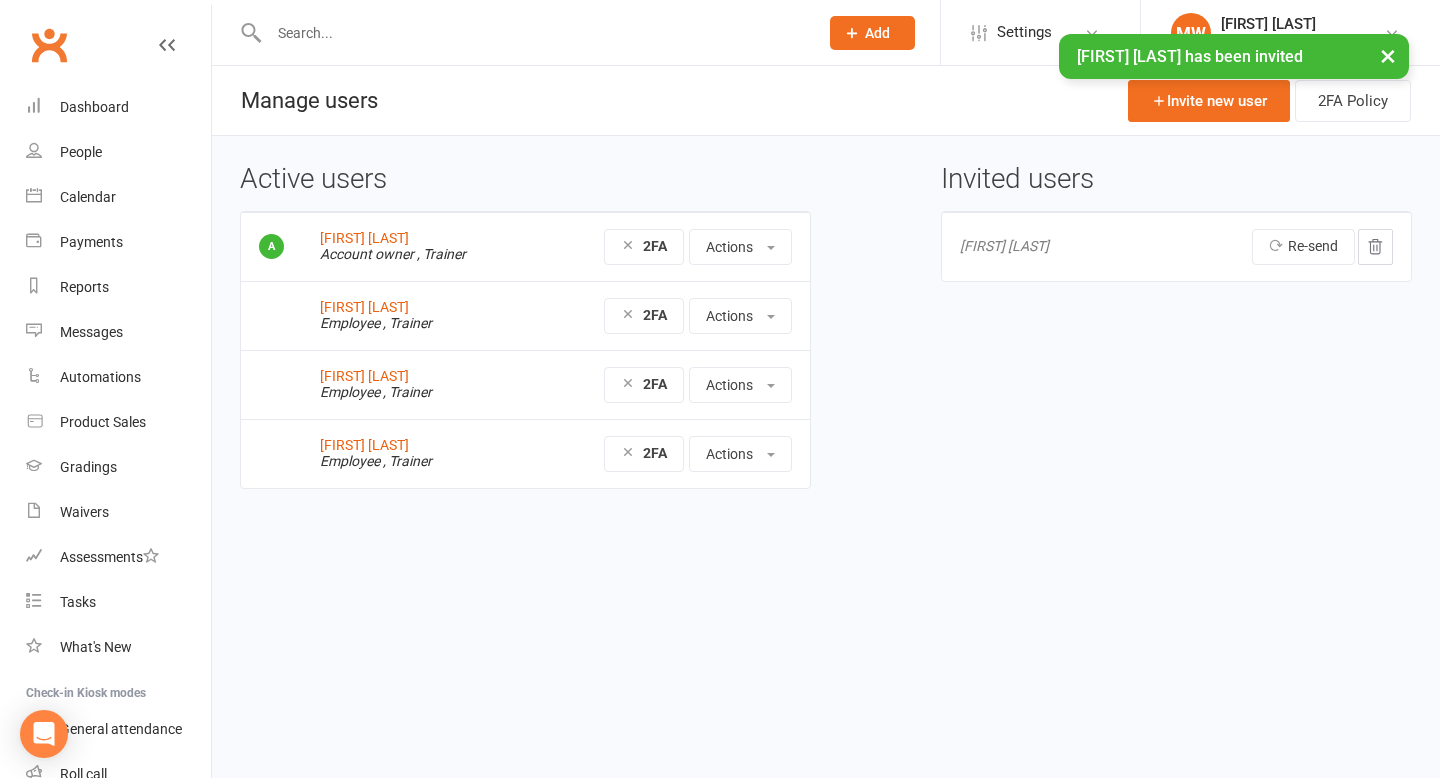scroll, scrollTop: 0, scrollLeft: 0, axis: both 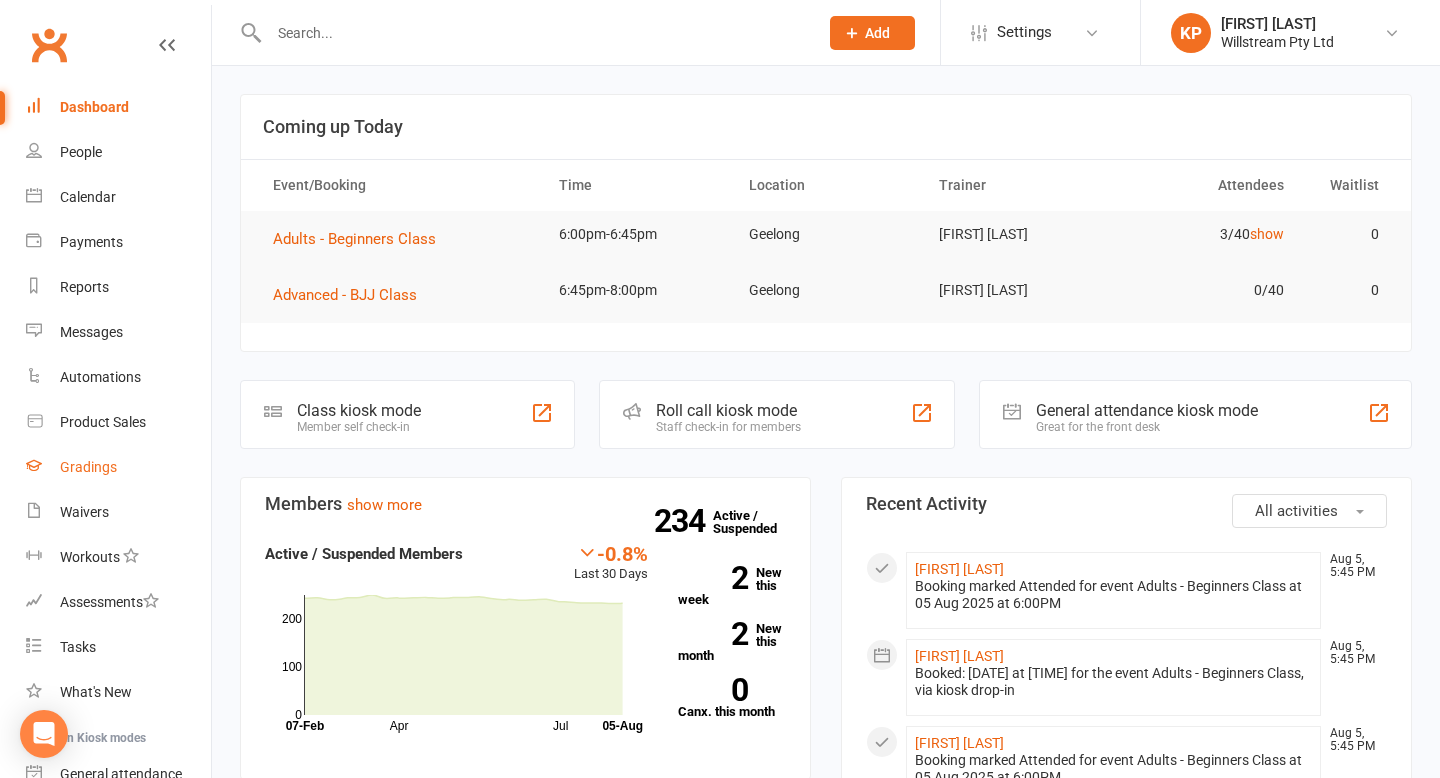 click on "Gradings" at bounding box center (118, 467) 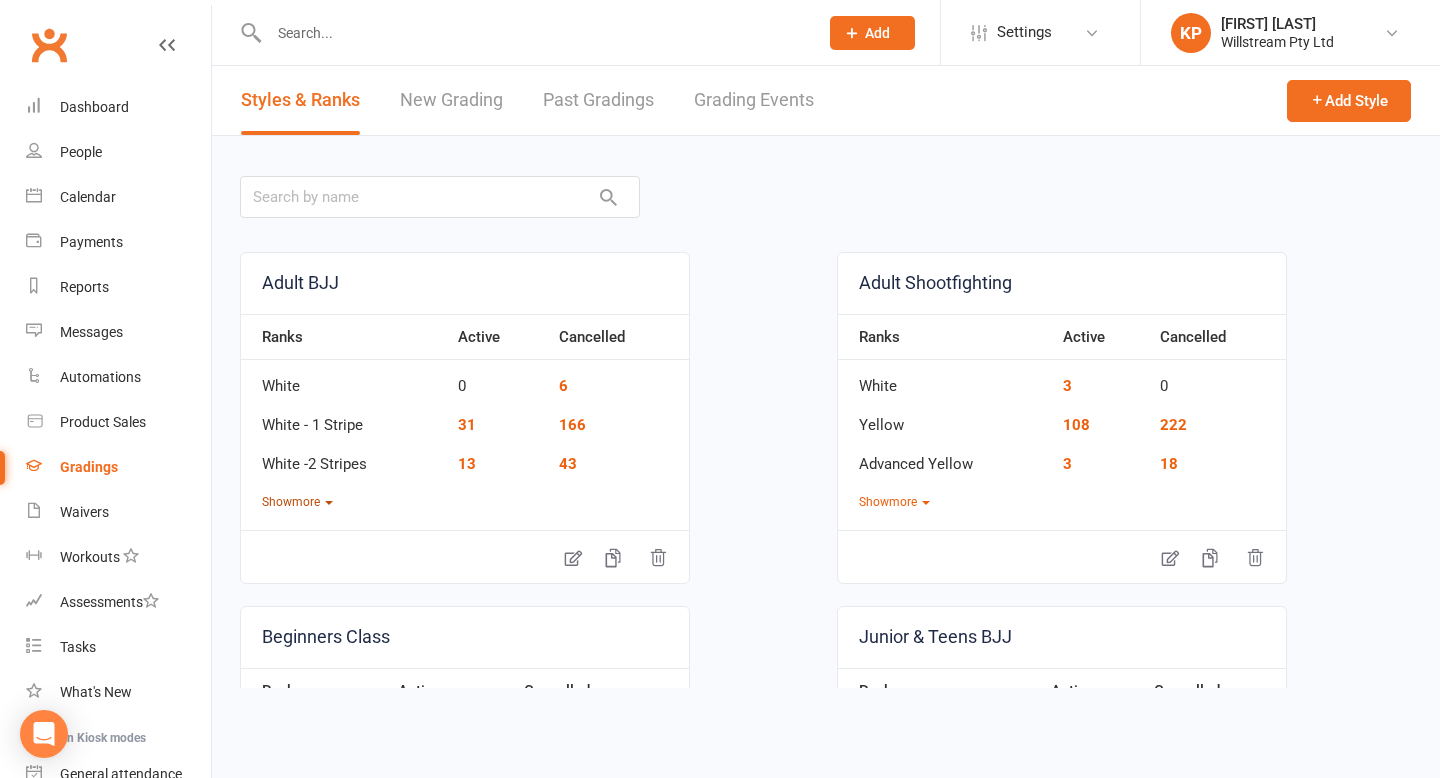 click on "Show  more" at bounding box center [297, 502] 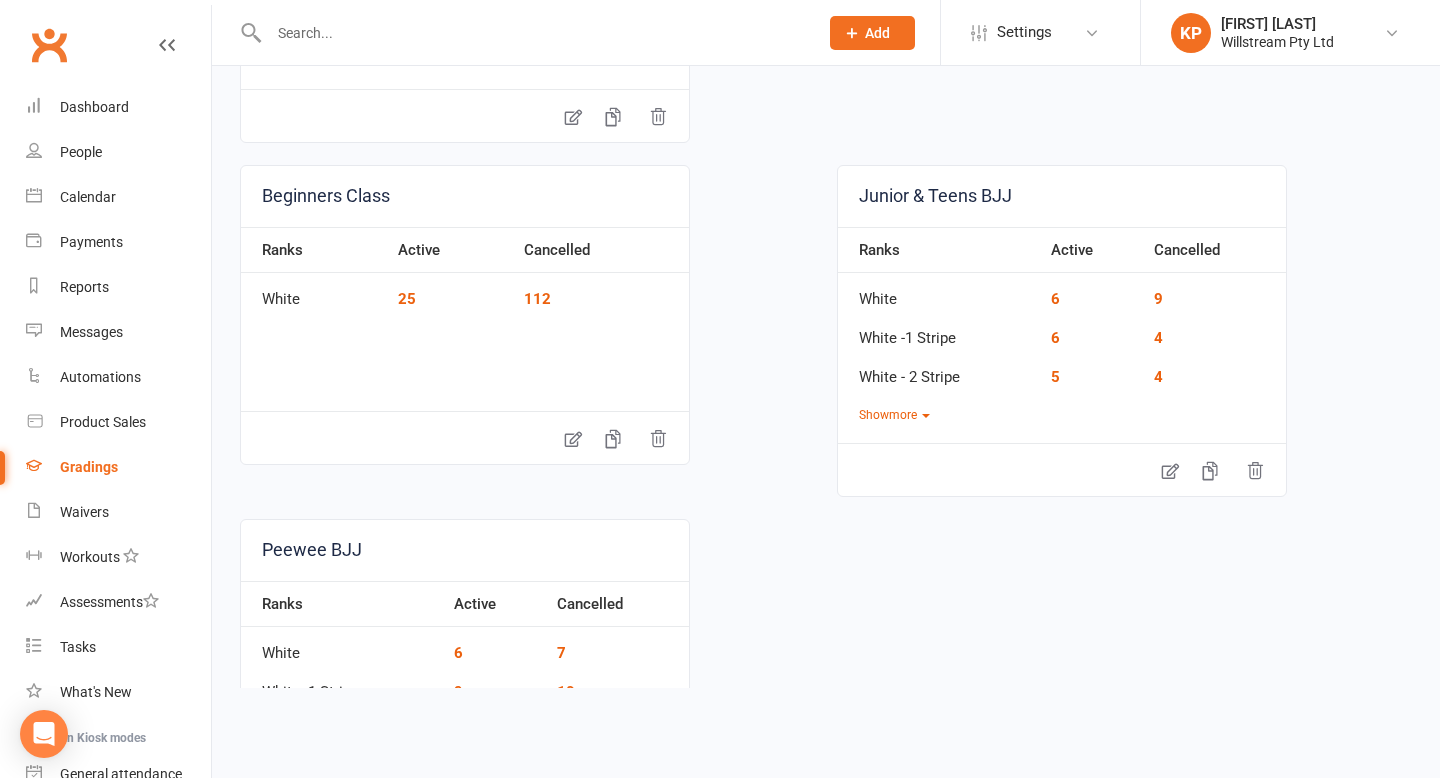 scroll, scrollTop: 1374, scrollLeft: 0, axis: vertical 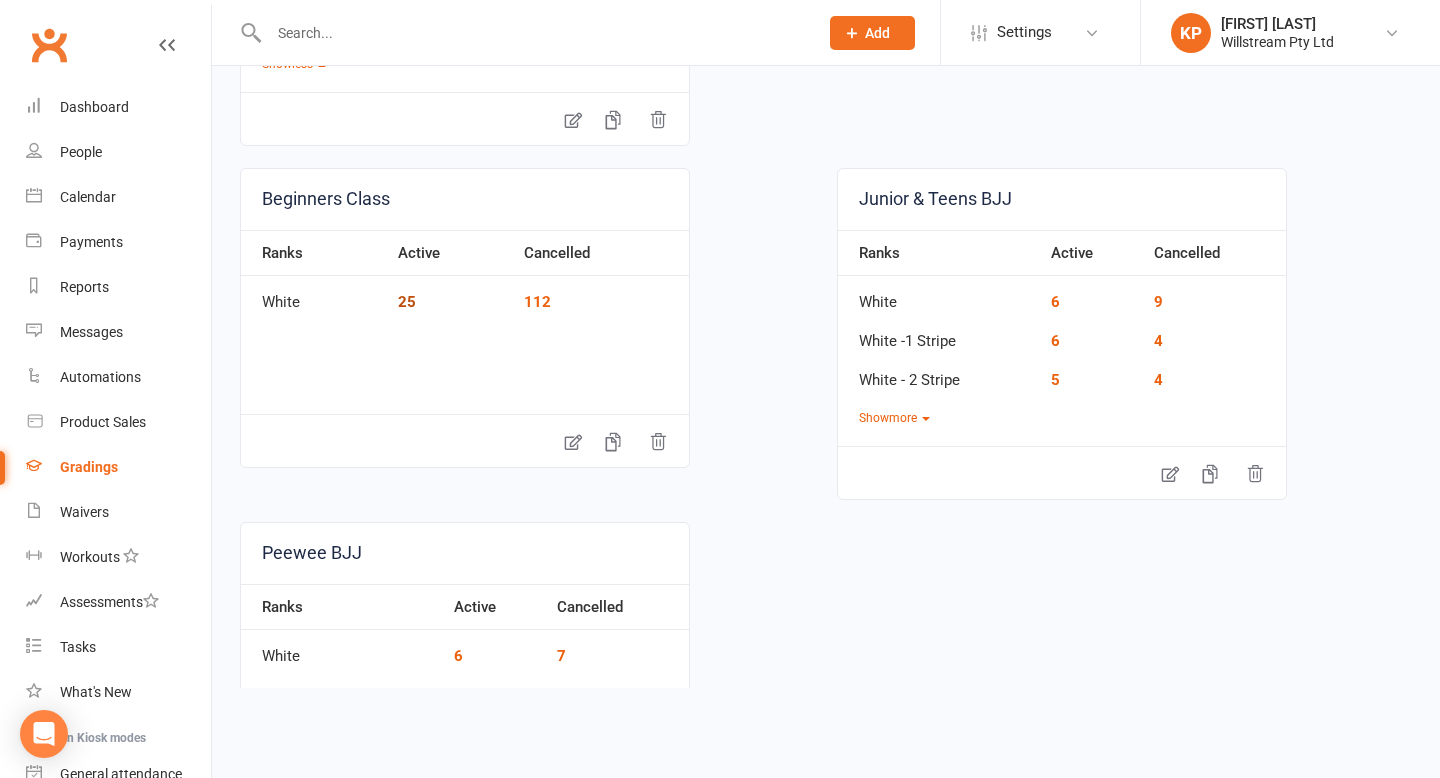 click on "25" at bounding box center [407, 302] 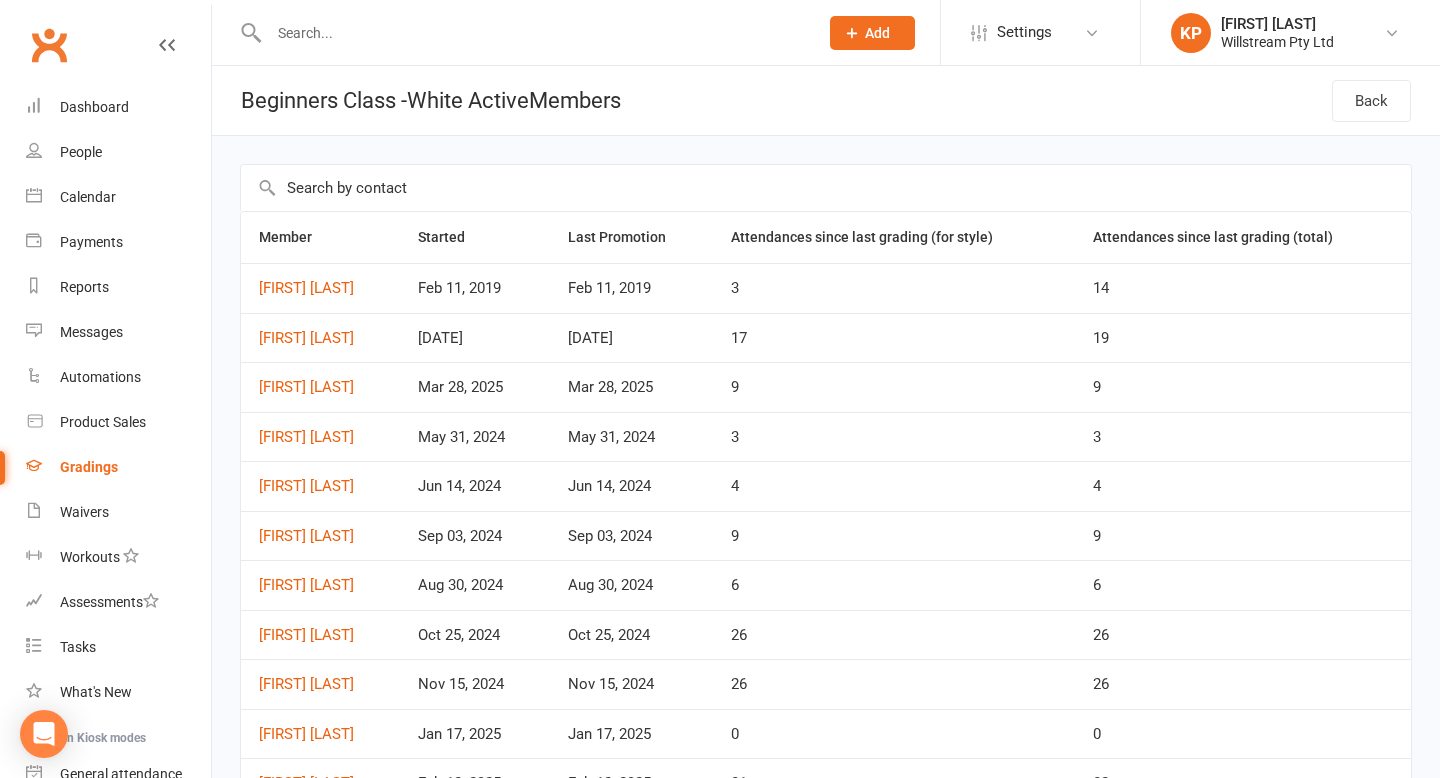click at bounding box center (522, 32) 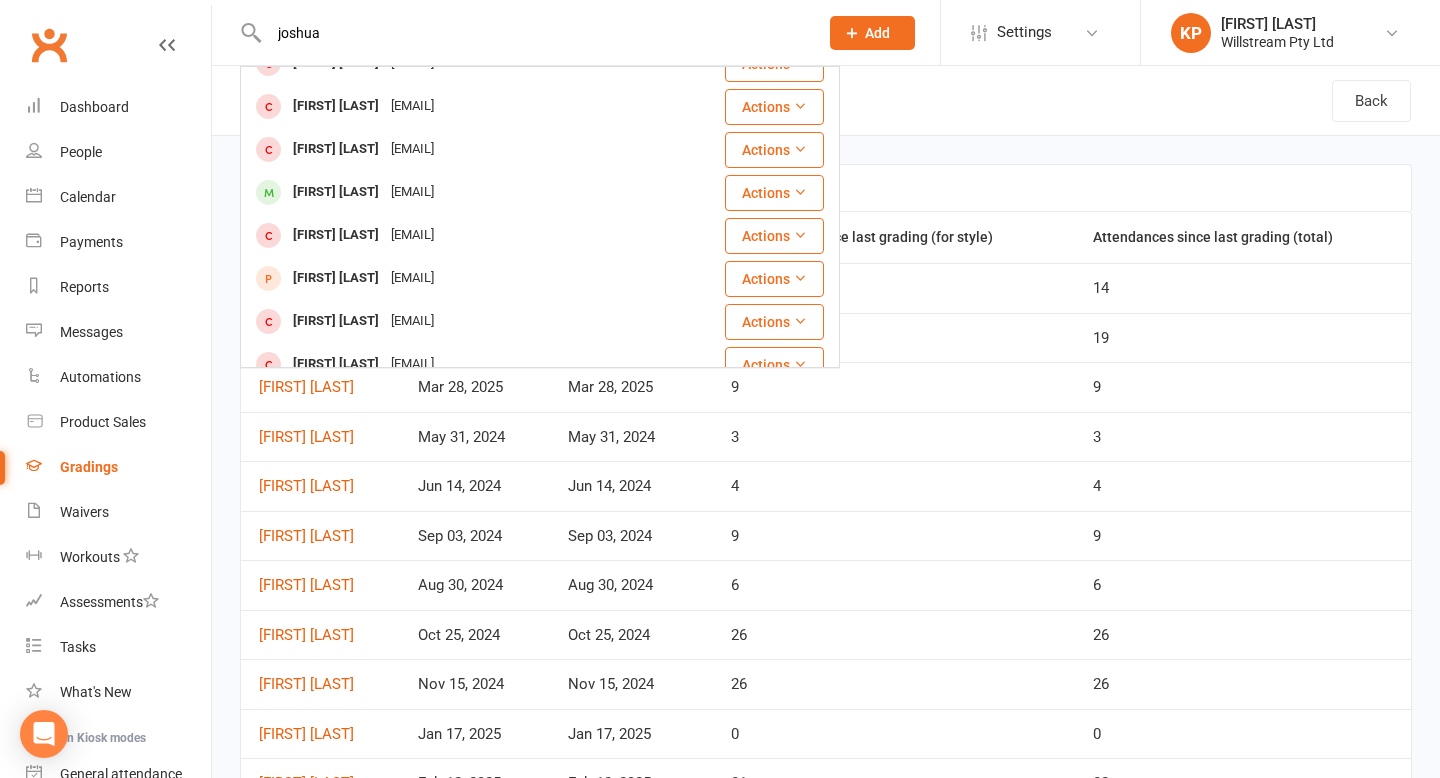 scroll, scrollTop: 292, scrollLeft: 0, axis: vertical 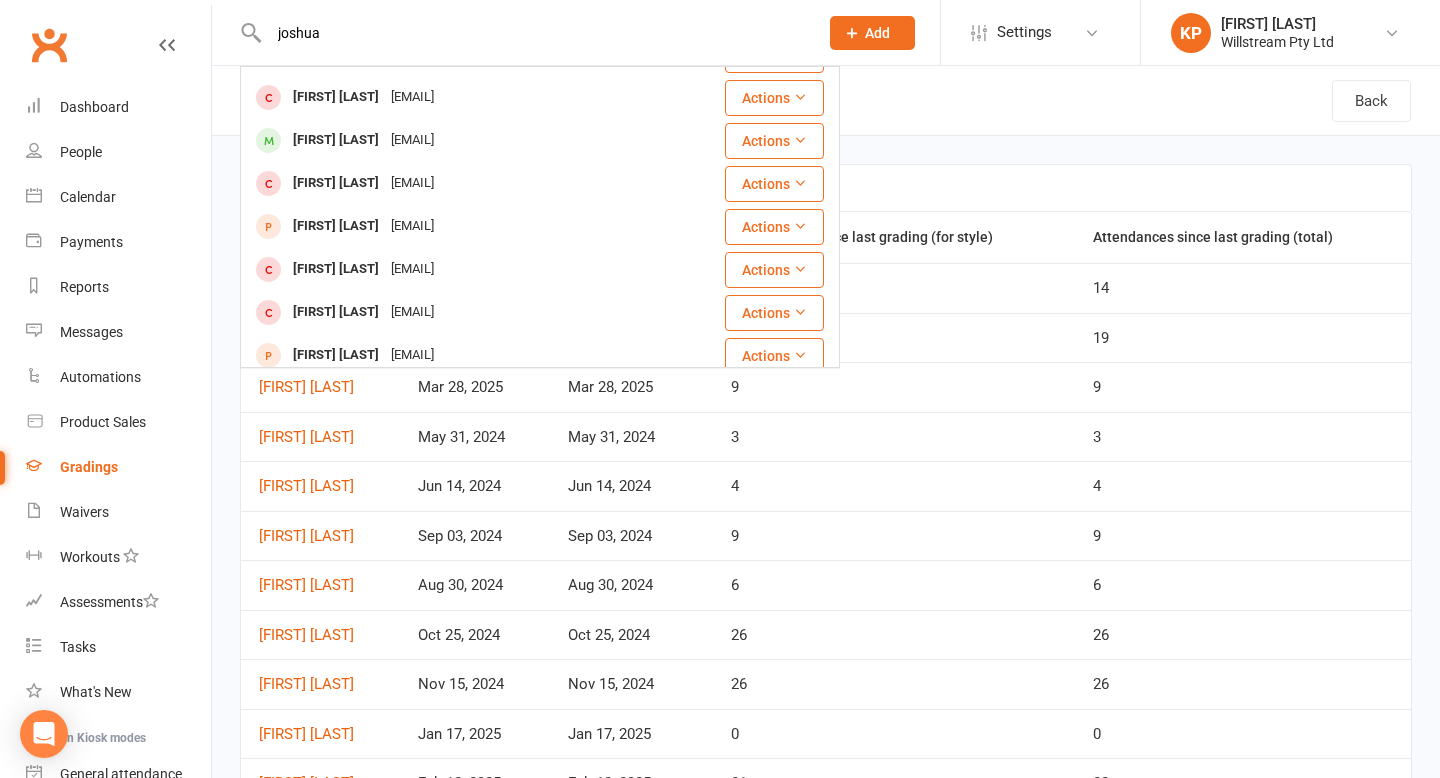 type on "joshua" 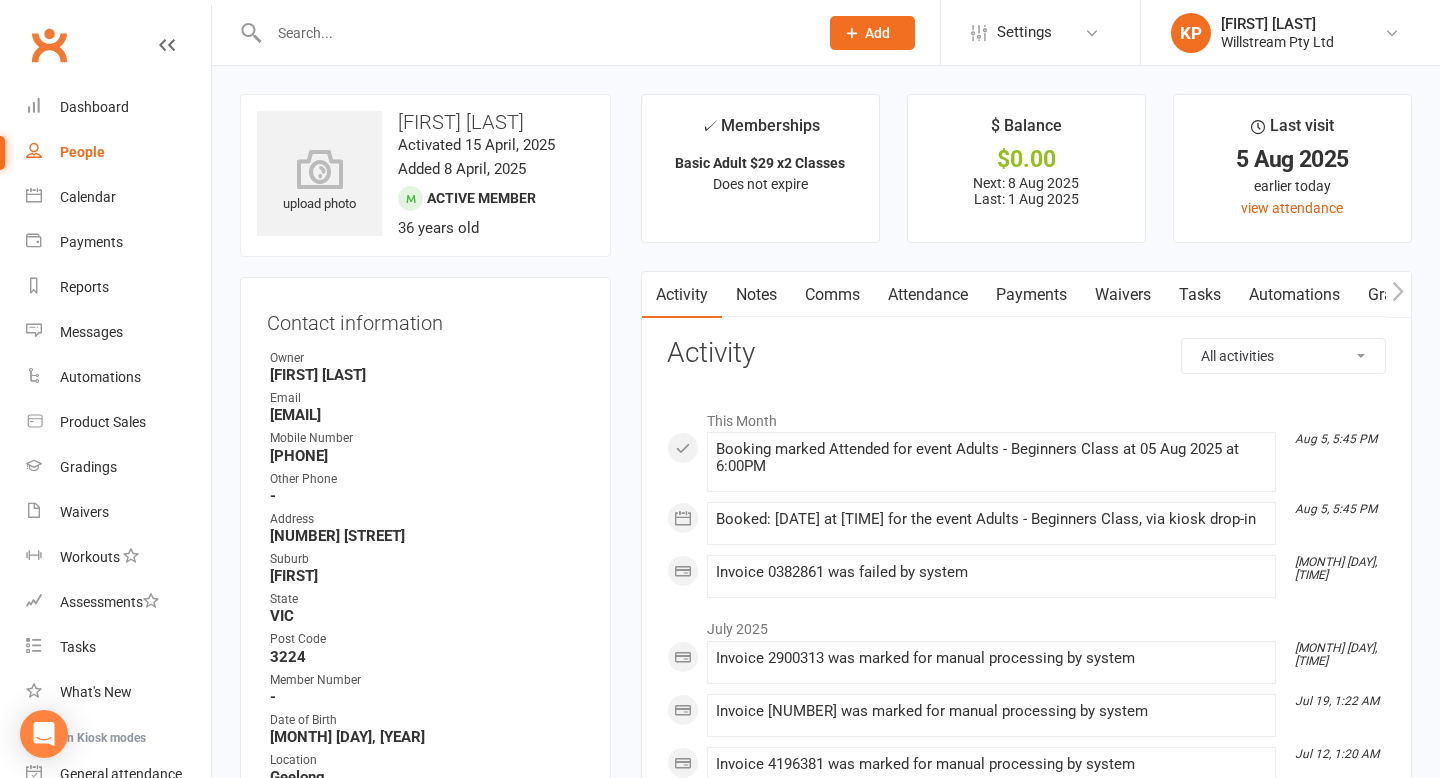 click on "Attendance" at bounding box center (928, 295) 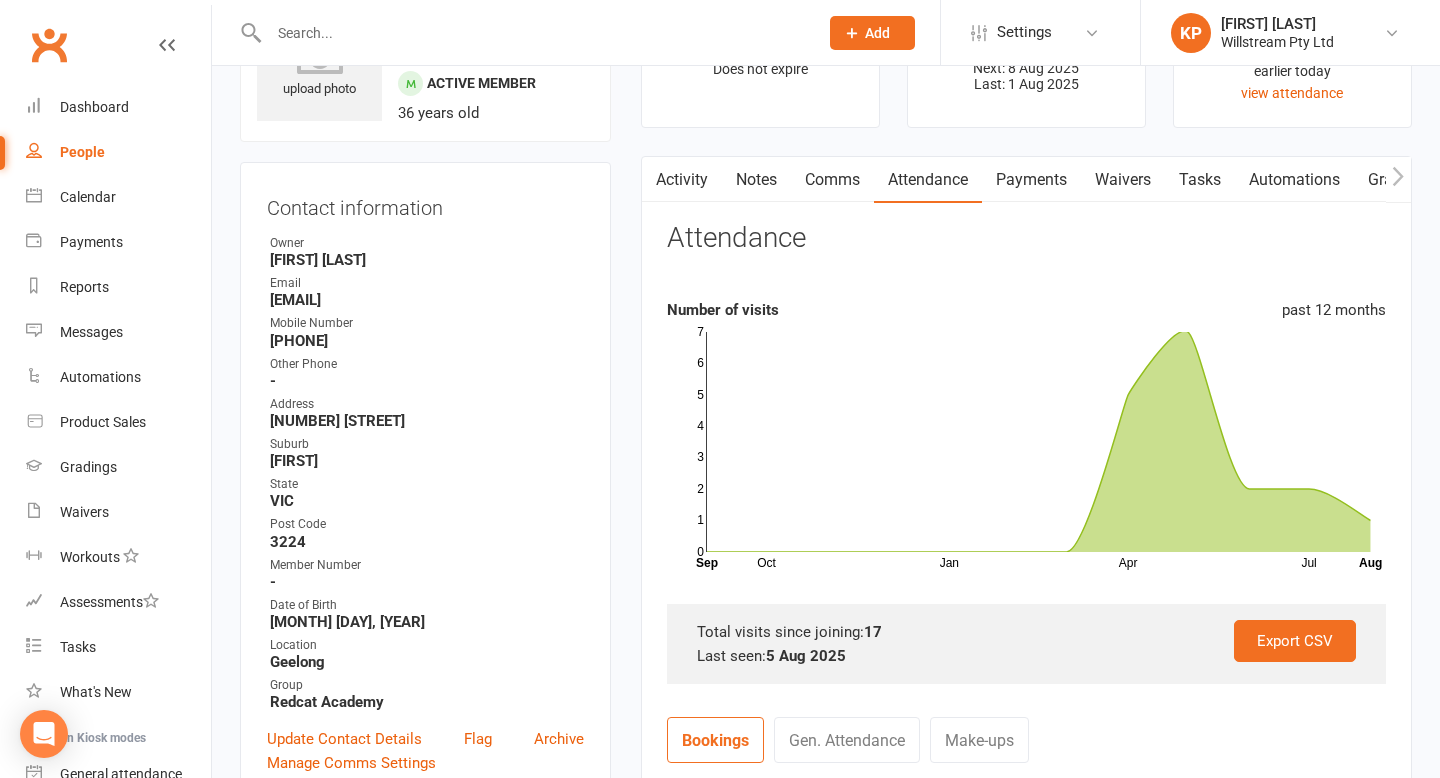 scroll, scrollTop: 0, scrollLeft: 0, axis: both 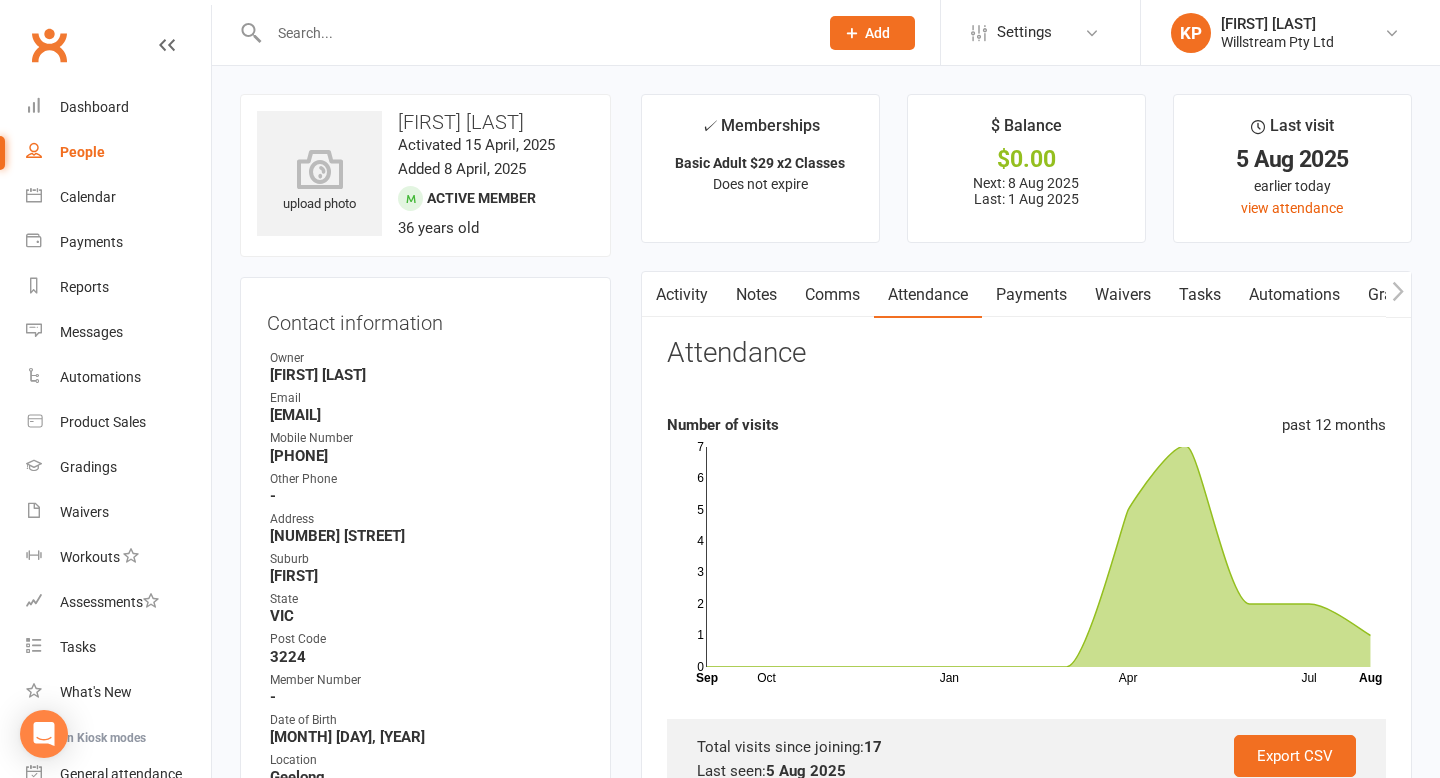 click at bounding box center [533, 33] 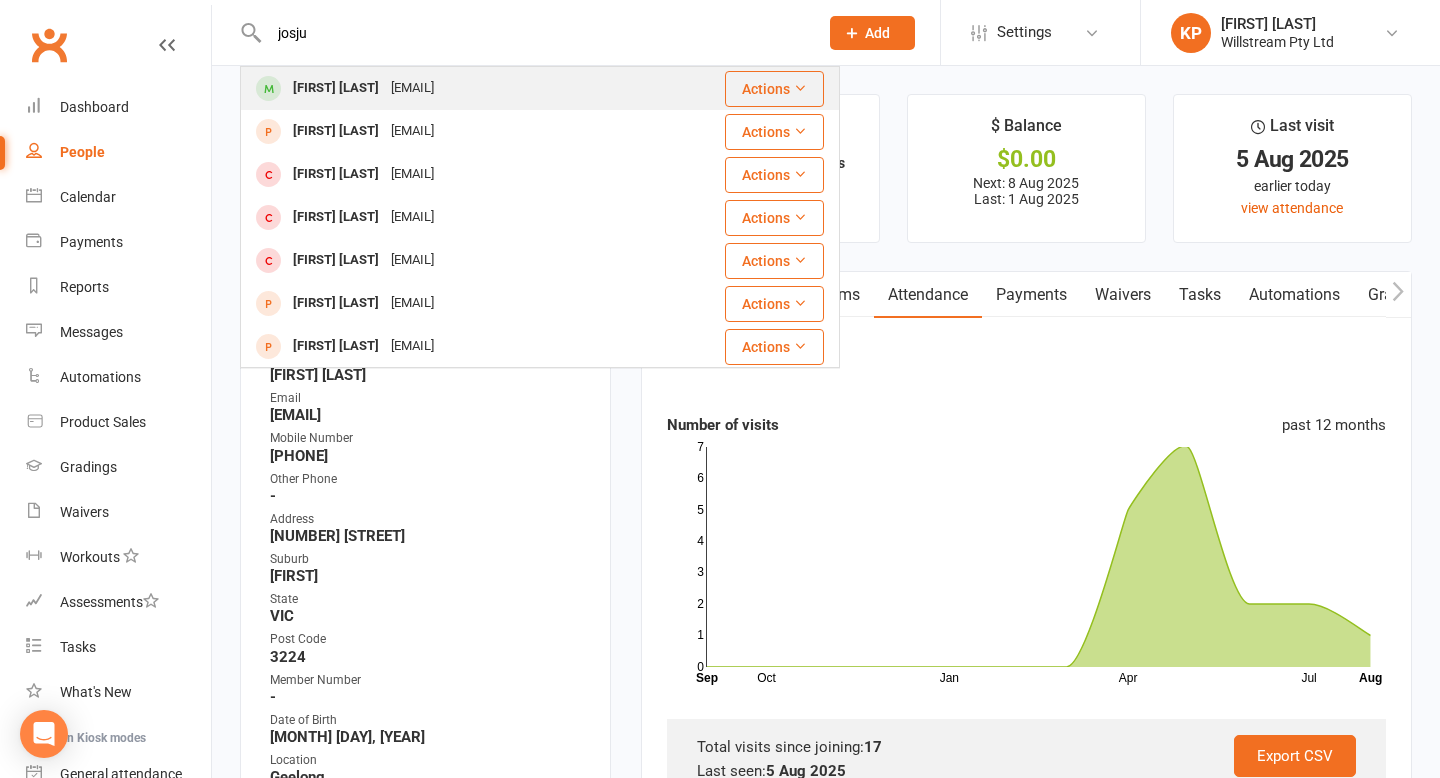 scroll, scrollTop: 48, scrollLeft: 0, axis: vertical 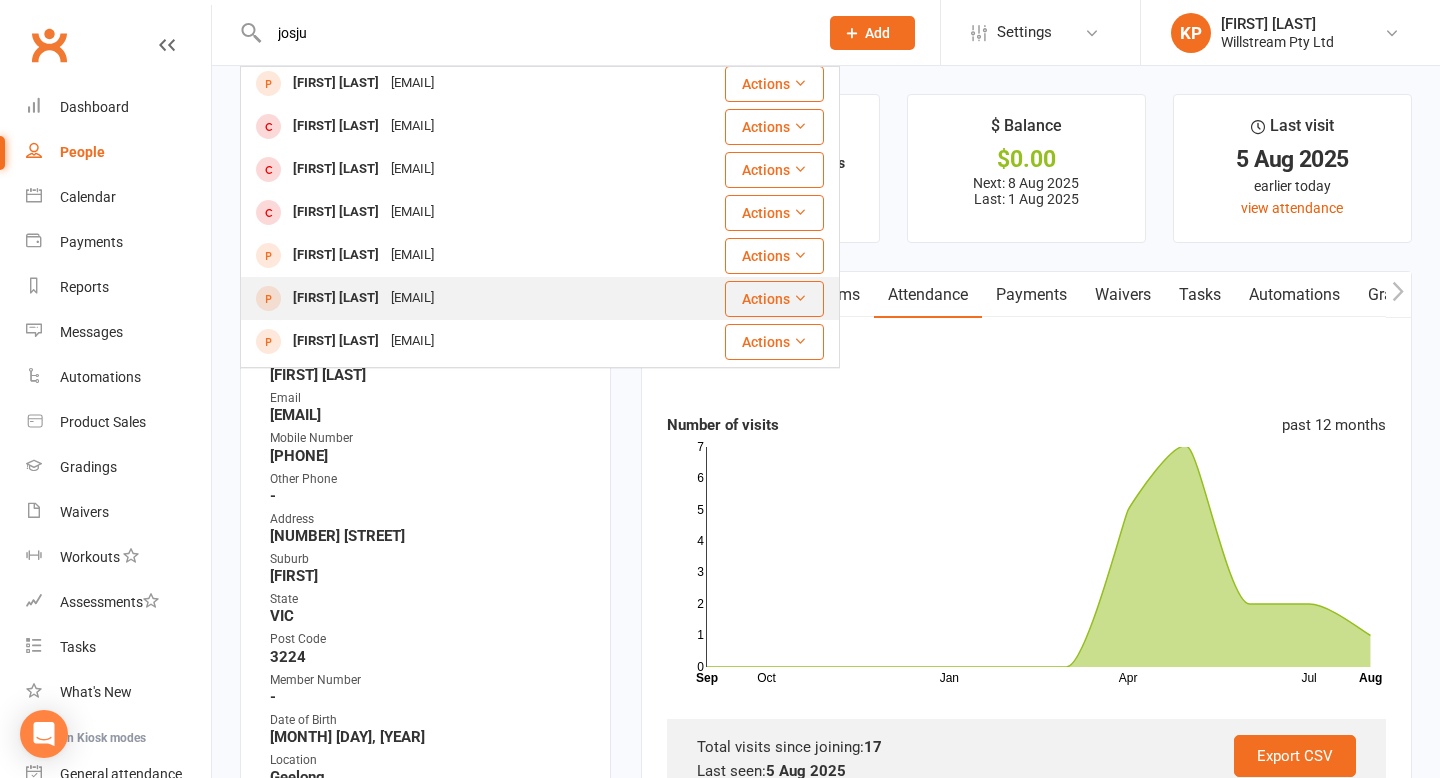 type on "josju" 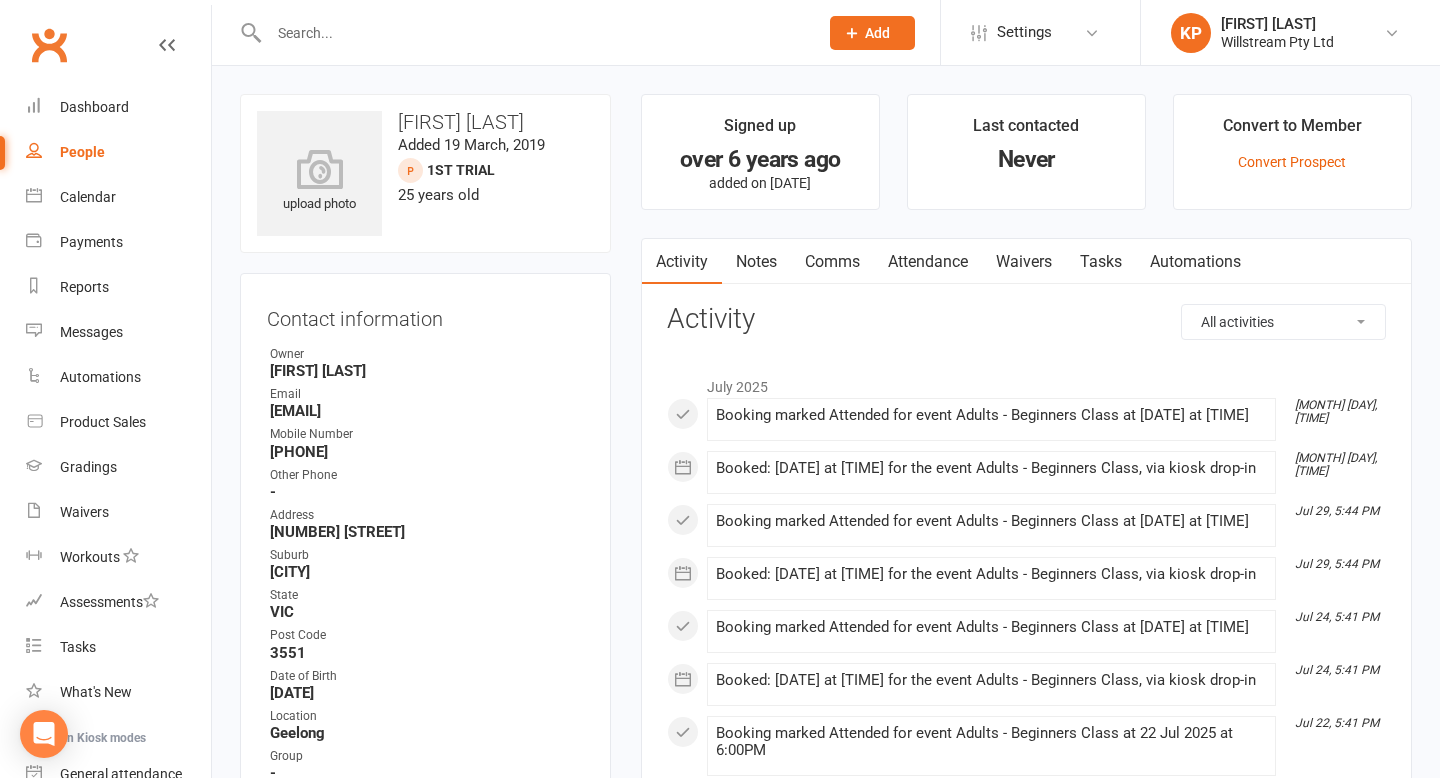 click on "Attendance" at bounding box center (928, 262) 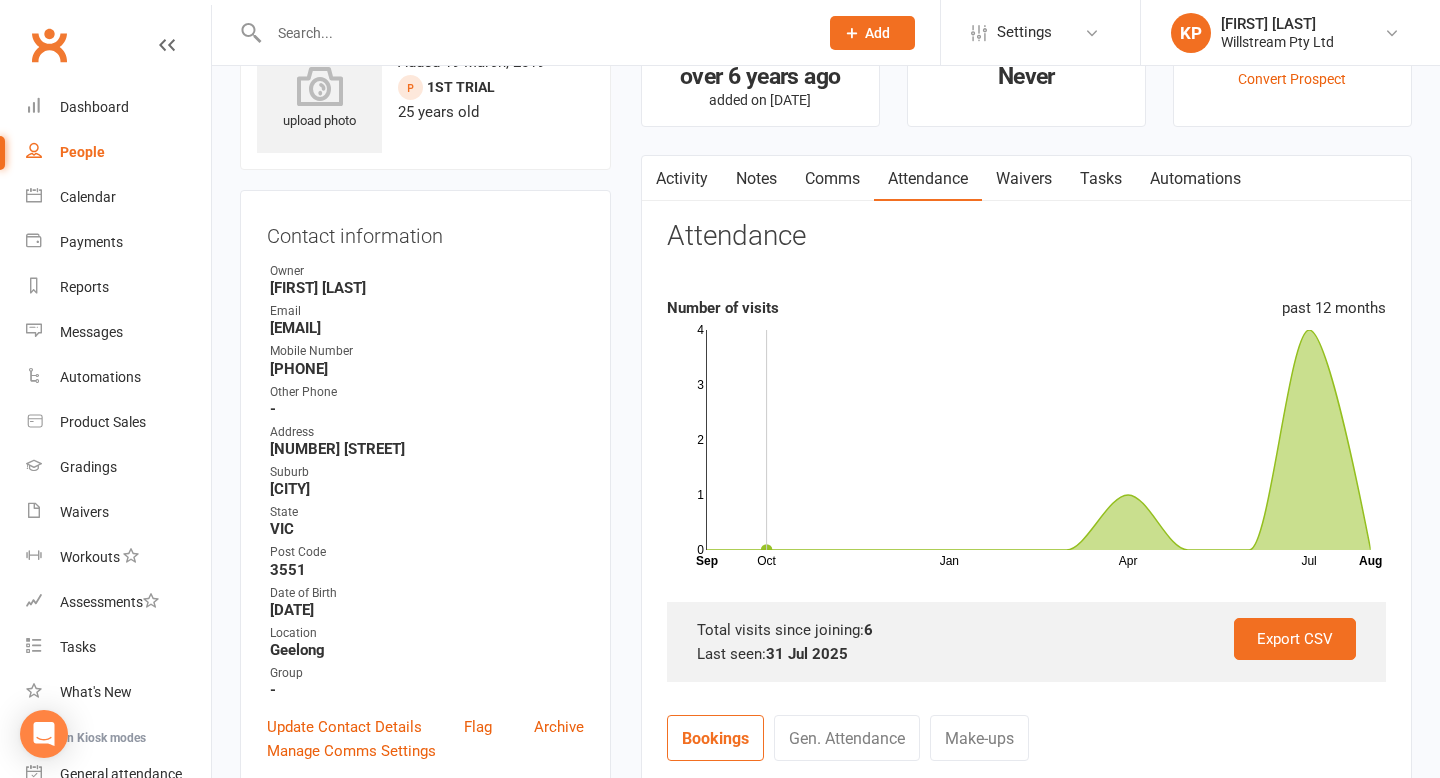scroll, scrollTop: 93, scrollLeft: 0, axis: vertical 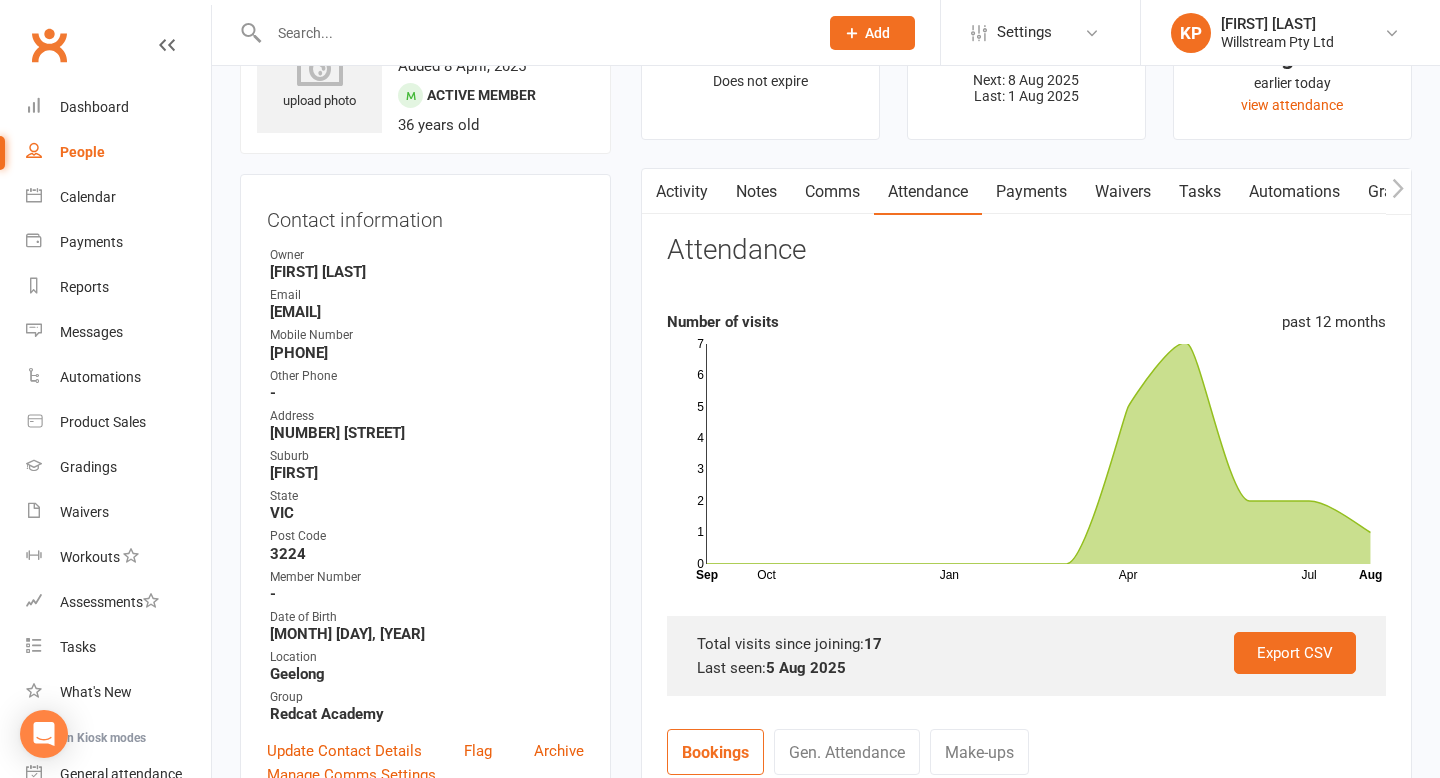 click at bounding box center (533, 33) 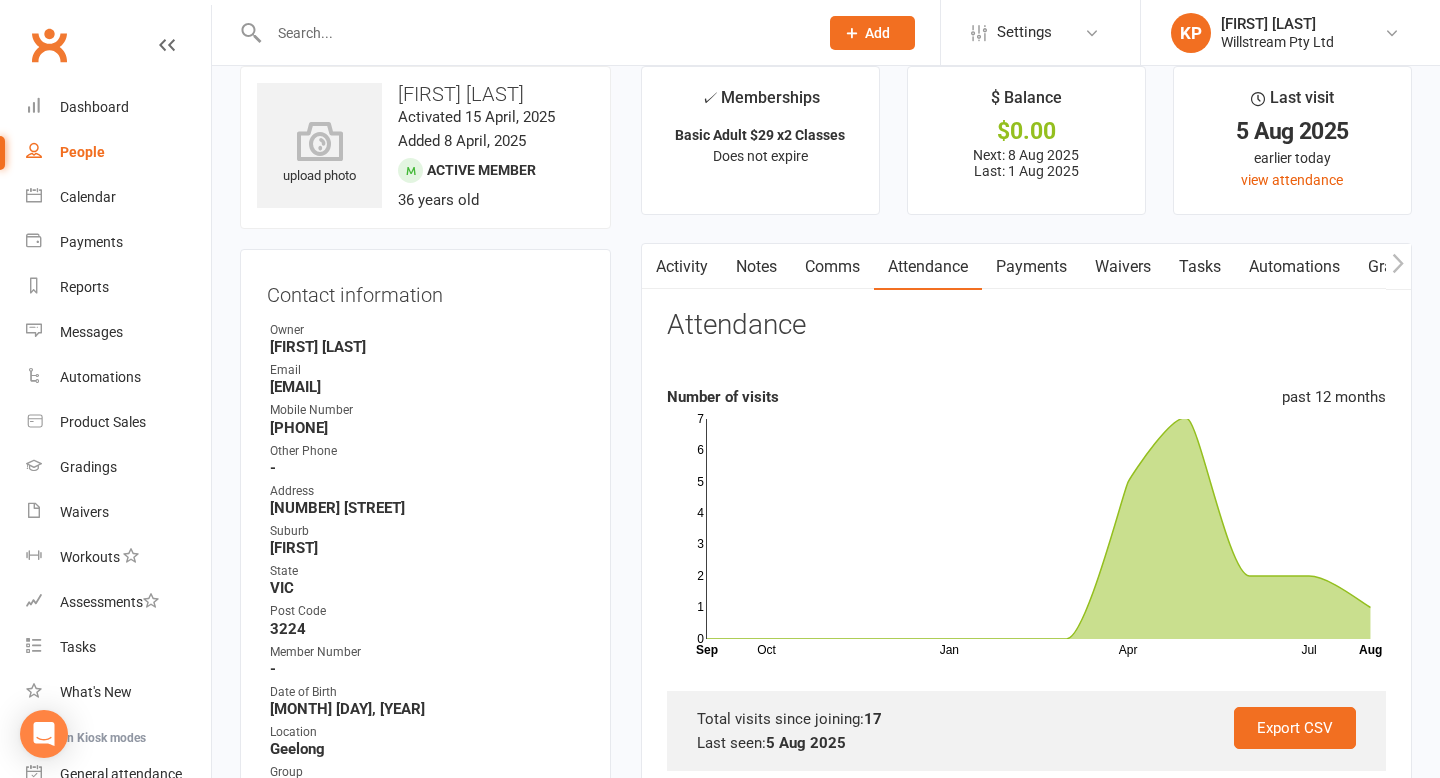 scroll, scrollTop: 25, scrollLeft: 0, axis: vertical 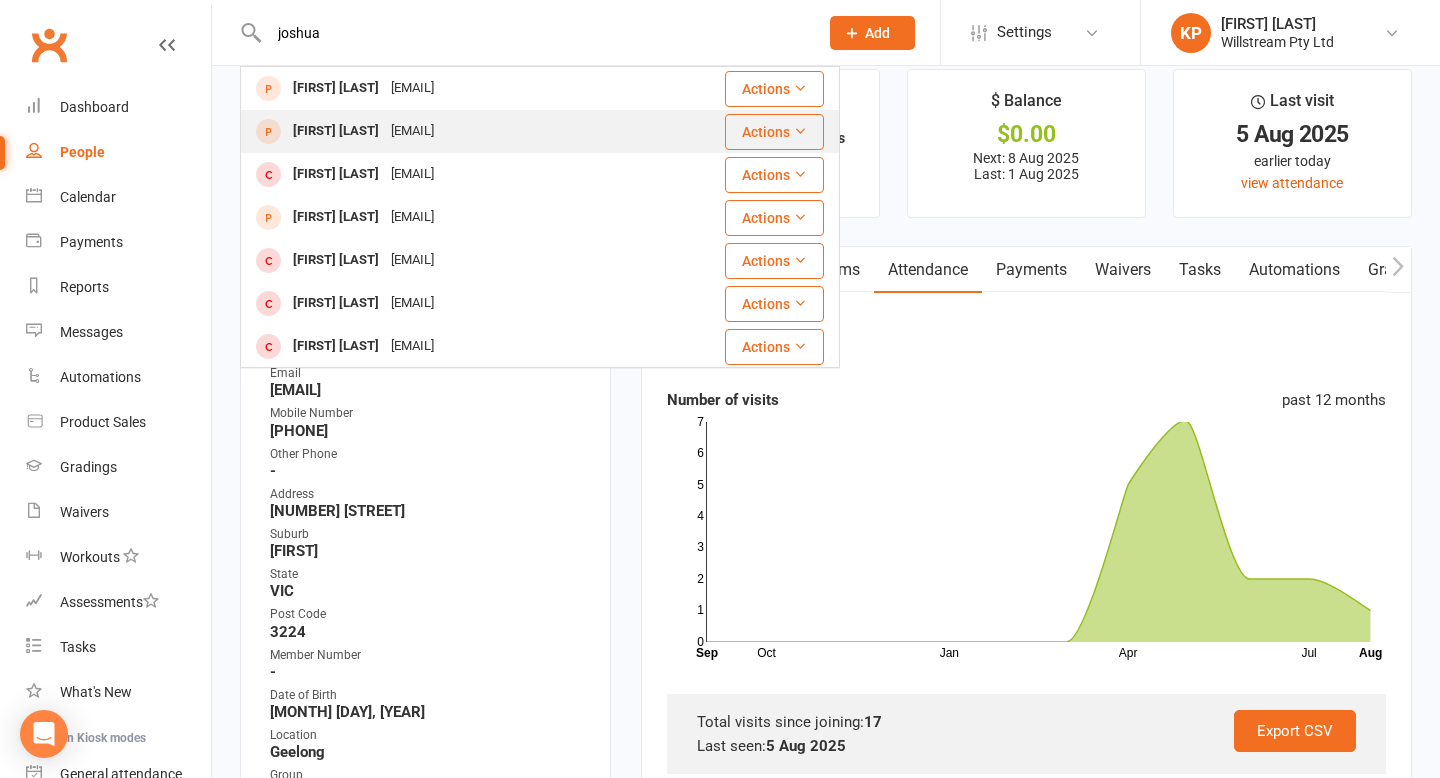 type on "joshua" 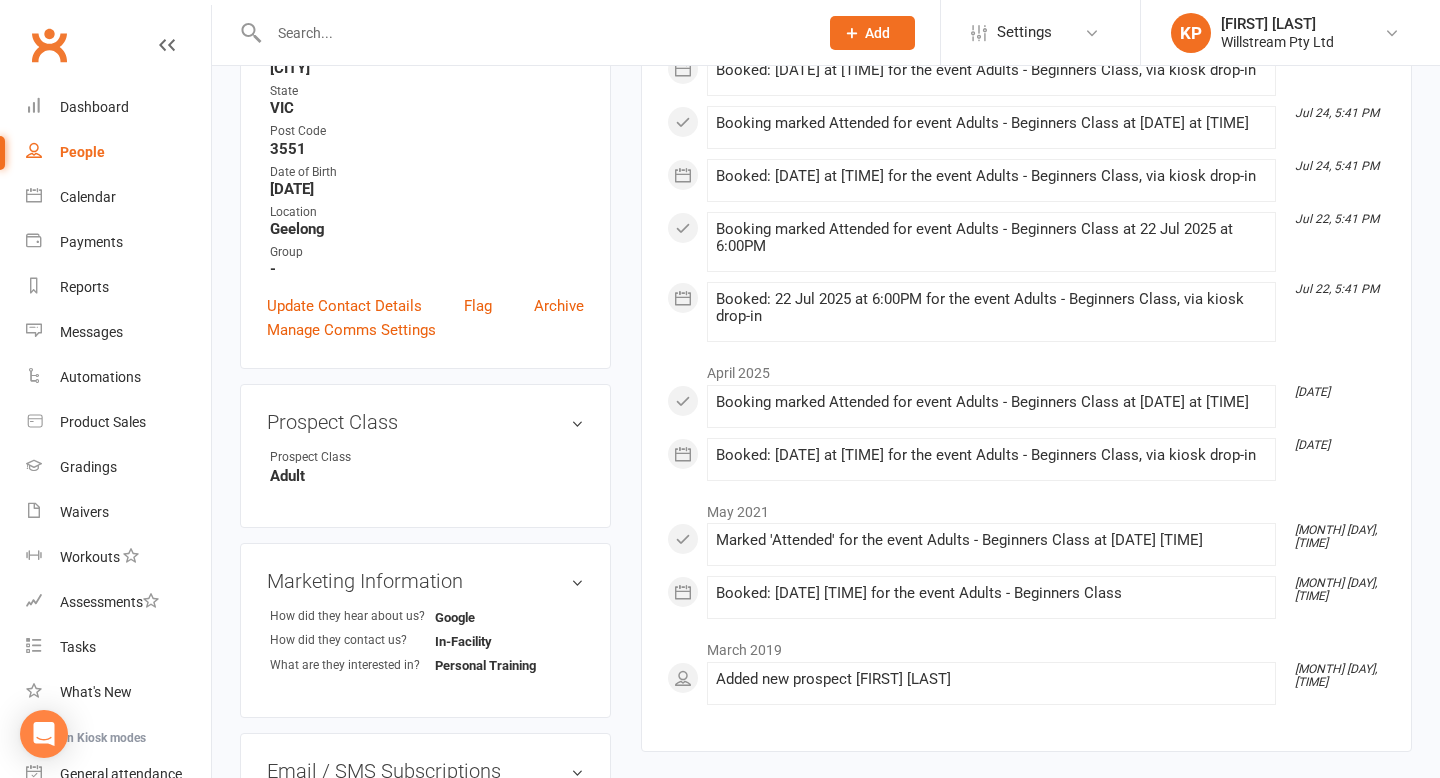 scroll, scrollTop: 503, scrollLeft: 0, axis: vertical 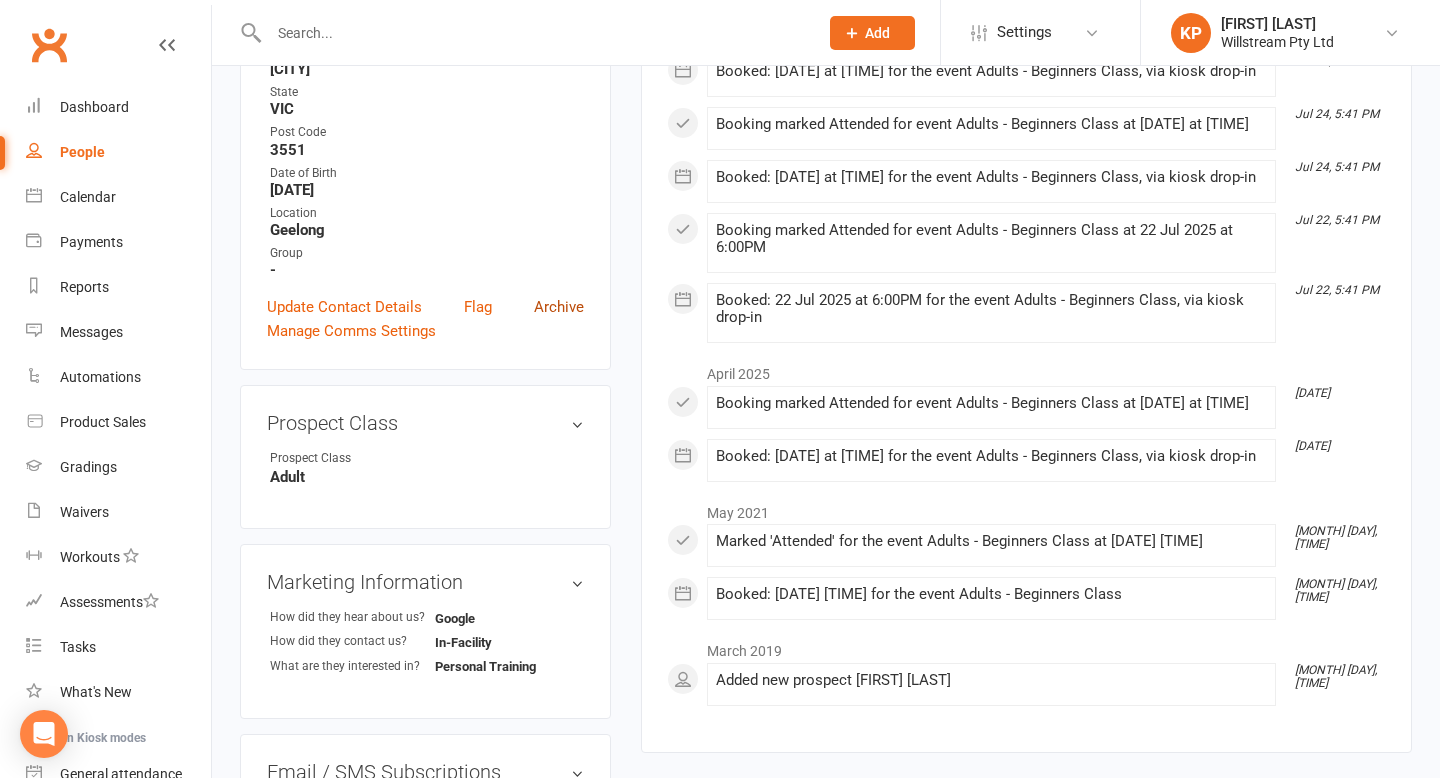 click on "Archive" at bounding box center [559, 307] 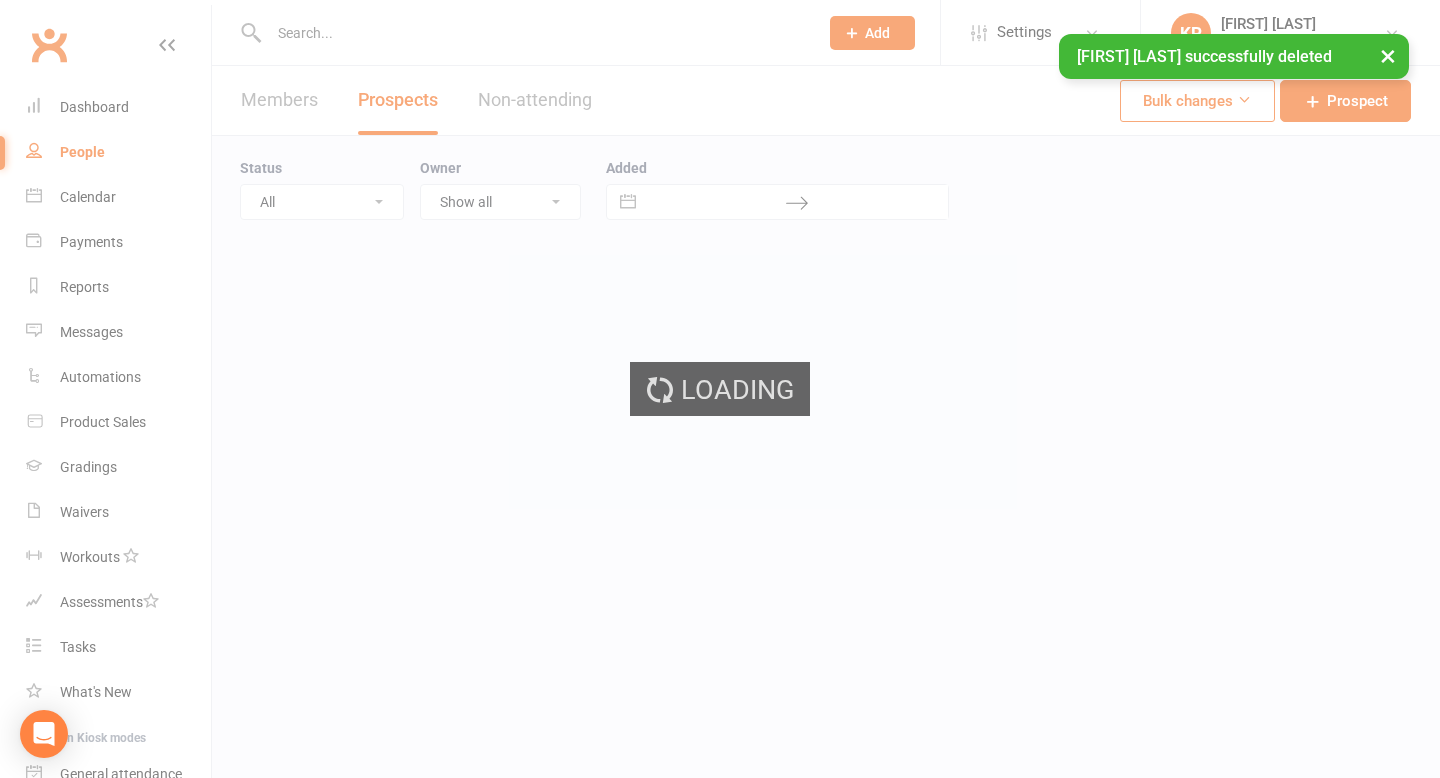 scroll, scrollTop: 0, scrollLeft: 0, axis: both 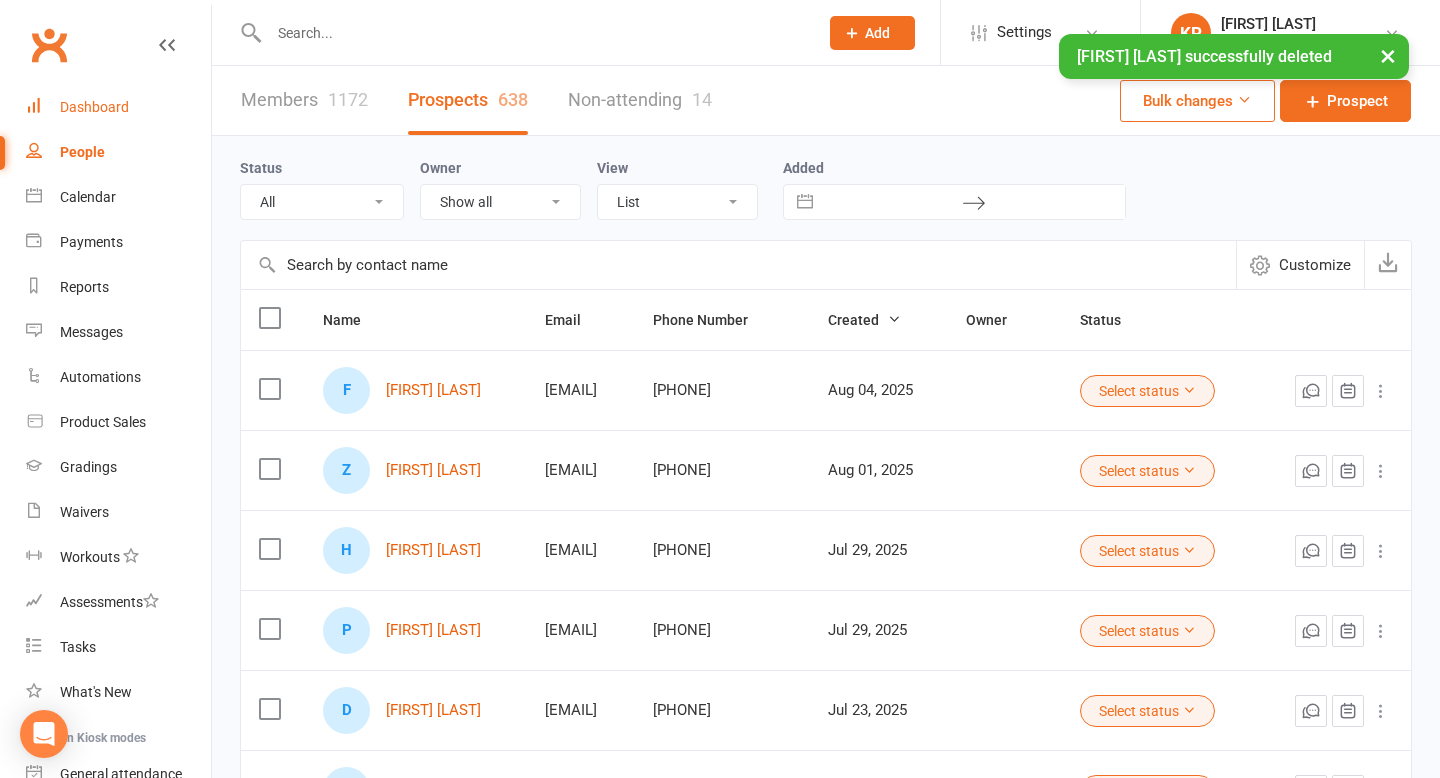 click on "Dashboard" at bounding box center [94, 107] 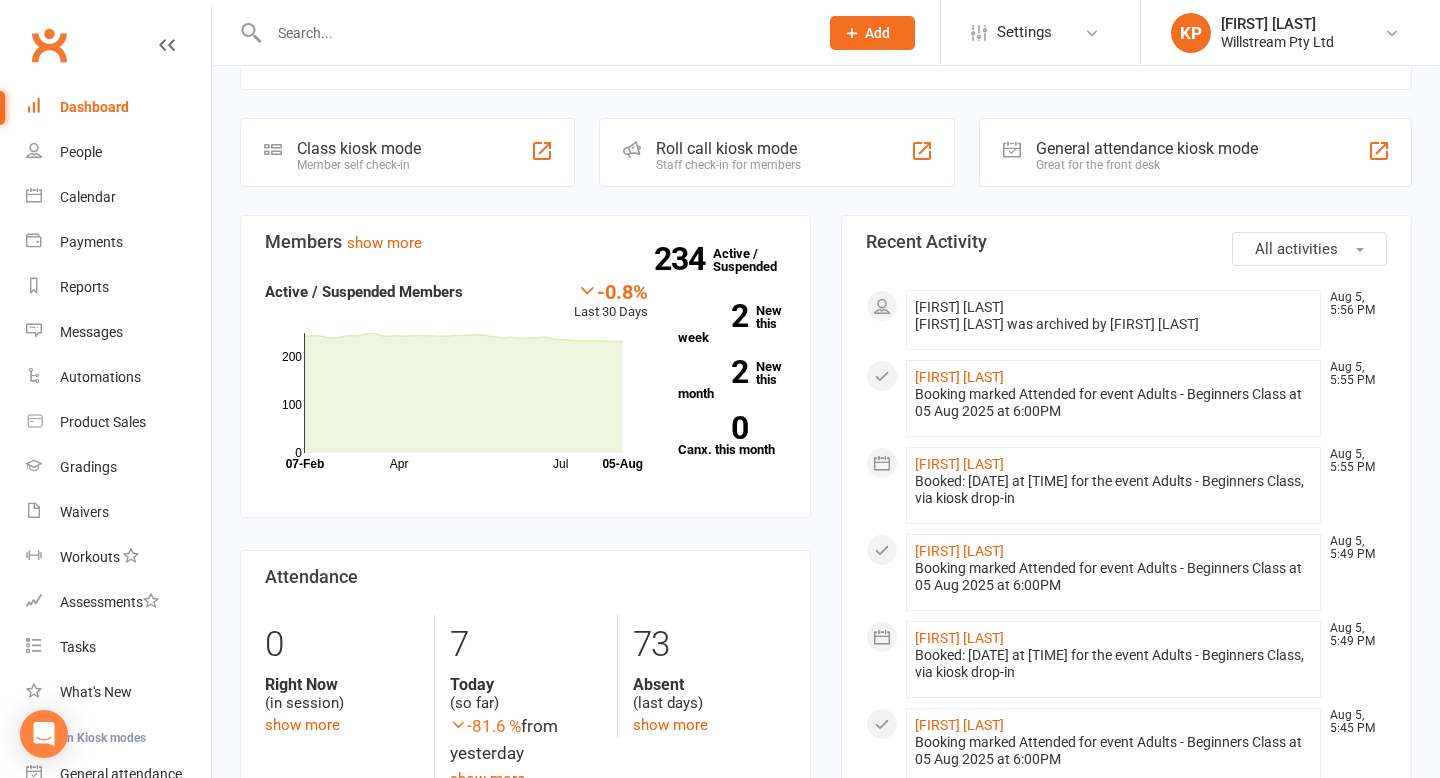 scroll, scrollTop: 0, scrollLeft: 0, axis: both 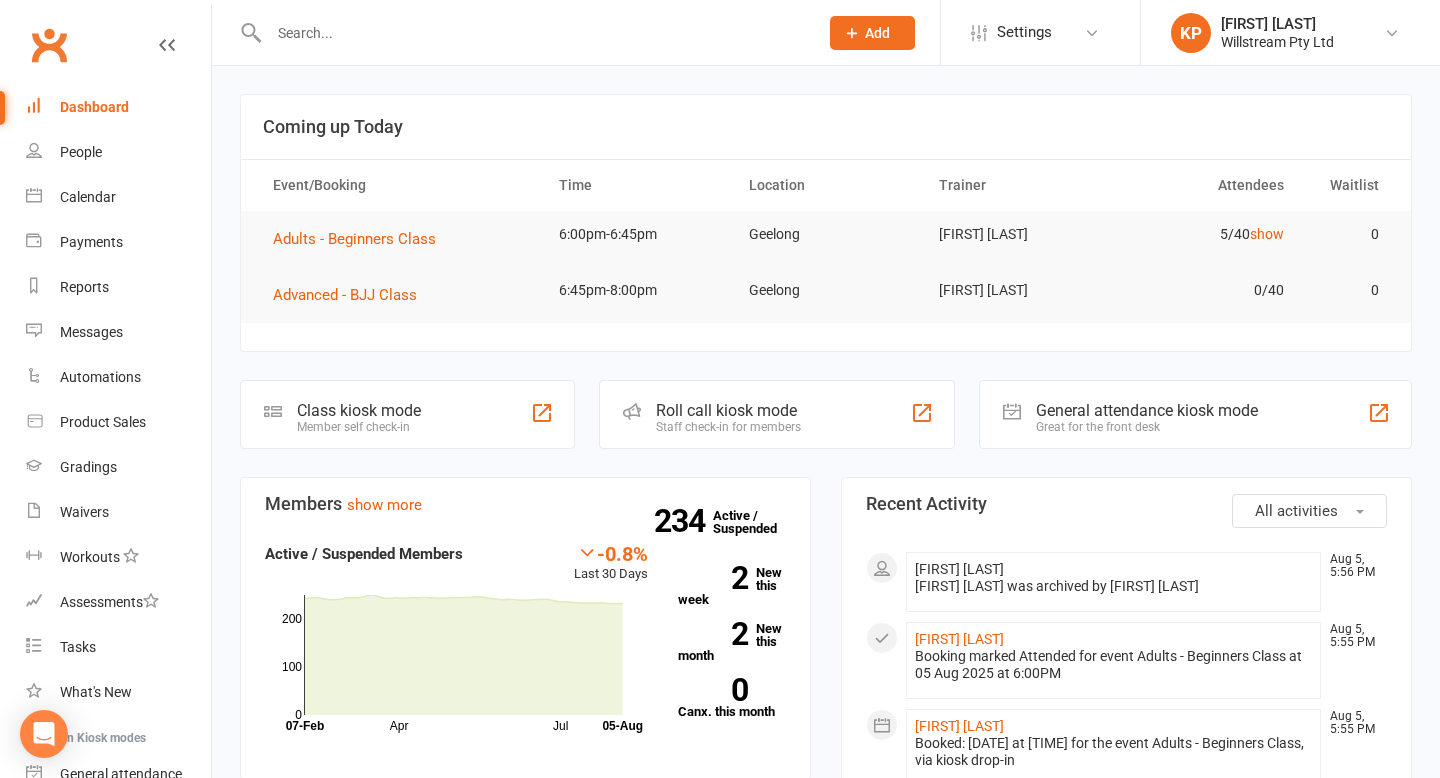 click at bounding box center [533, 33] 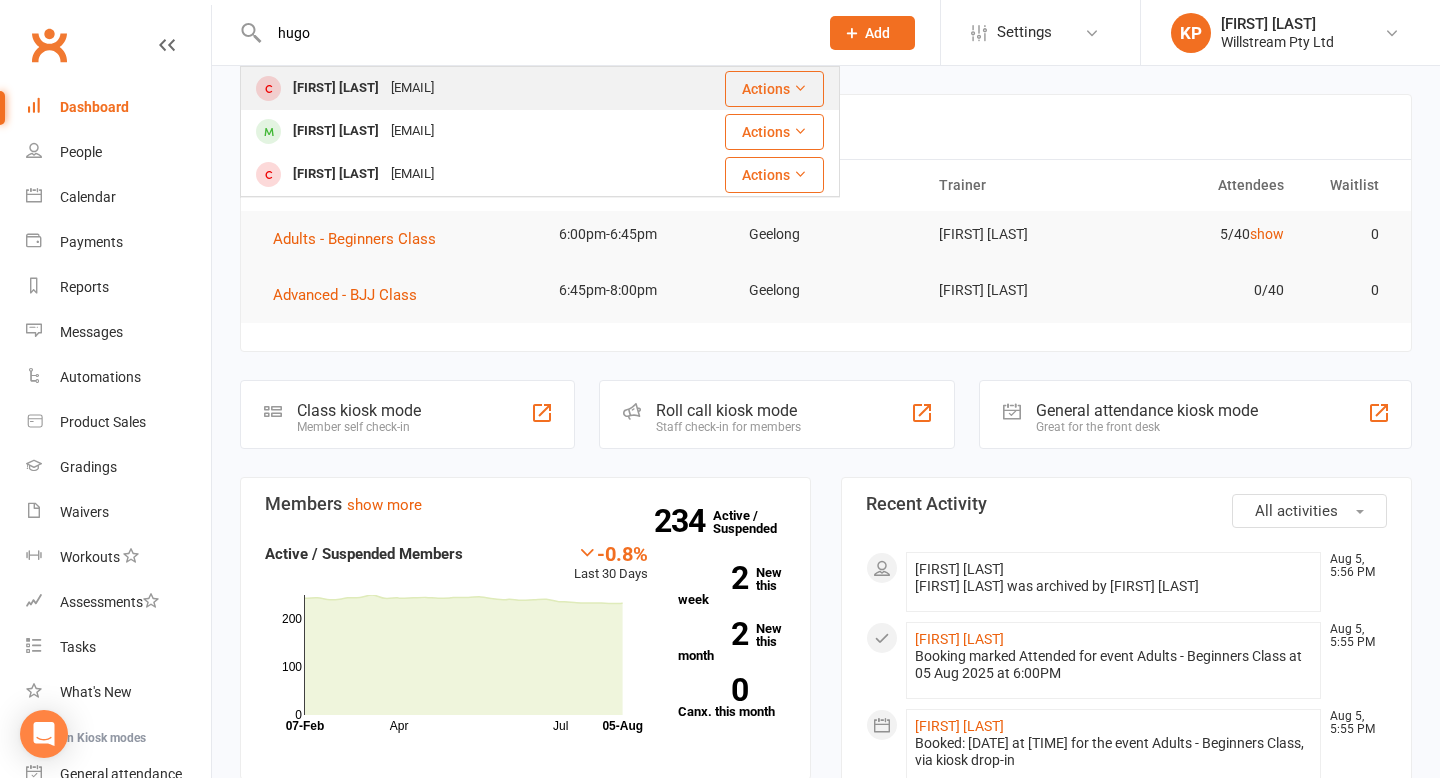 type on "hugo" 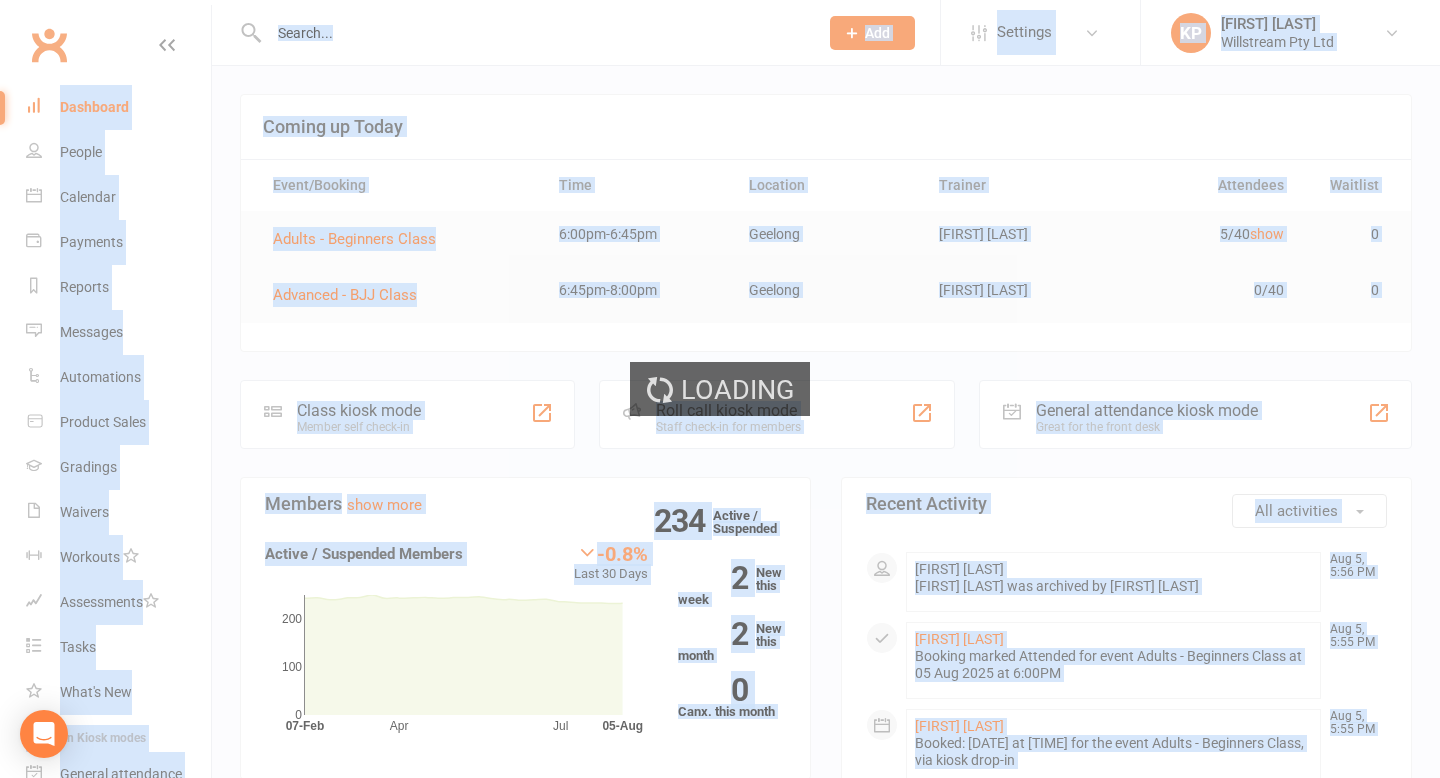 click on "Loading" at bounding box center (720, 389) 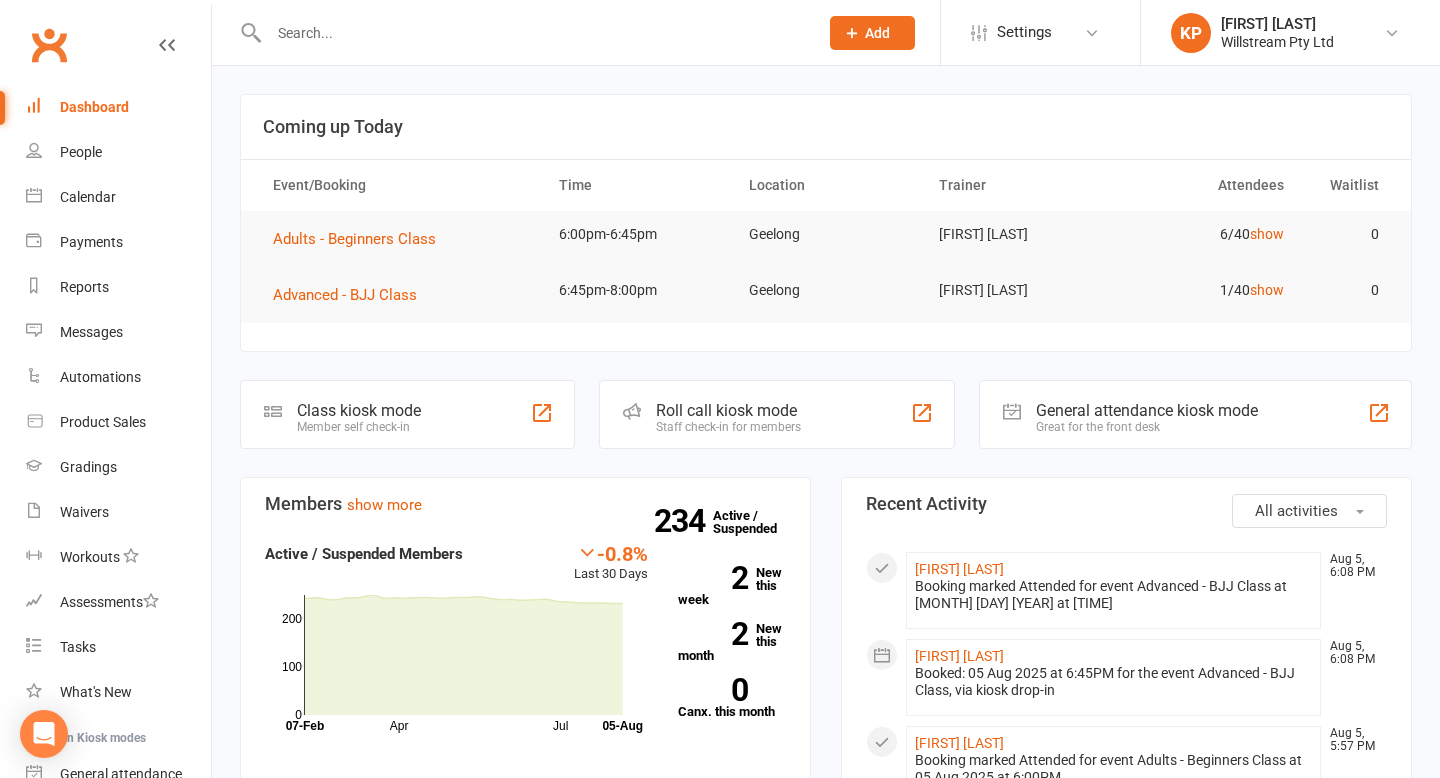 click at bounding box center (533, 33) 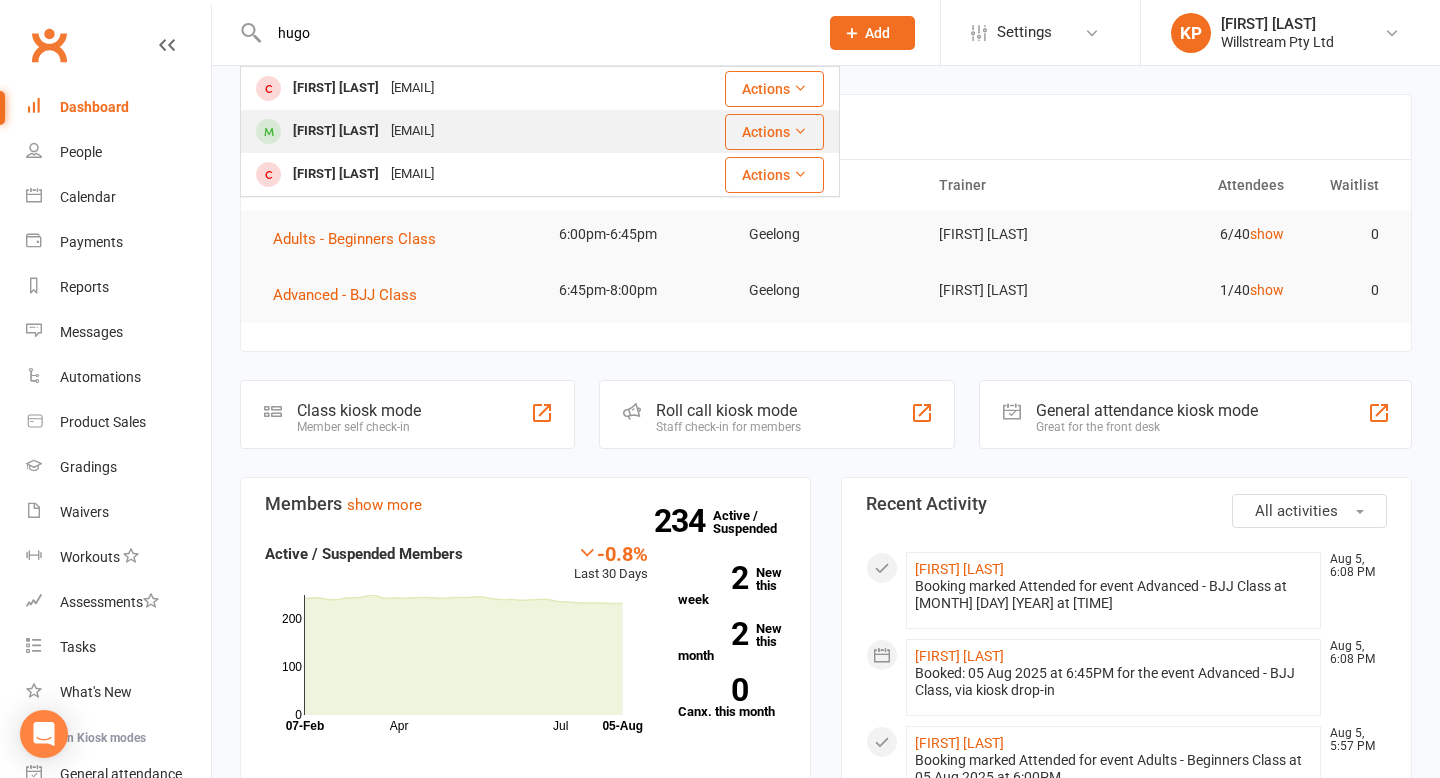 type on "hugo" 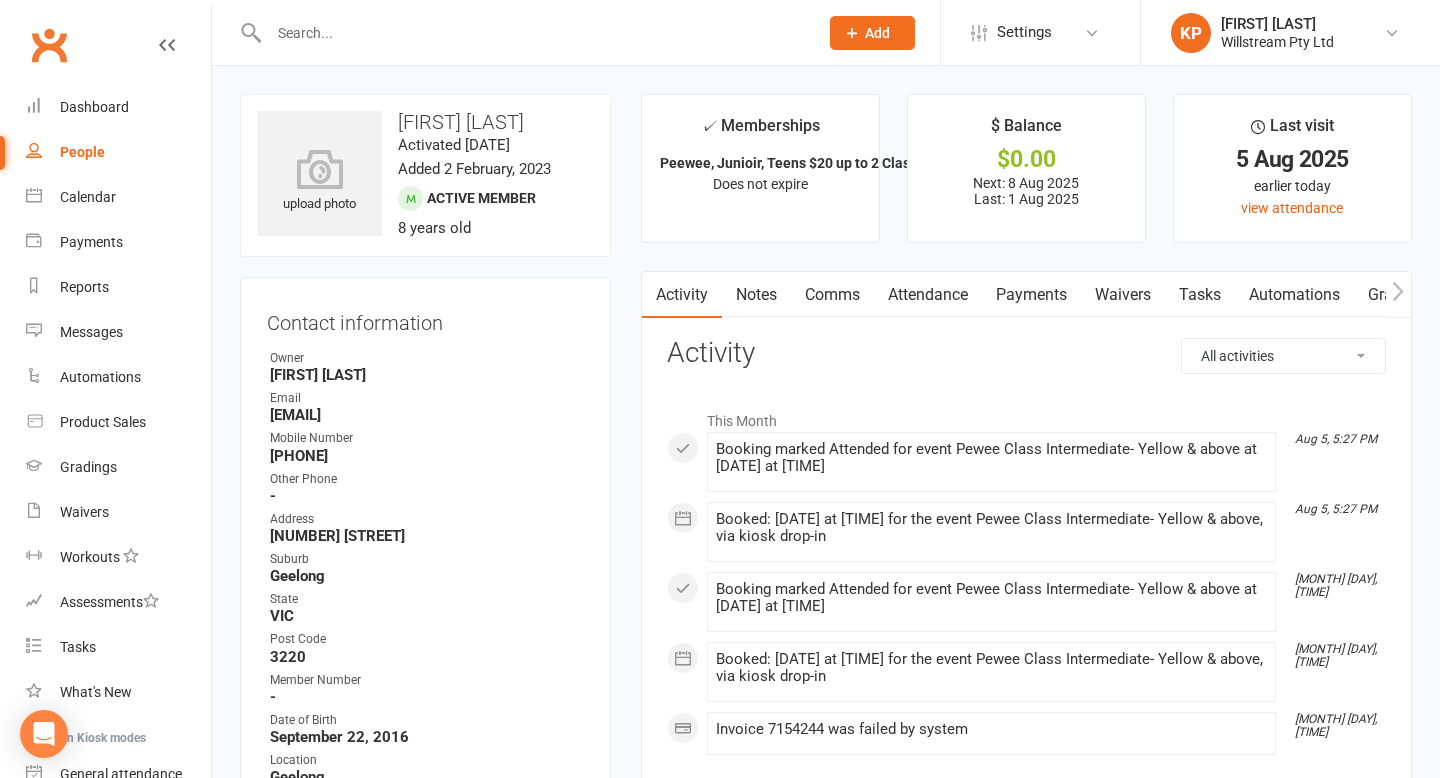 click at bounding box center [522, 32] 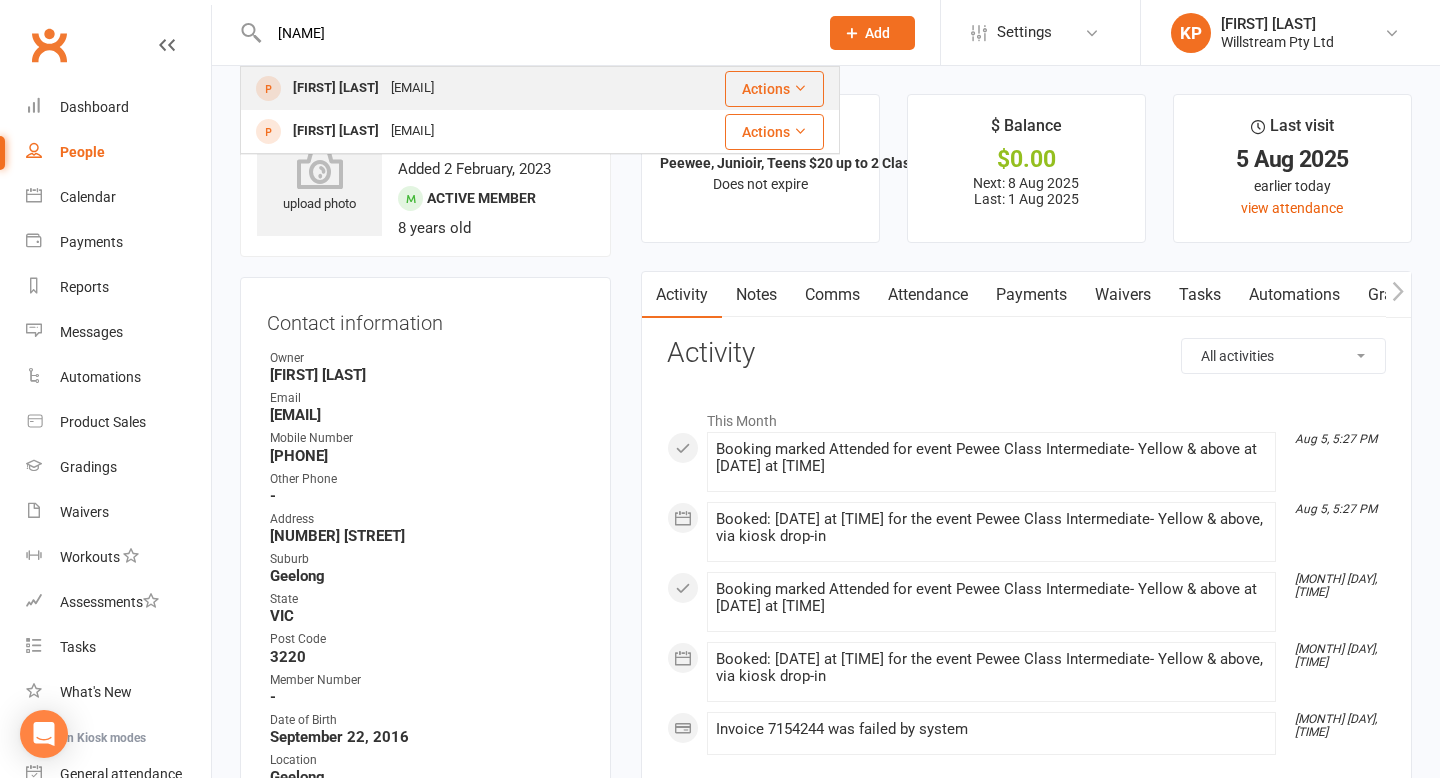 type on "[NAME]" 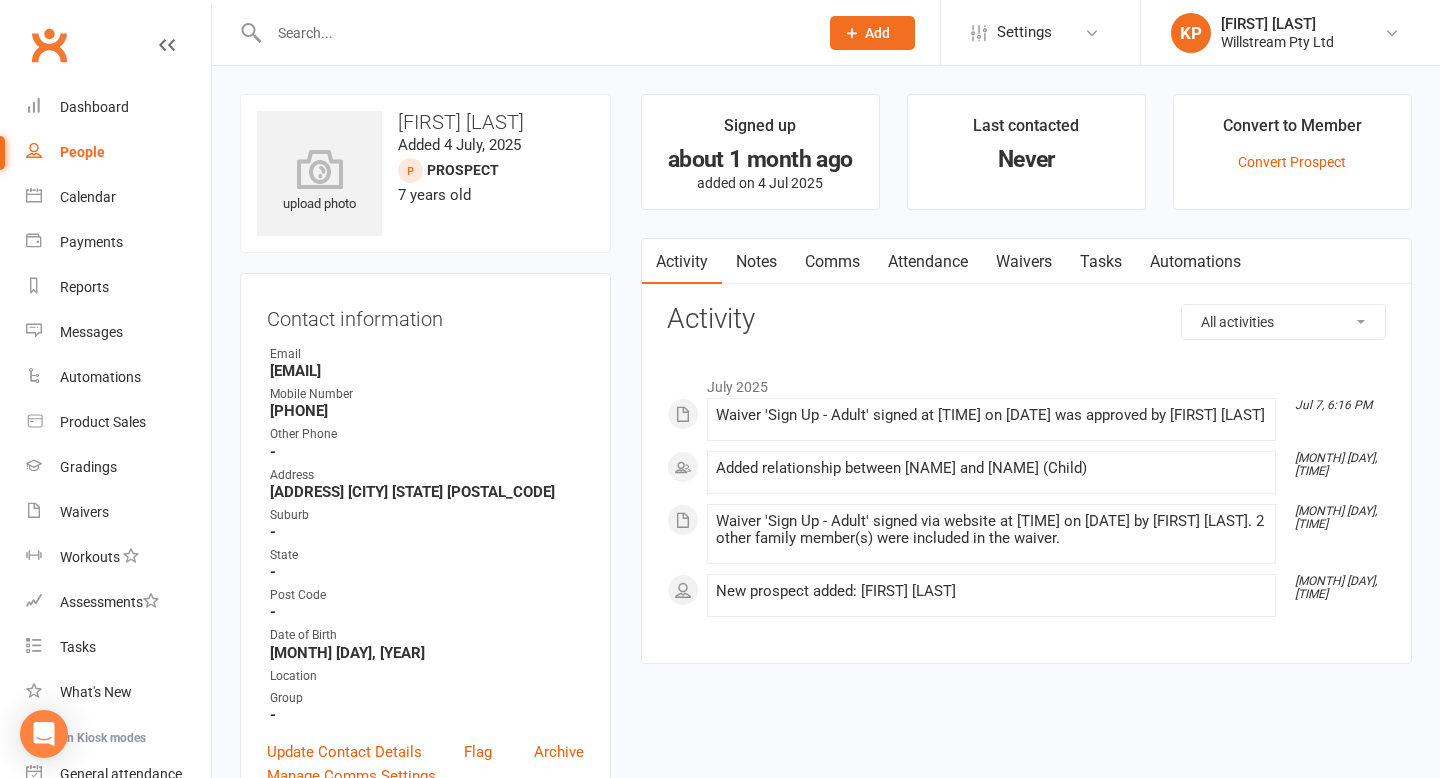click on "Waivers" at bounding box center [1024, 262] 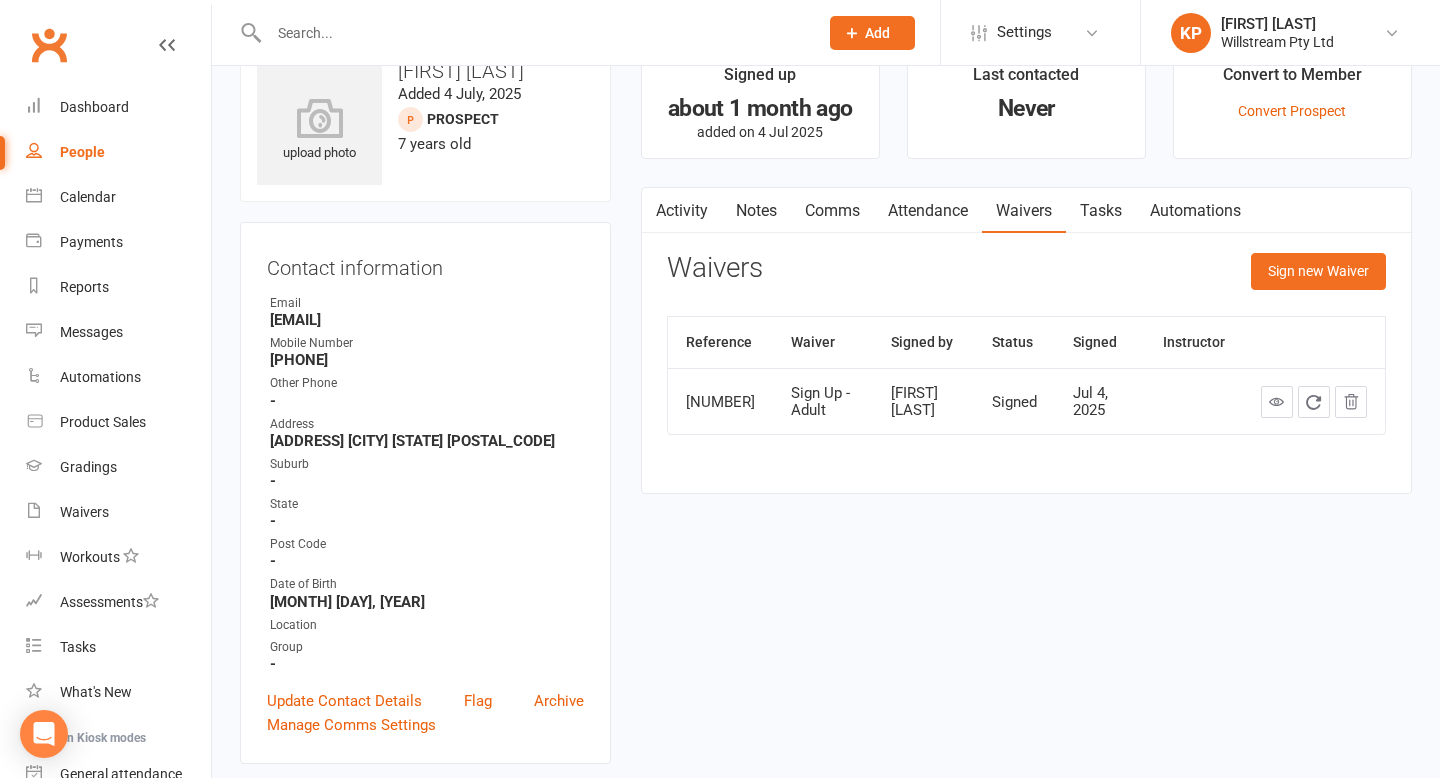 scroll, scrollTop: 0, scrollLeft: 0, axis: both 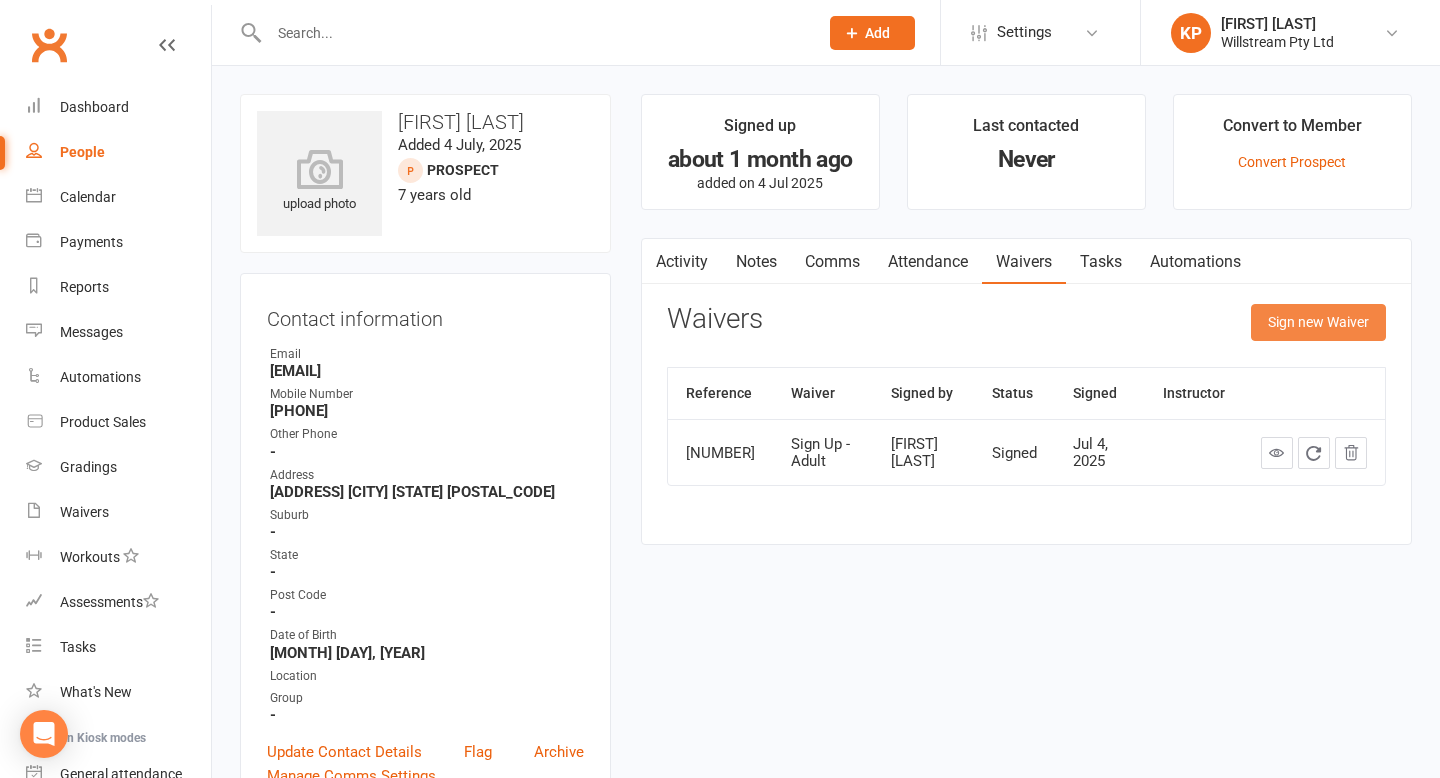 click on "Sign new Waiver" at bounding box center (1318, 322) 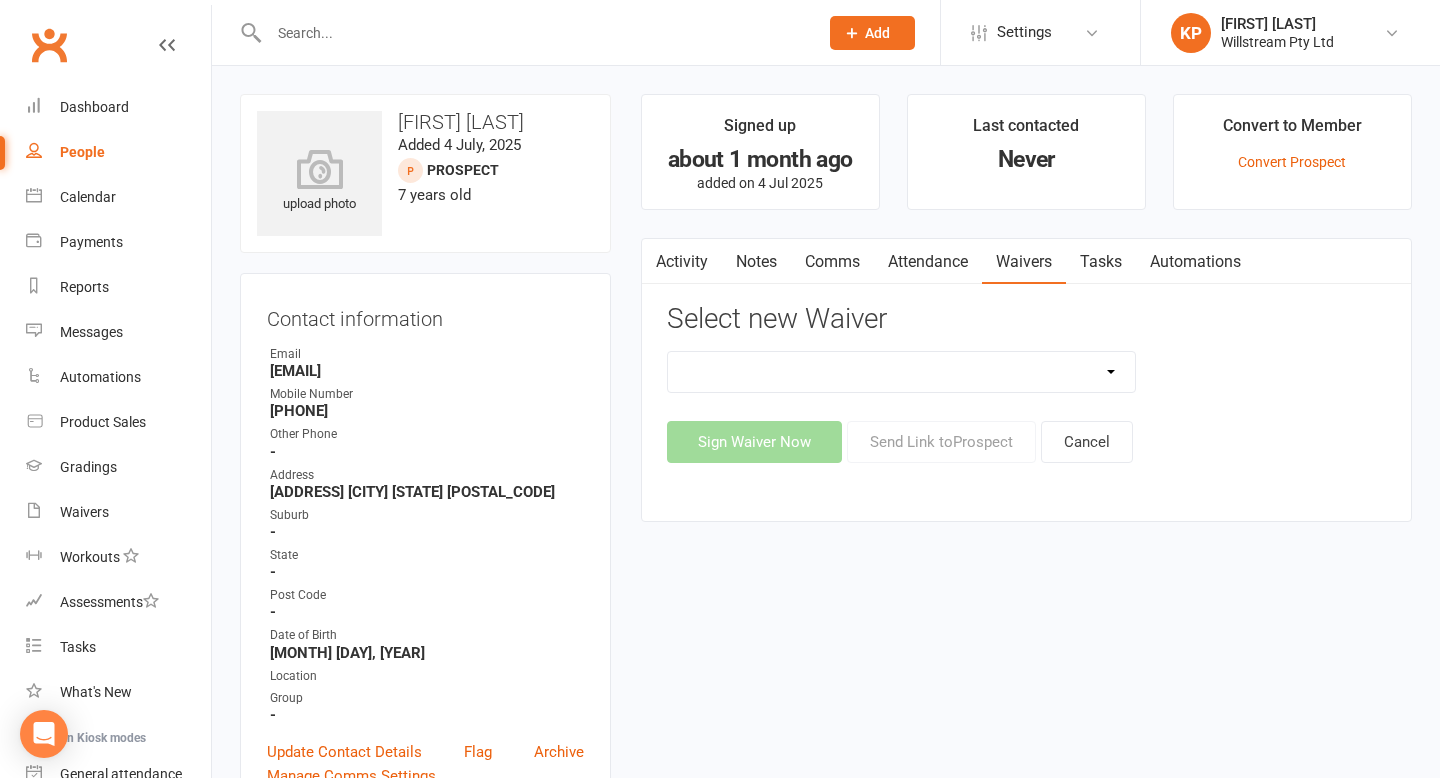 click on "Redcat Membership Form - Adult (All-Access) Redcat Membership Form - Adult (Basic) Redcat Membership Form - Child + Adult (Basic) Redcat Membership Form - Children x2 Redcat Membership Form - Children x3 Redcat Membership Form - Child x1 Sign Up - Adult Sign Up - Child Trial Sign Up + Waiver - Adult Trial Sign Up + Waiver - Child" at bounding box center [902, 372] 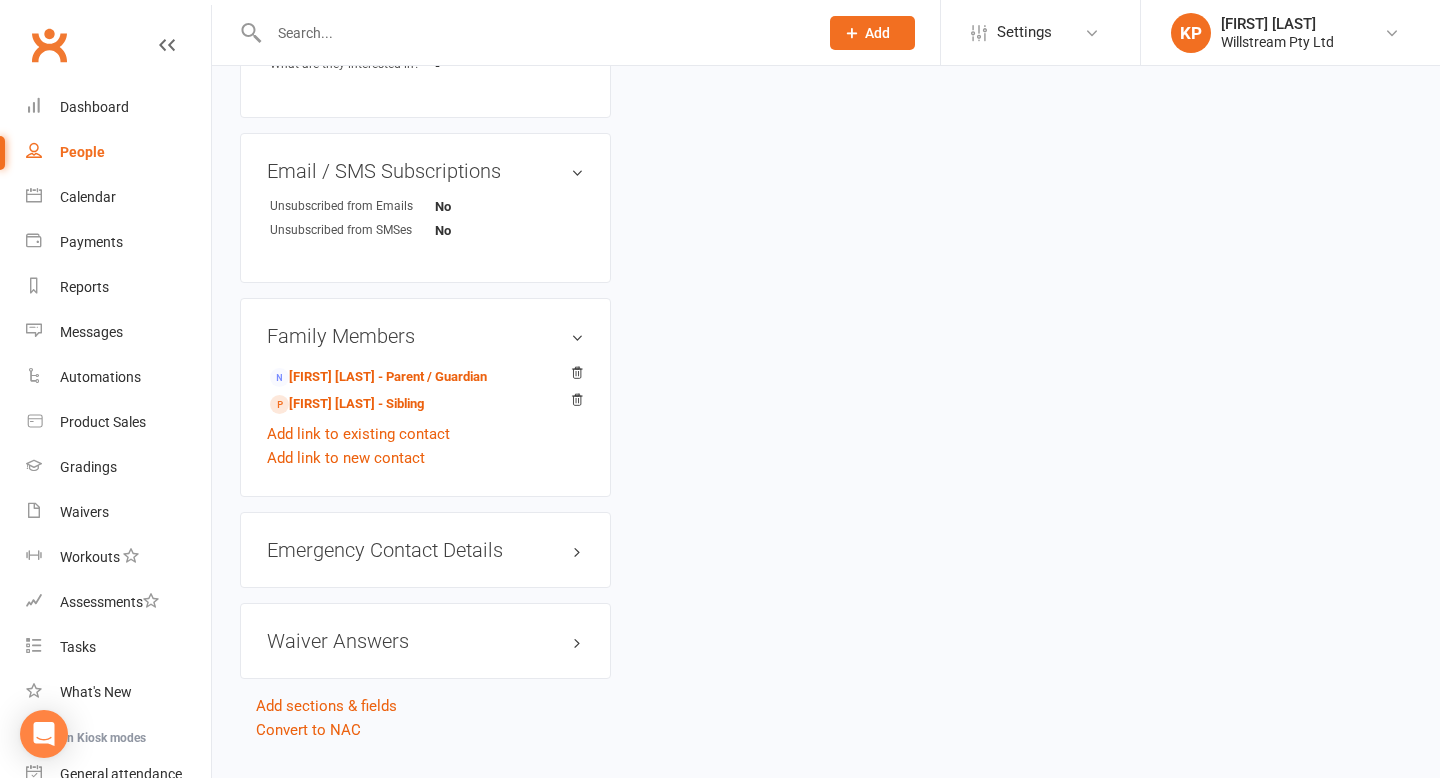 scroll, scrollTop: 1085, scrollLeft: 0, axis: vertical 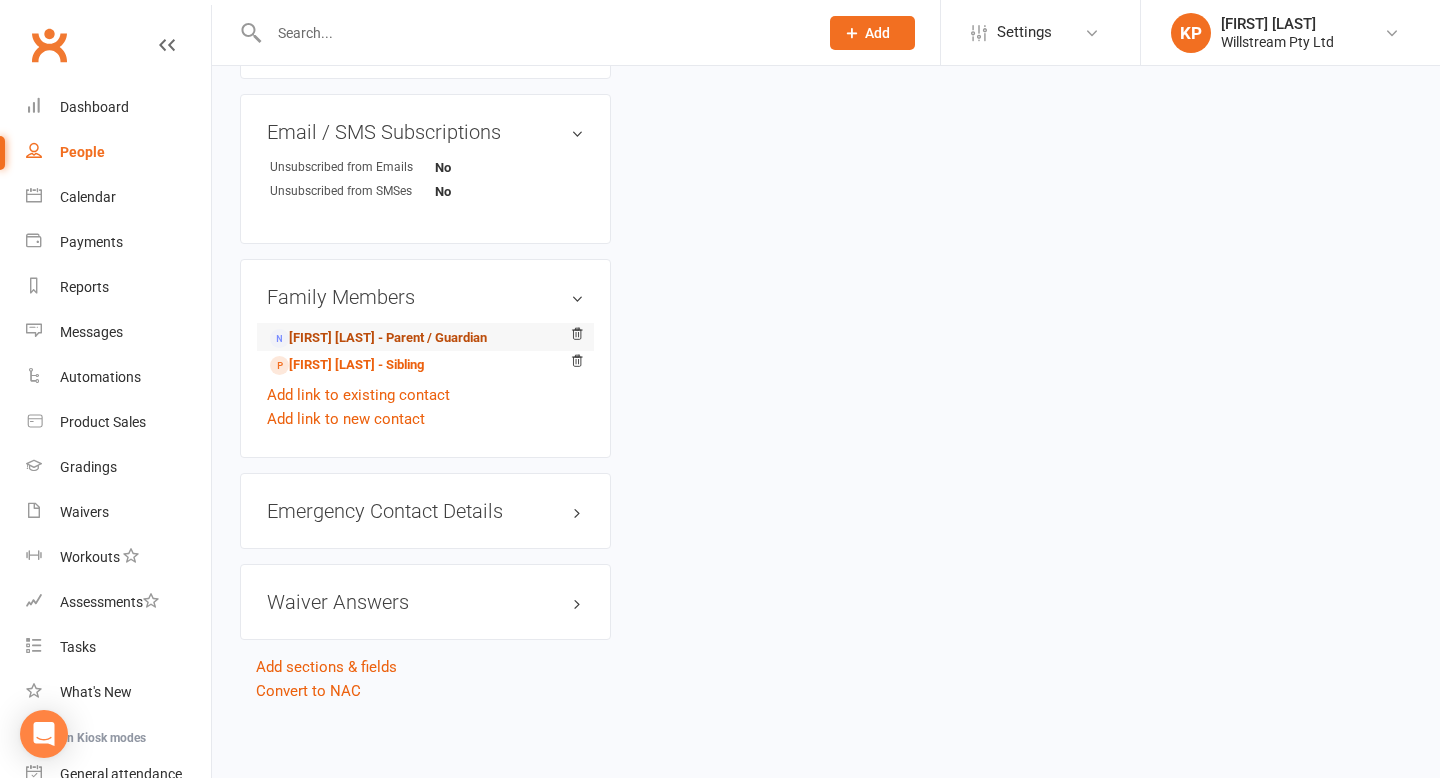 click on "[FIRST] [LAST] - Parent / Guardian" at bounding box center (378, 338) 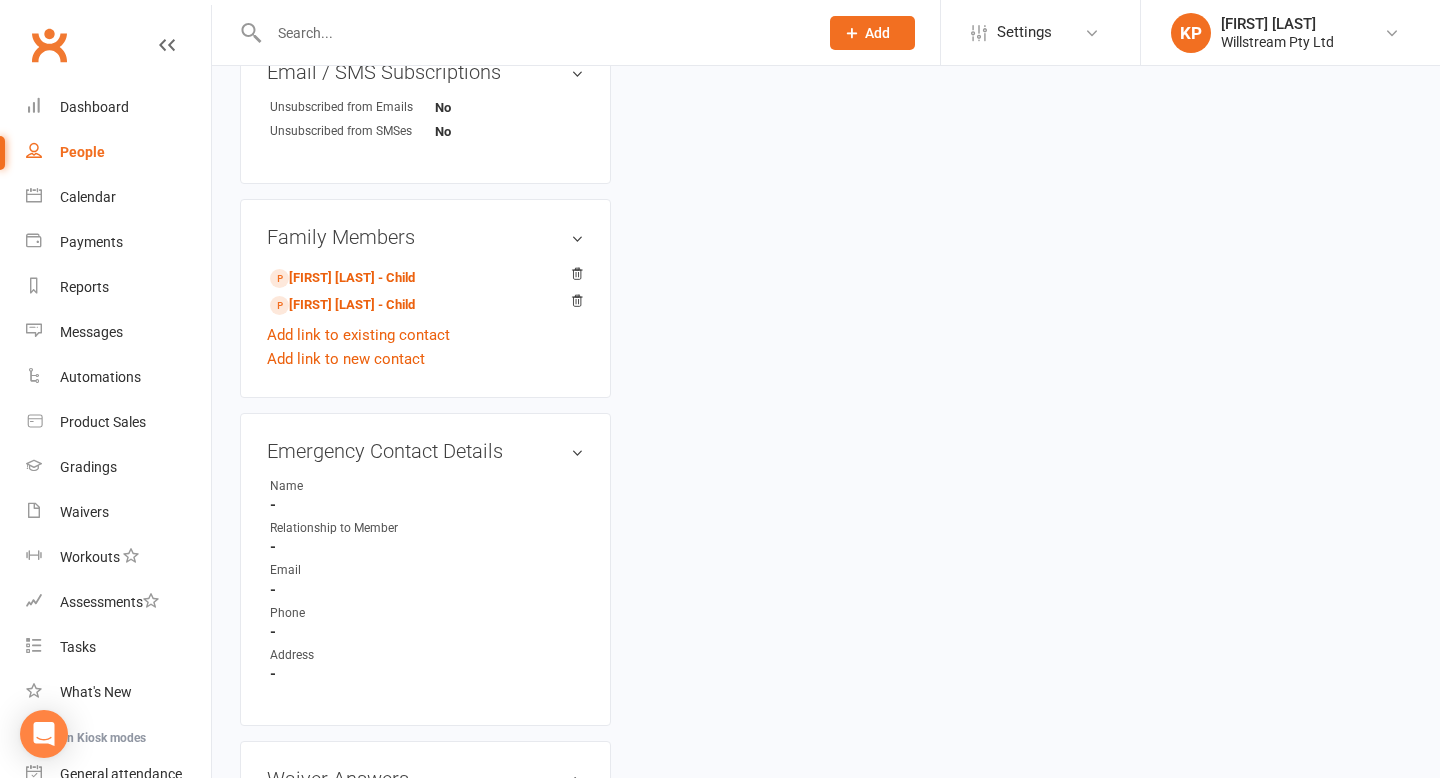 scroll, scrollTop: 0, scrollLeft: 0, axis: both 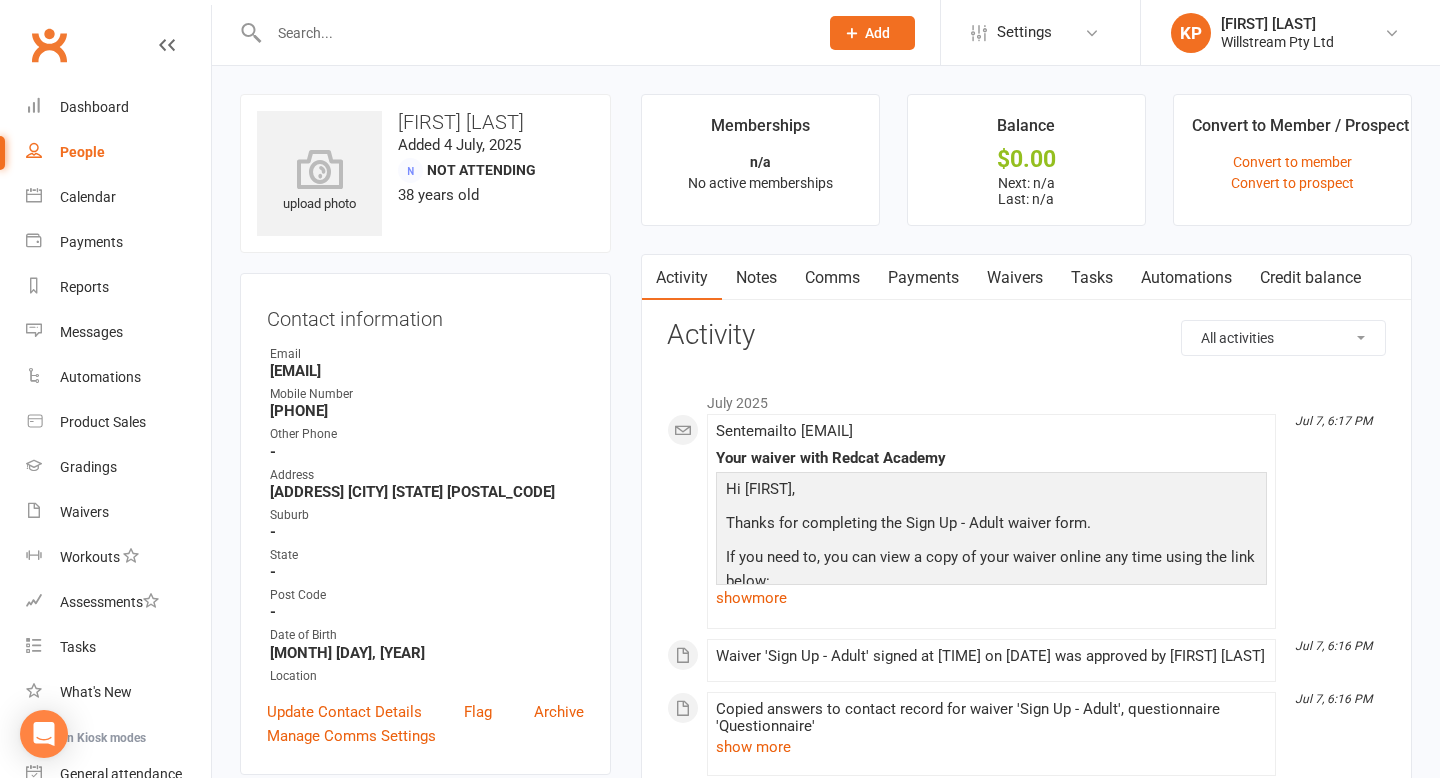 click on "Waivers" at bounding box center (1015, 278) 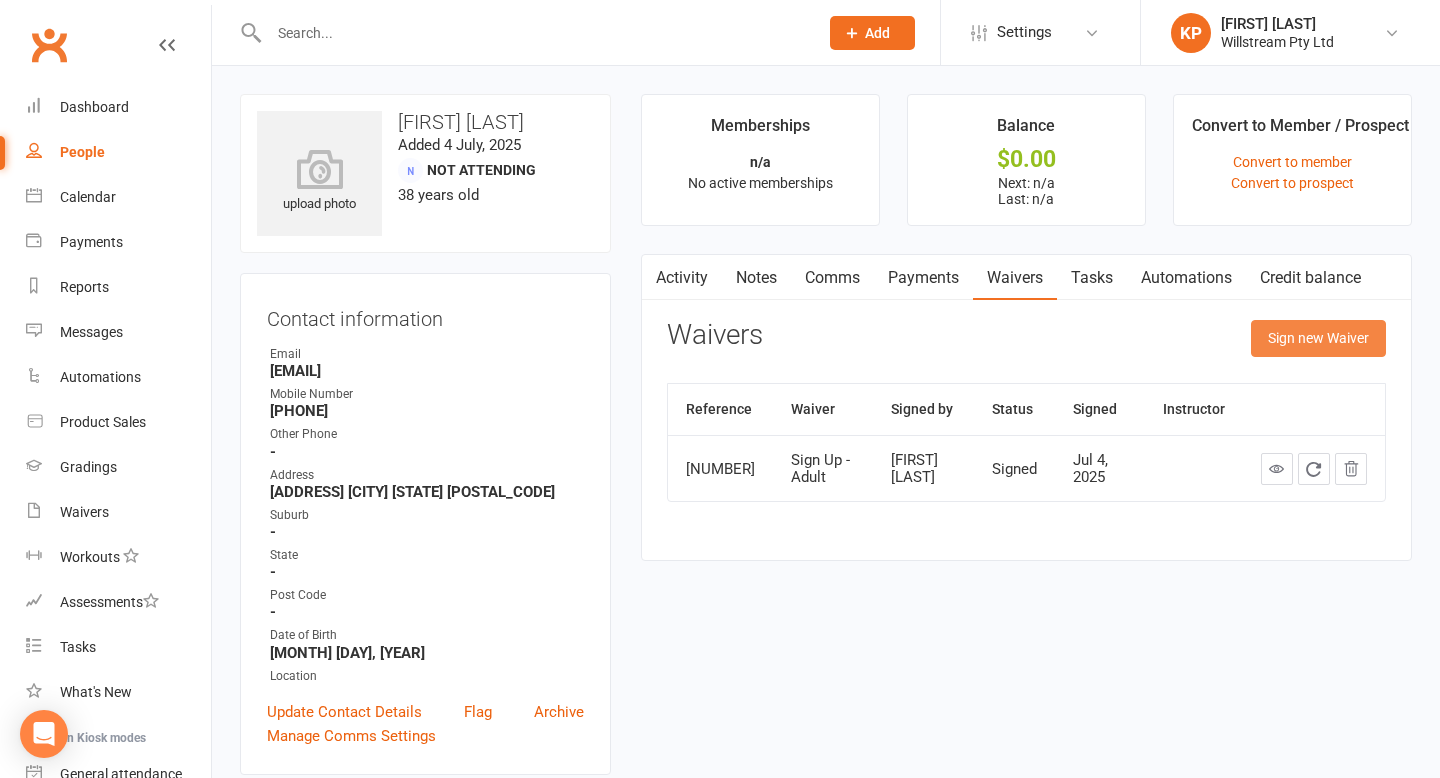 click on "Sign new Waiver" at bounding box center [1318, 338] 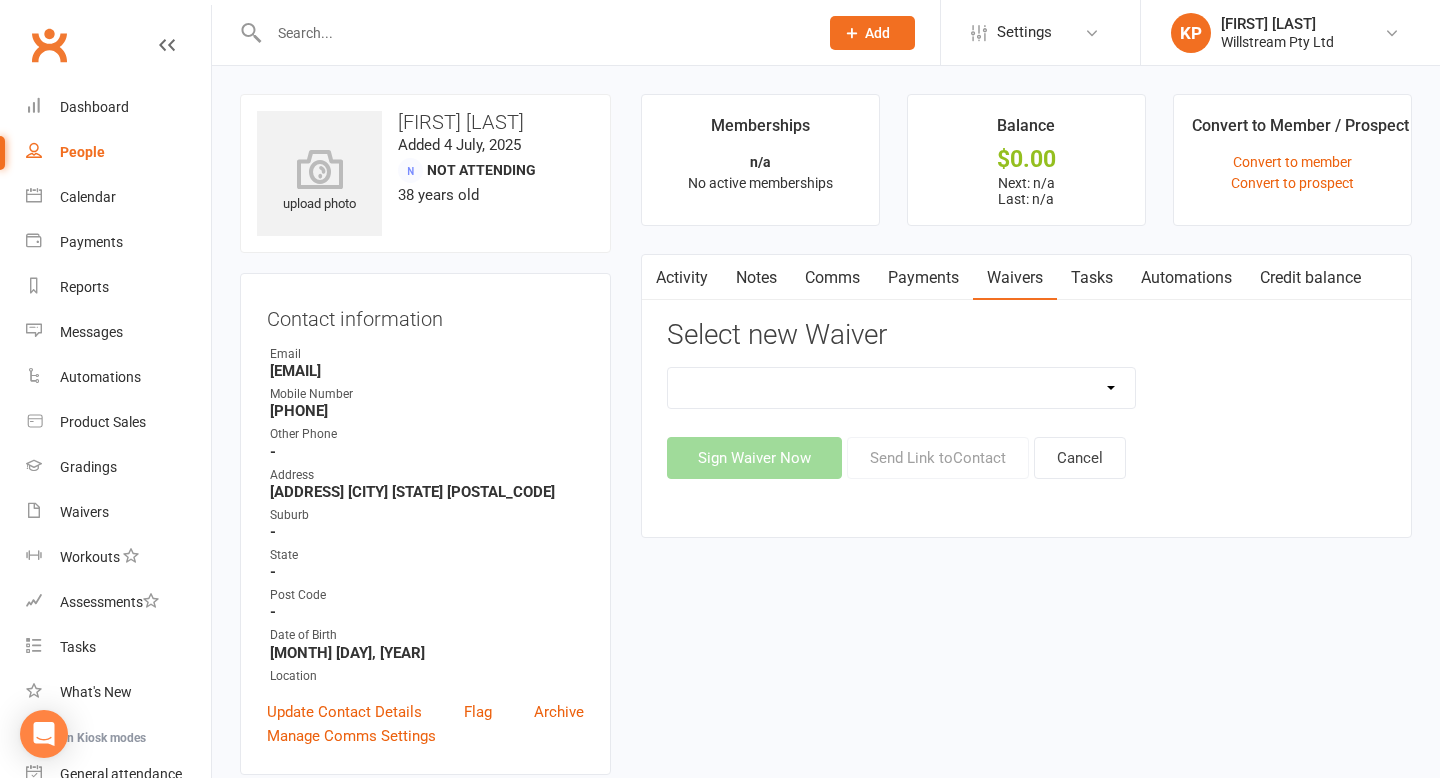click on "Redcat Membership Form - Adult (All-Access) Redcat Membership Form - Adult (Basic) Redcat Membership Form - Child + Adult (Basic) Redcat Membership Form - Children x2 Redcat Membership Form - Children x3 Redcat Membership Form - Child x1 Sign Up - Adult Sign Up - Child Trial Sign Up + Waiver - Adult Trial Sign Up + Waiver - Child" at bounding box center (902, 388) 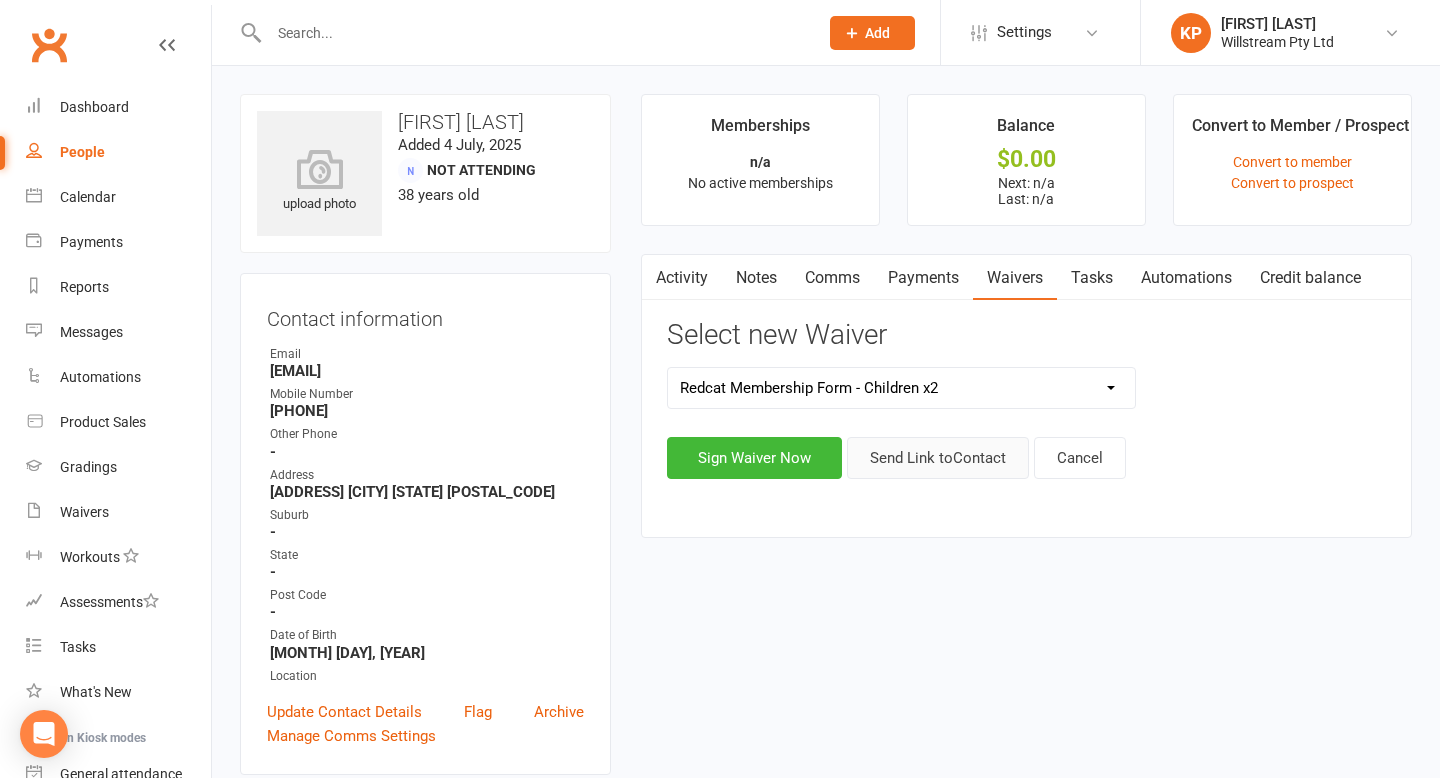 click on "Send Link to  Contact" at bounding box center [938, 458] 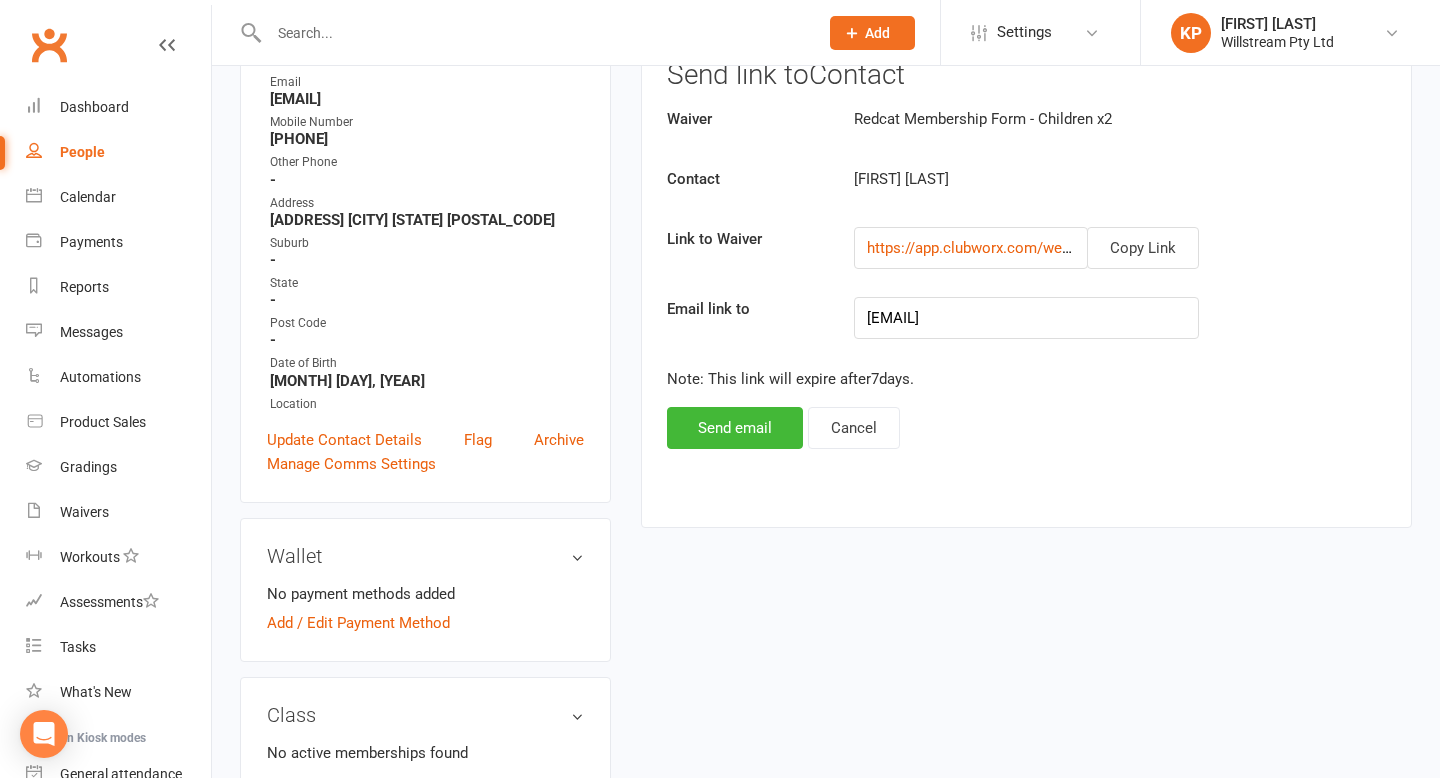 scroll, scrollTop: 244, scrollLeft: 0, axis: vertical 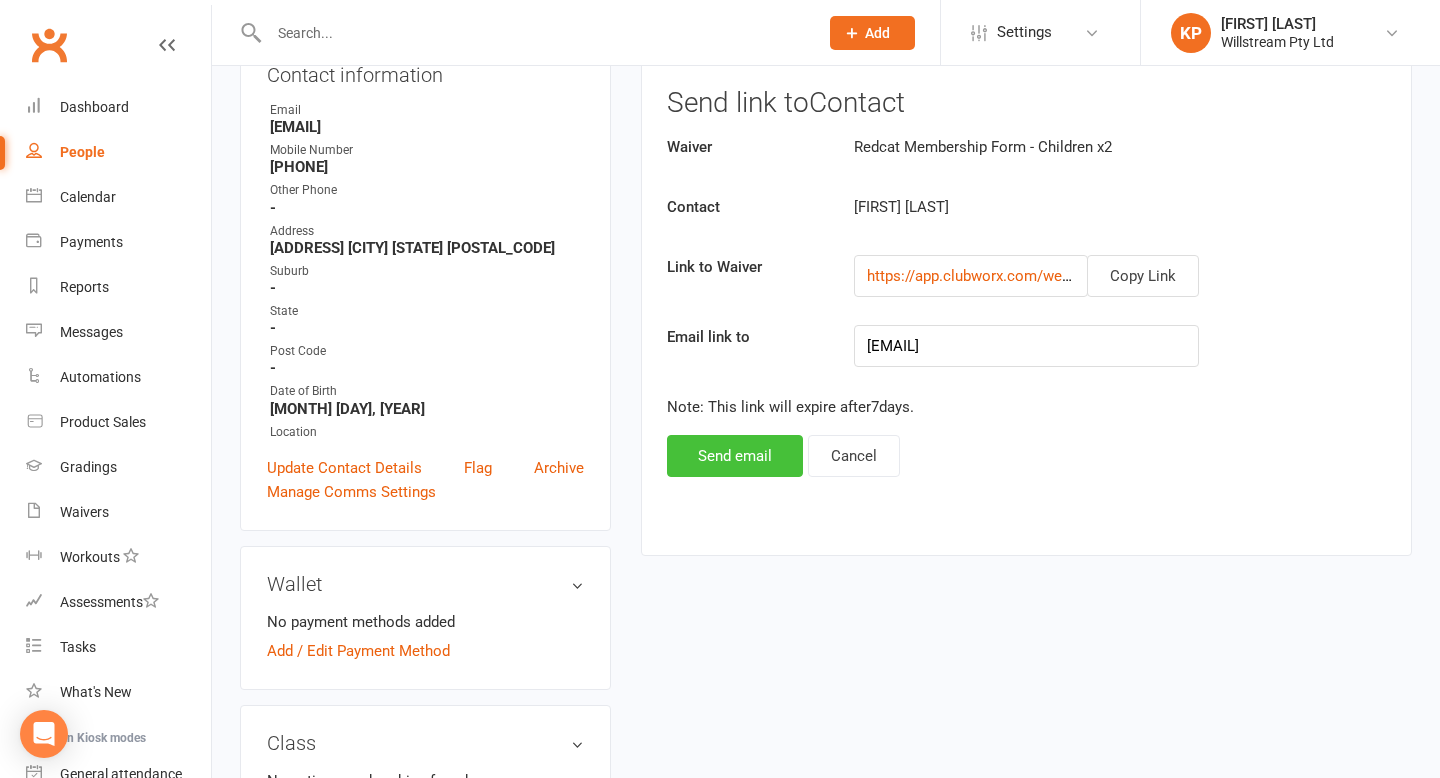 click on "Send email" at bounding box center (735, 456) 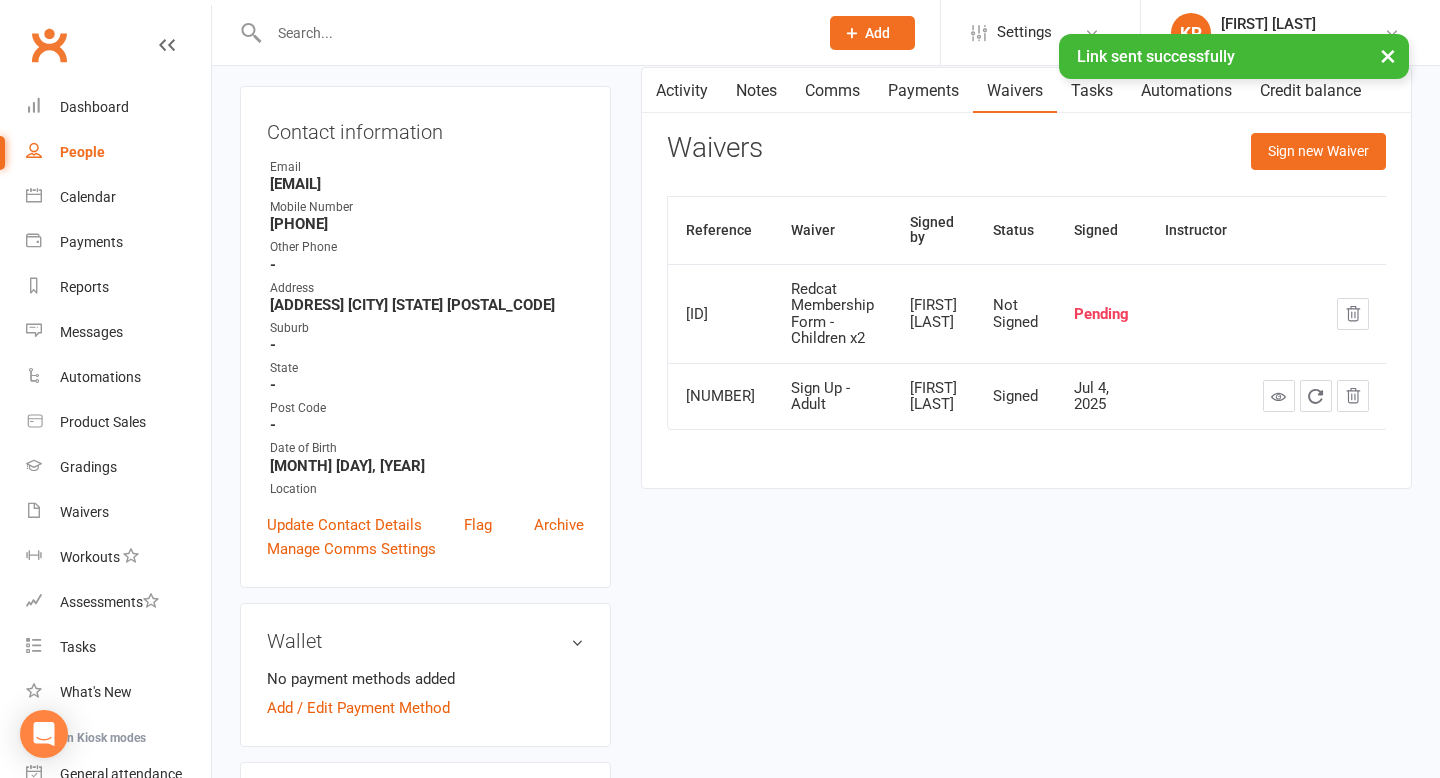 scroll, scrollTop: 0, scrollLeft: 0, axis: both 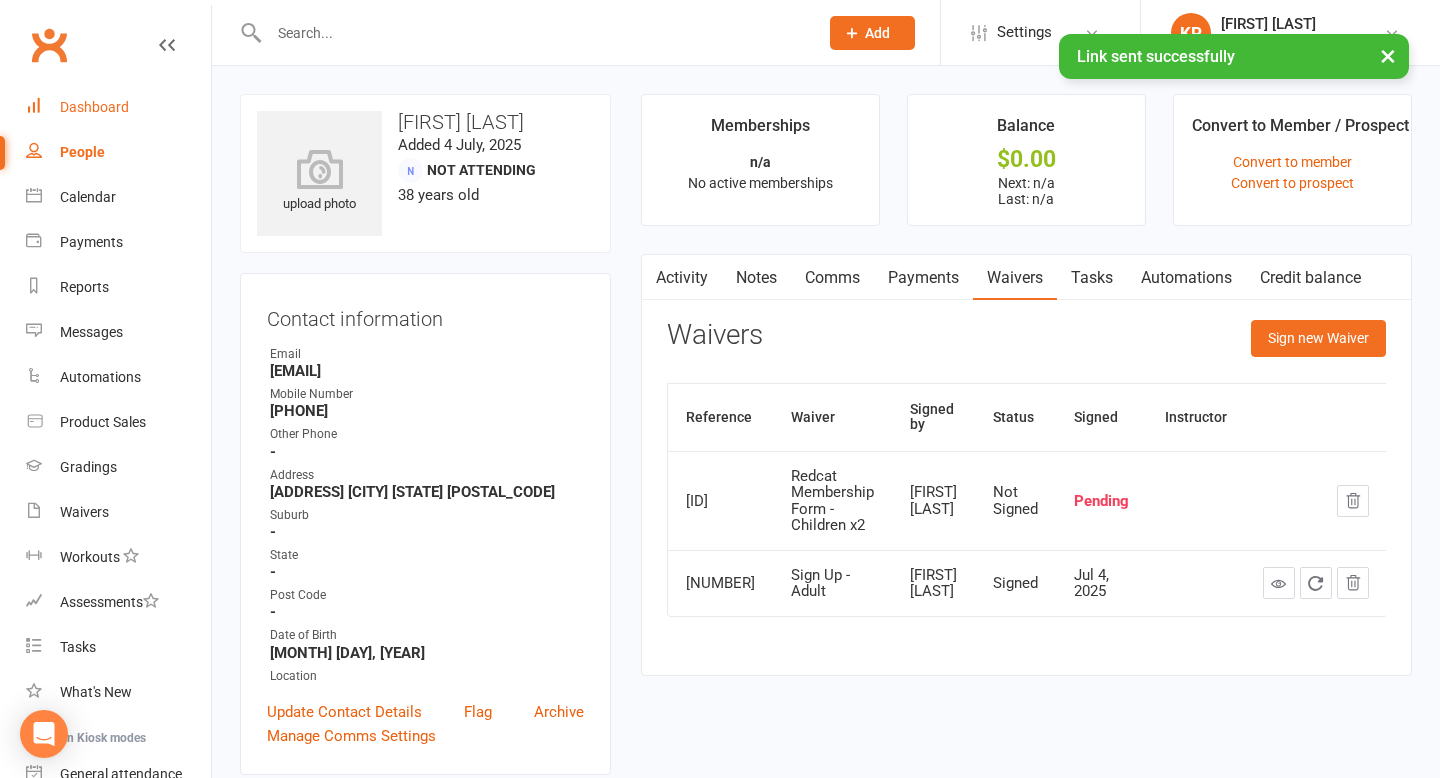 click on "Dashboard" at bounding box center (94, 107) 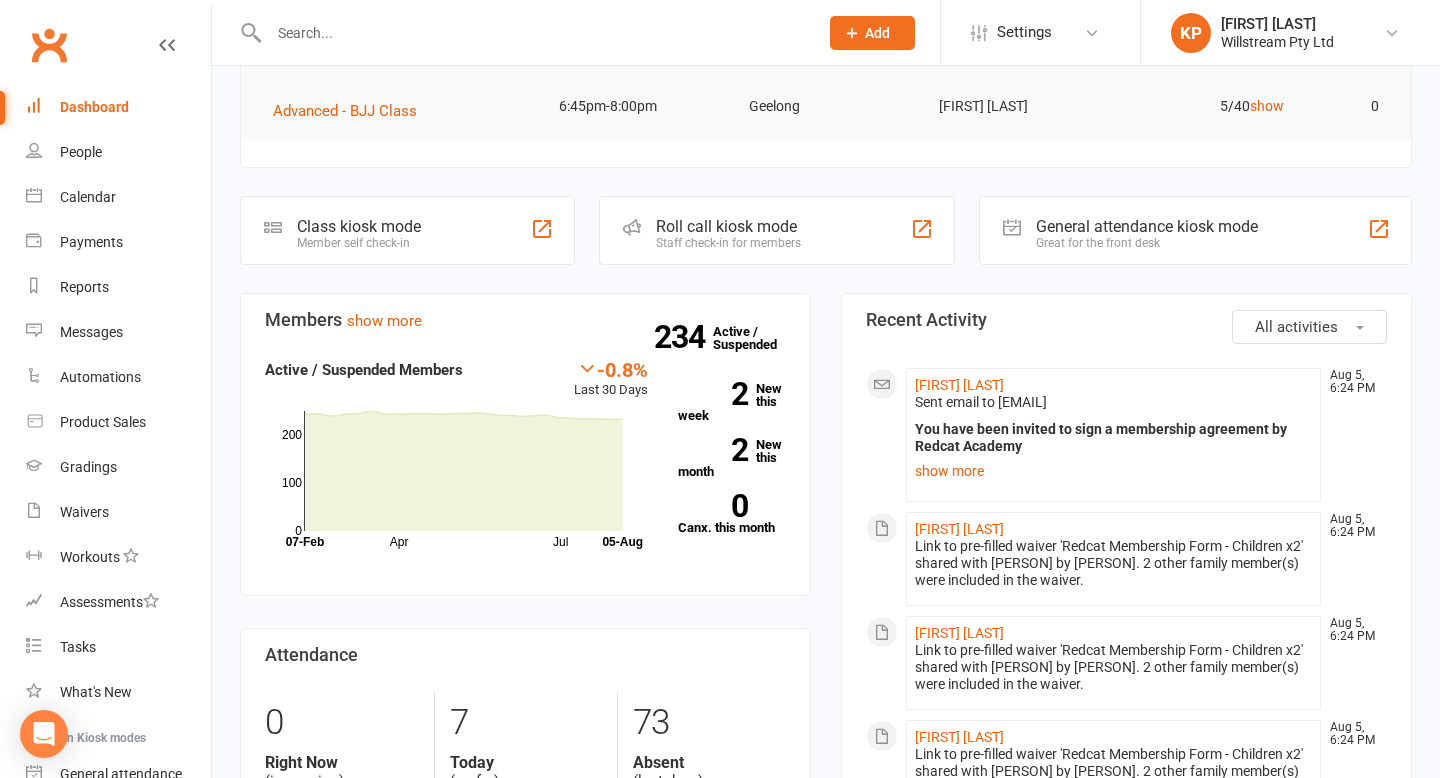 scroll, scrollTop: 0, scrollLeft: 0, axis: both 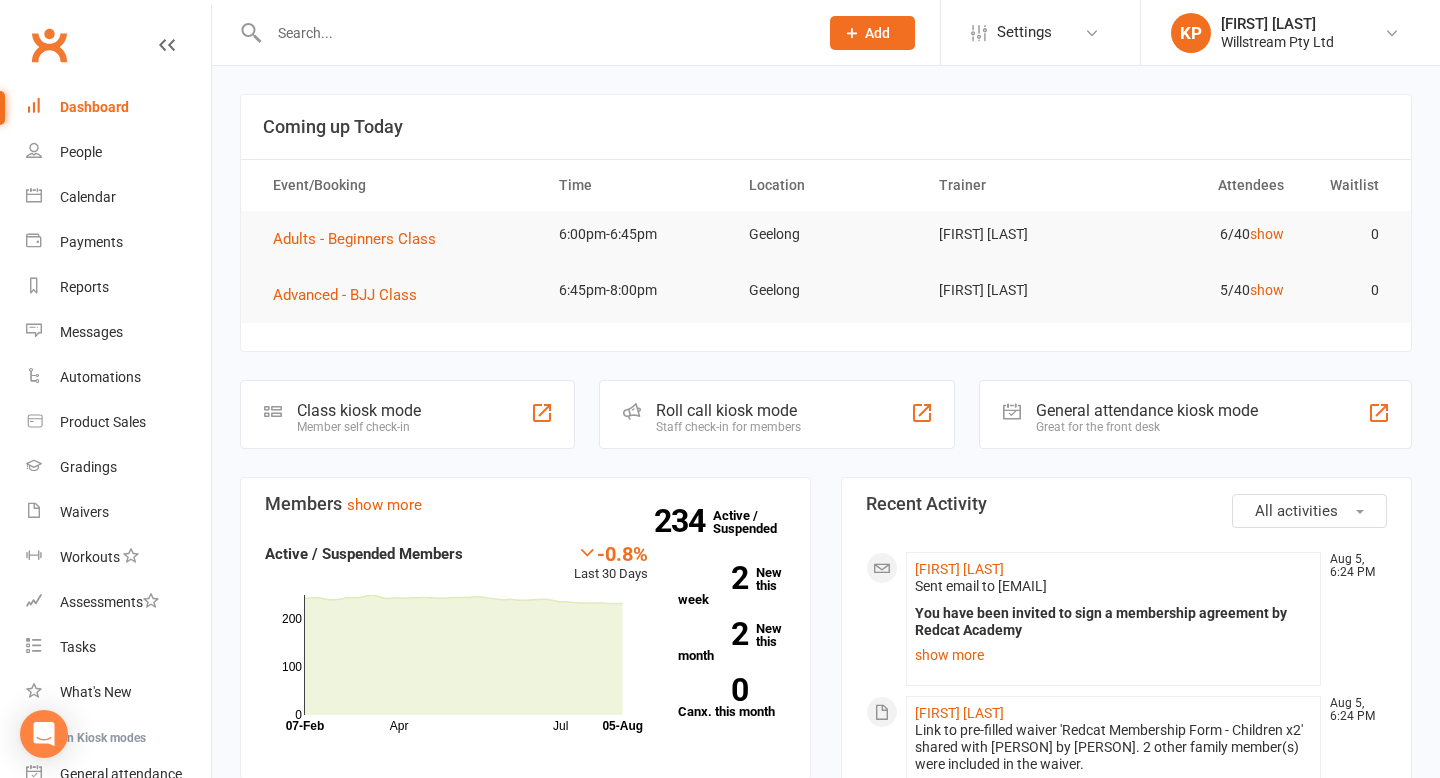 click on "Dashboard" at bounding box center [94, 107] 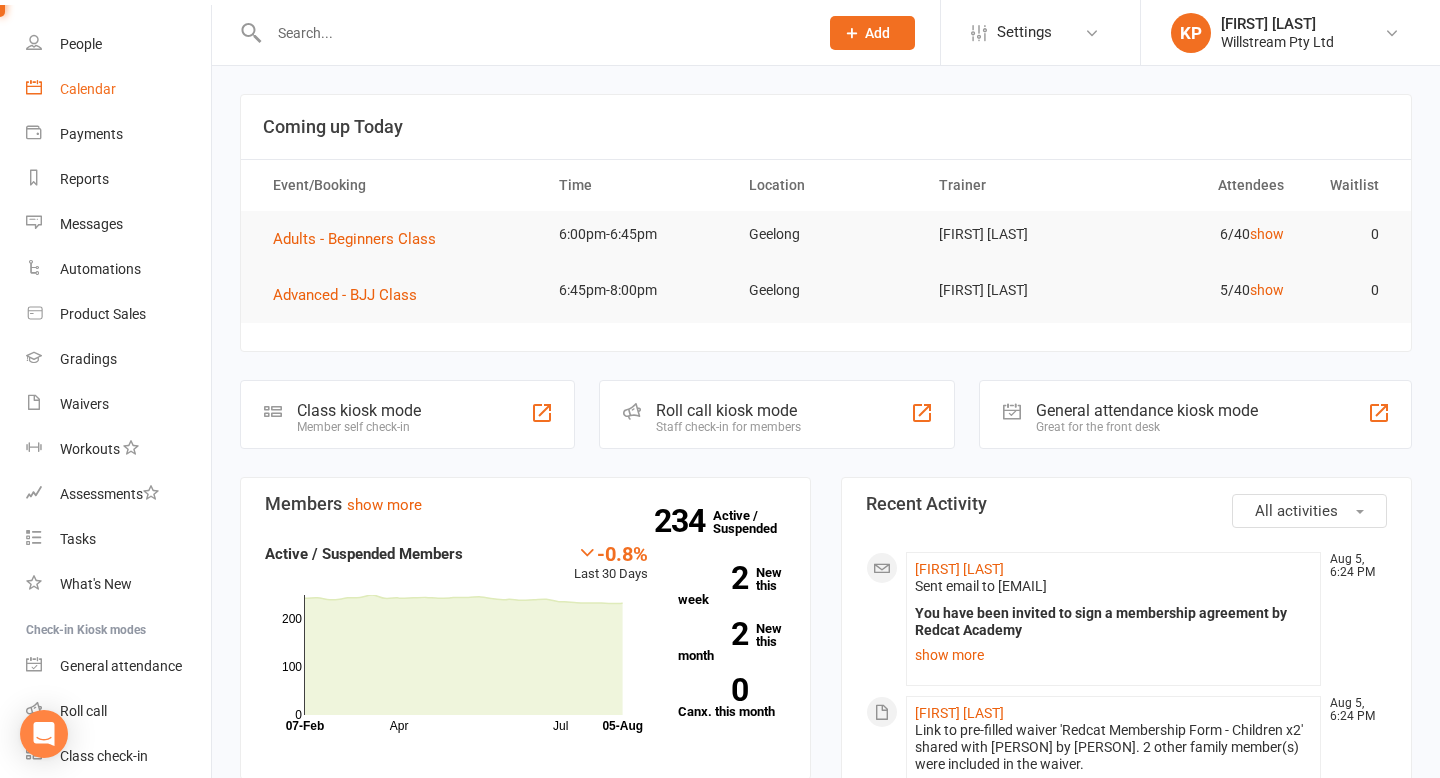 scroll, scrollTop: 0, scrollLeft: 0, axis: both 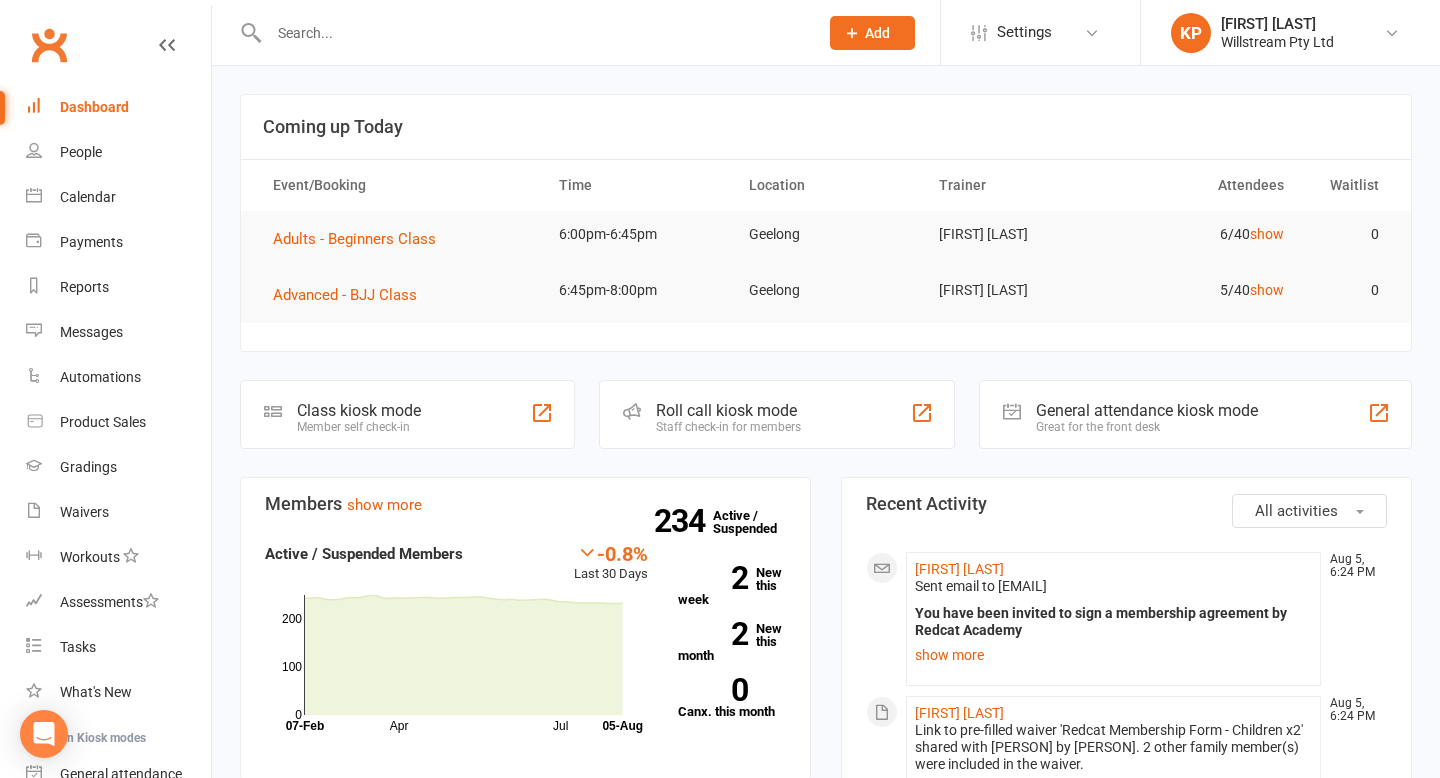 click at bounding box center (533, 33) 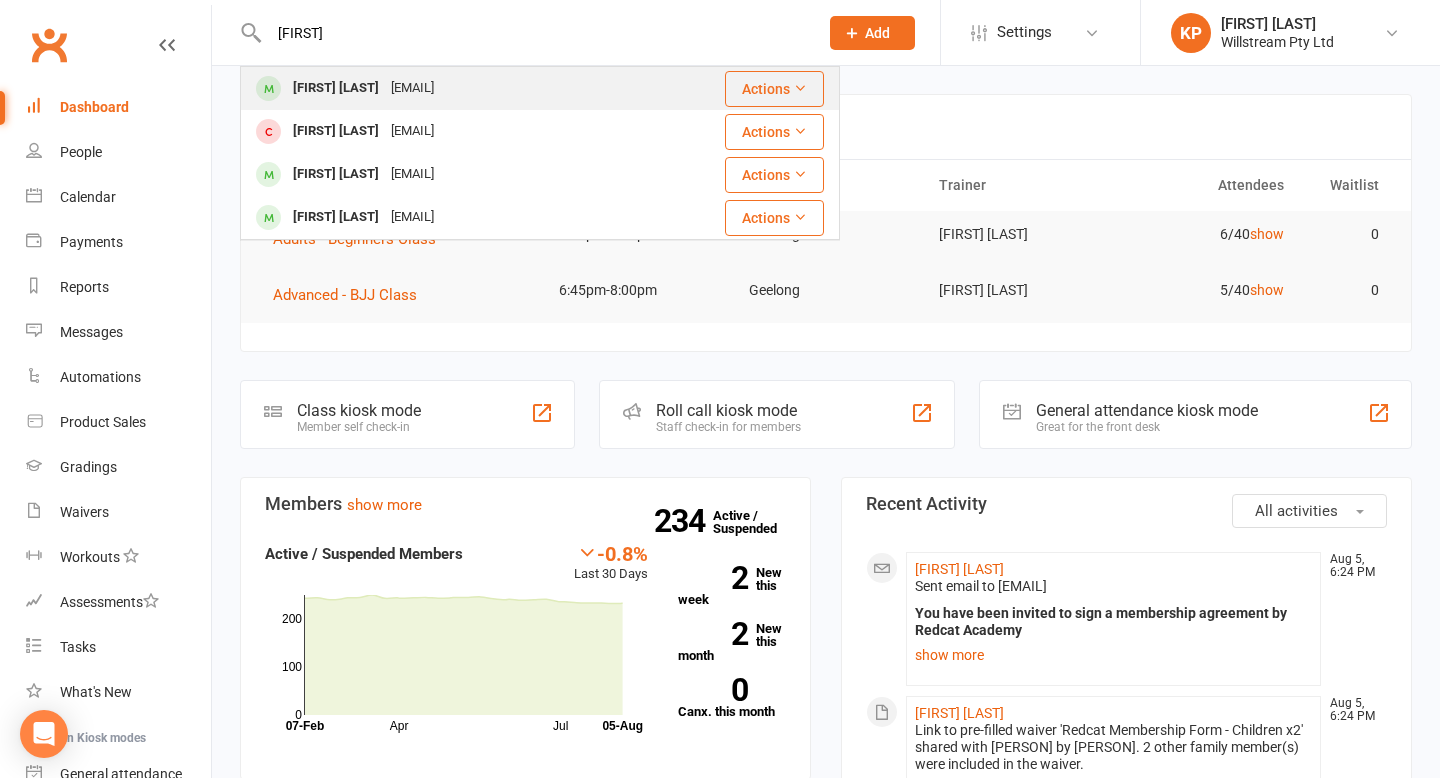 type on "[FIRST]" 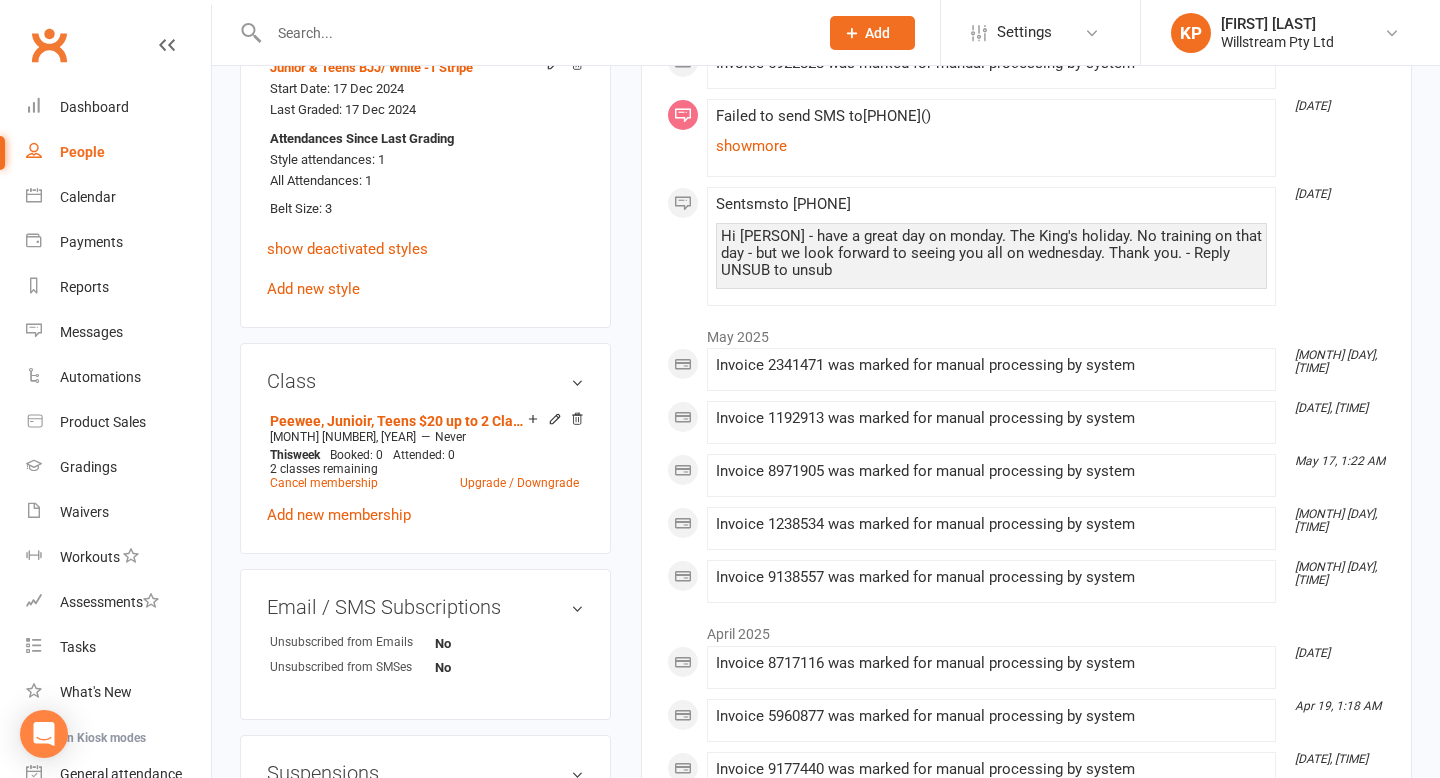 scroll, scrollTop: 1204, scrollLeft: 0, axis: vertical 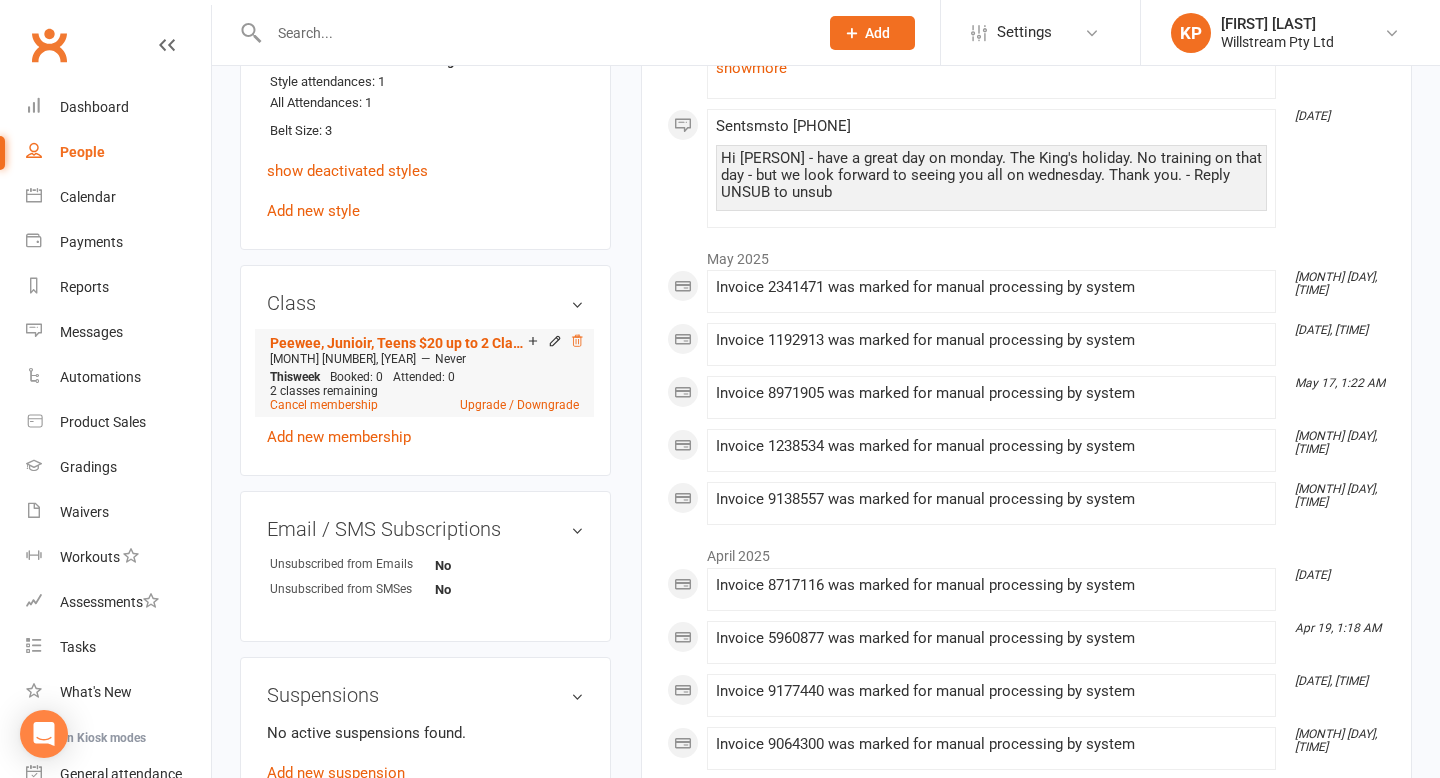 click 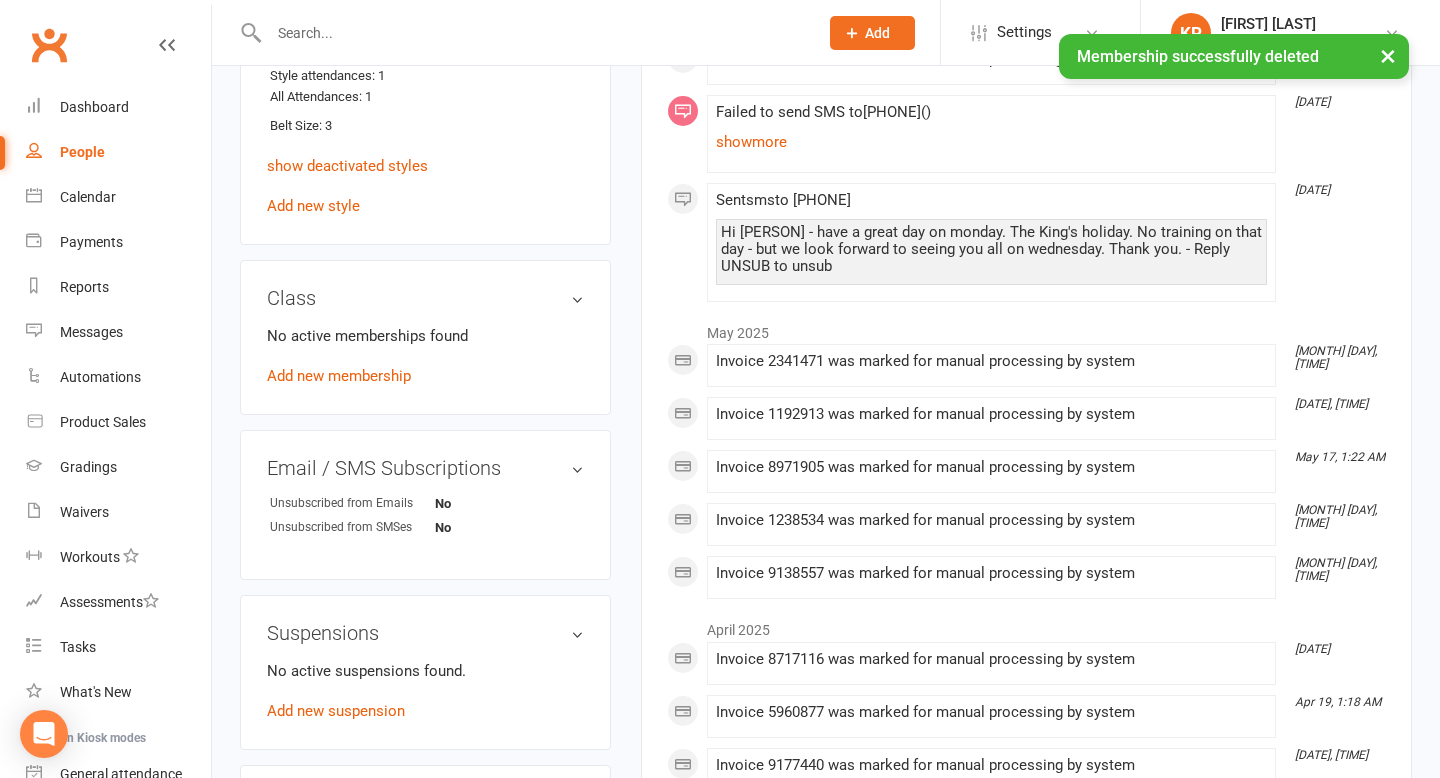 scroll, scrollTop: 0, scrollLeft: 0, axis: both 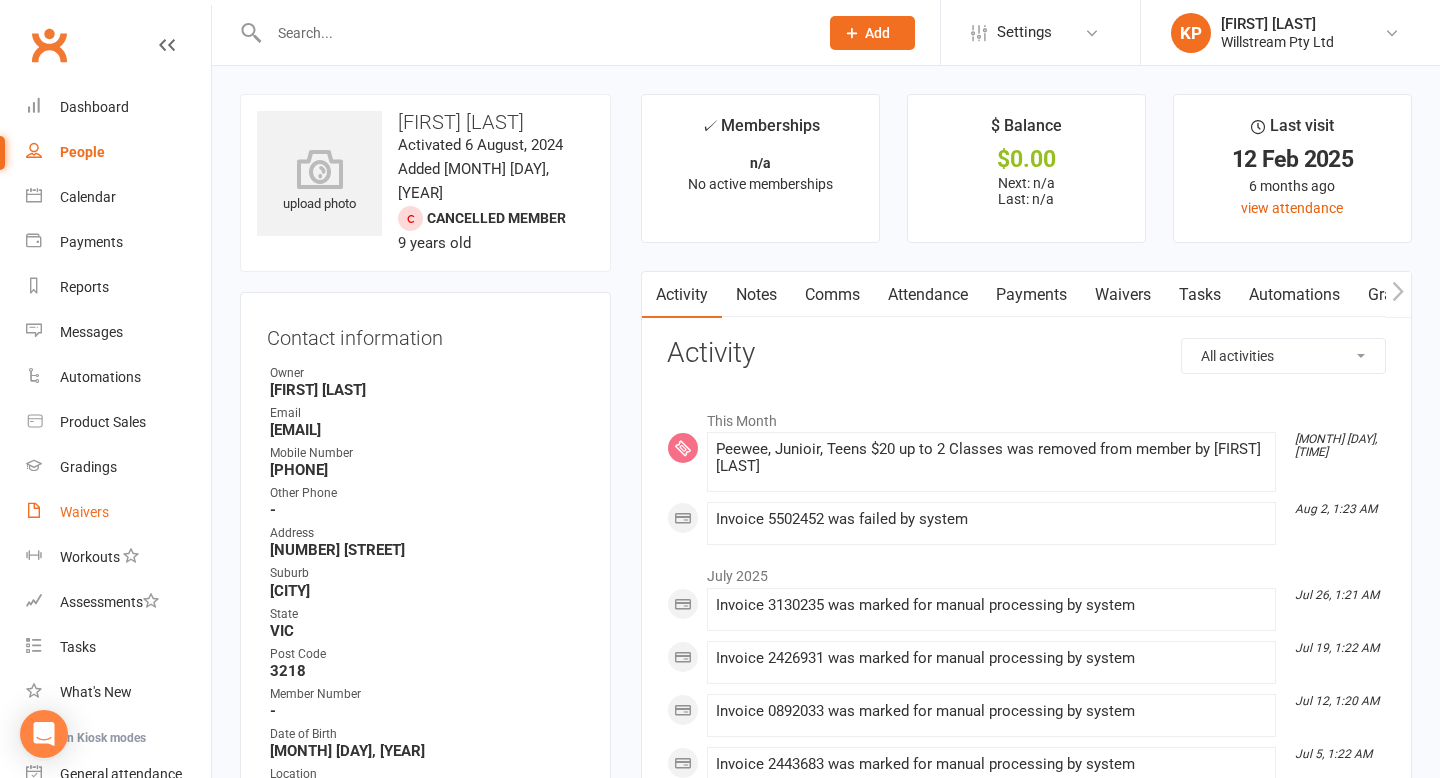 click on "Waivers" at bounding box center [118, 512] 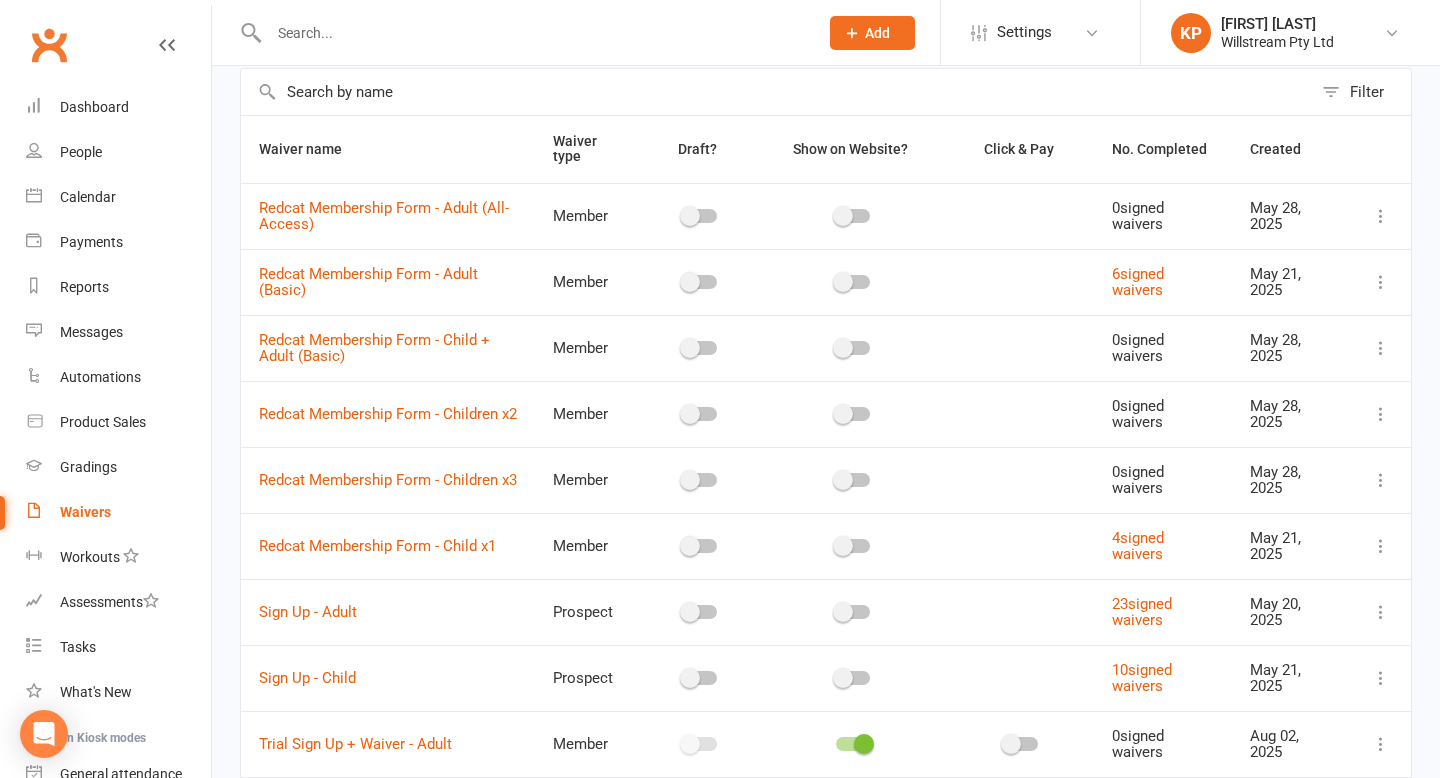 scroll, scrollTop: 0, scrollLeft: 0, axis: both 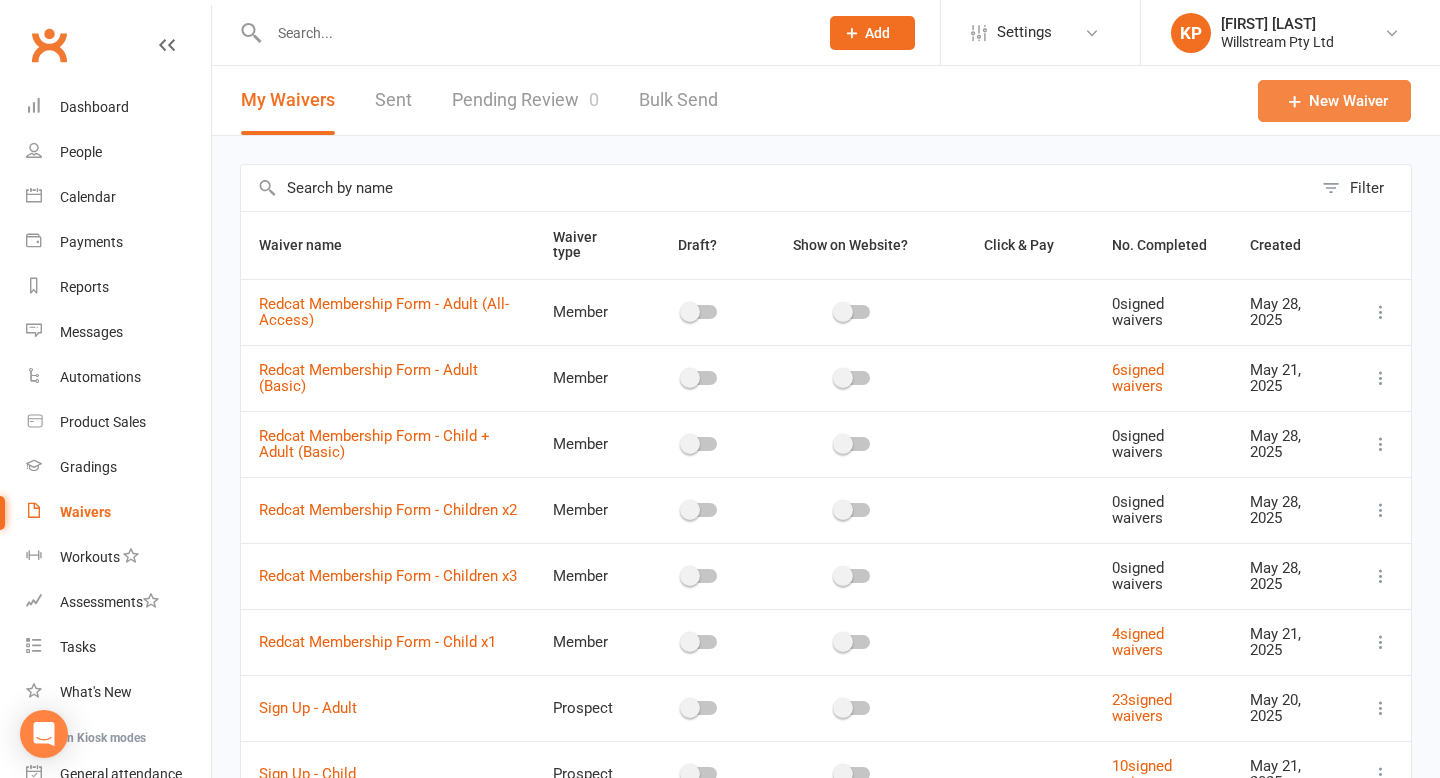 click on "New Waiver" at bounding box center [1334, 101] 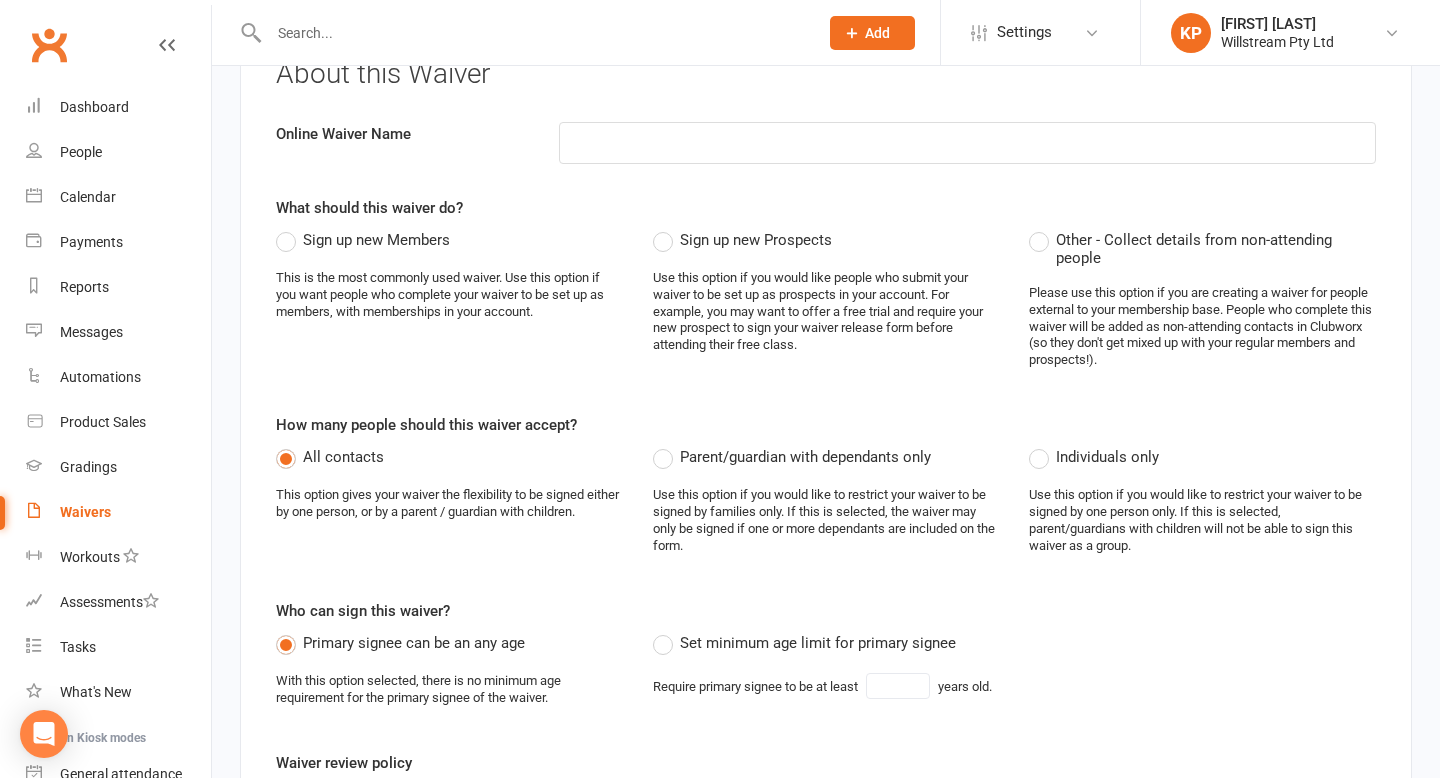 scroll, scrollTop: 136, scrollLeft: 0, axis: vertical 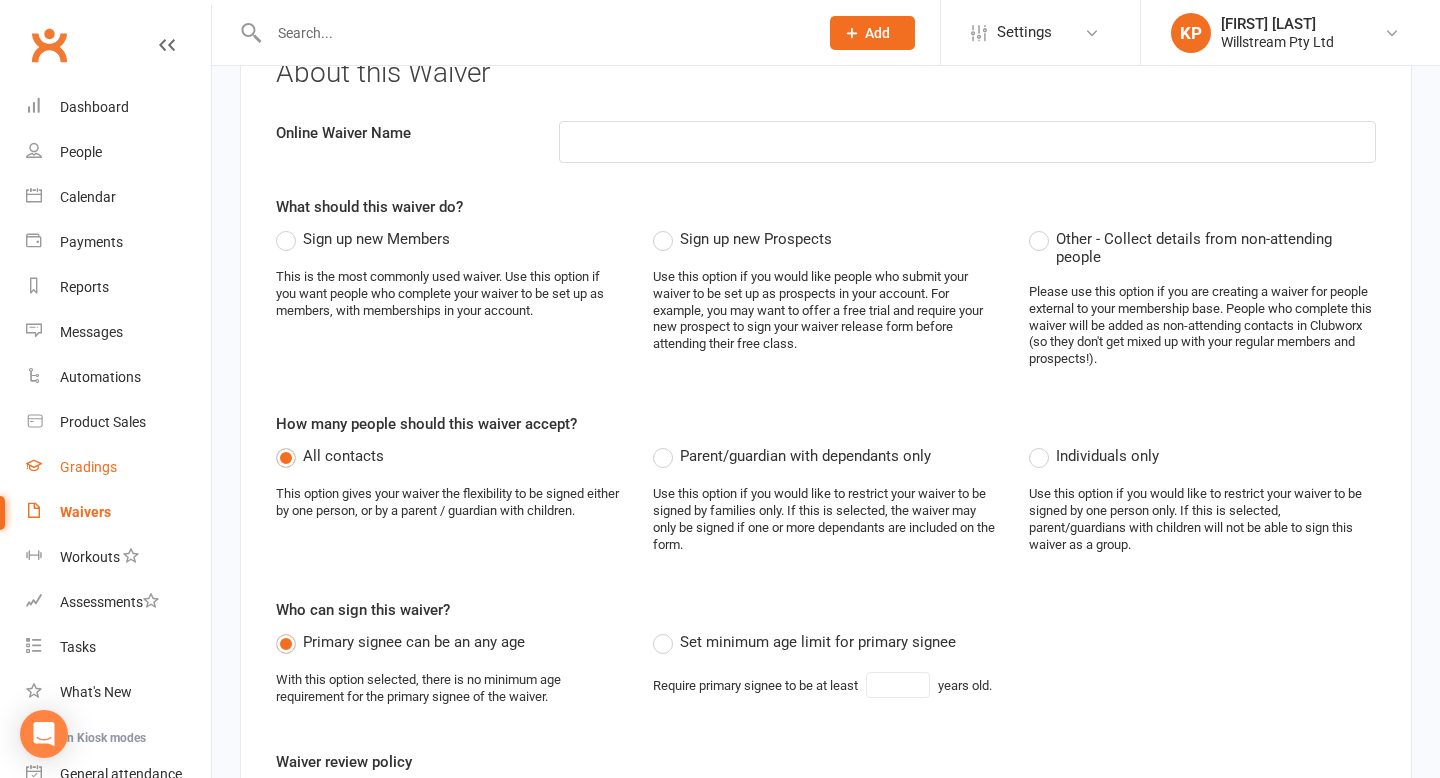 click on "Gradings" at bounding box center (118, 467) 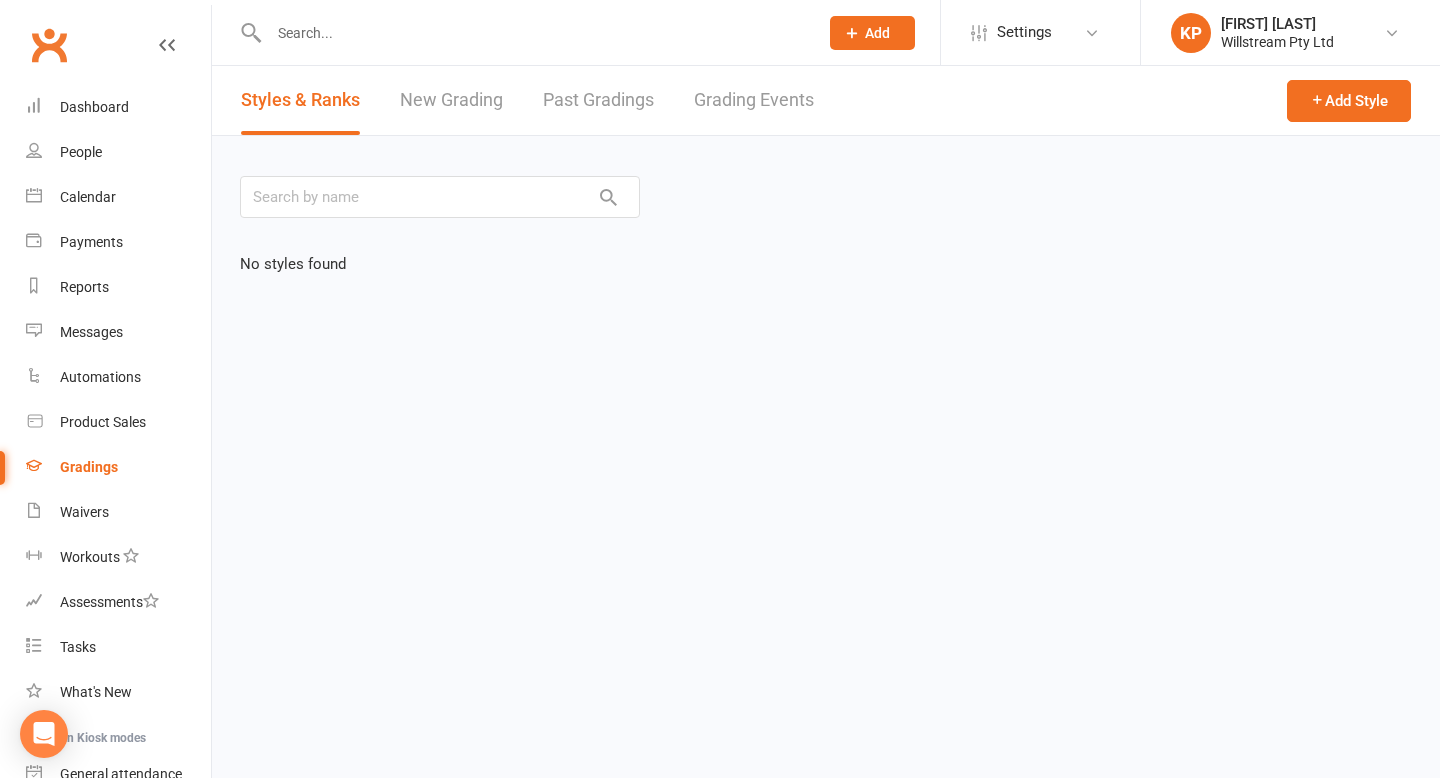 scroll, scrollTop: 0, scrollLeft: 0, axis: both 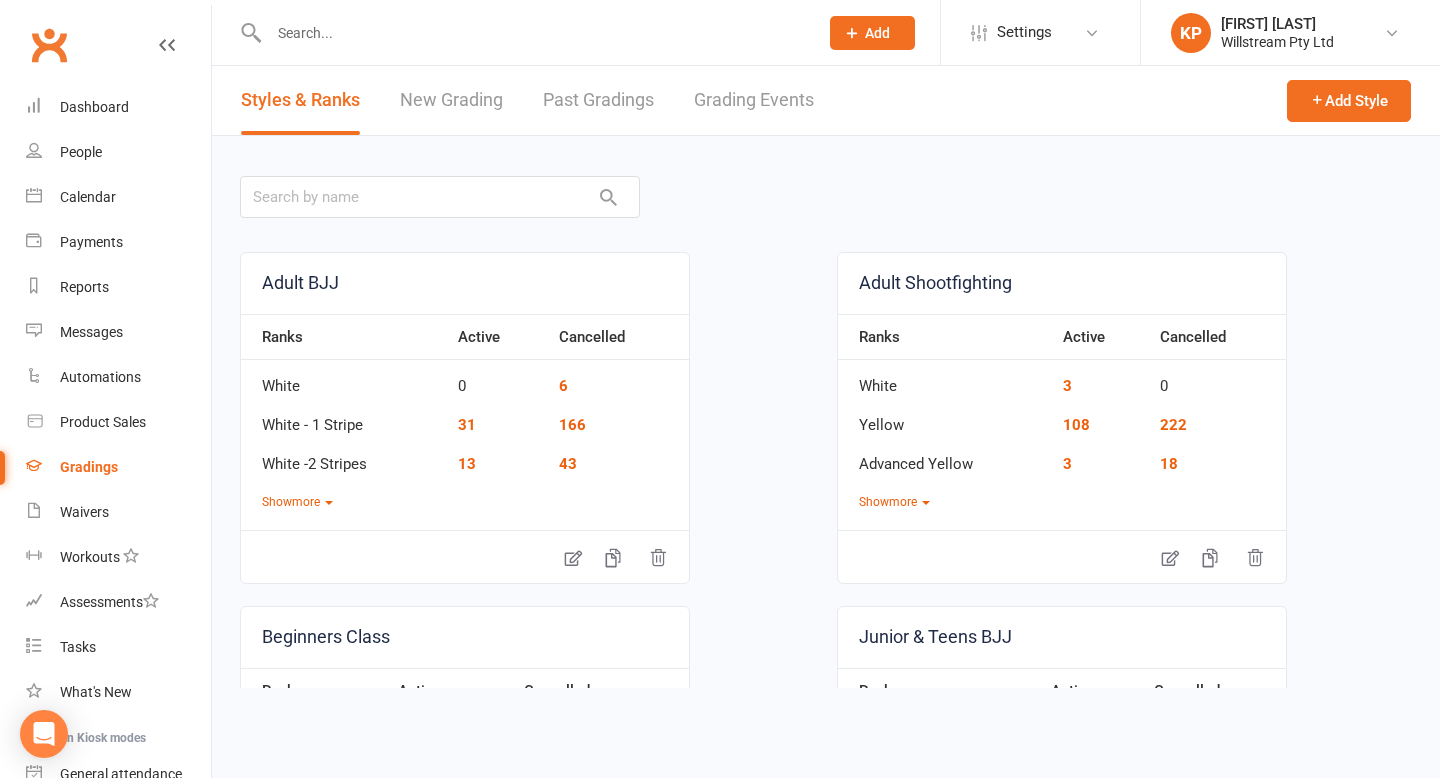 click at bounding box center [533, 33] 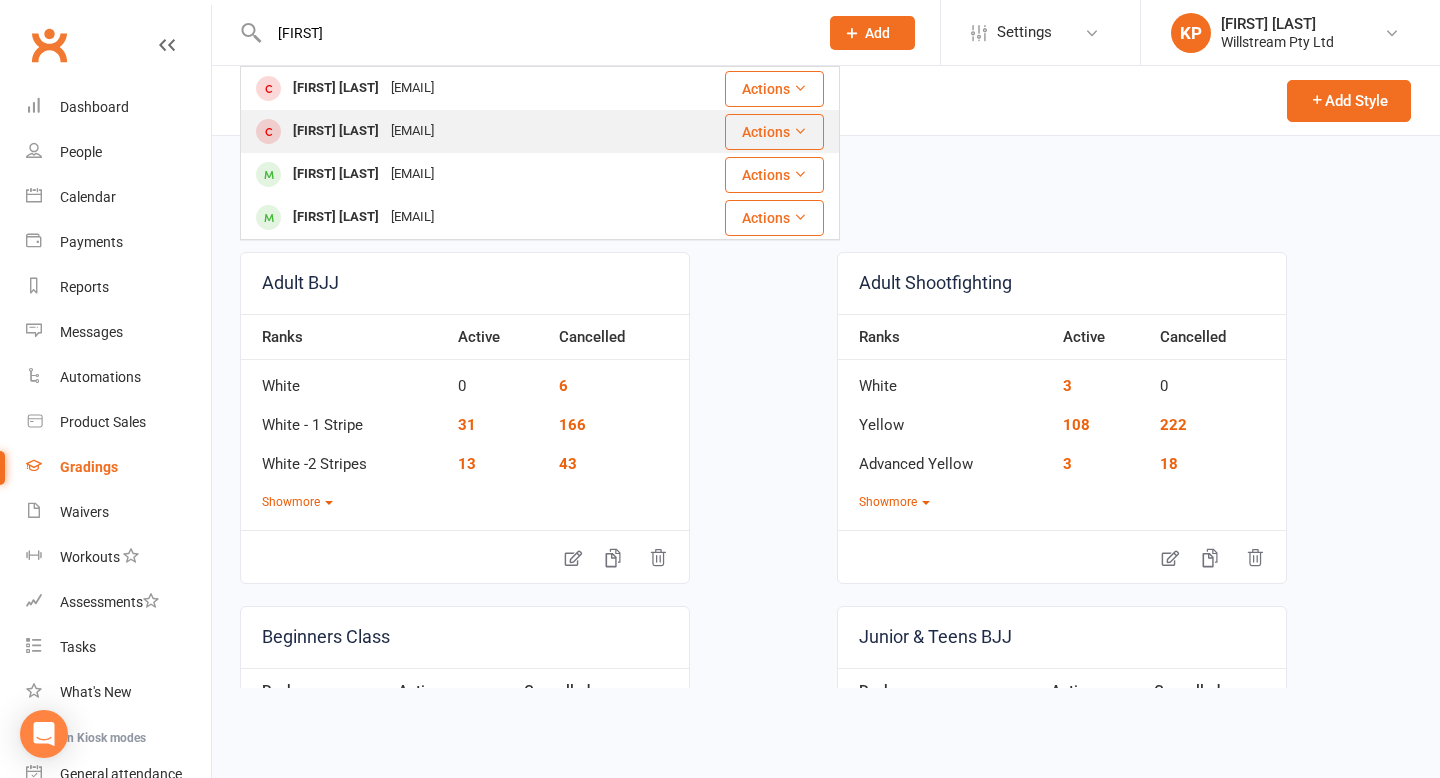 type on "[FIRST]" 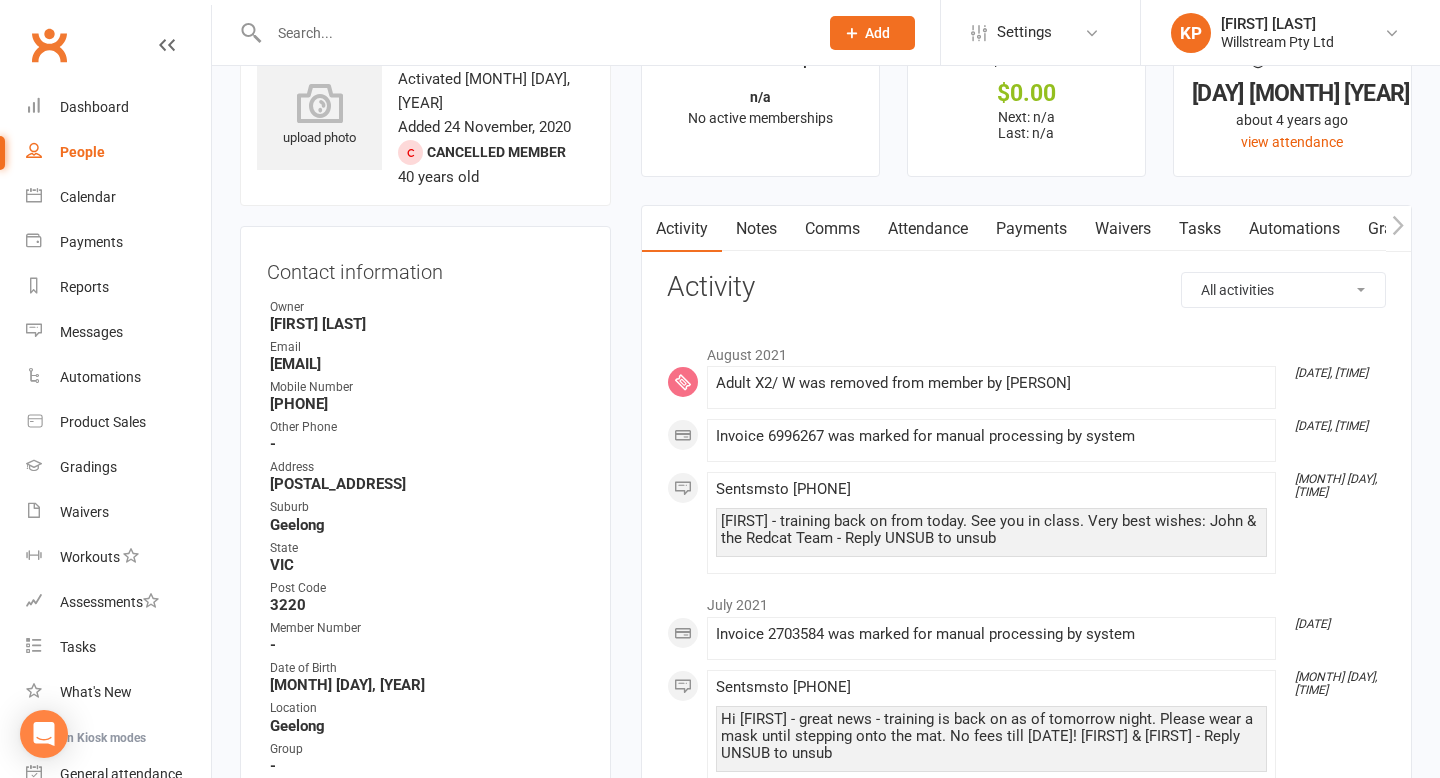 scroll, scrollTop: 0, scrollLeft: 0, axis: both 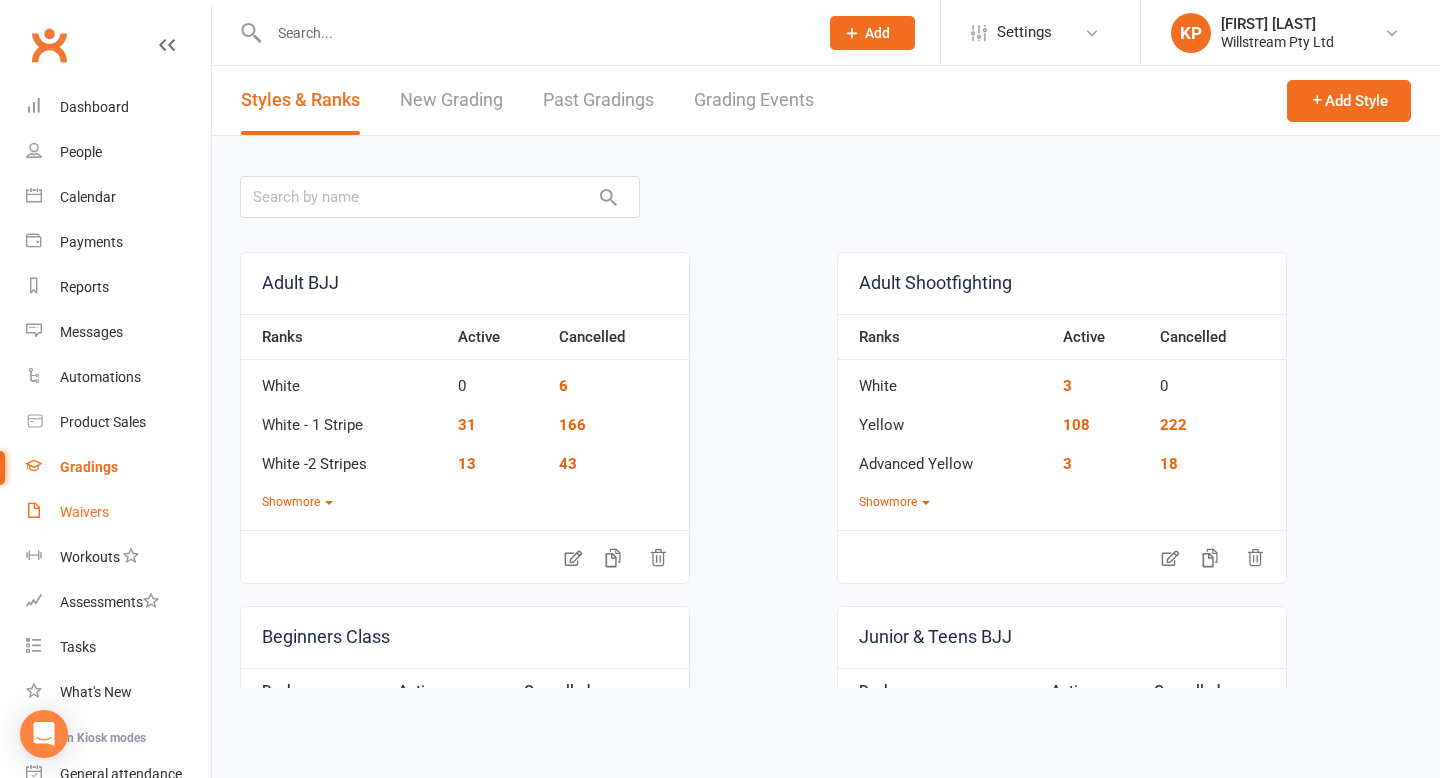 click on "Waivers" at bounding box center [118, 512] 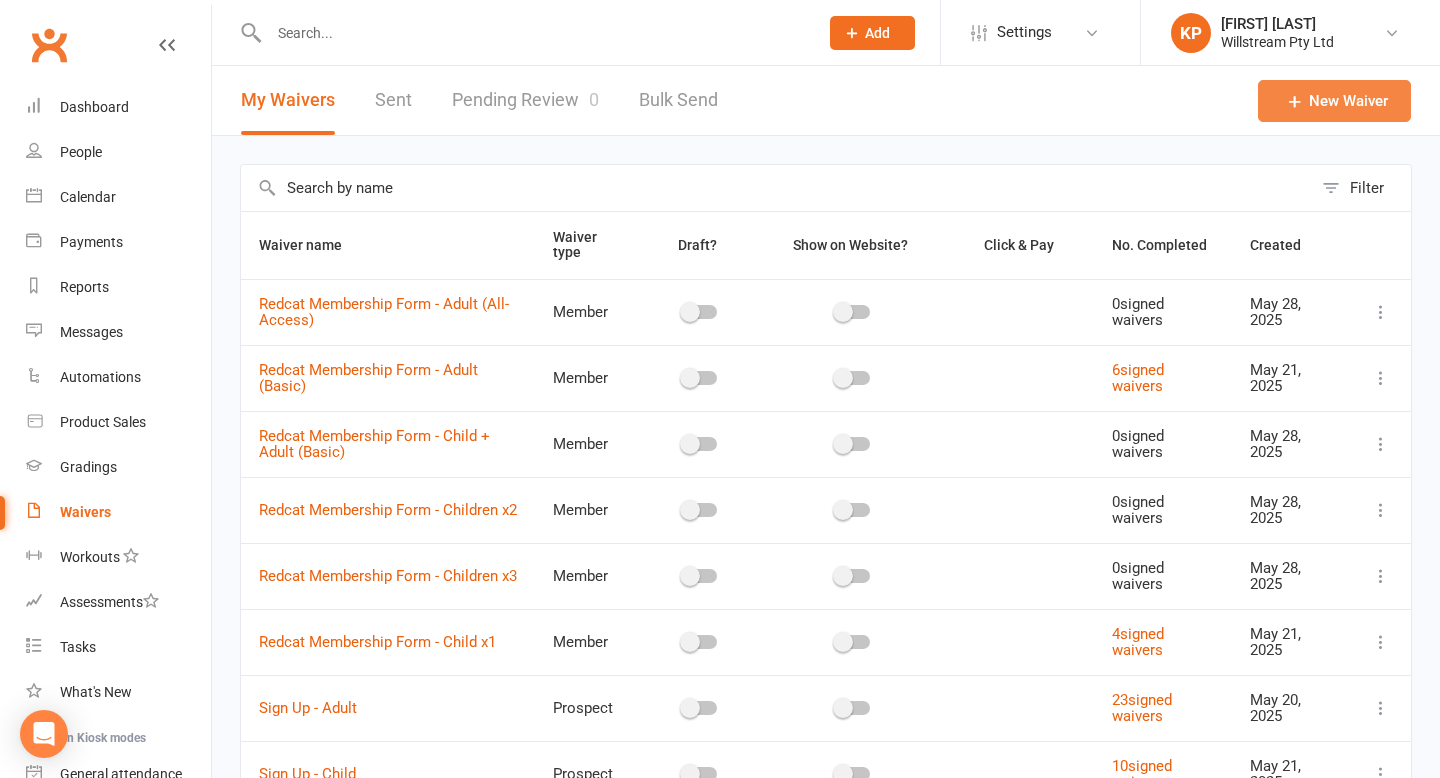 click on "New Waiver" at bounding box center [1334, 101] 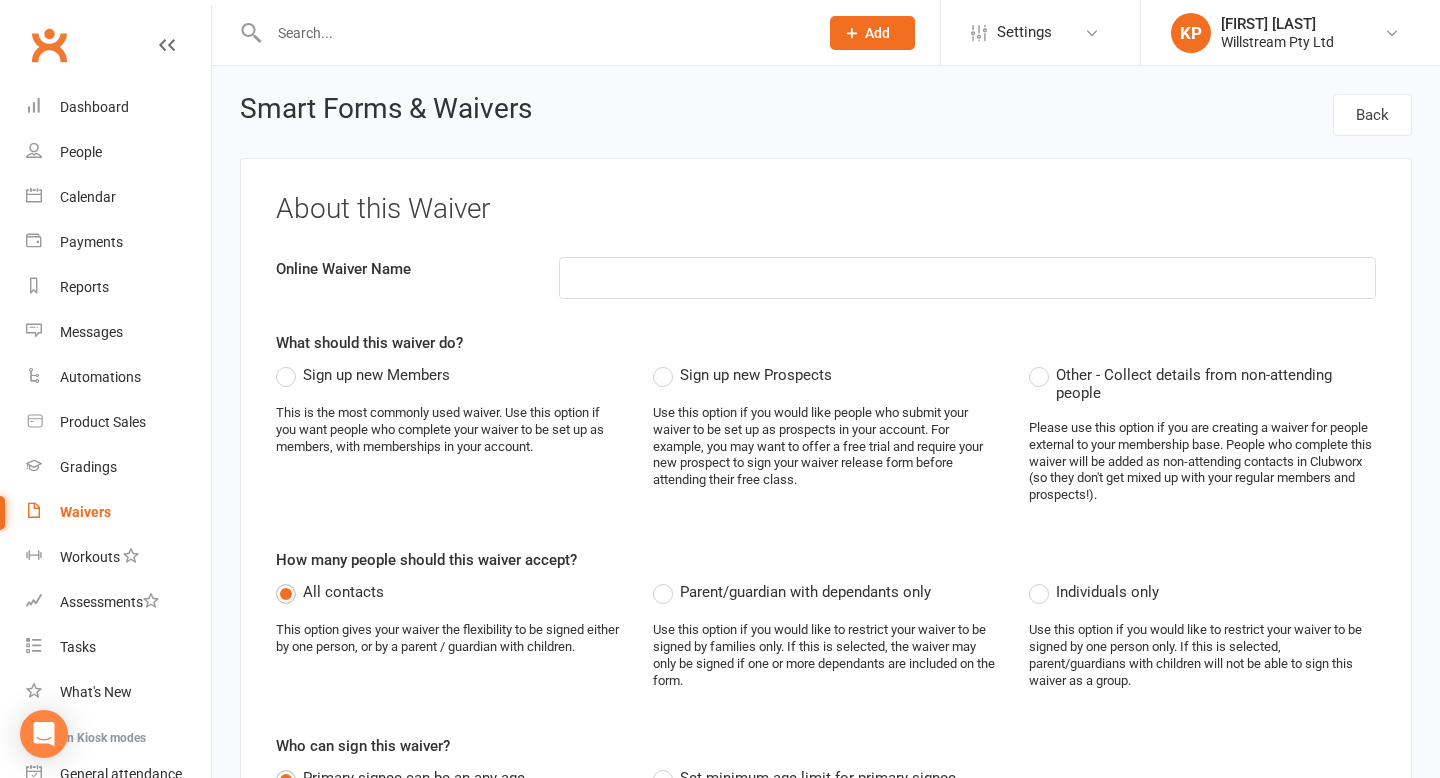 click on "This is the most commonly used waiver. Use this option if you want people who complete your waiver to be set up as members, with memberships in your account." at bounding box center (449, 430) 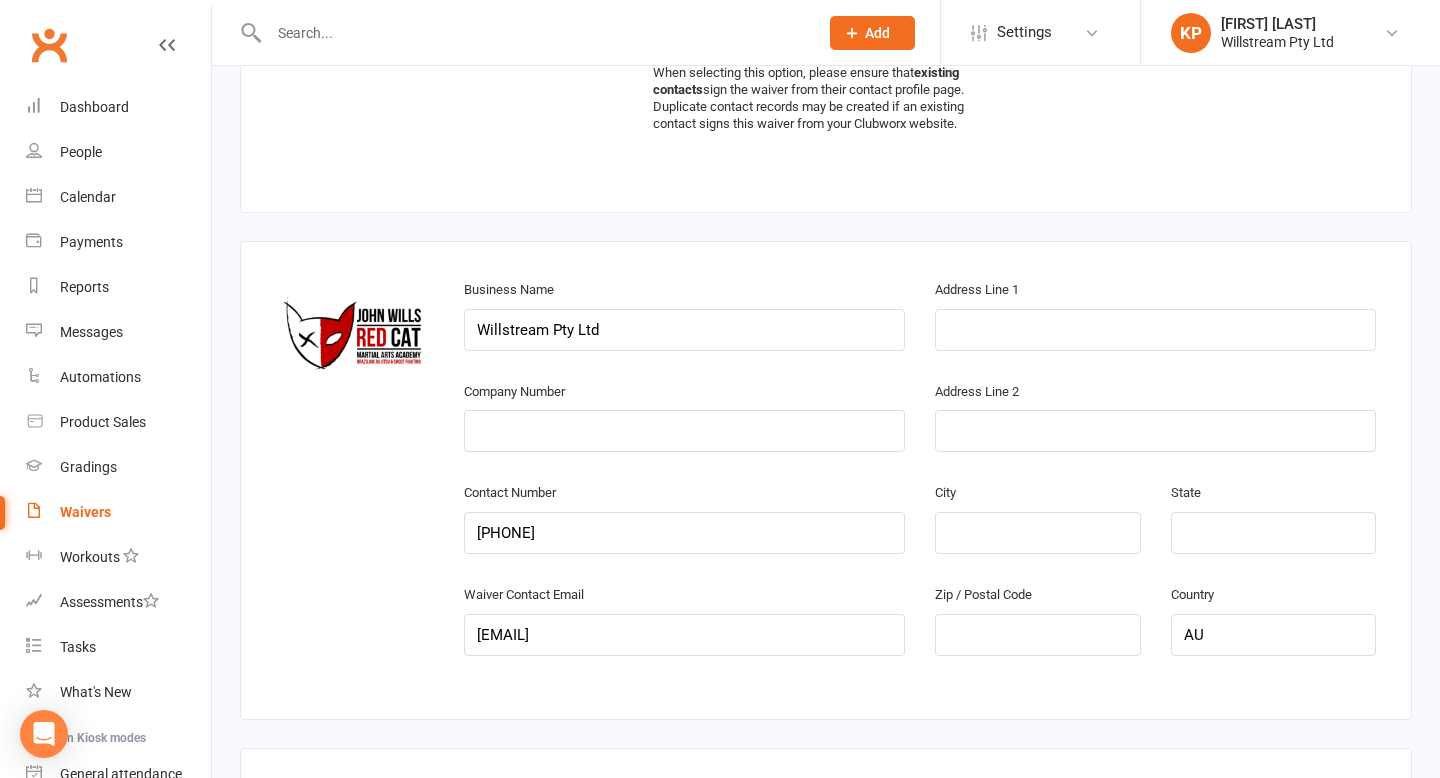 scroll, scrollTop: 963, scrollLeft: 0, axis: vertical 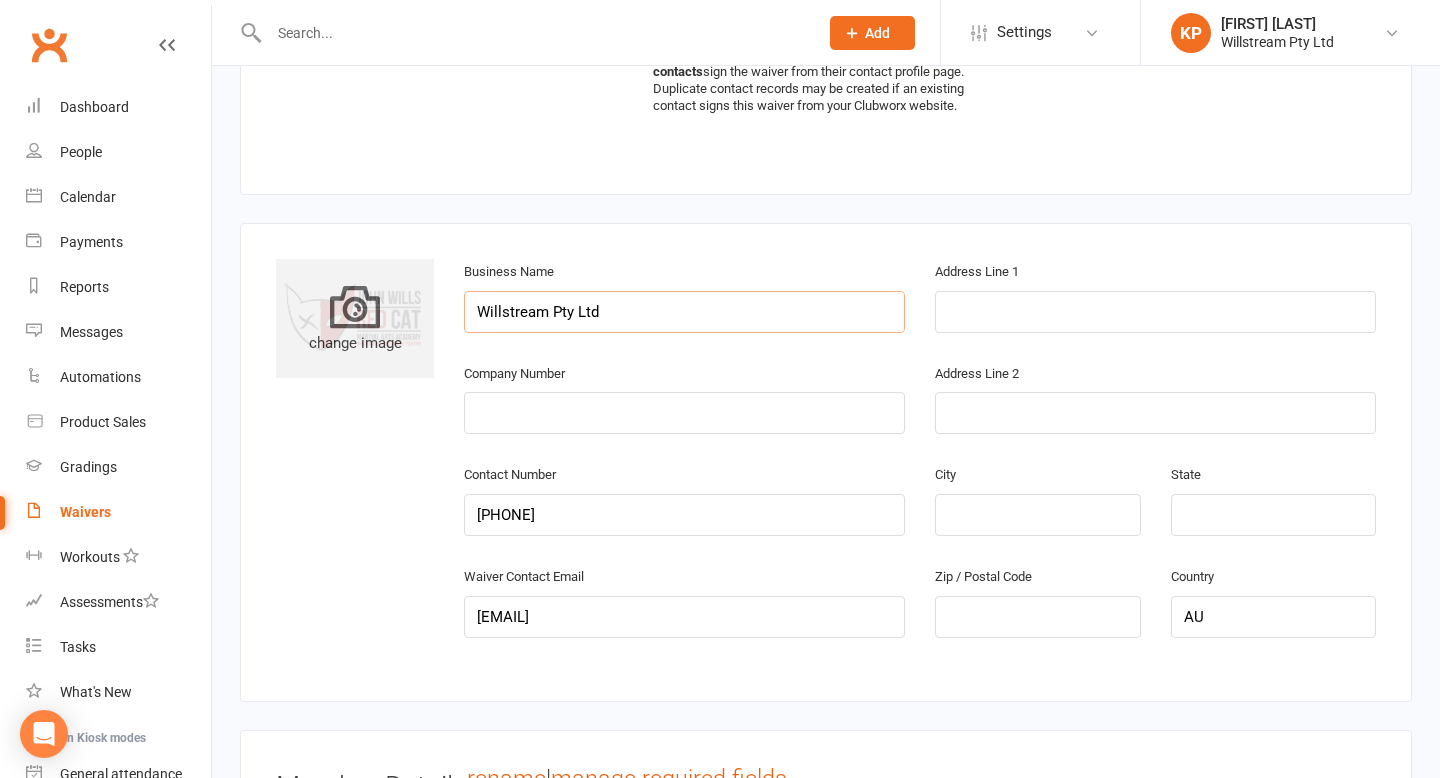 drag, startPoint x: 628, startPoint y: 311, endPoint x: 422, endPoint y: 301, distance: 206.24257 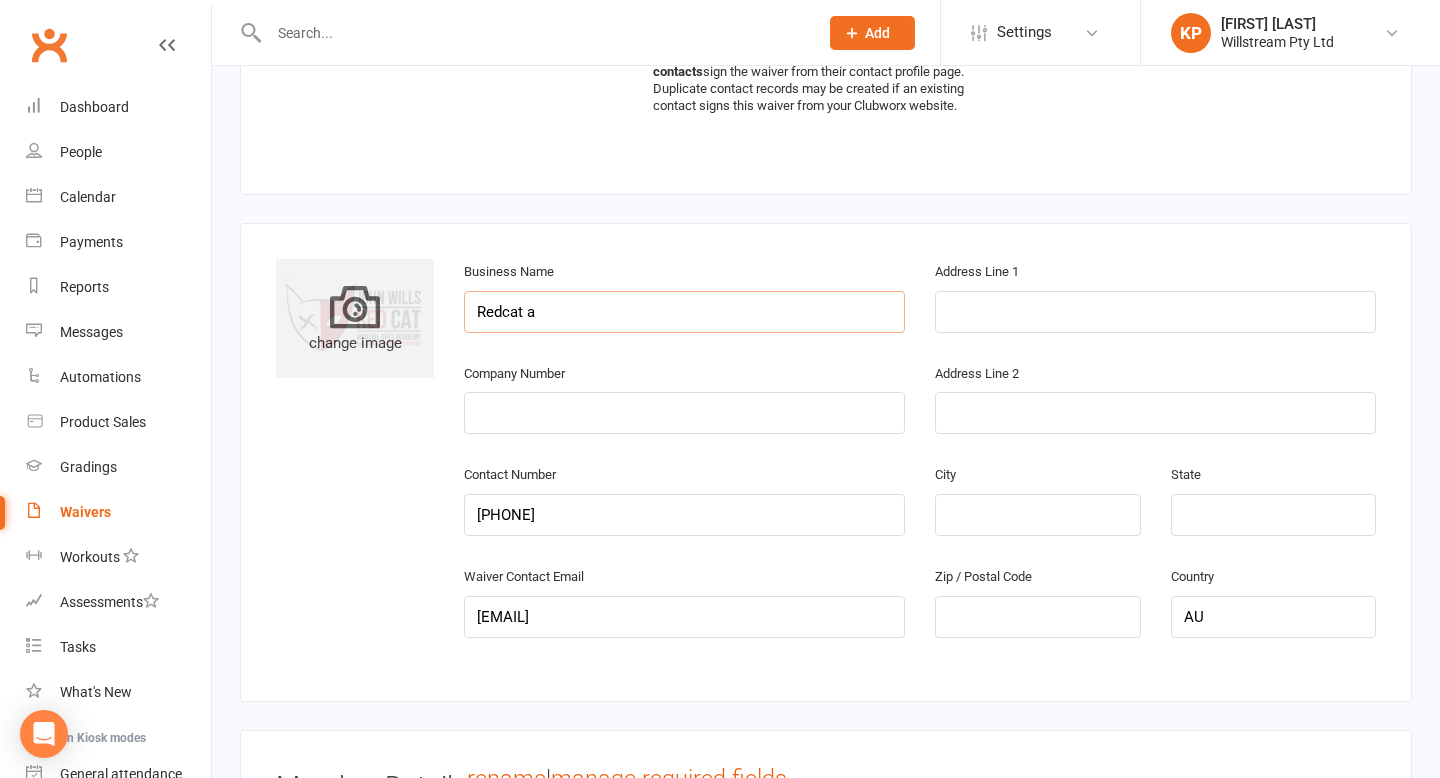 type on "Redcat Academy" 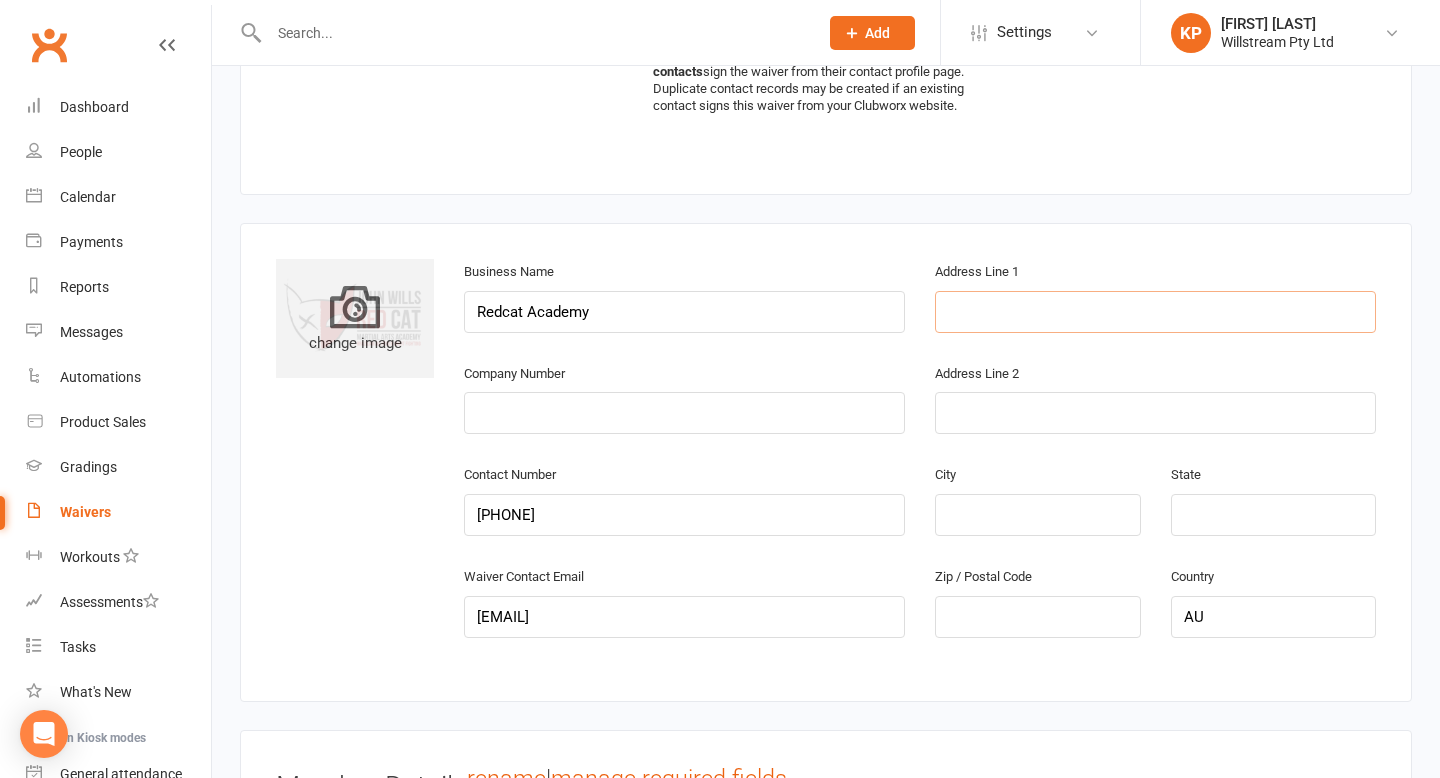 type on "159A Malop St" 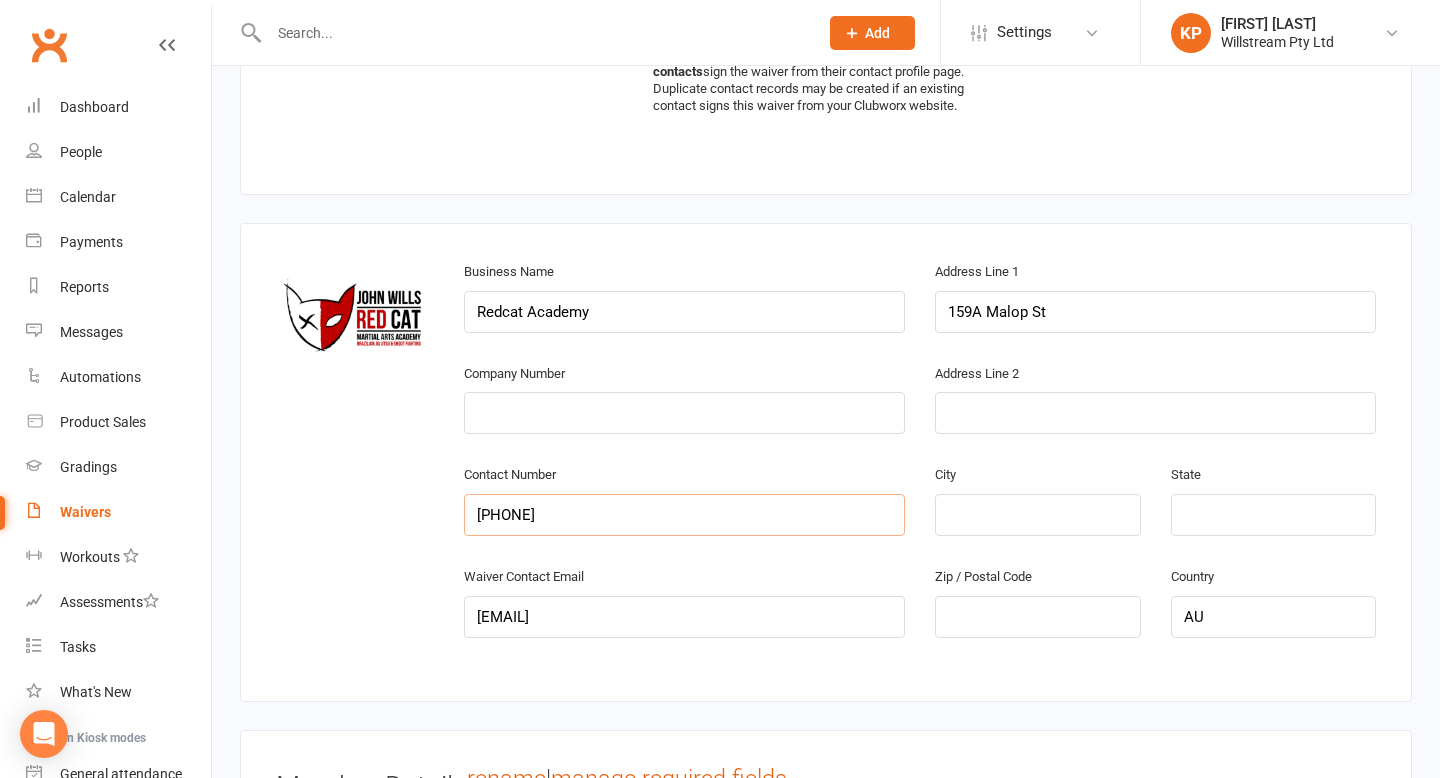 click on "[PHONE]" at bounding box center [684, 515] 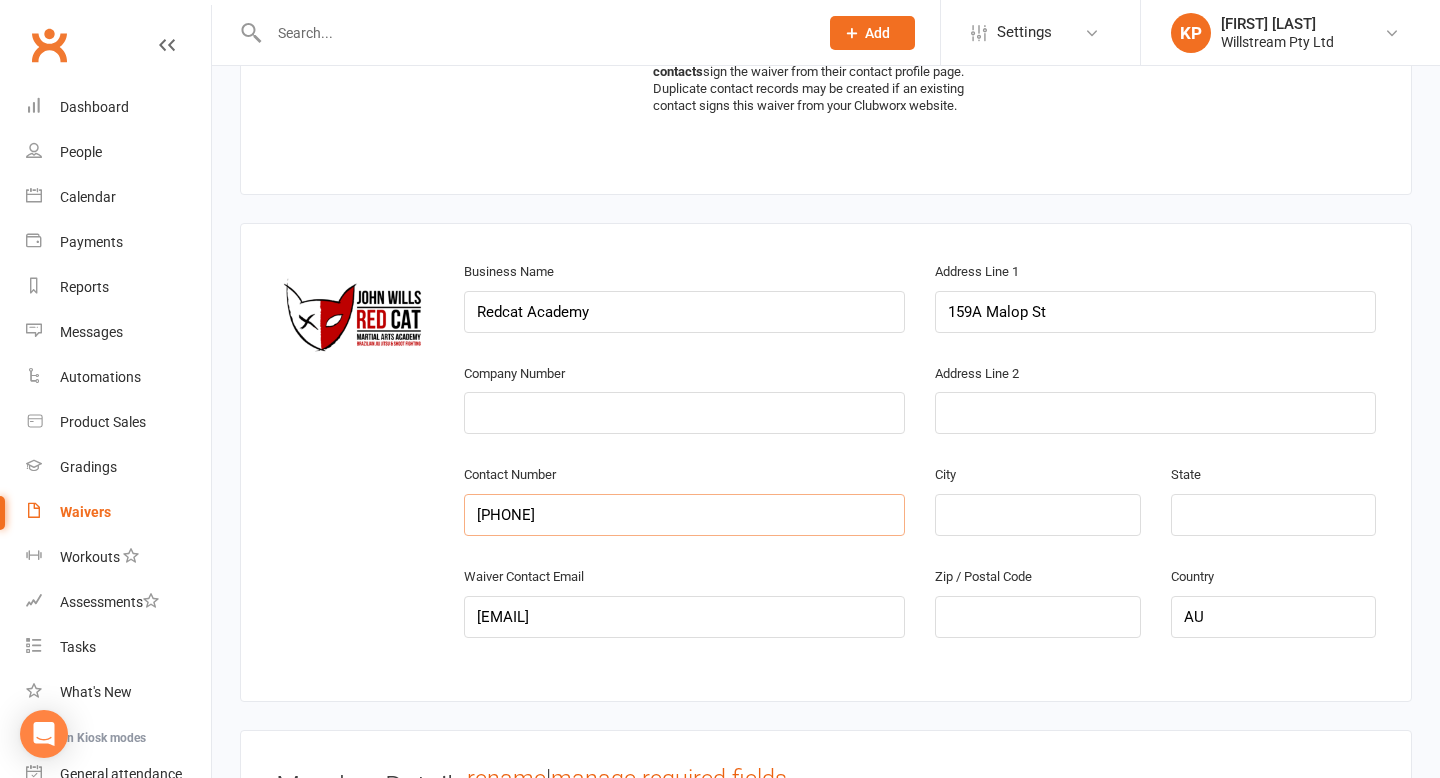 drag, startPoint x: 581, startPoint y: 515, endPoint x: 513, endPoint y: 516, distance: 68.007355 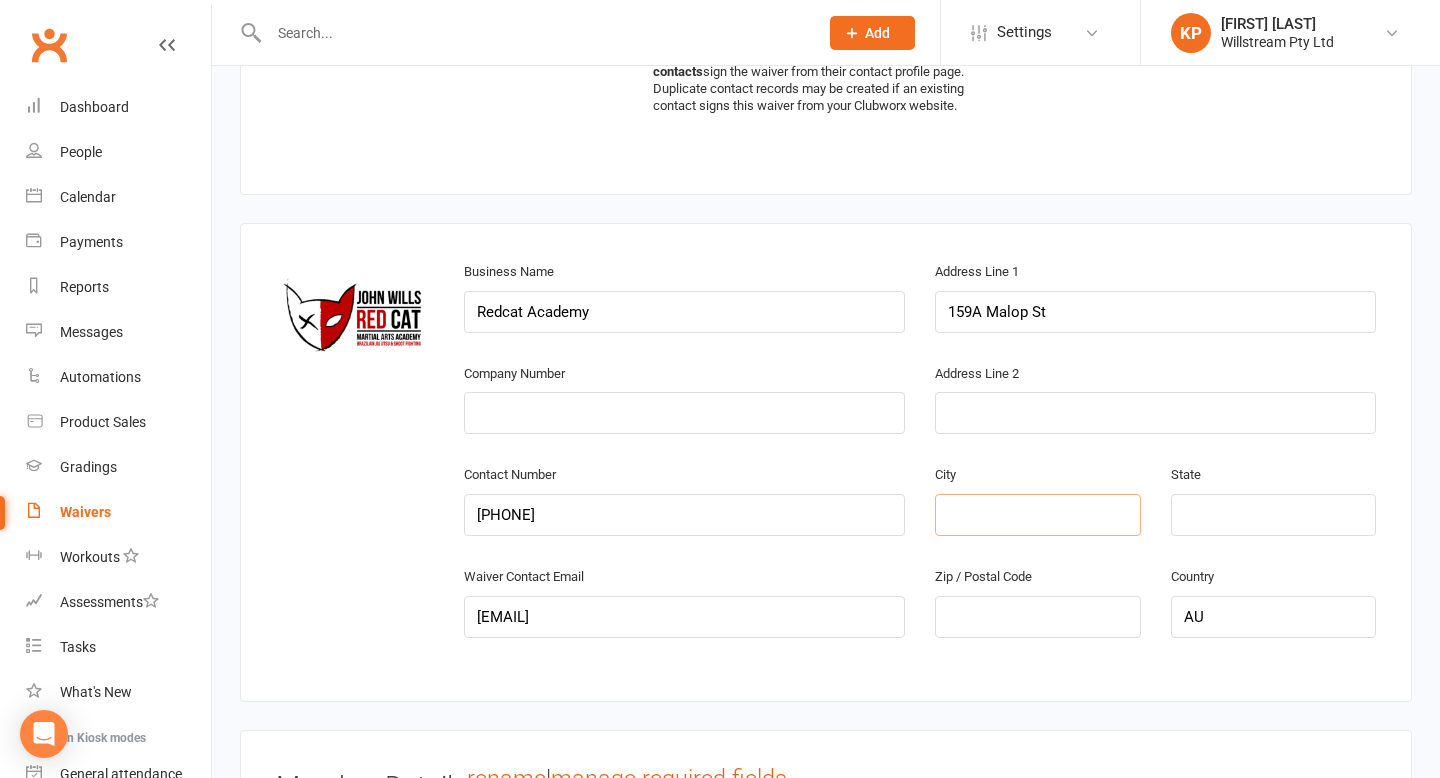 click at bounding box center (1037, 515) 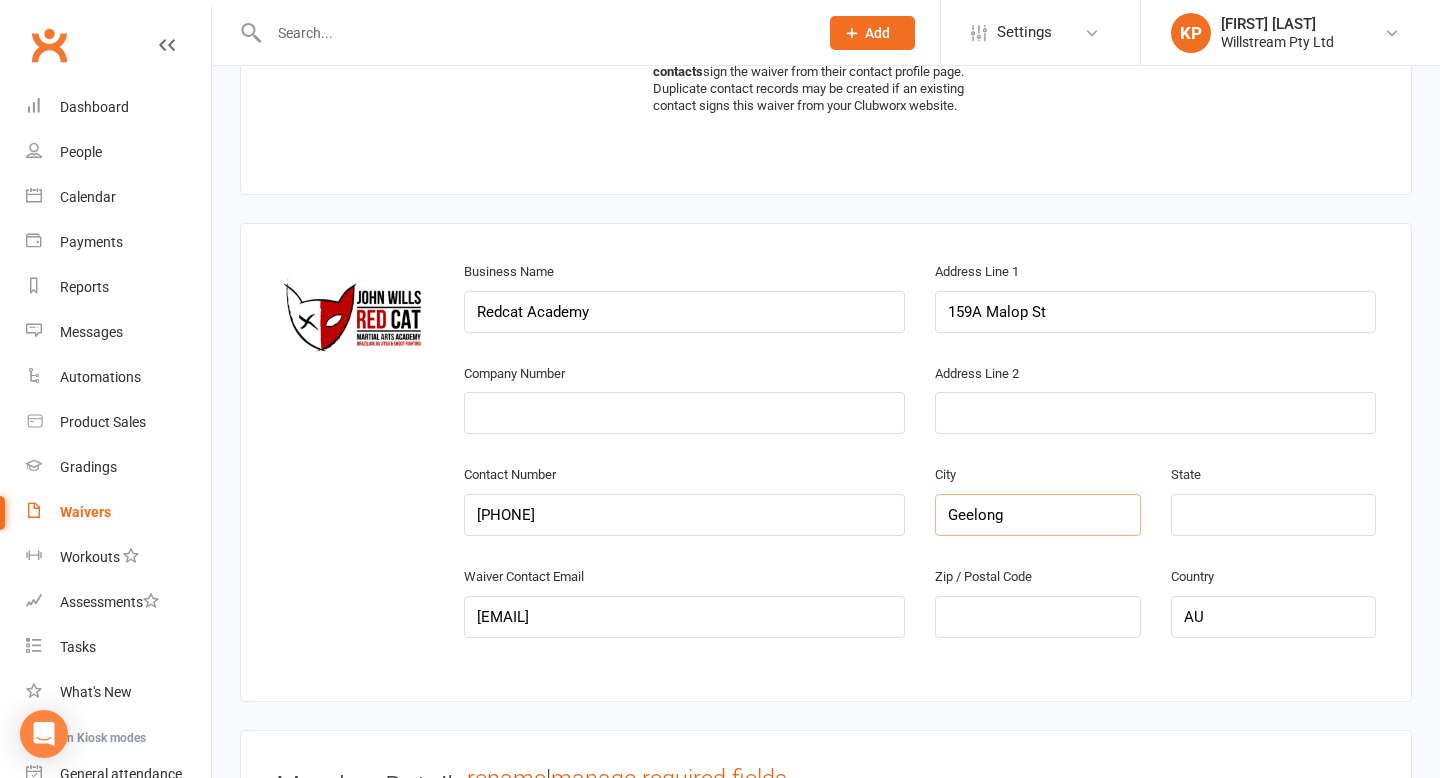 type on "Geelong" 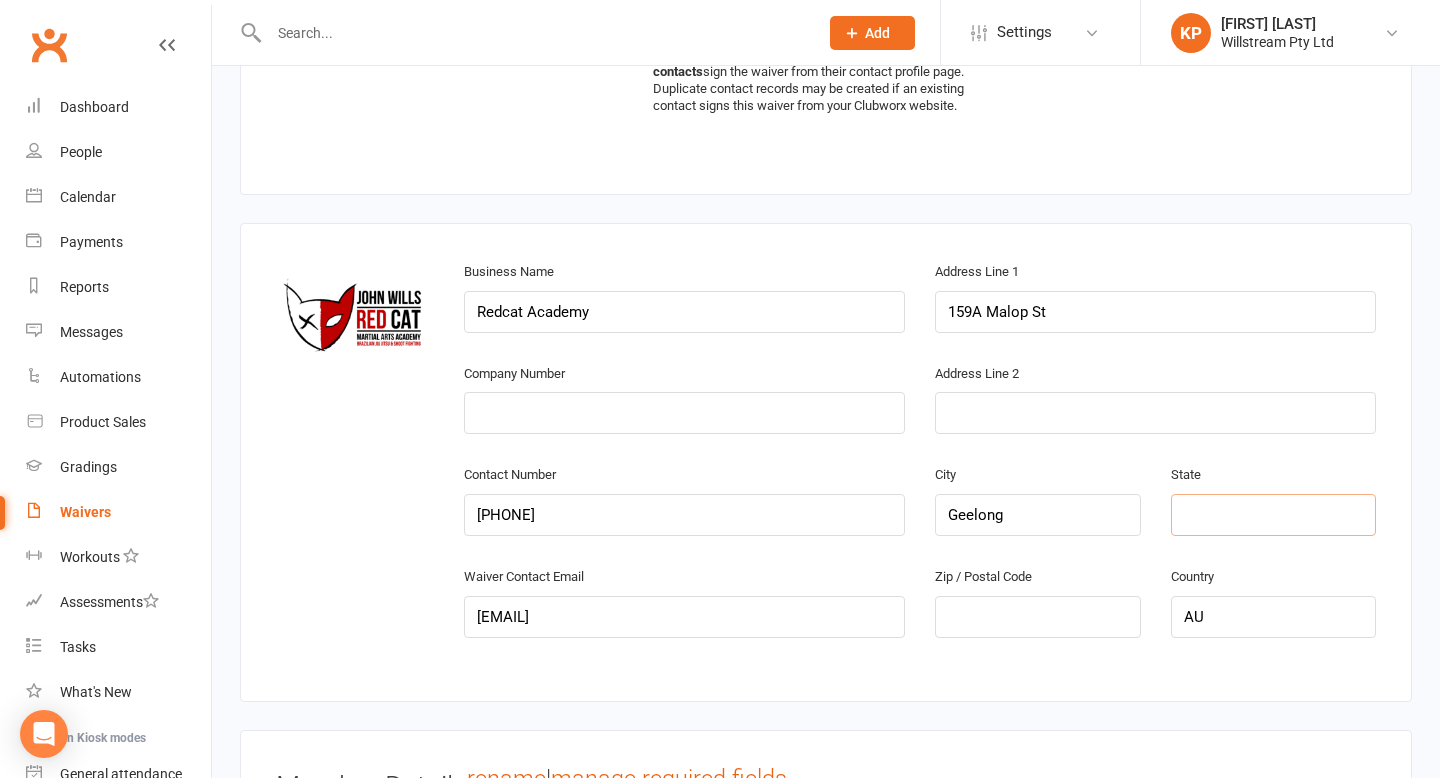 click at bounding box center [1273, 515] 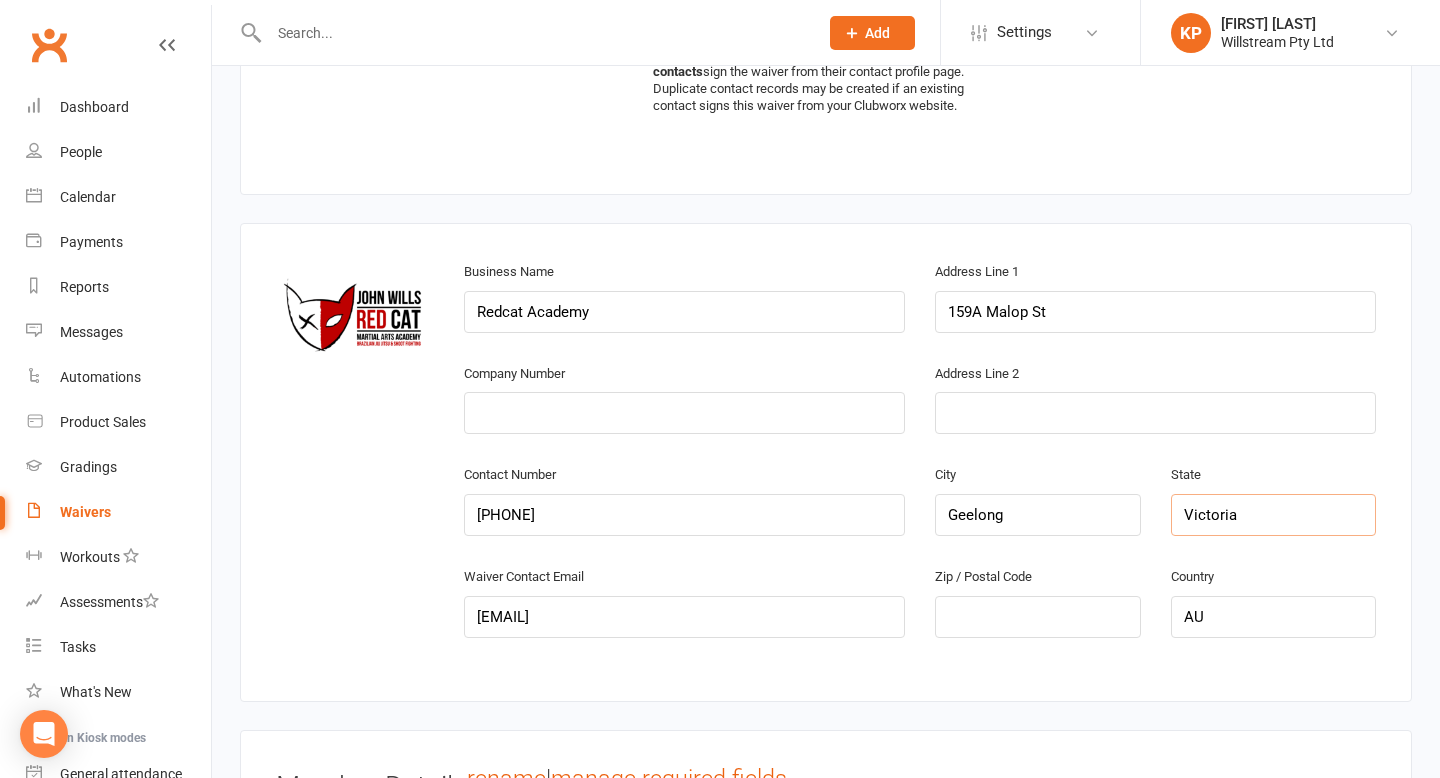 type on "Victoria" 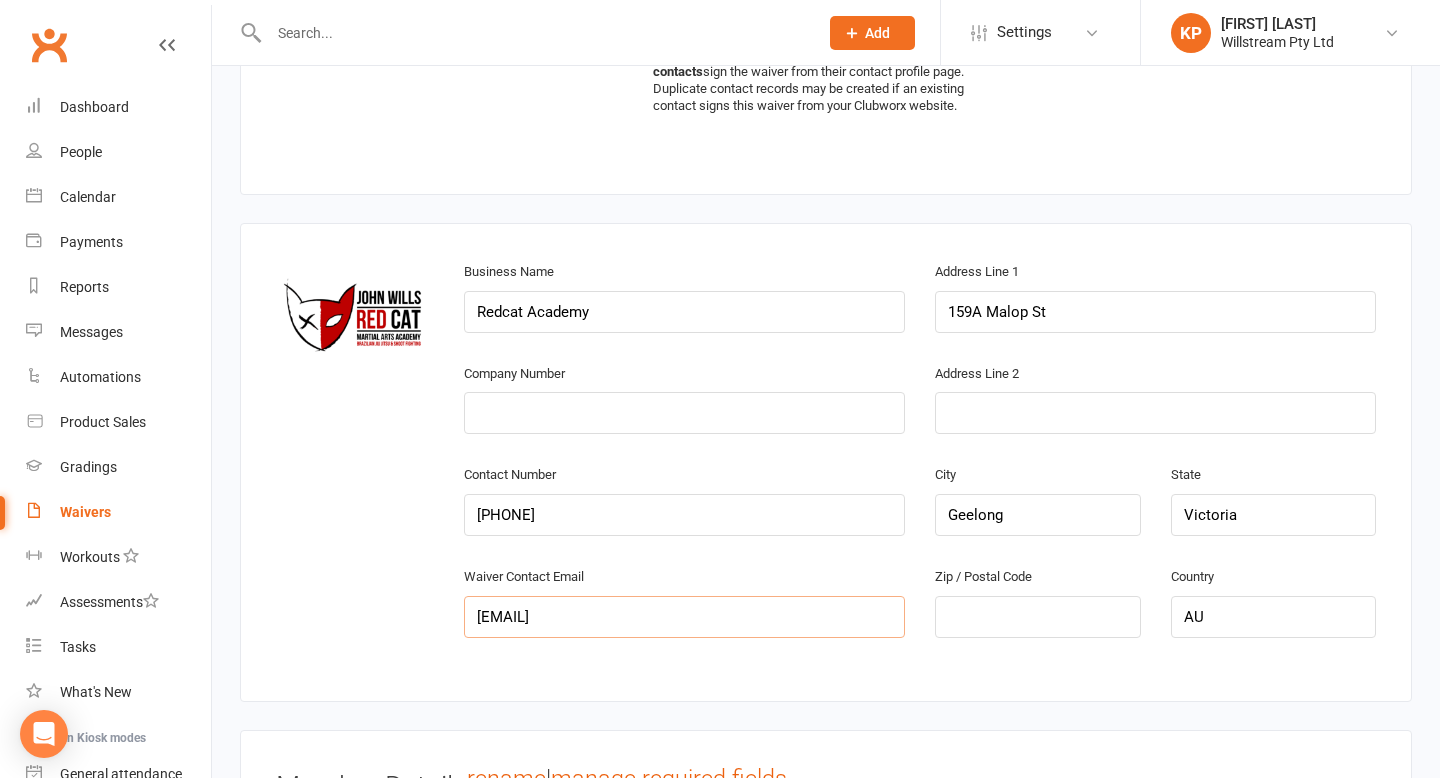 drag, startPoint x: 752, startPoint y: 602, endPoint x: 457, endPoint y: 604, distance: 295.00677 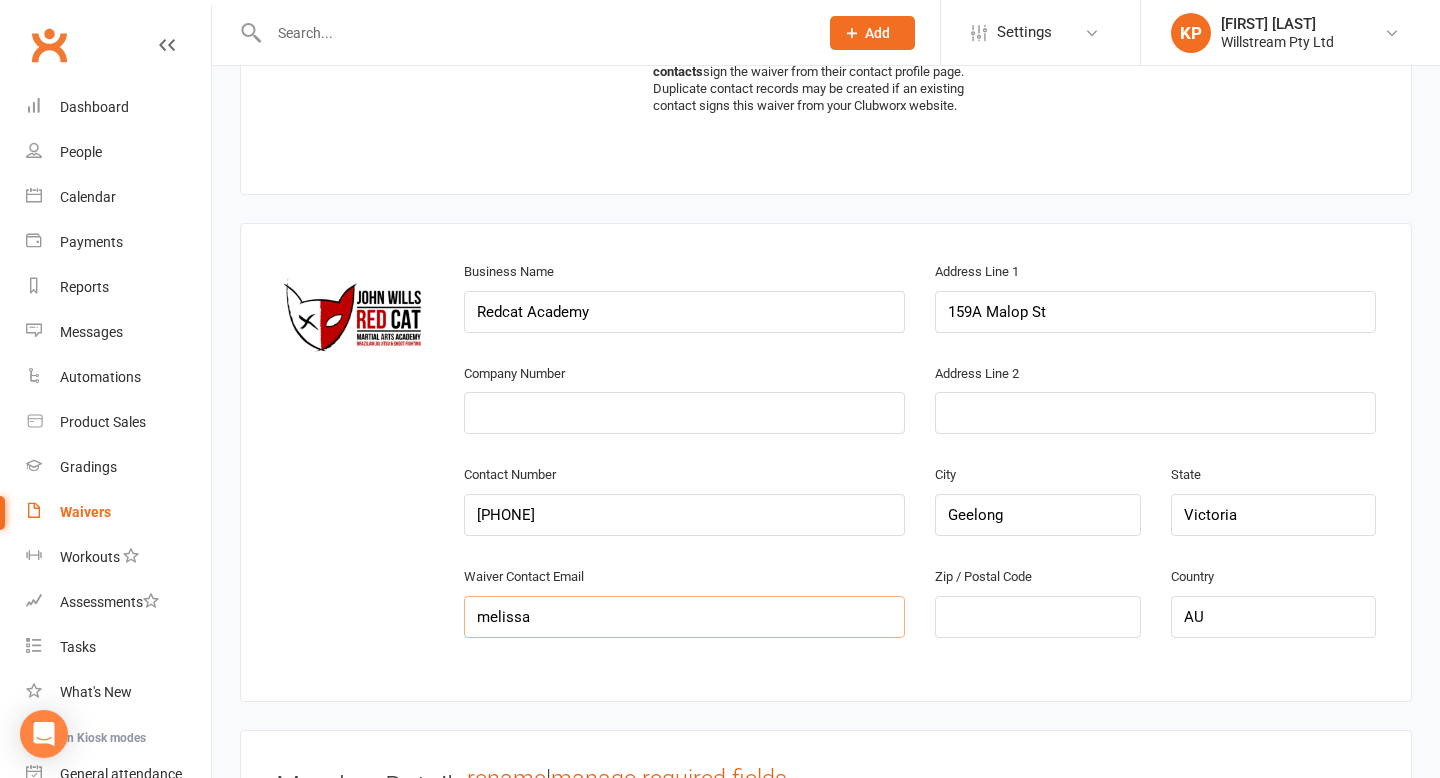 type on "[EMAIL]" 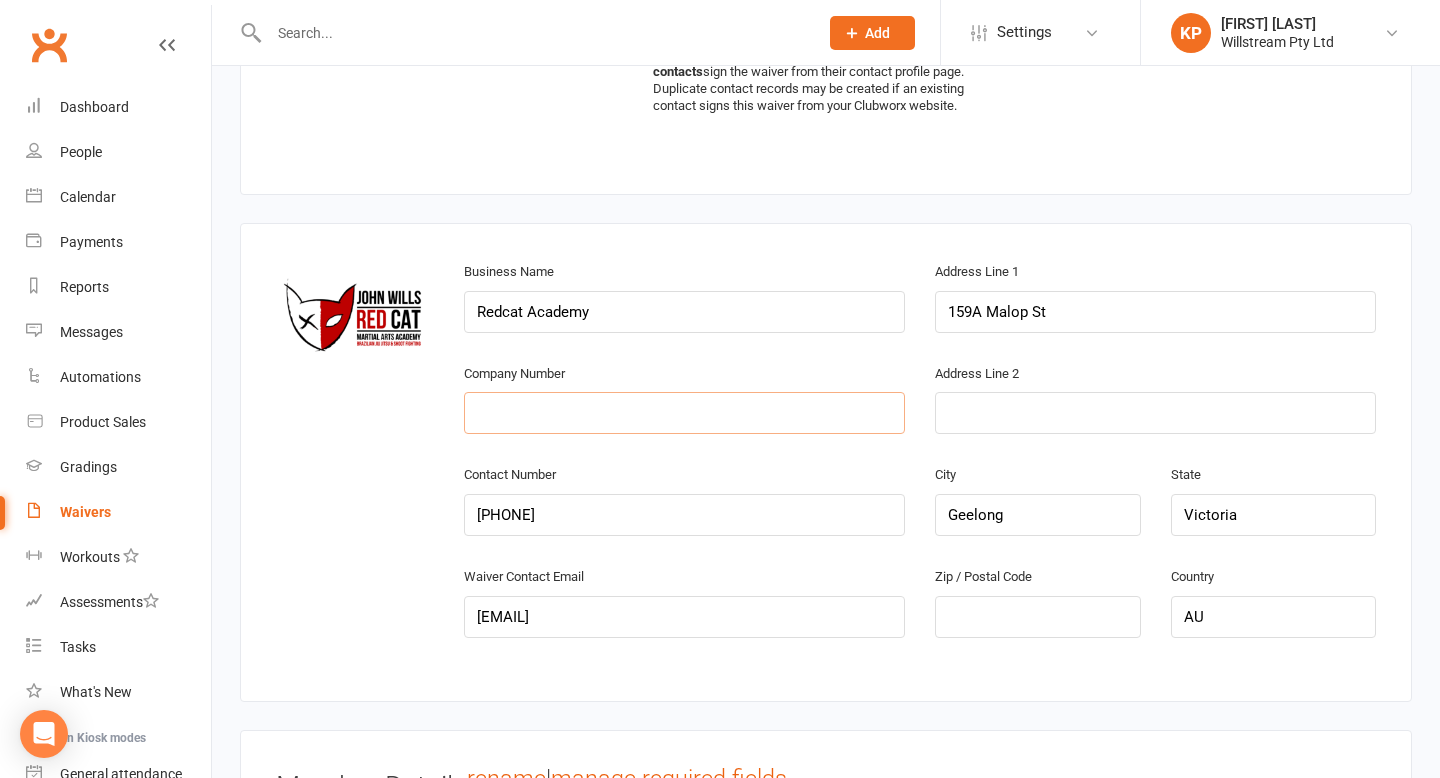 type on "Redcat Academy" 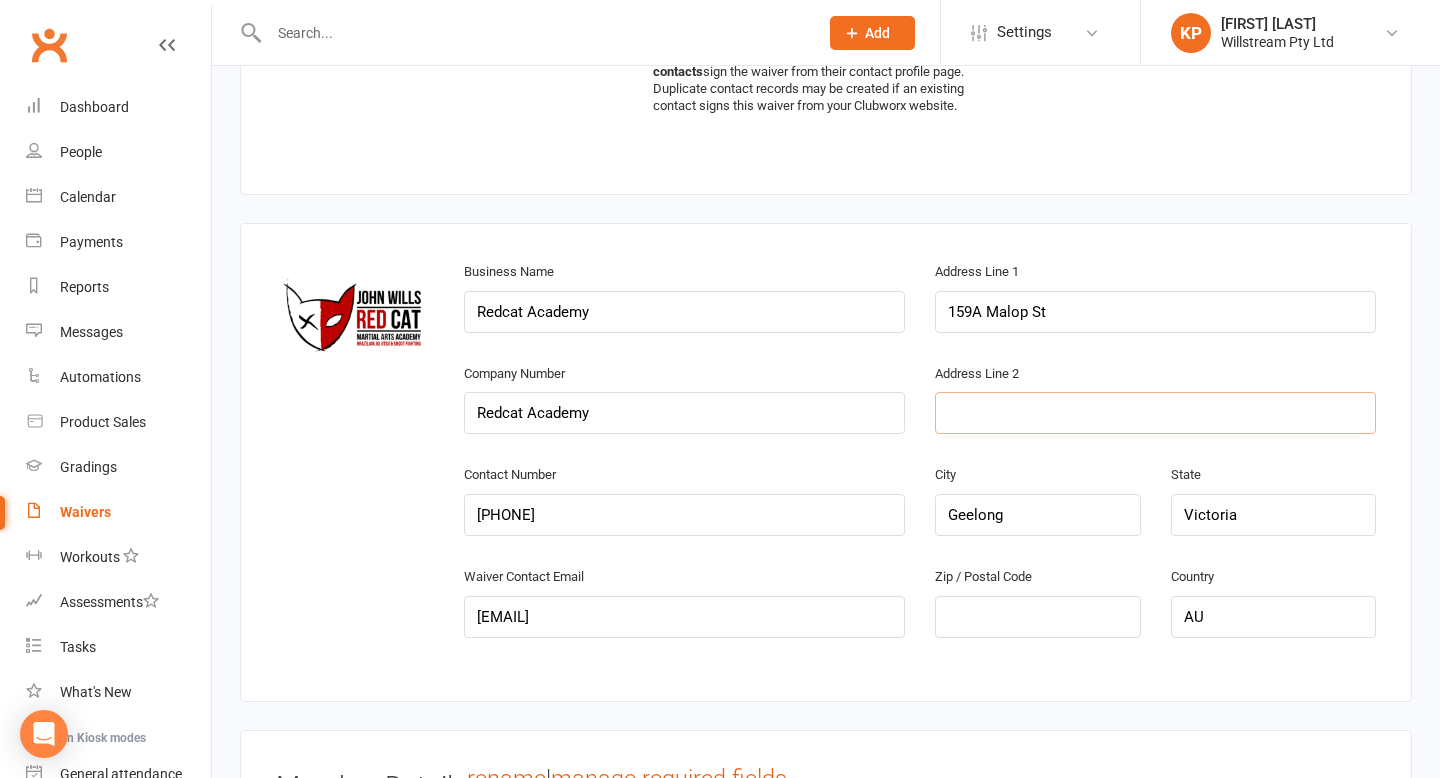 type on "159A Malop St" 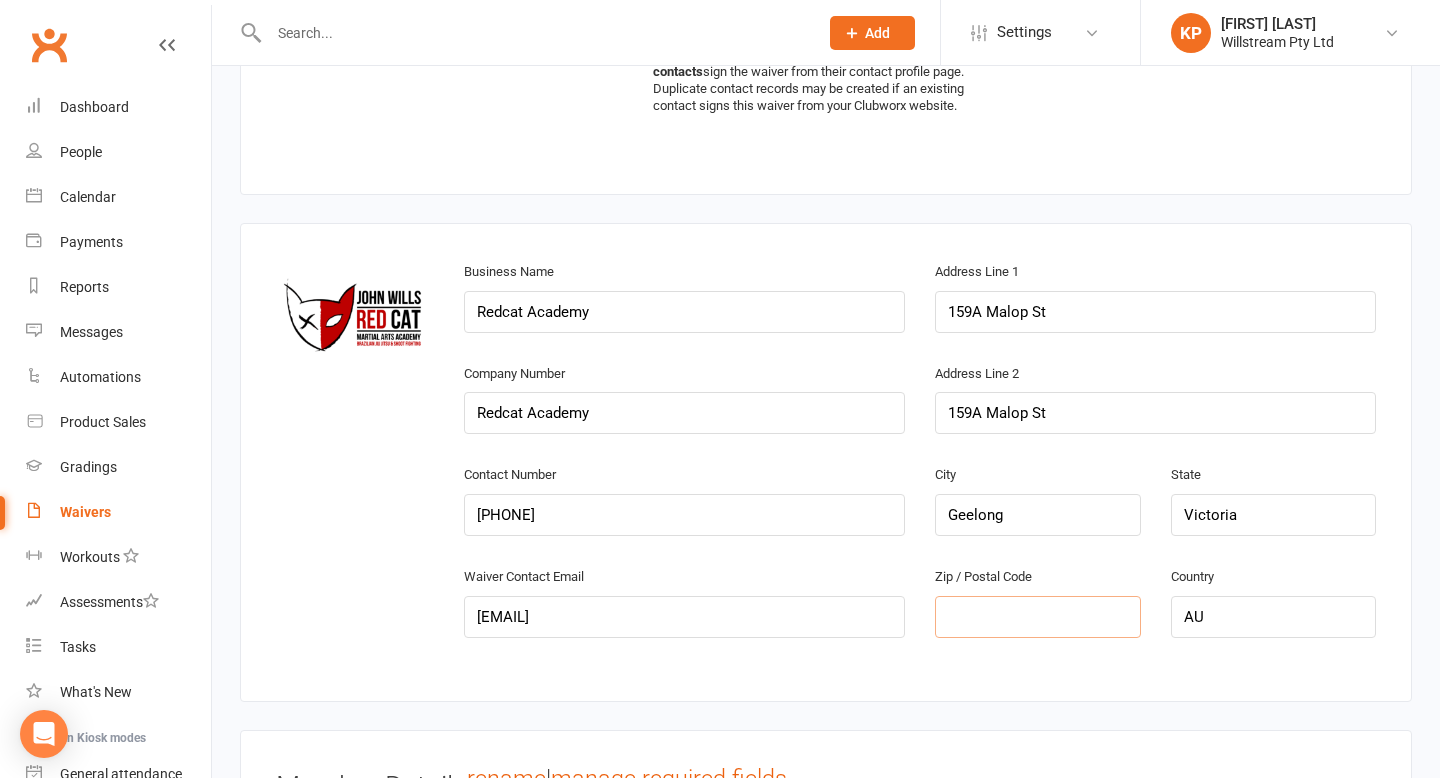 type on "3220" 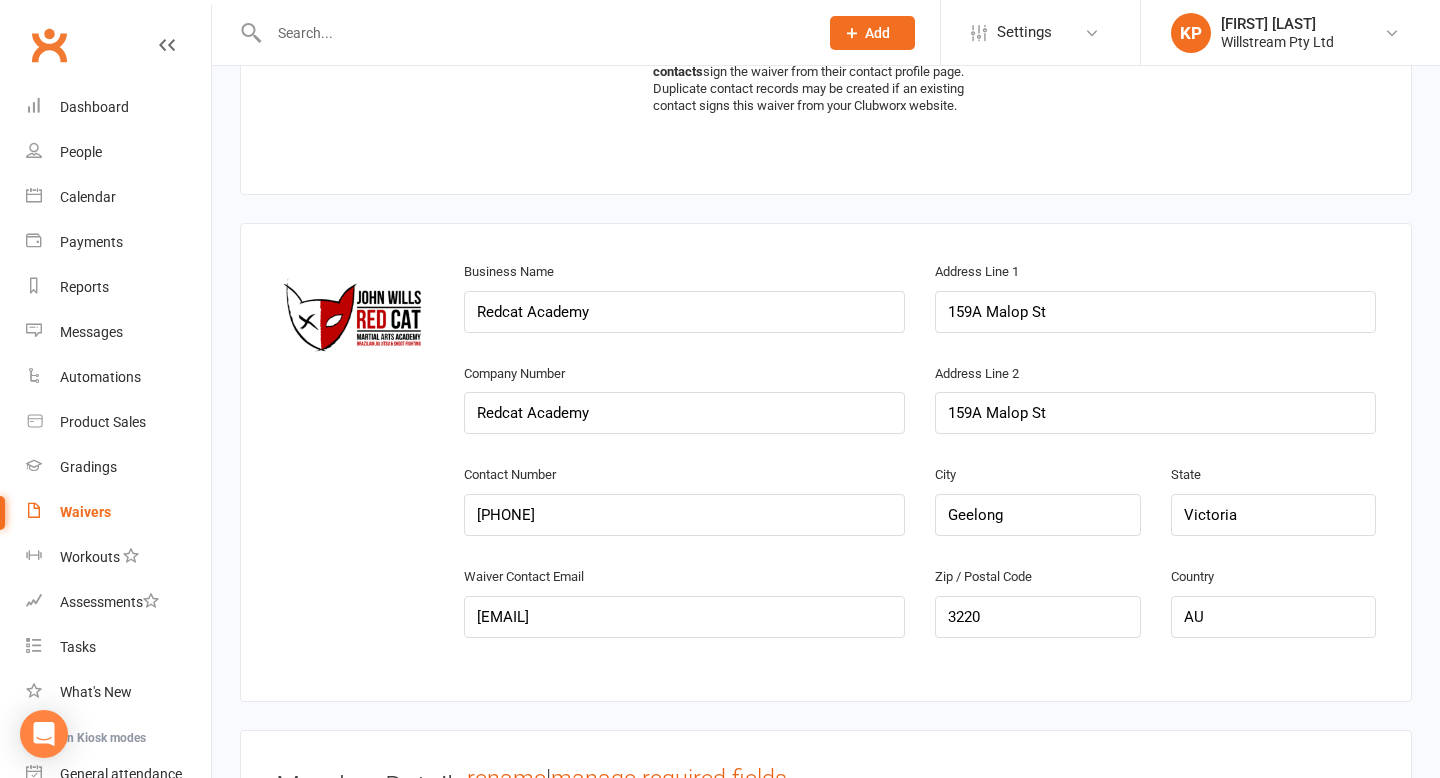 click on "Waiver Contact Email [EMAIL]" at bounding box center (684, 615) 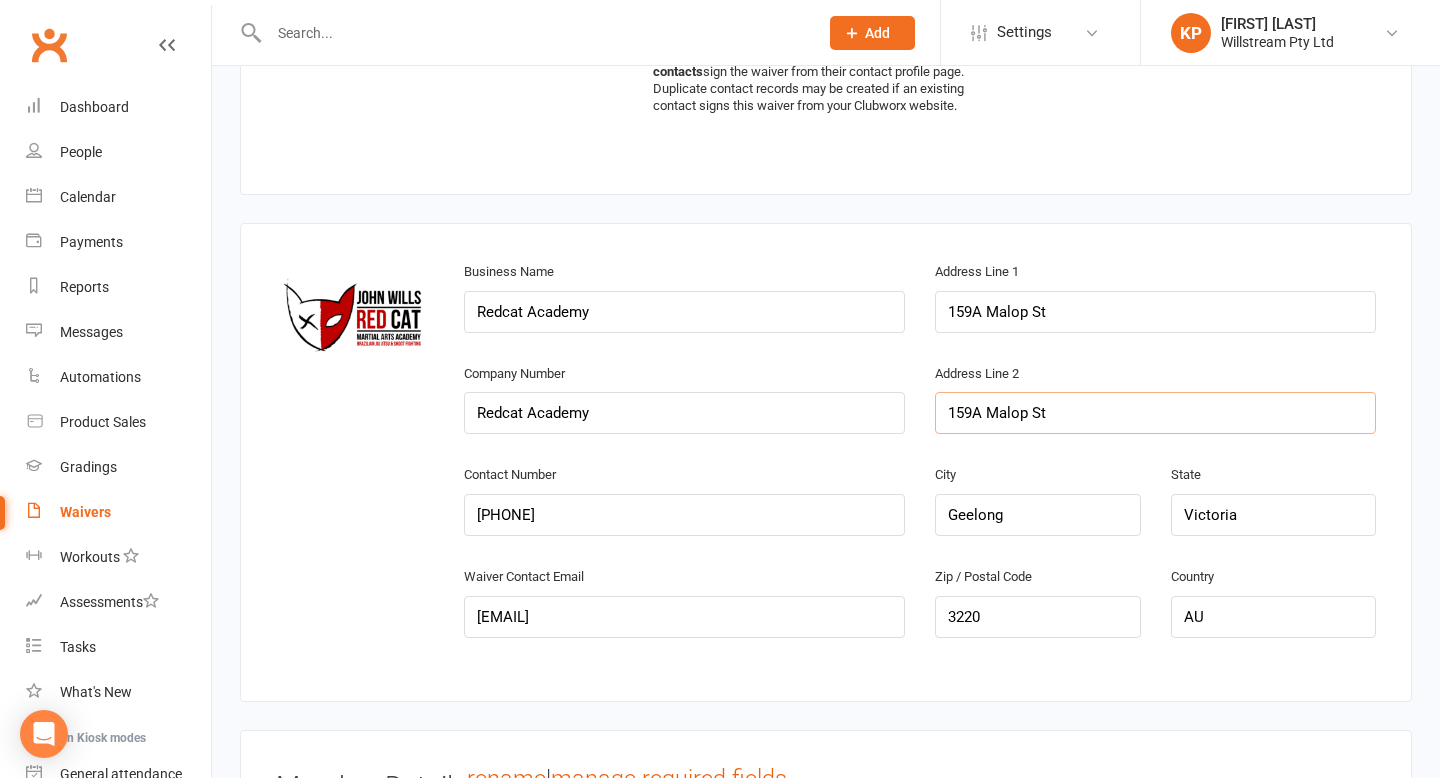 click on "159A Malop St" at bounding box center [1155, 413] 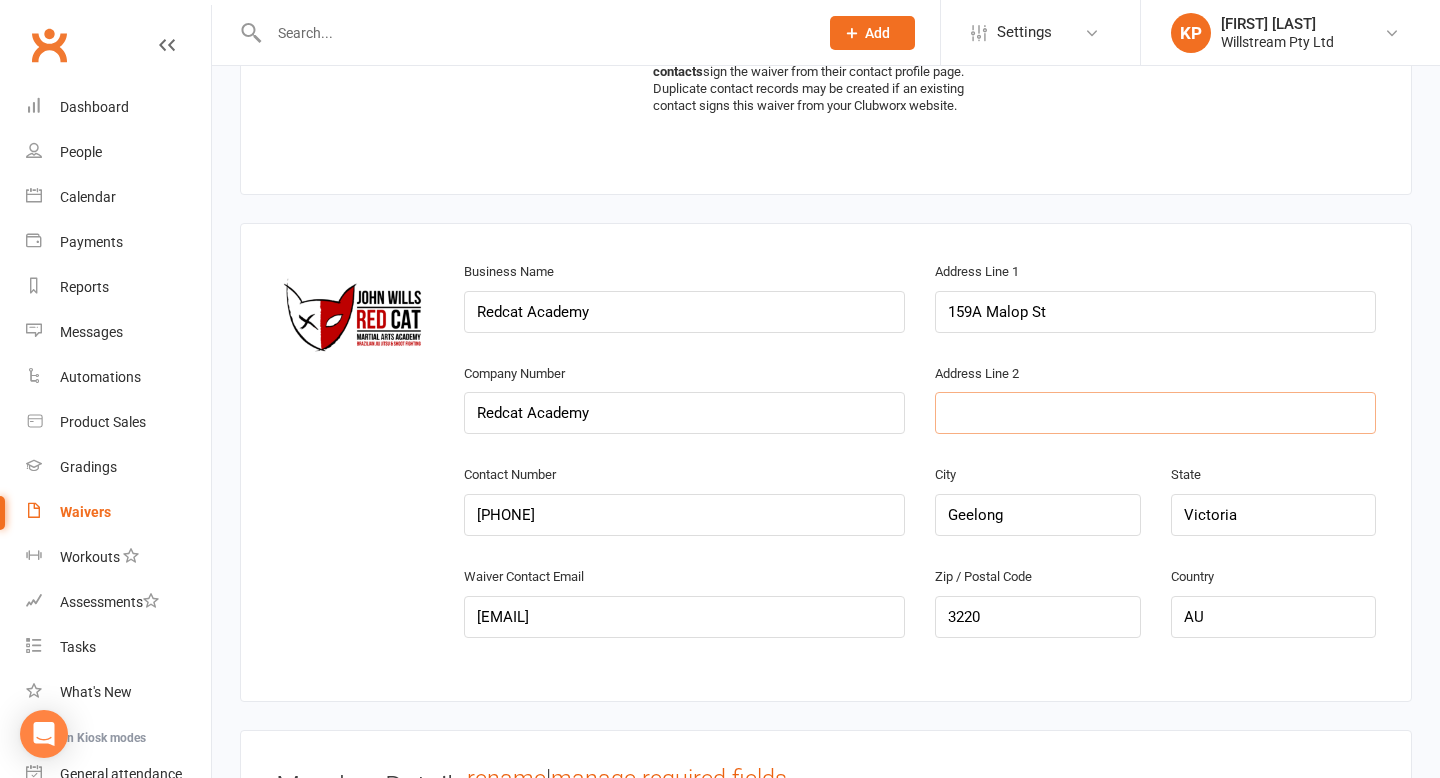 type 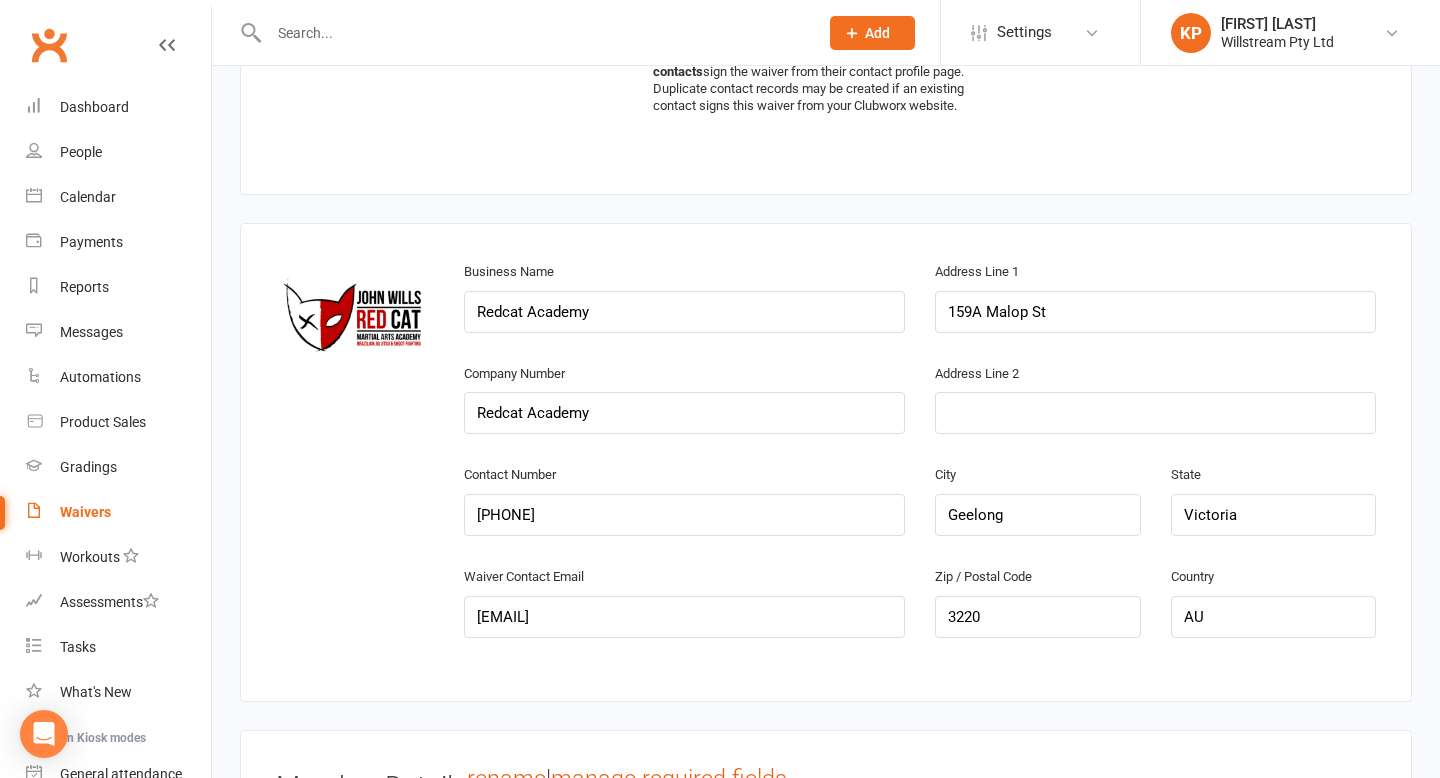 click on "Company Number Redcat Academy" at bounding box center [684, 412] 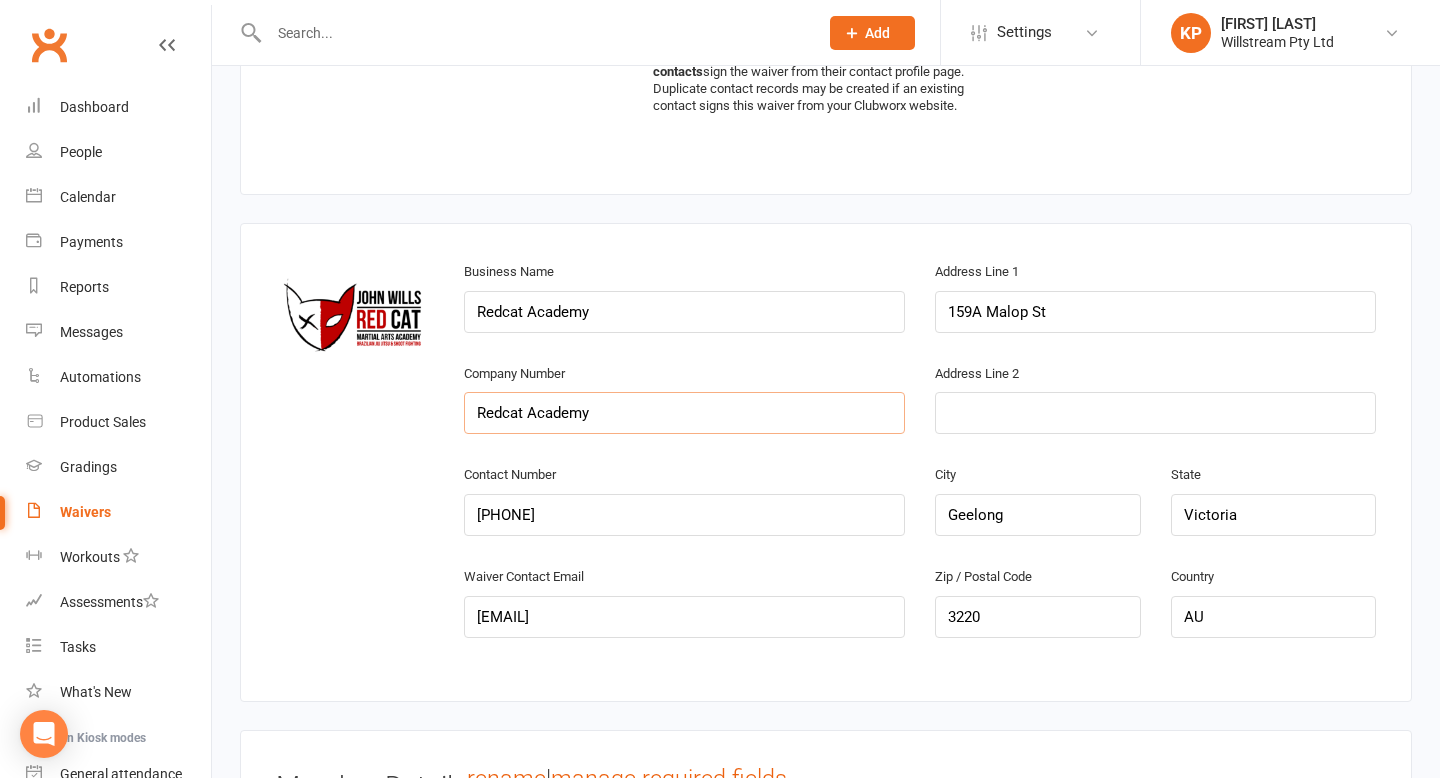 drag, startPoint x: 628, startPoint y: 411, endPoint x: 349, endPoint y: 406, distance: 279.0448 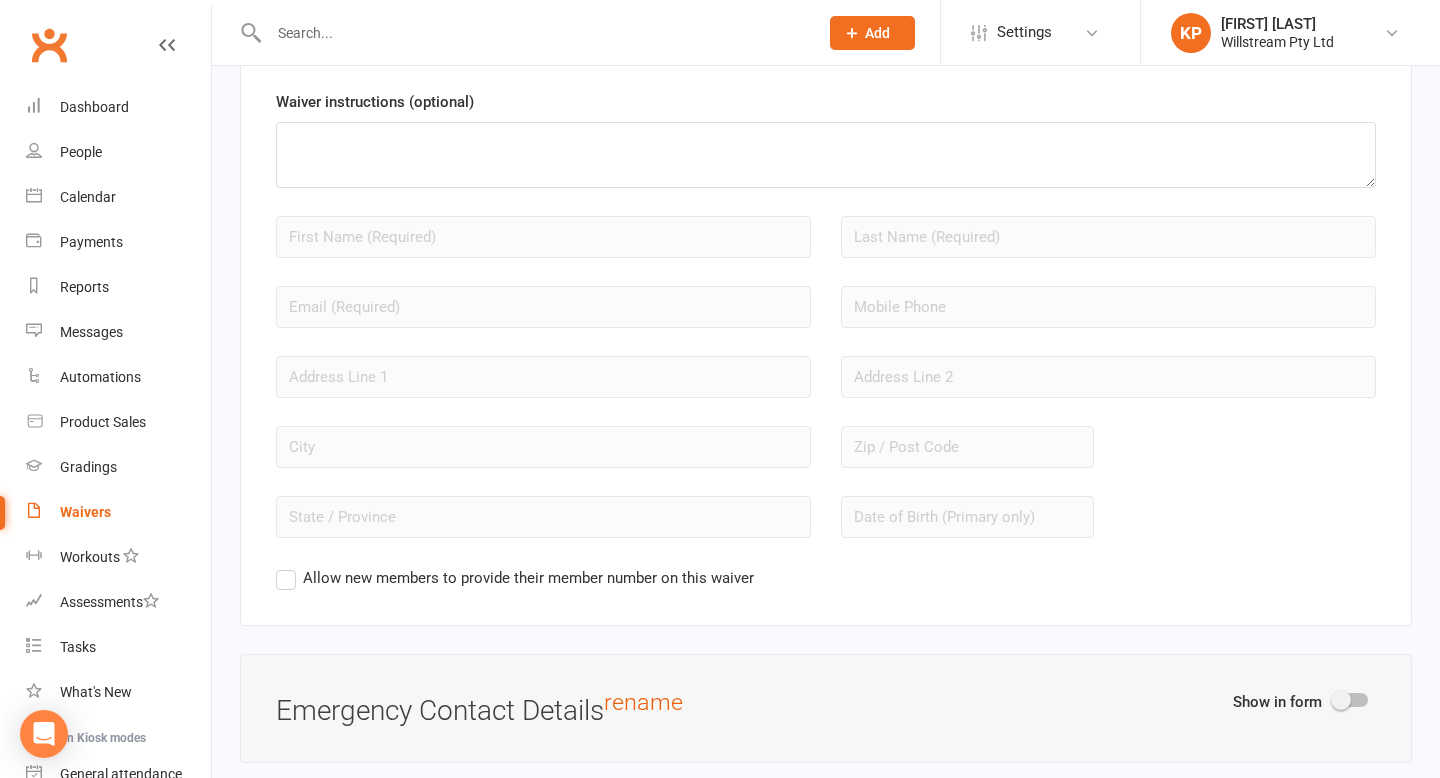 scroll, scrollTop: 1724, scrollLeft: 0, axis: vertical 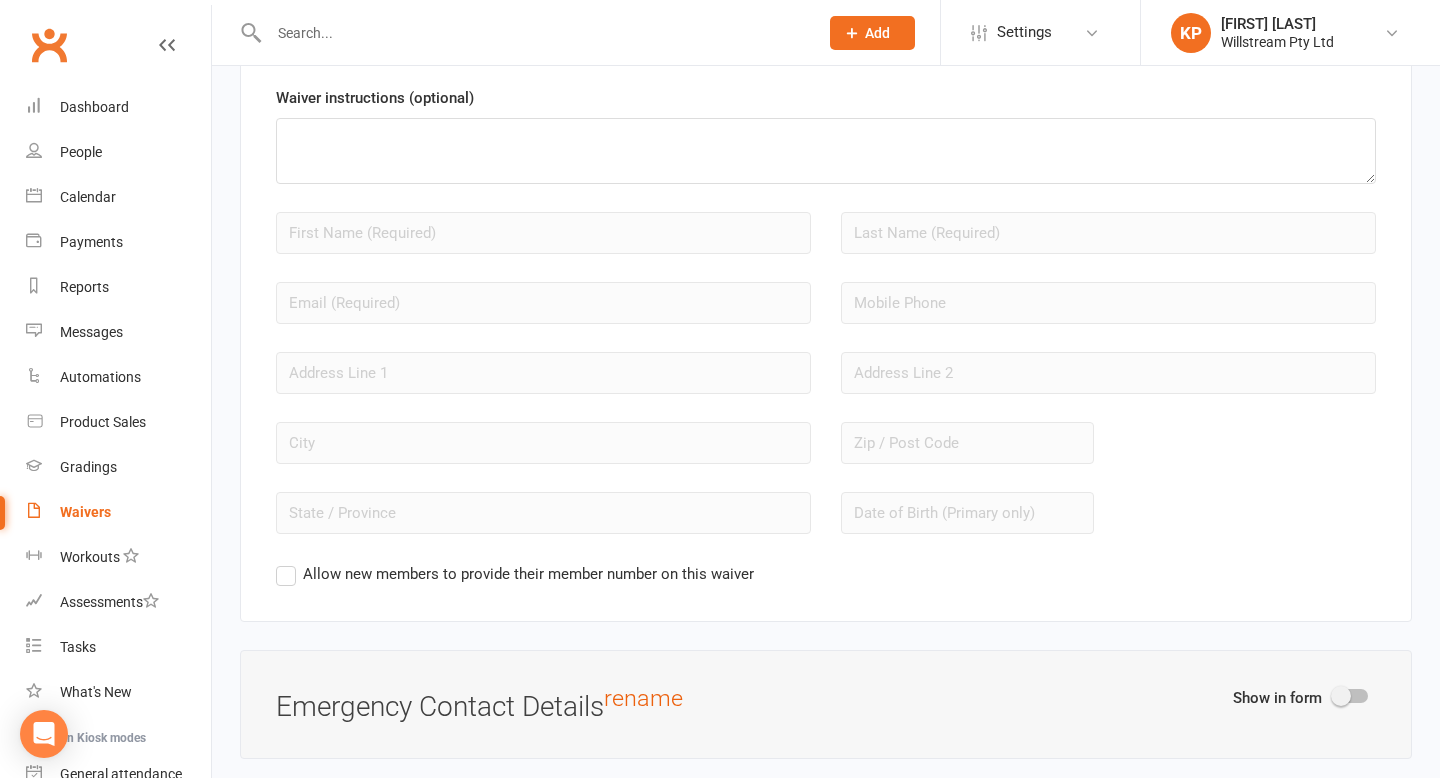 type 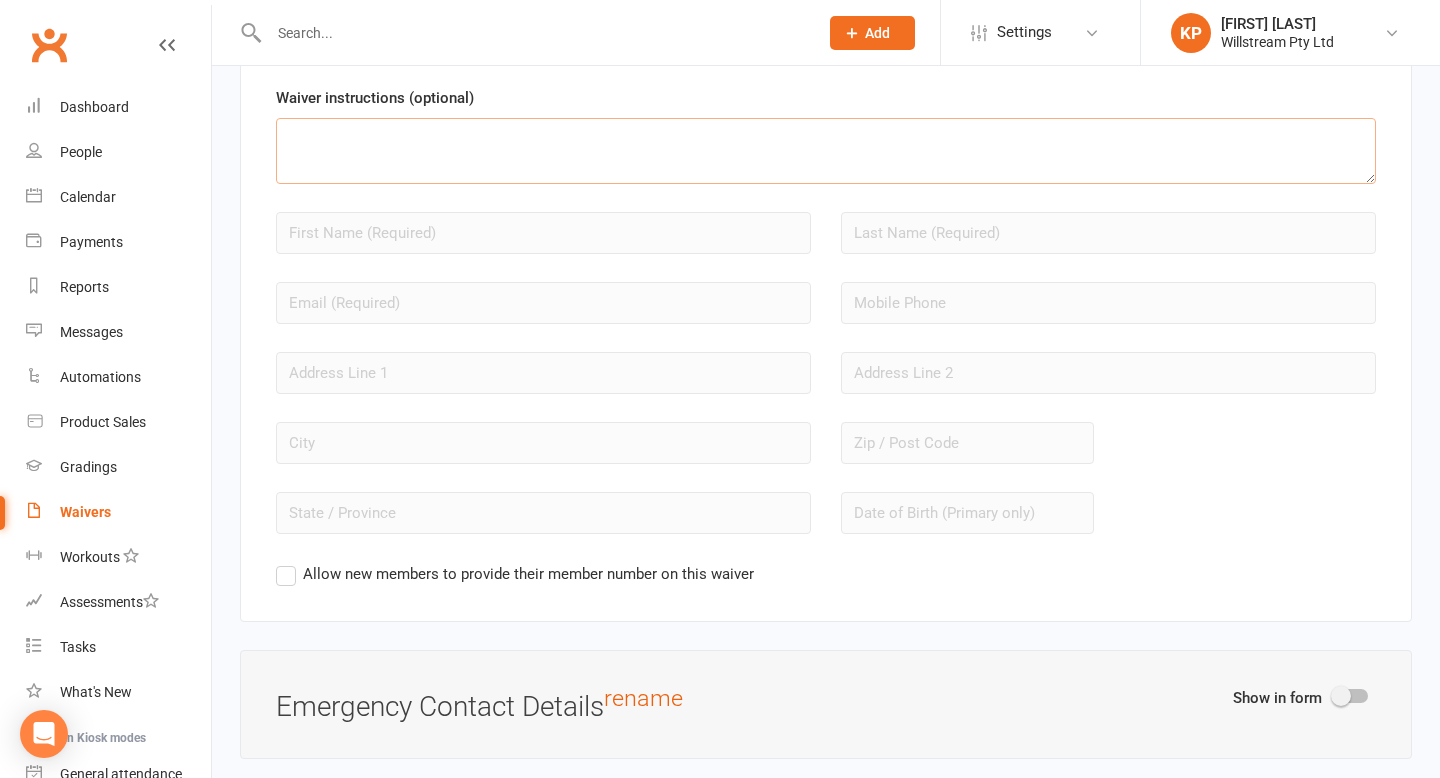 click at bounding box center [826, 151] 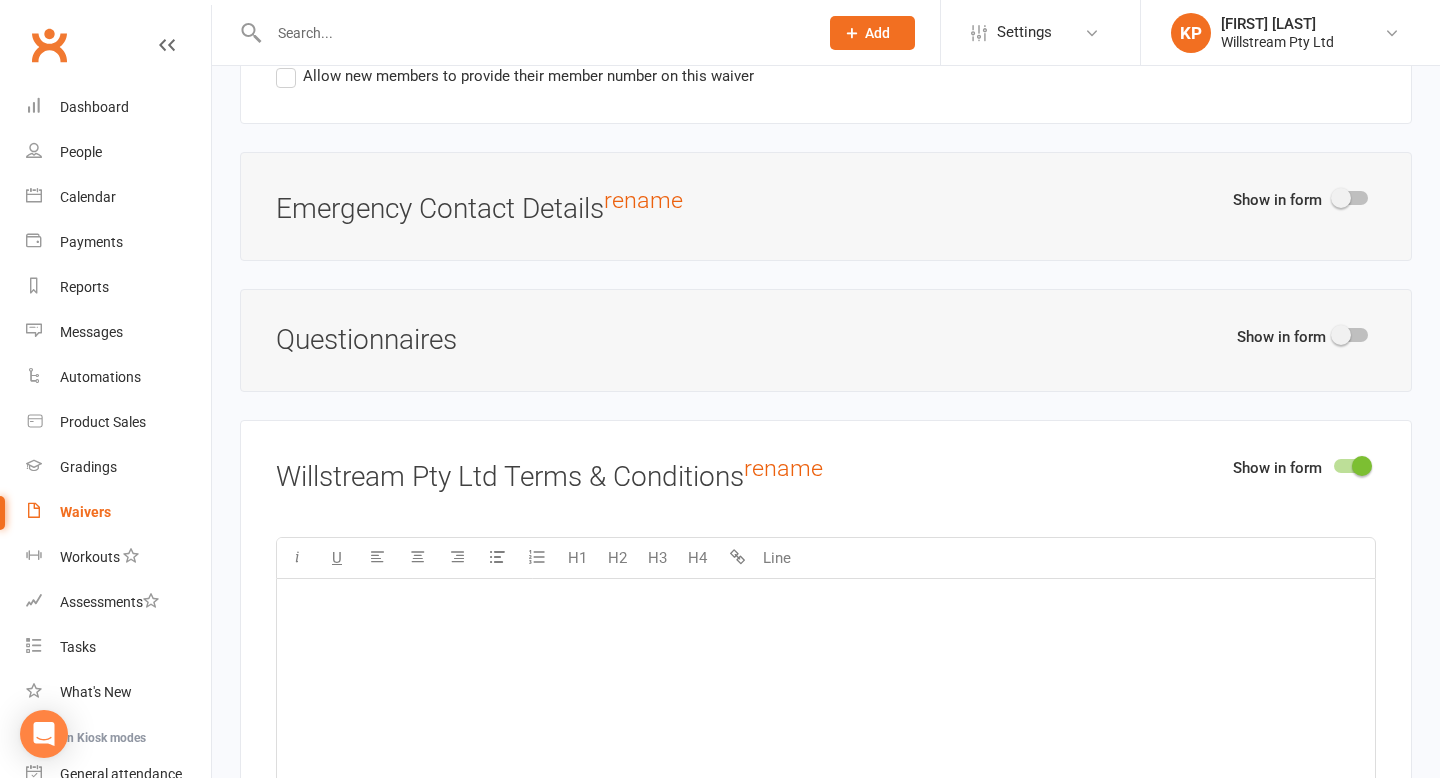 scroll, scrollTop: 2226, scrollLeft: 0, axis: vertical 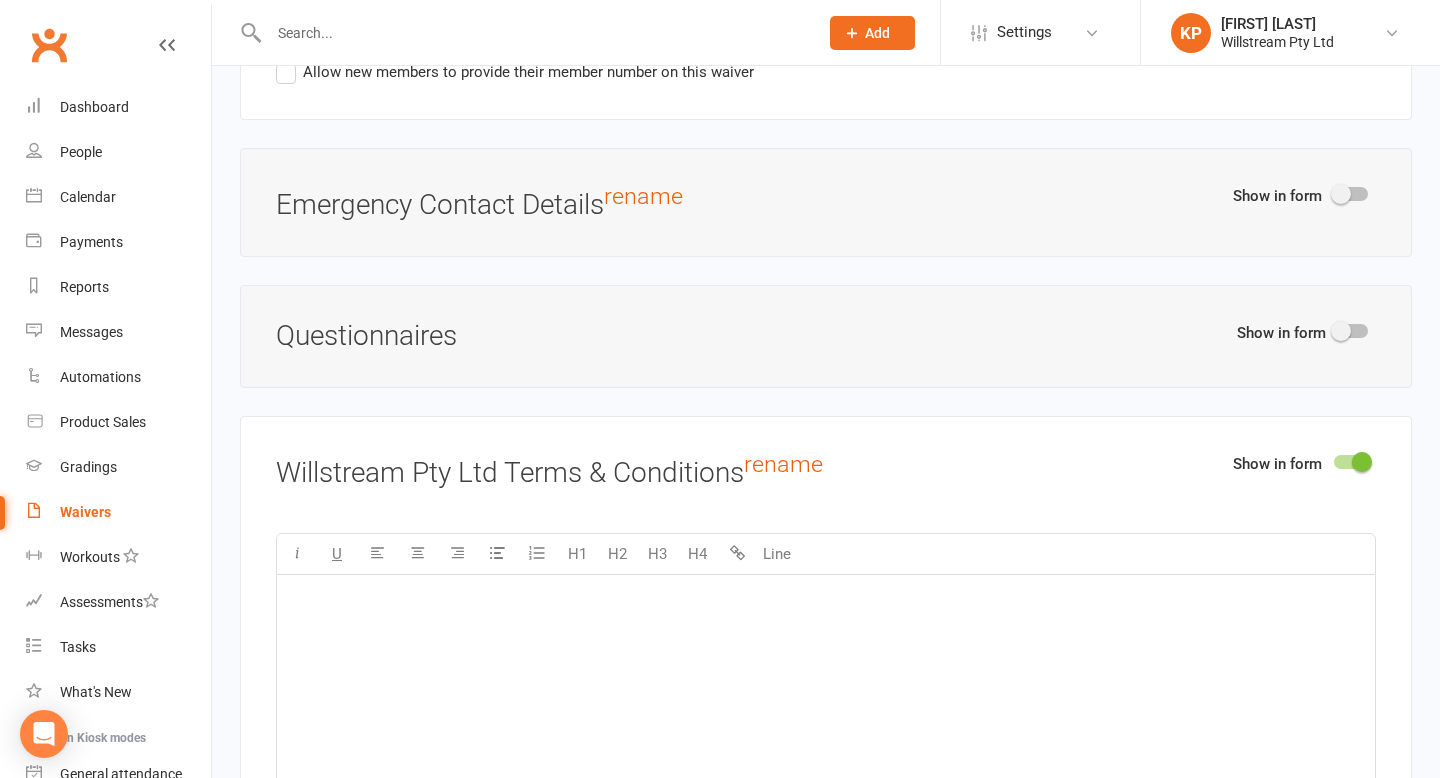 type on "Please fill in the details below." 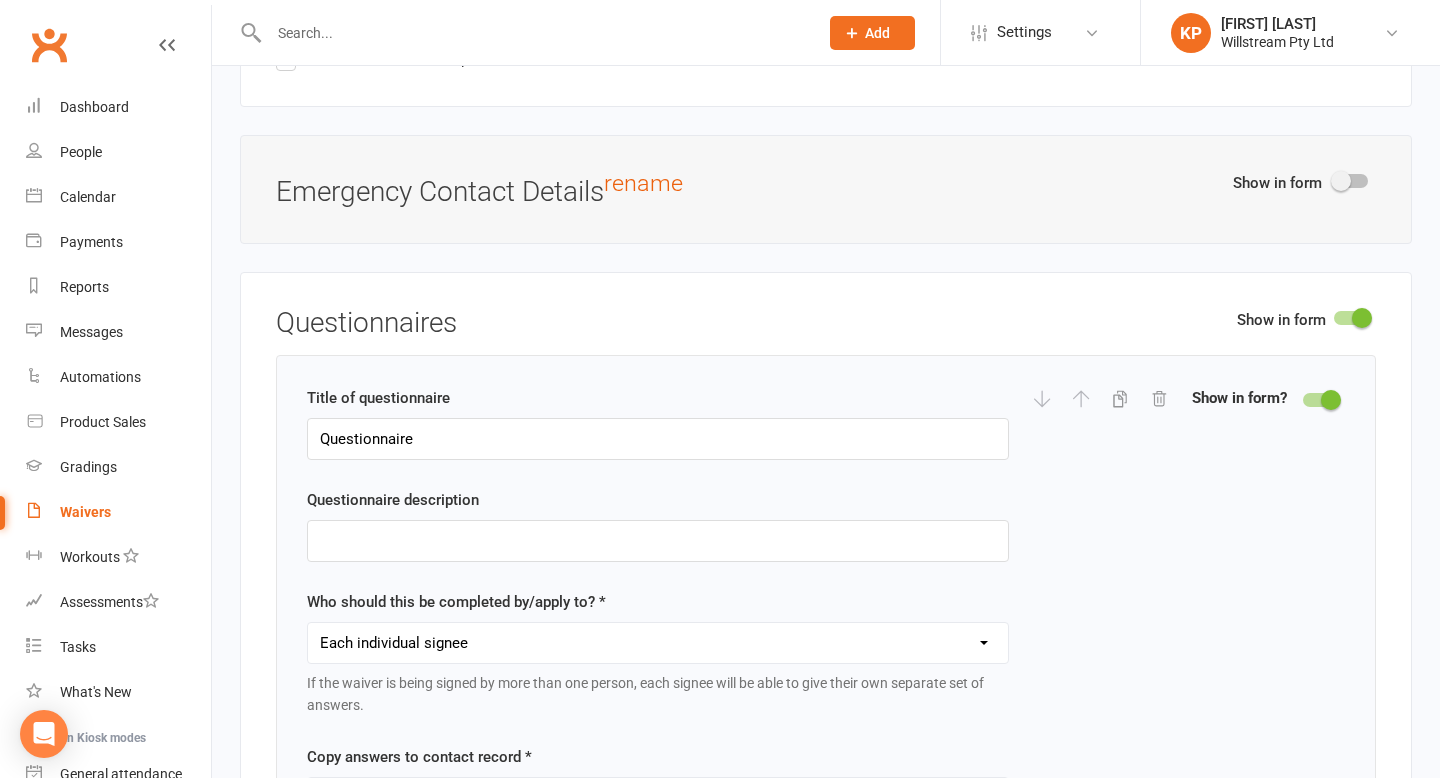 scroll, scrollTop: 2238, scrollLeft: 0, axis: vertical 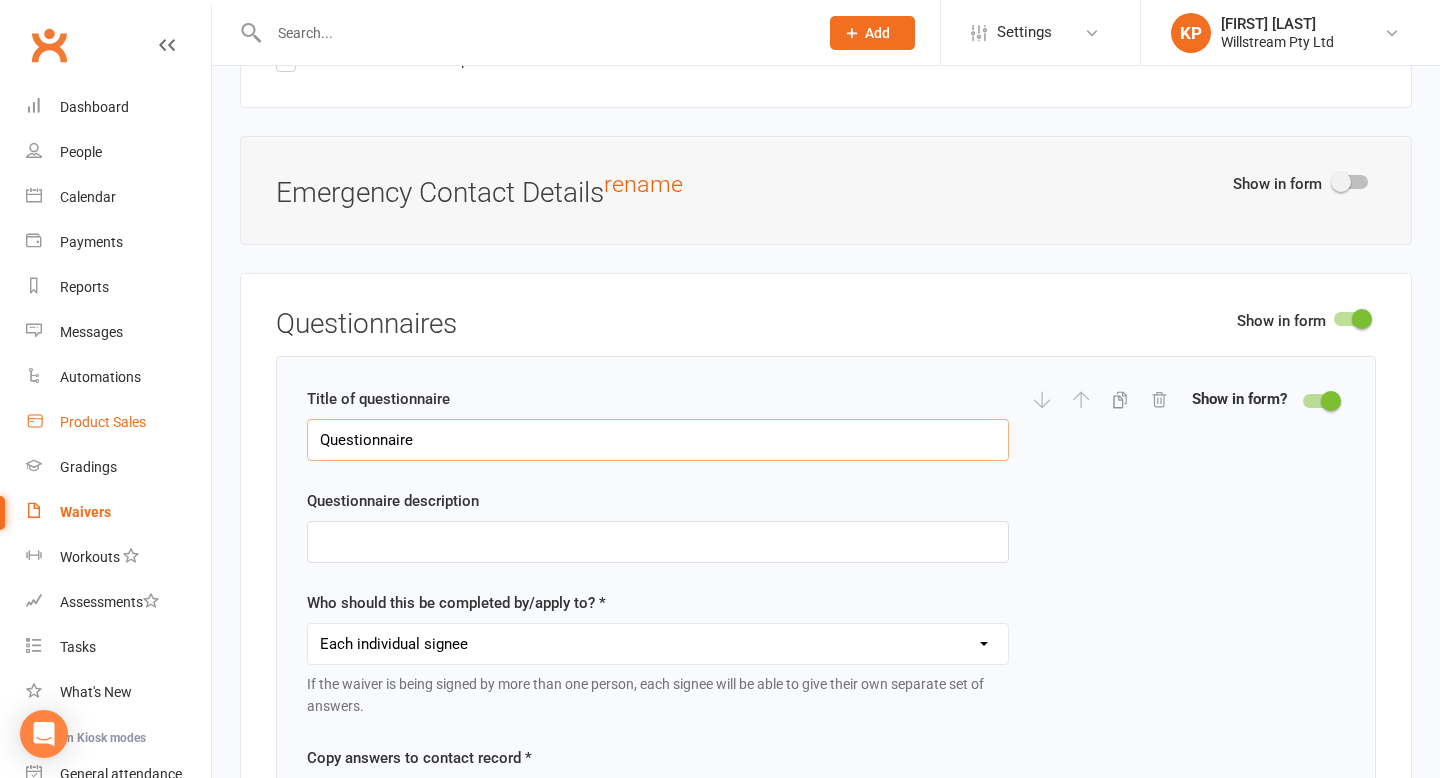 drag, startPoint x: 460, startPoint y: 438, endPoint x: 203, endPoint y: 431, distance: 257.0953 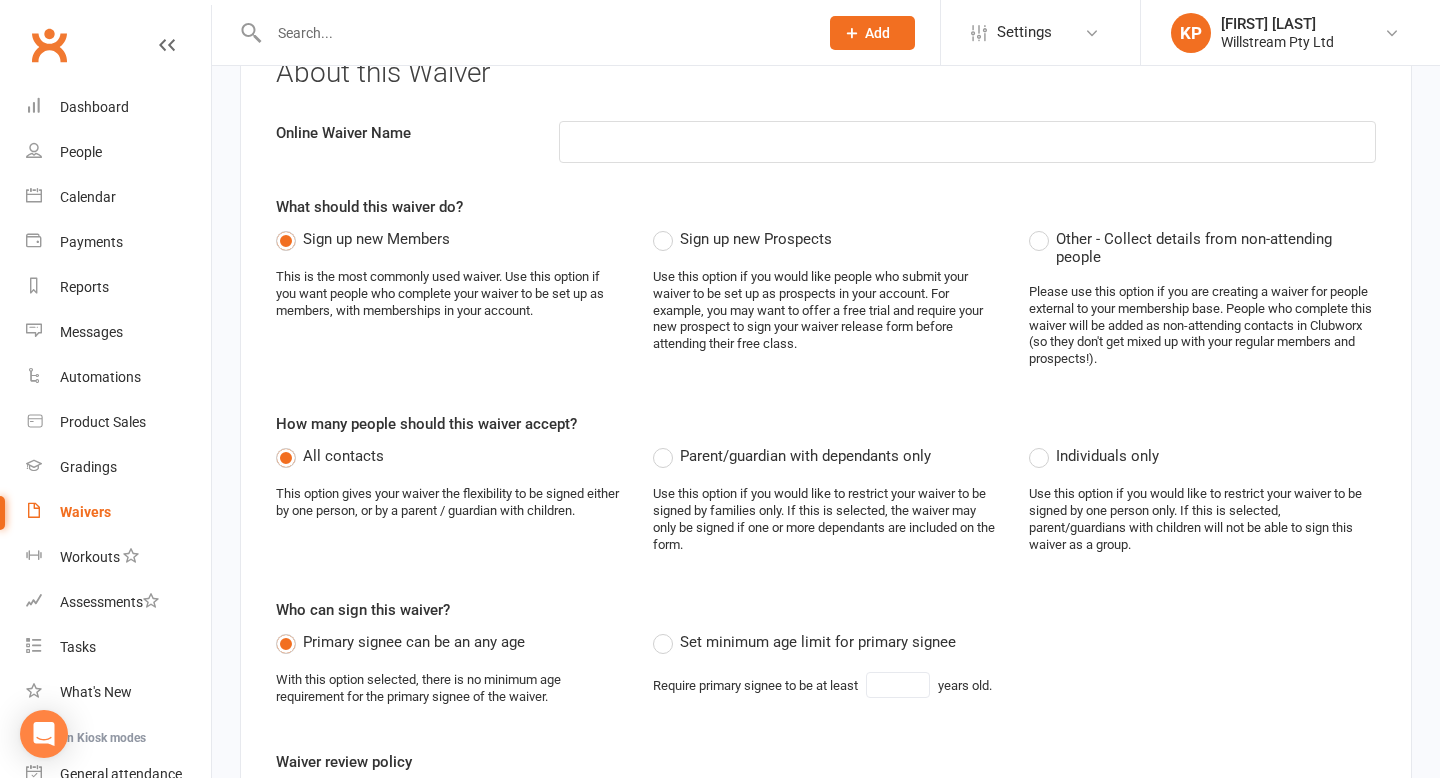 scroll, scrollTop: 0, scrollLeft: 0, axis: both 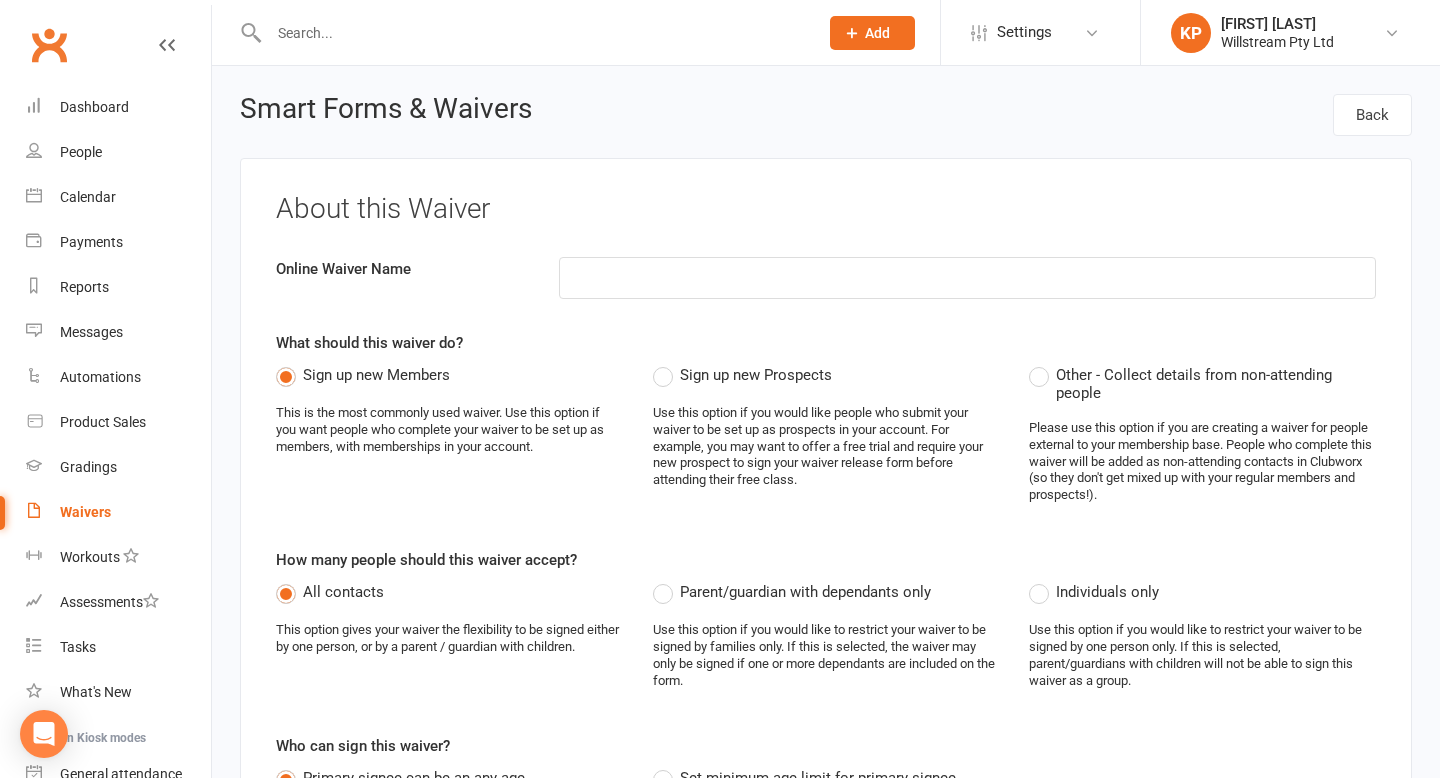 type on "Cancellation Form" 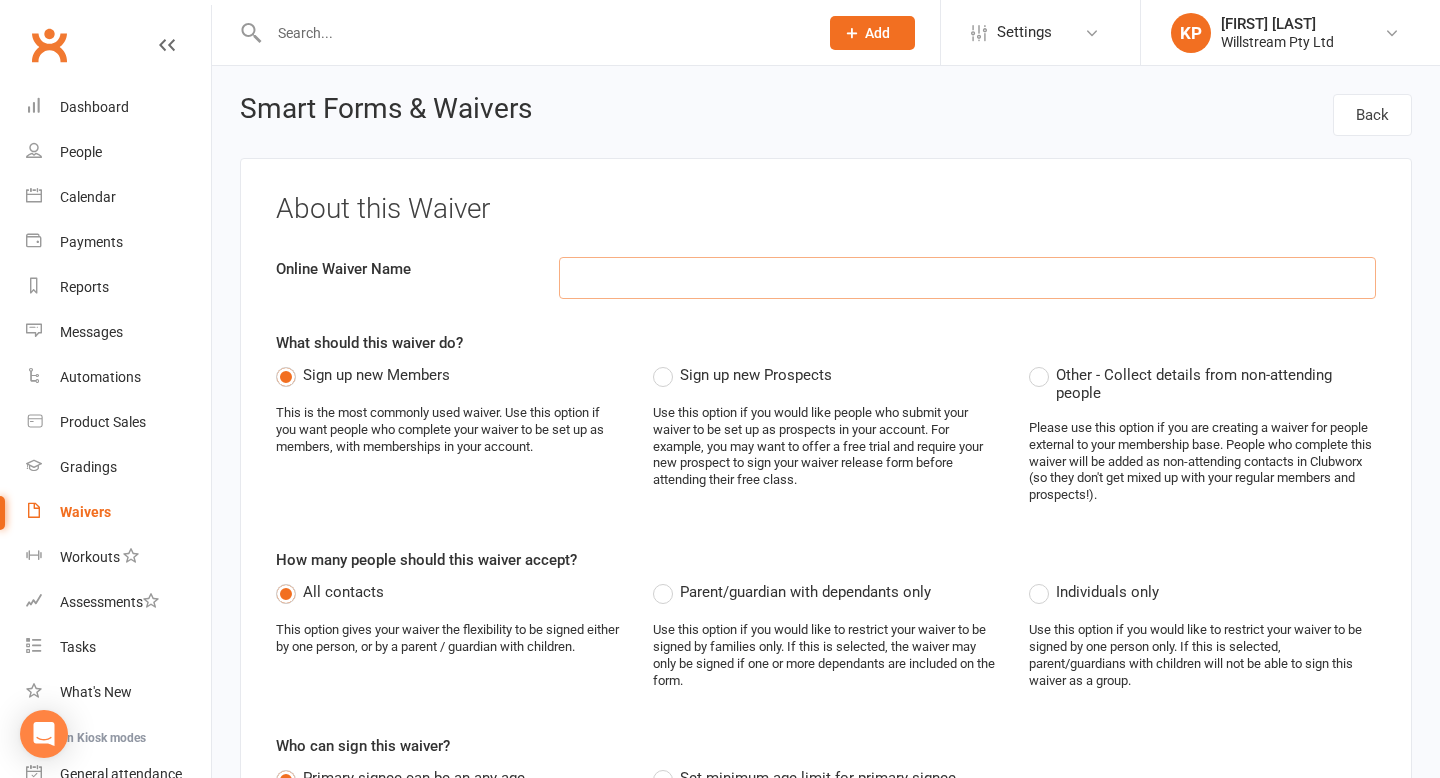 click at bounding box center (968, 278) 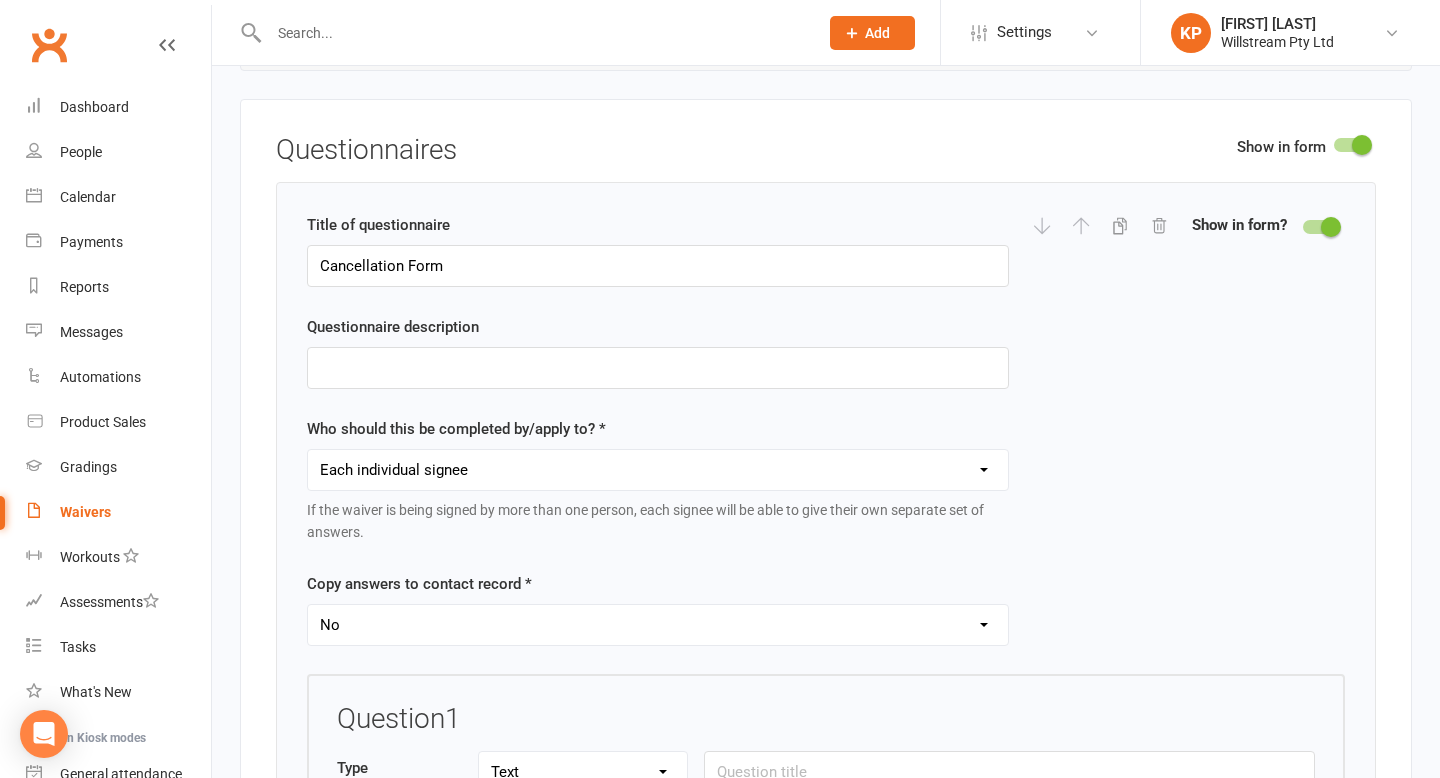 scroll, scrollTop: 2413, scrollLeft: 0, axis: vertical 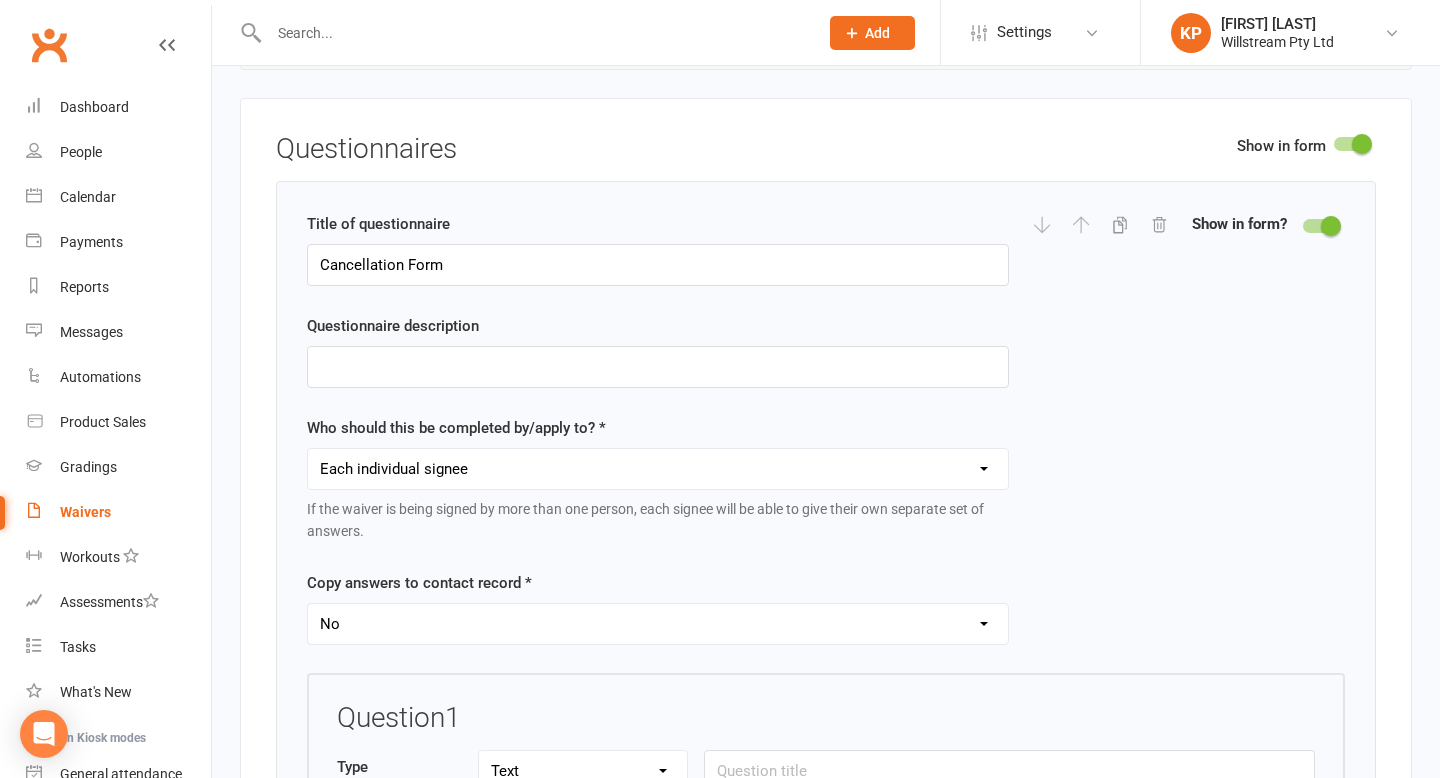 type on "Cancellation Form" 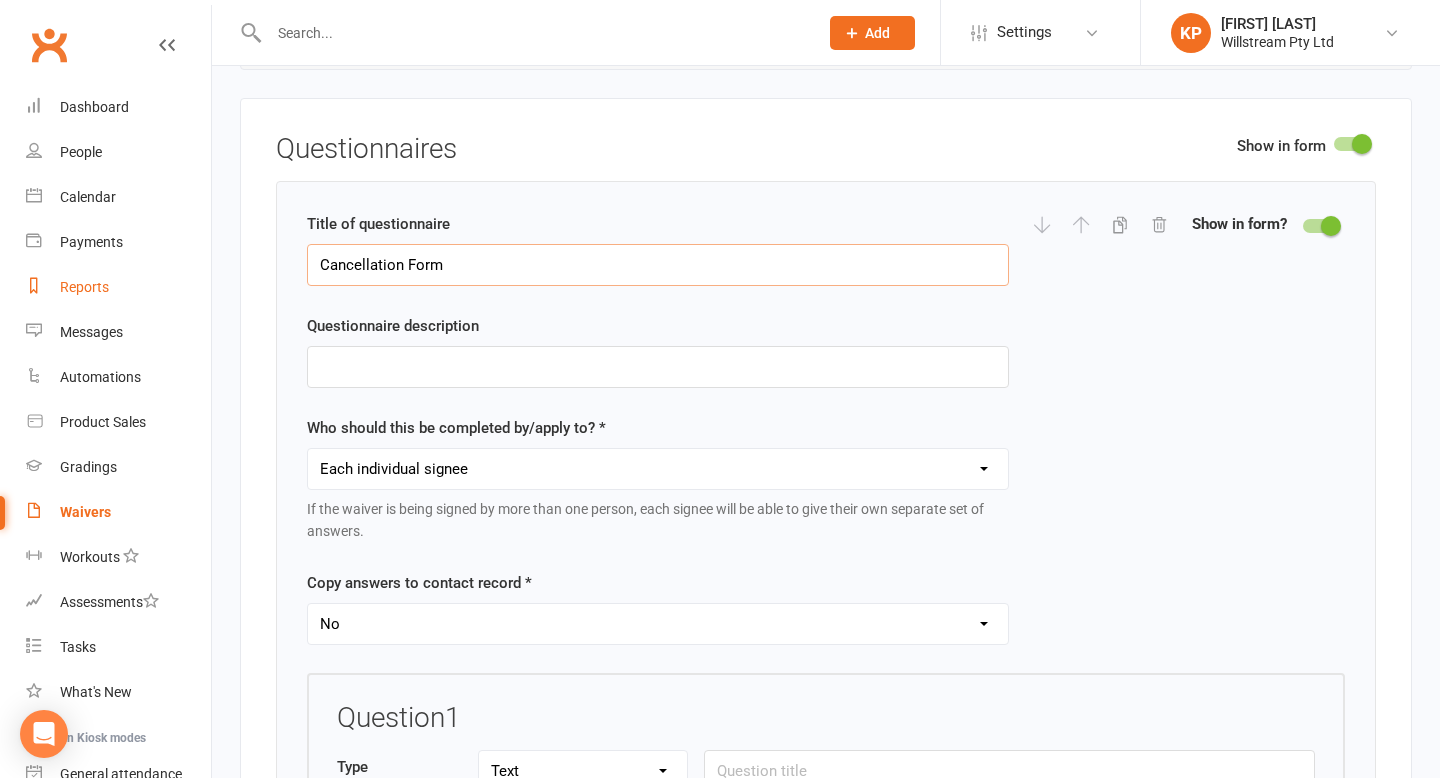 drag, startPoint x: 484, startPoint y: 264, endPoint x: 129, endPoint y: 265, distance: 355.0014 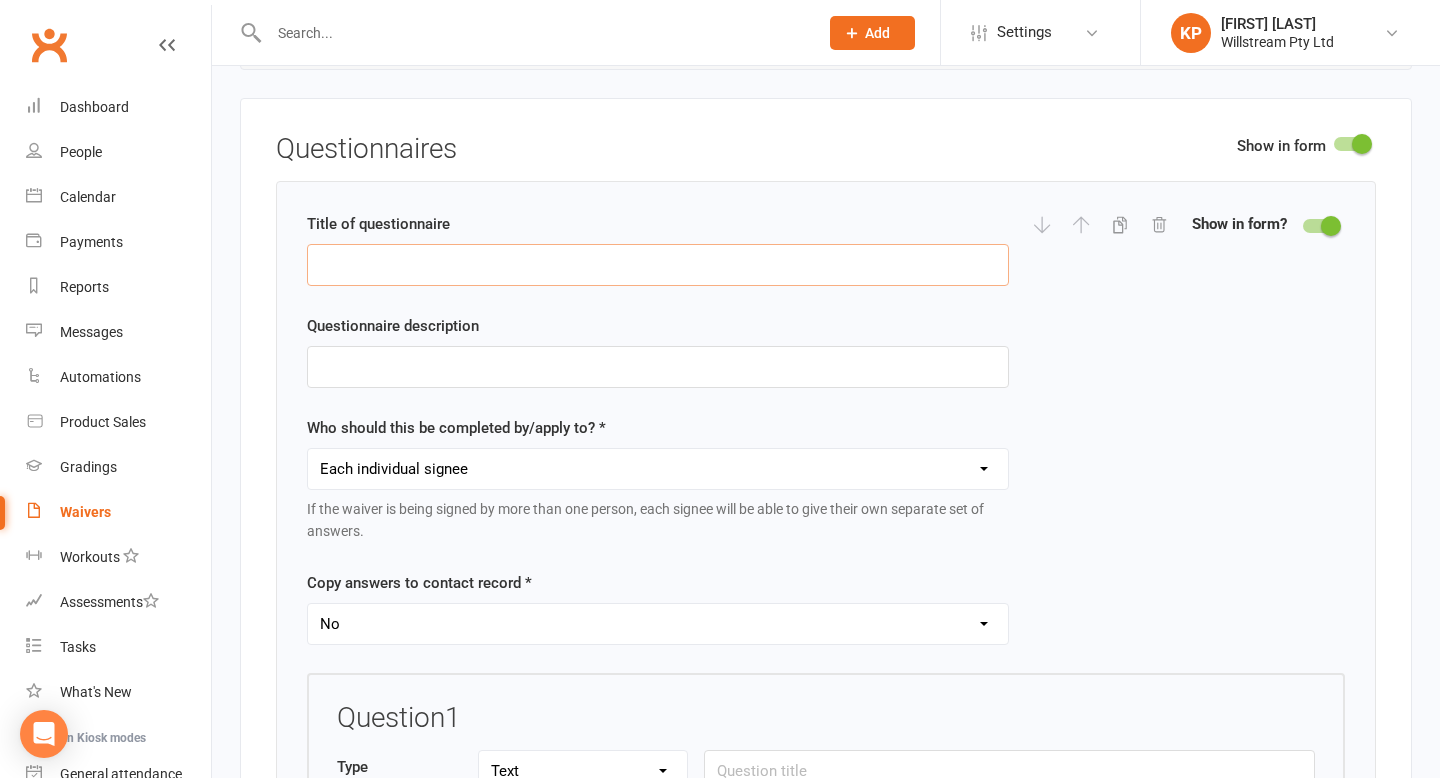 type 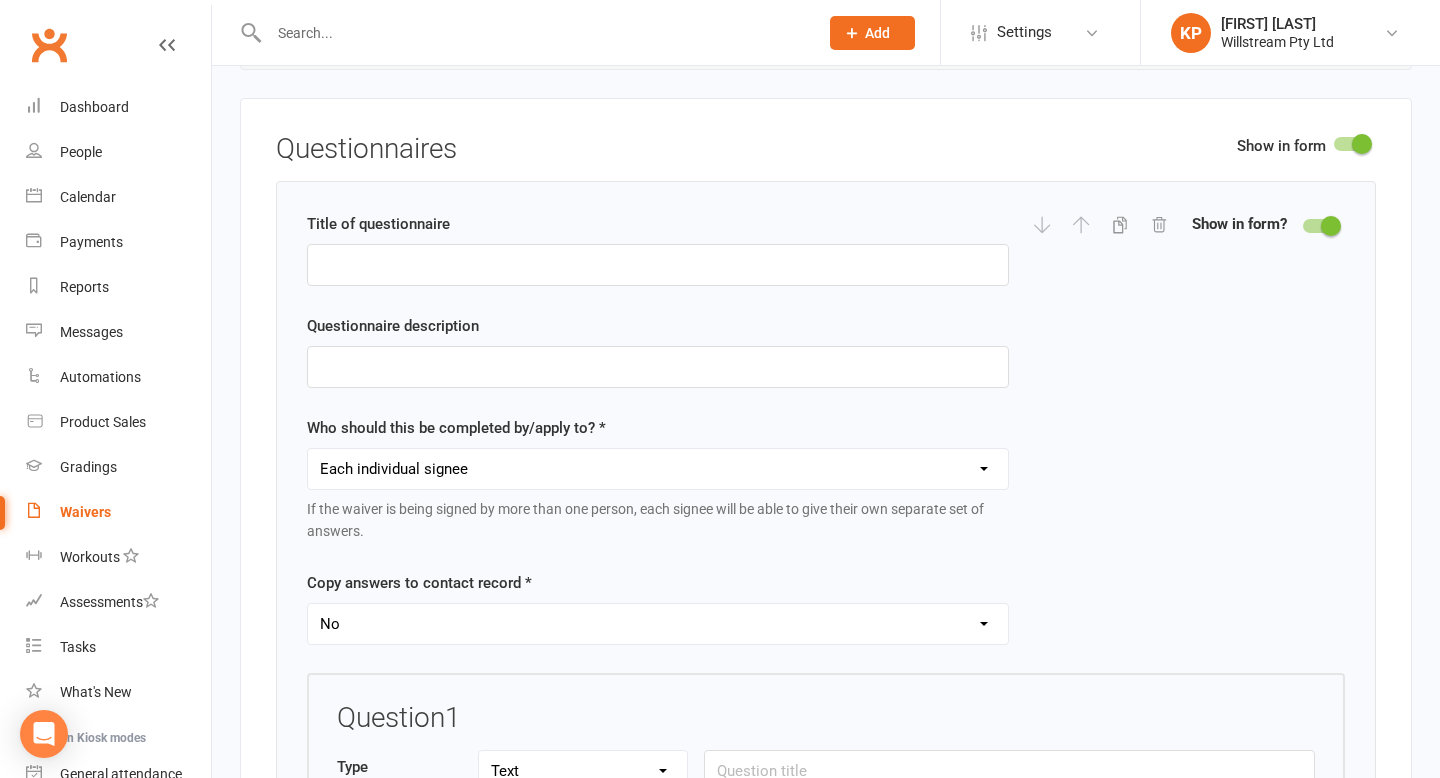 click on "Each individual signee Primary signee only Dependent signees only Attending signees only Non-attending signees only" at bounding box center (658, 469) 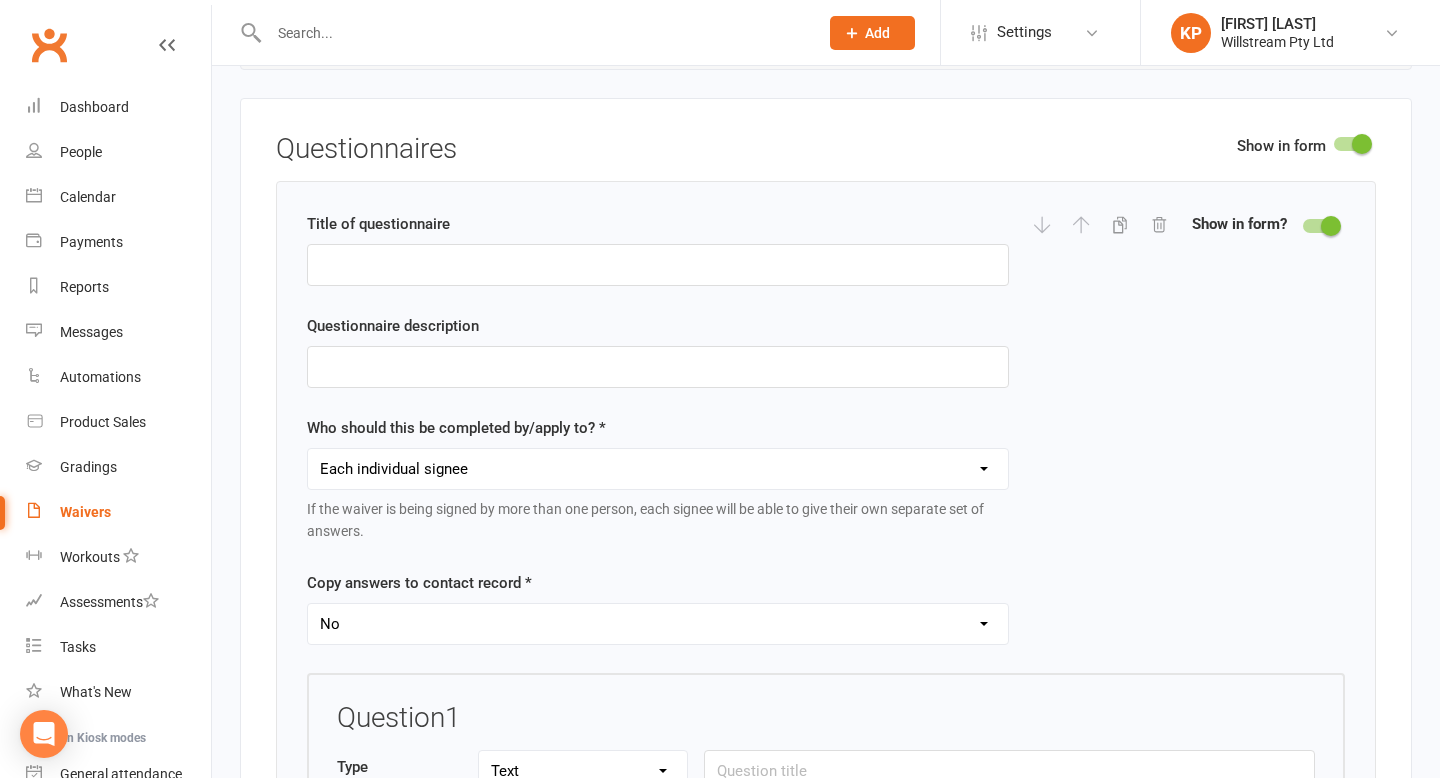 select on "applies_to_primary_signee" 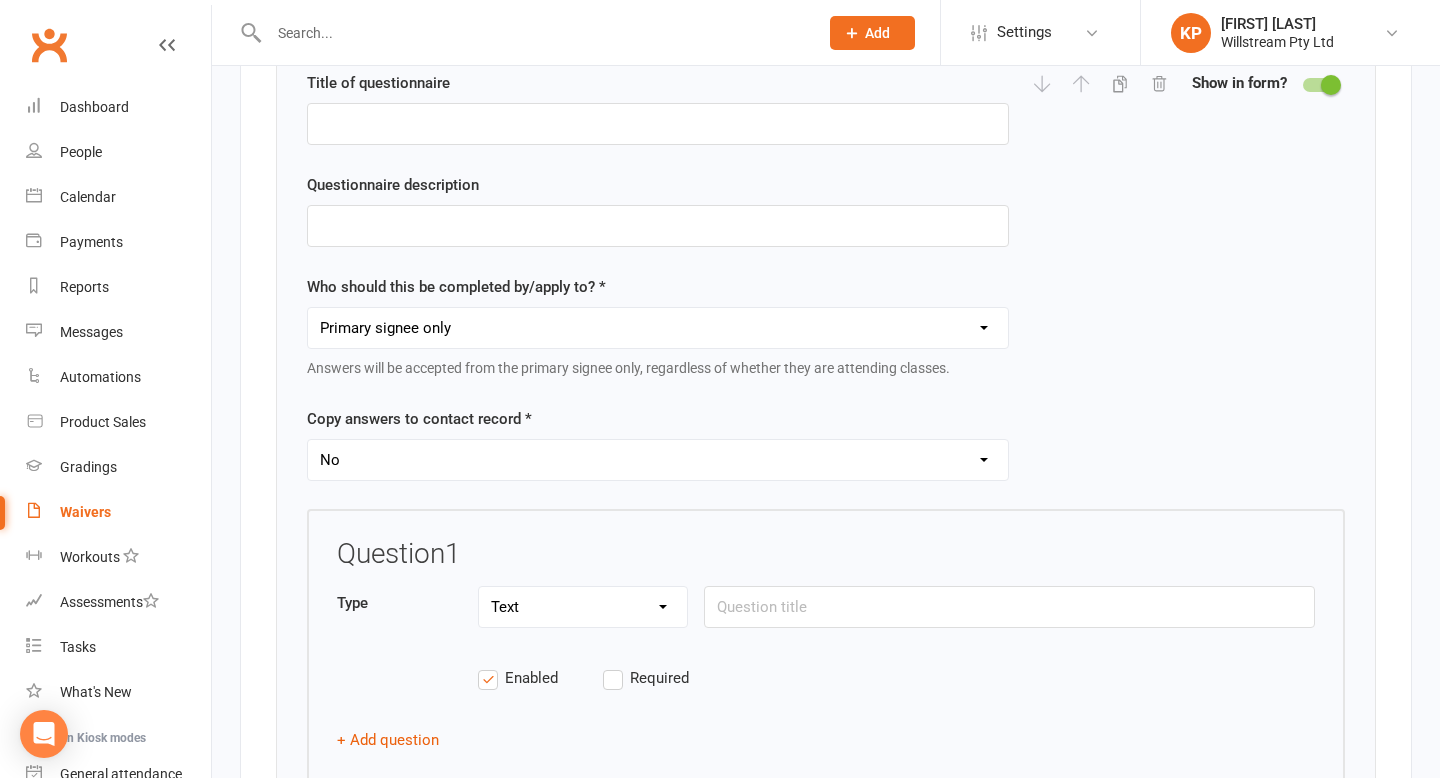 scroll, scrollTop: 2638, scrollLeft: 0, axis: vertical 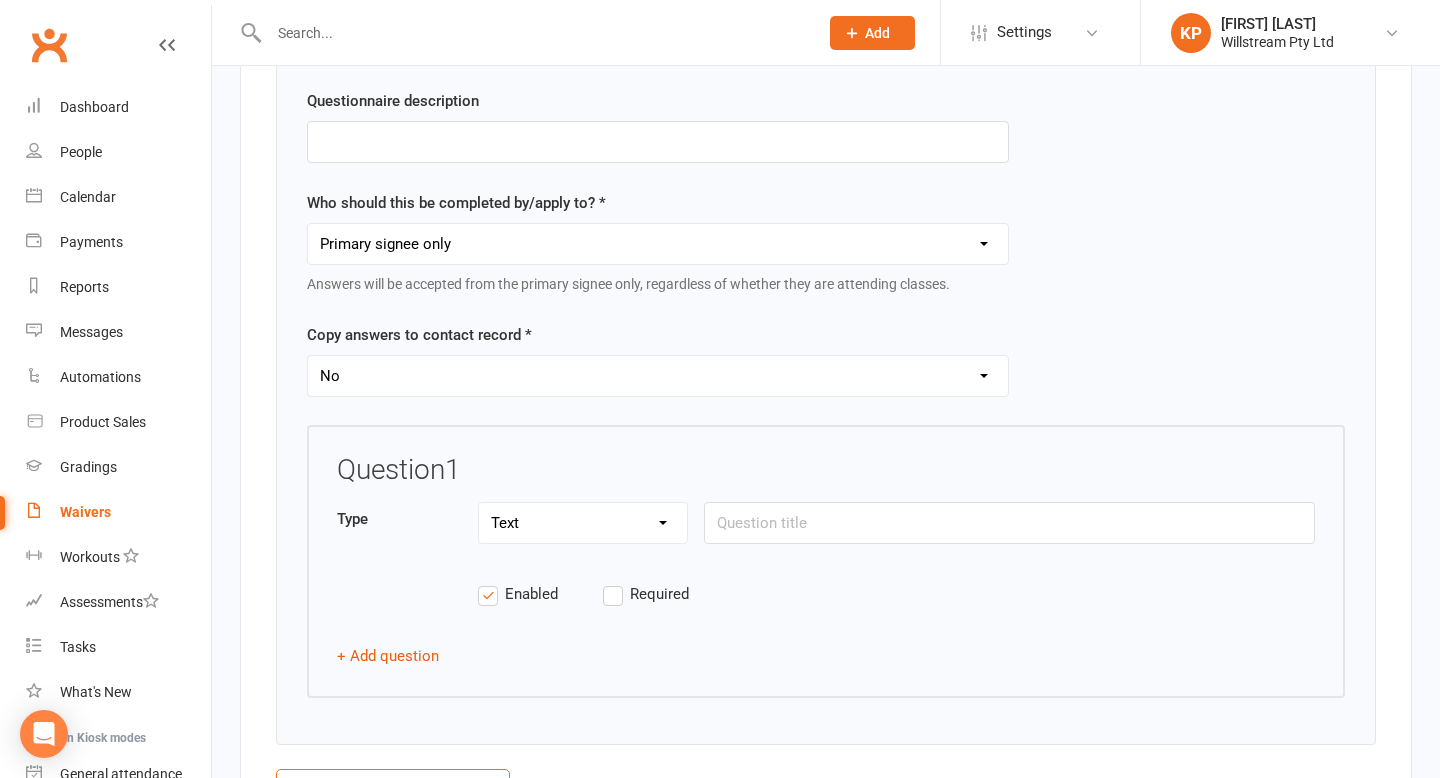 click on "Yes No" at bounding box center [658, 376] 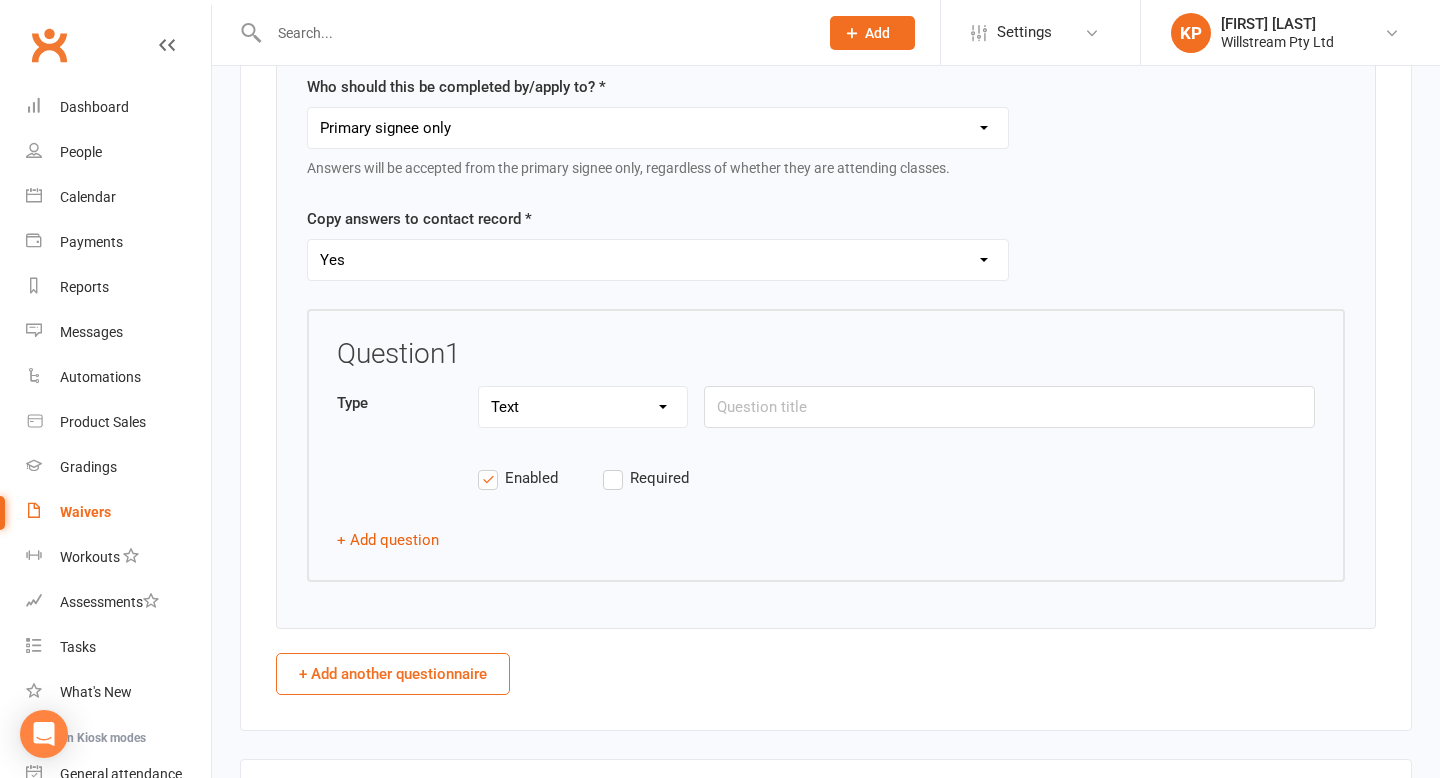scroll, scrollTop: 2755, scrollLeft: 0, axis: vertical 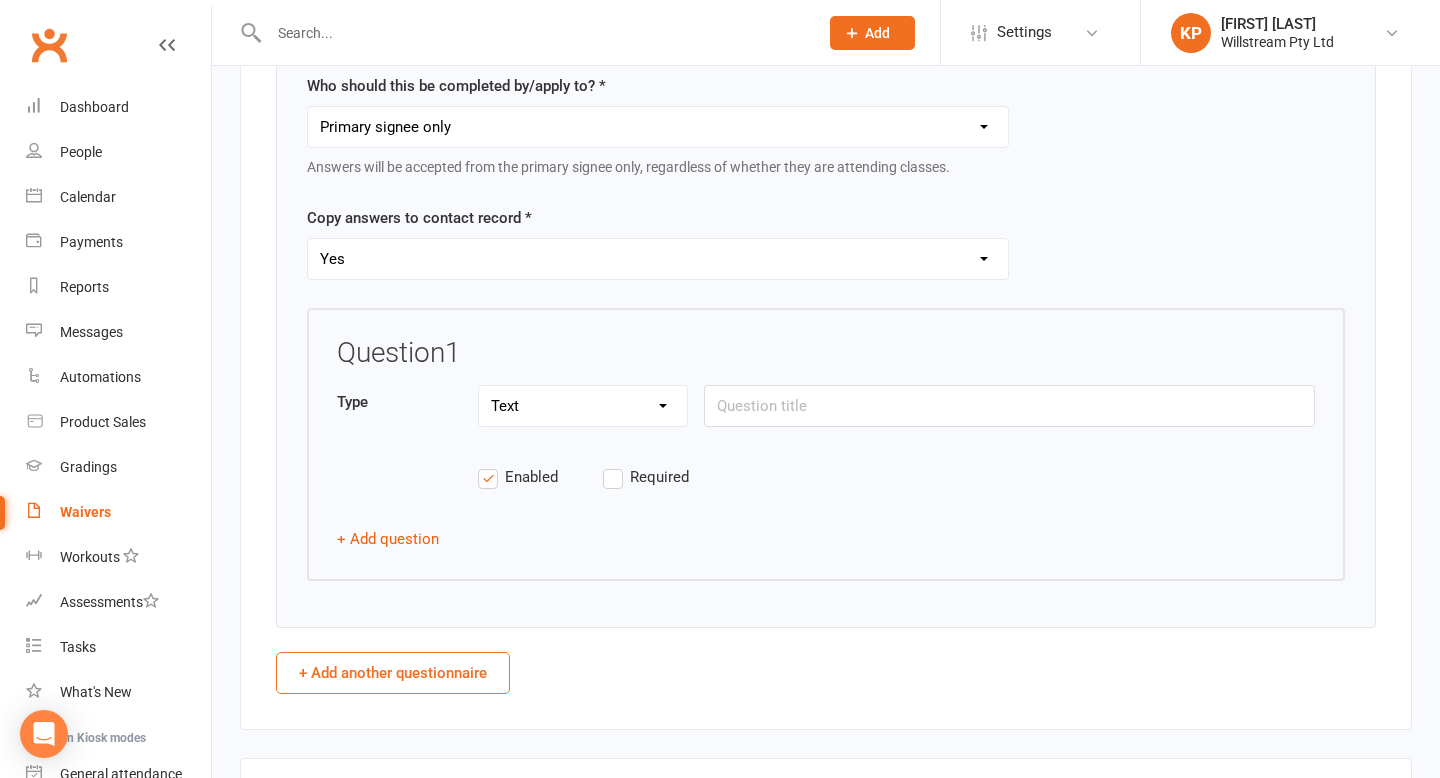 click on "Text Select Checkbox" at bounding box center [583, 406] 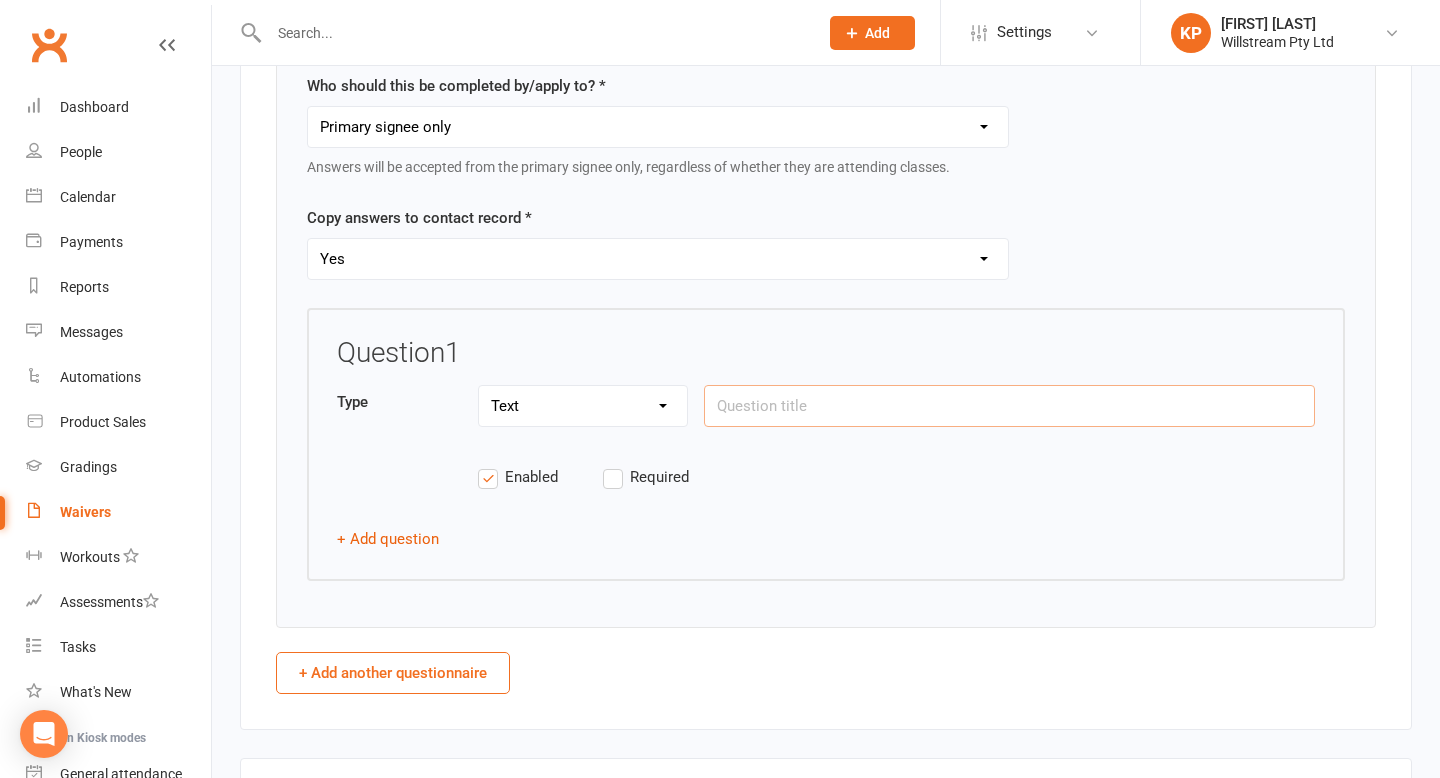 click at bounding box center (1009, 406) 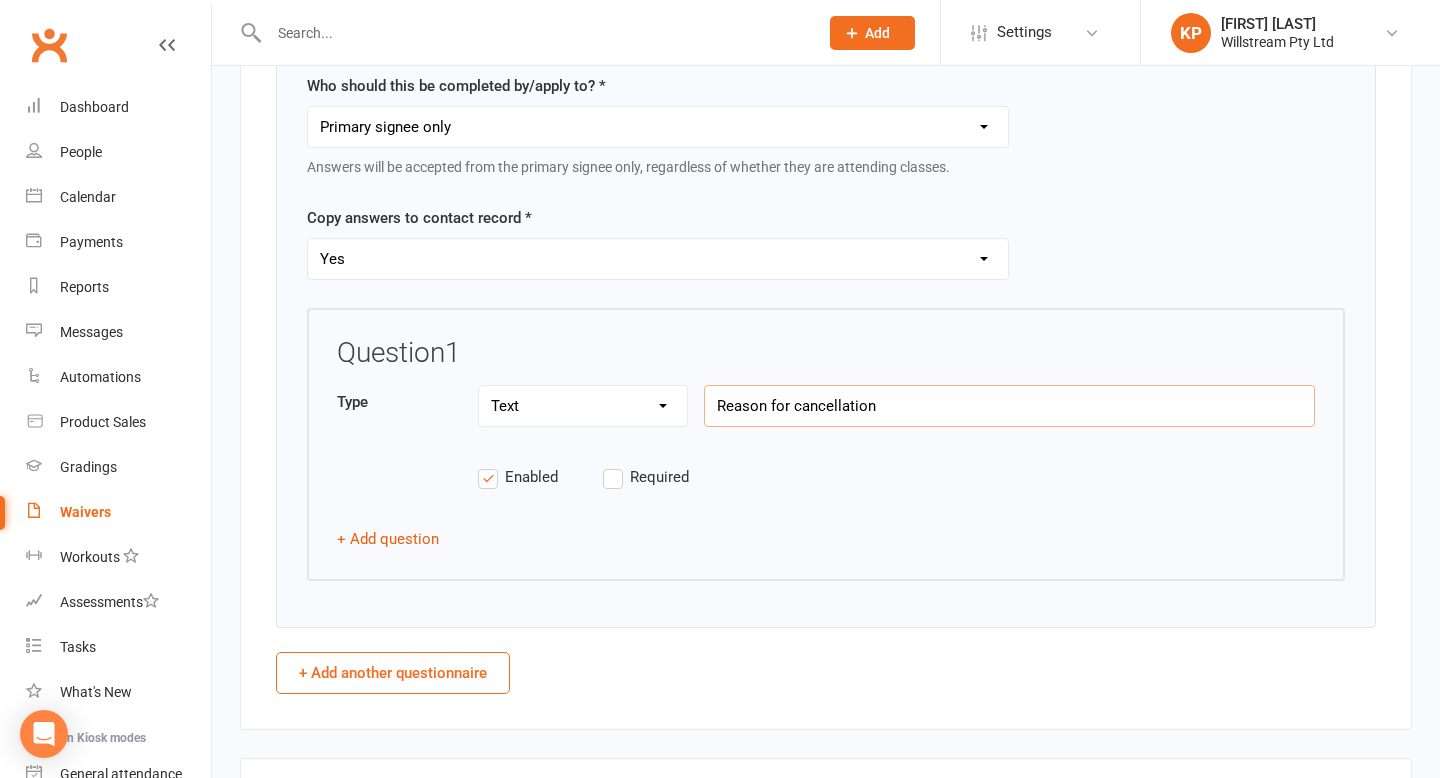 drag, startPoint x: 893, startPoint y: 408, endPoint x: 674, endPoint y: 388, distance: 219.91135 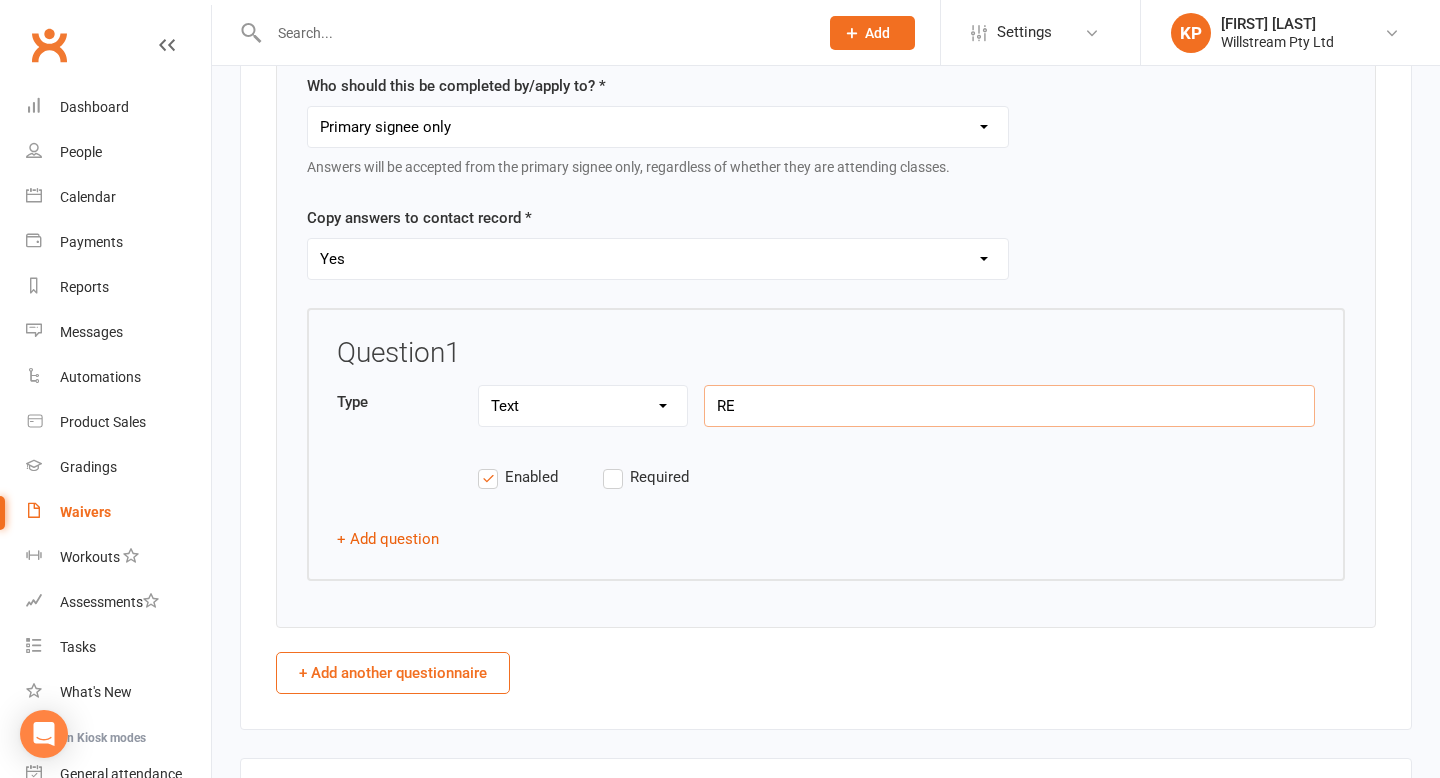 type on "R" 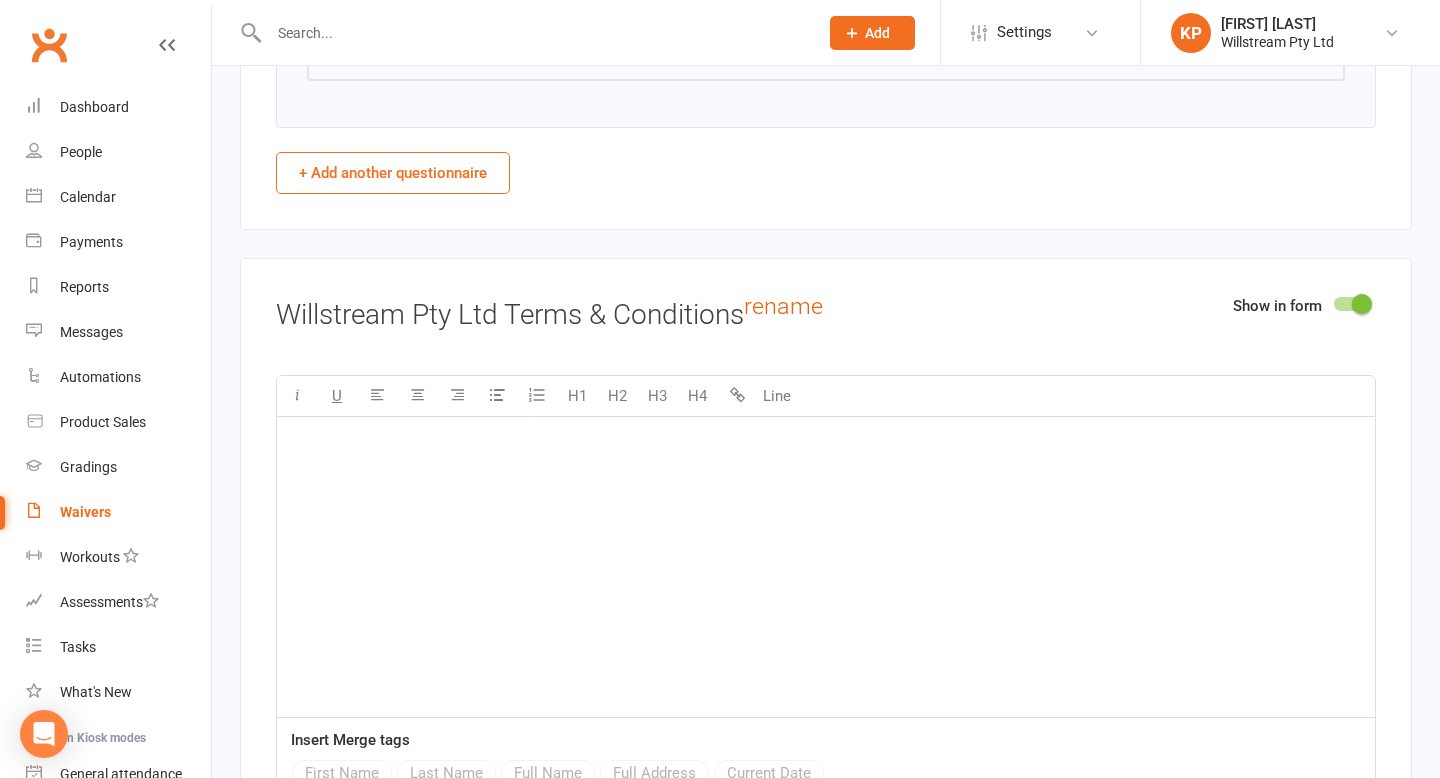 scroll, scrollTop: 3281, scrollLeft: 0, axis: vertical 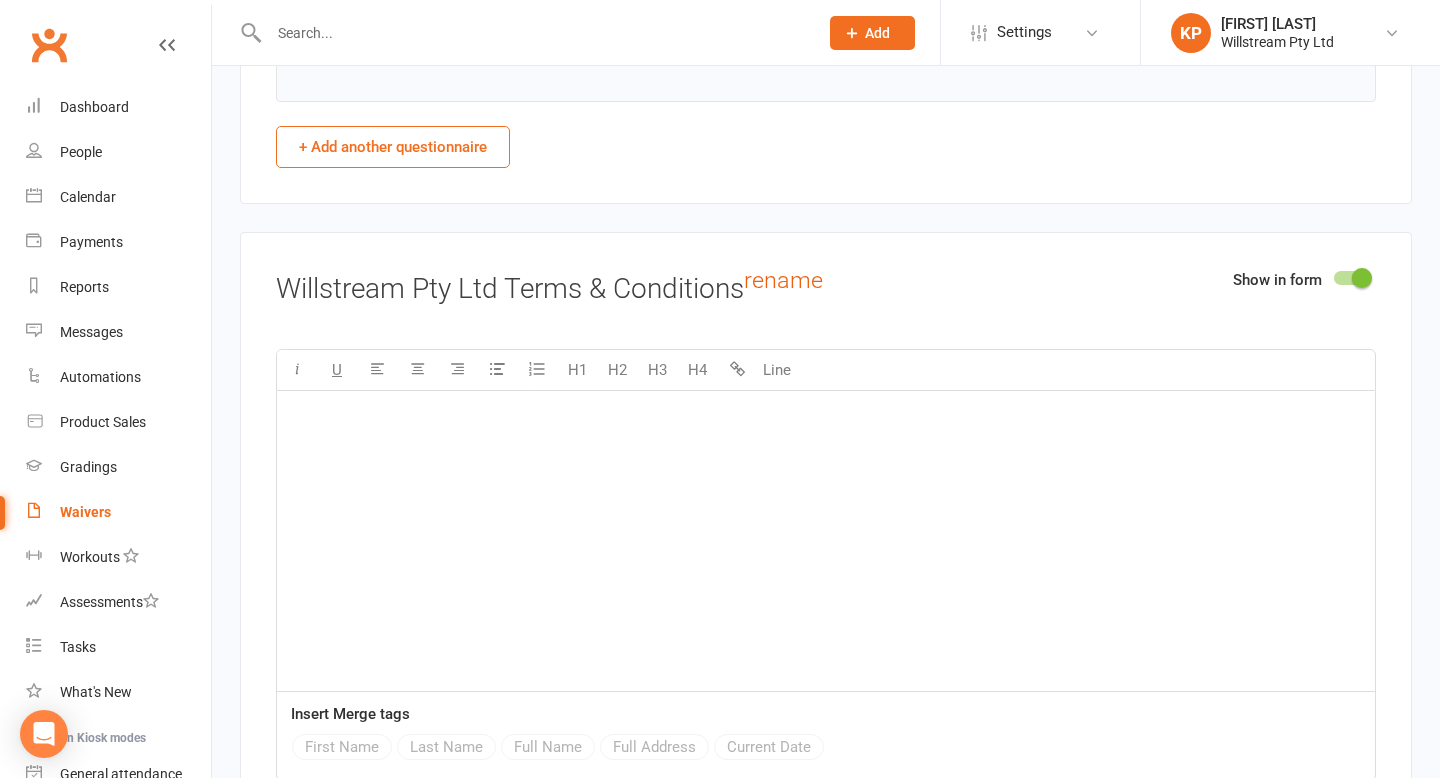 type on "Reason for cancellation:" 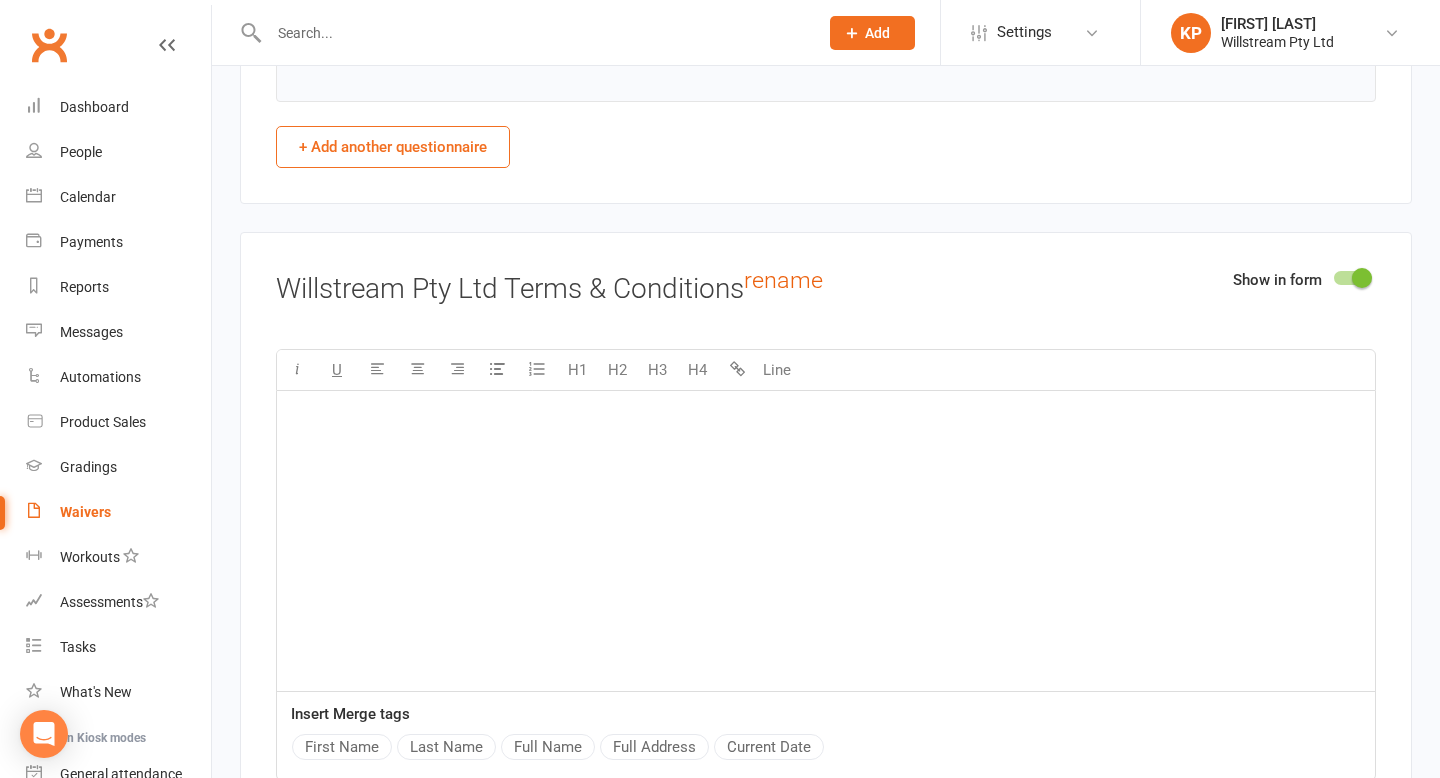 type 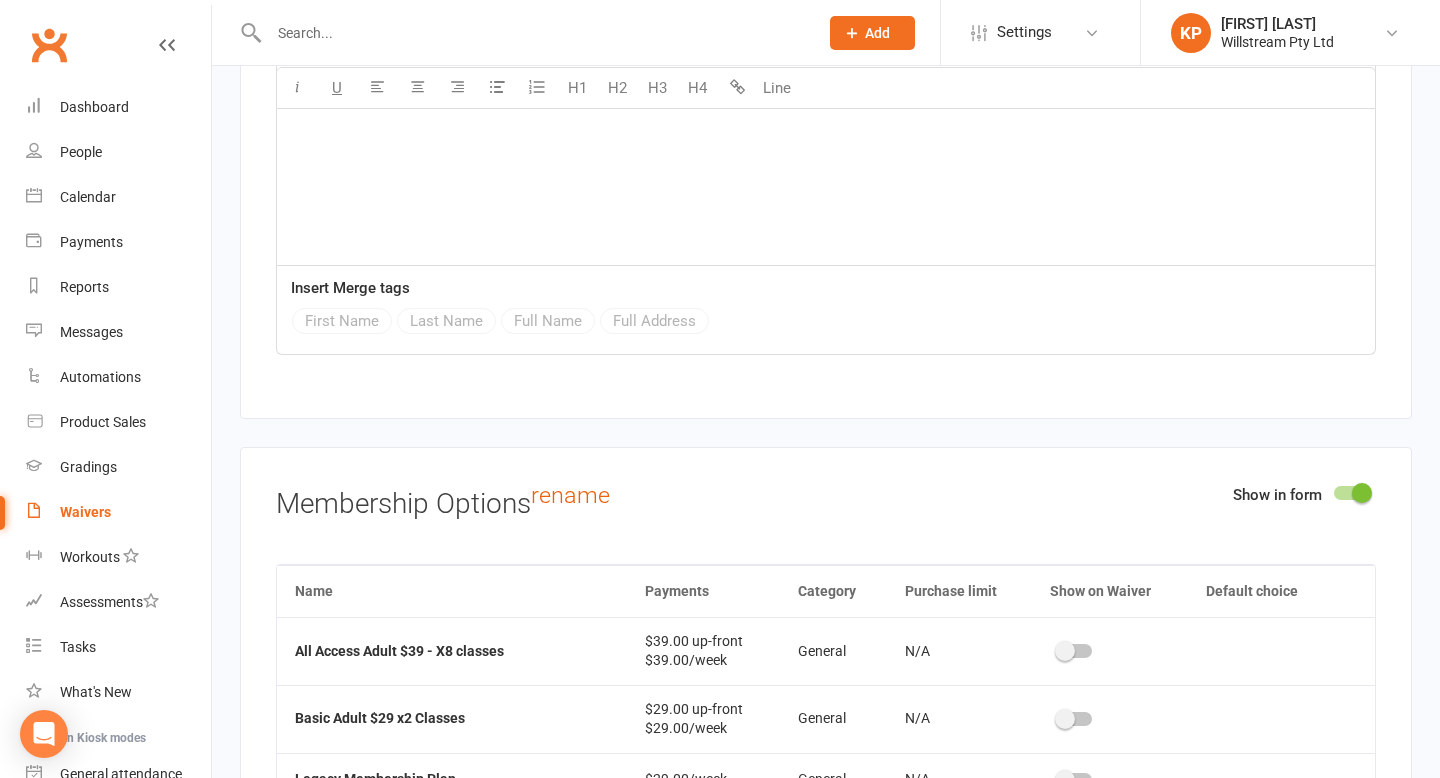 scroll, scrollTop: 4287, scrollLeft: 0, axis: vertical 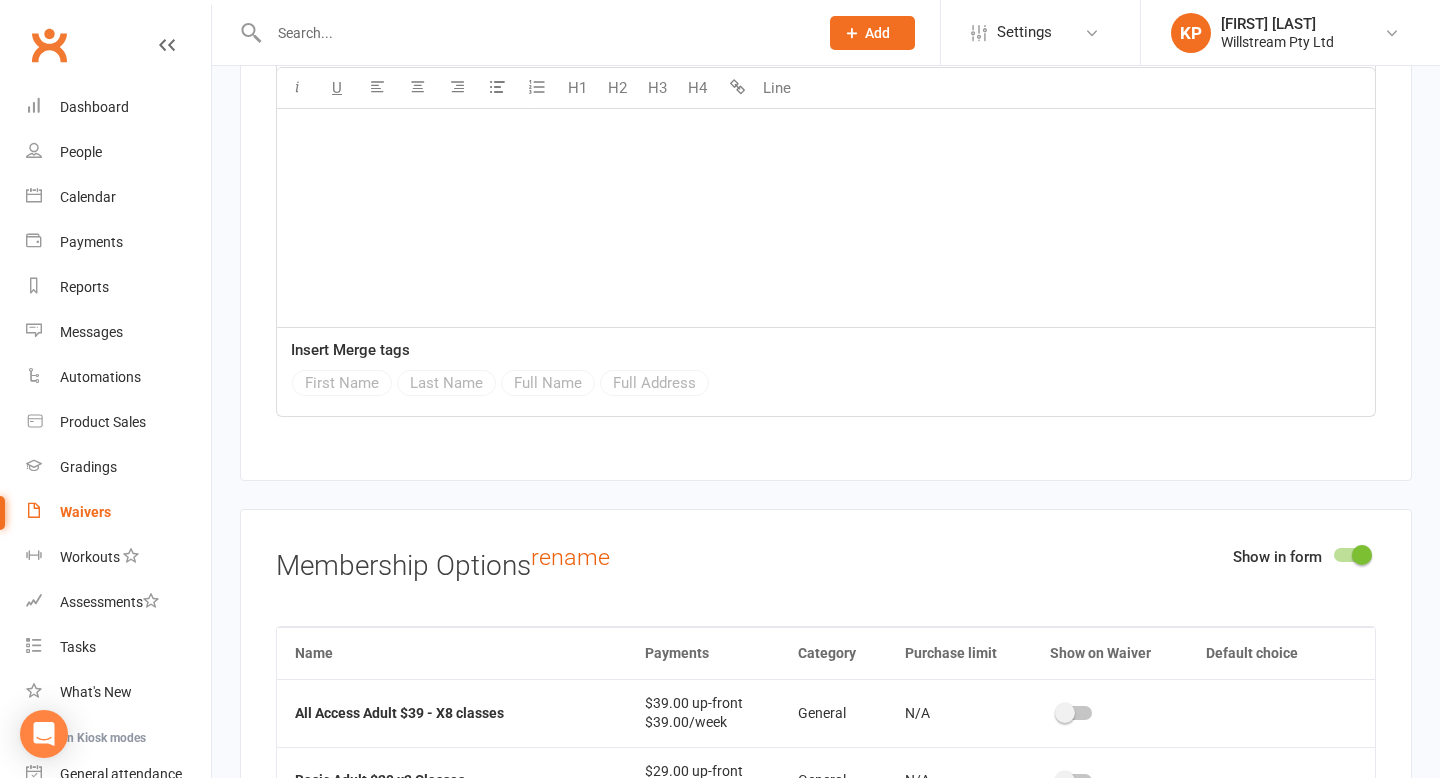 click at bounding box center (1351, 555) 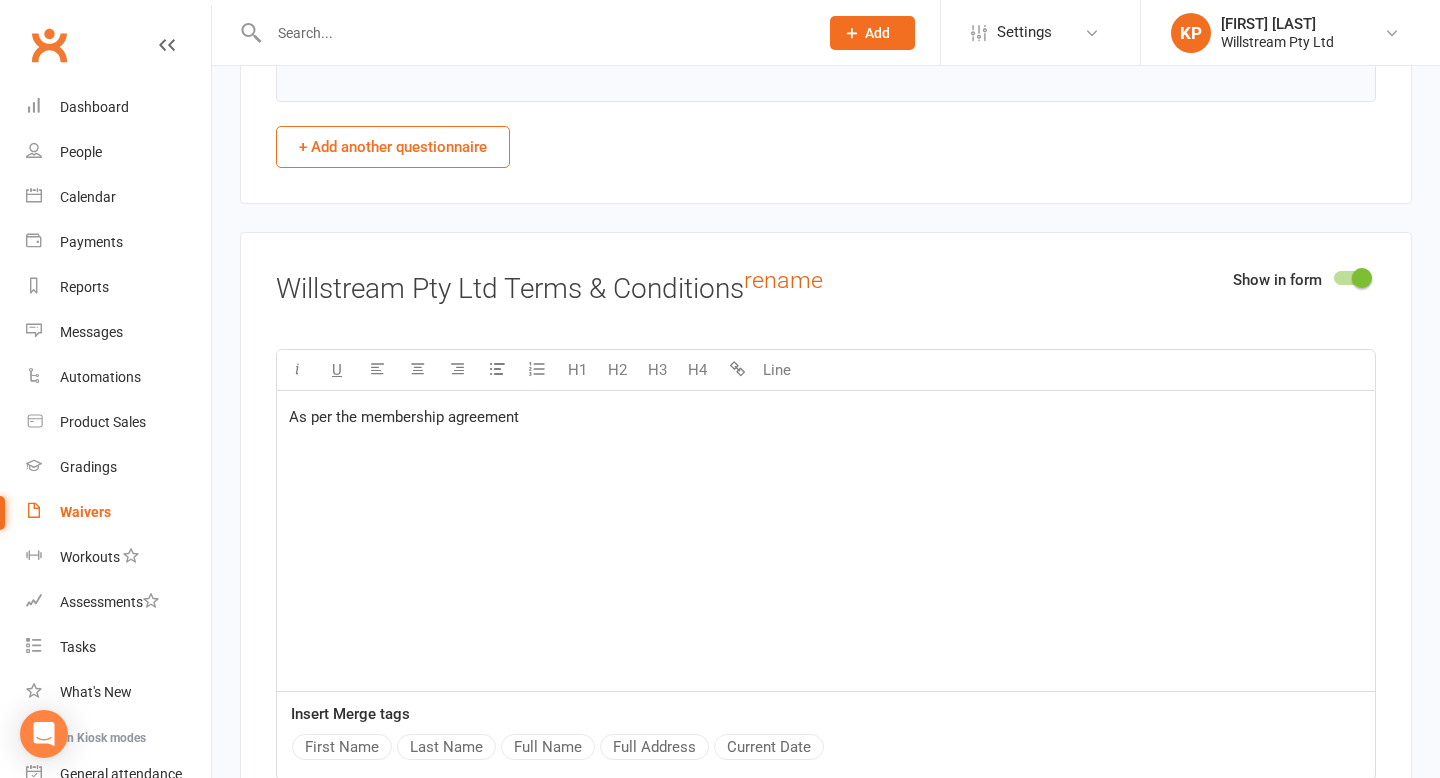 scroll, scrollTop: 3287, scrollLeft: 0, axis: vertical 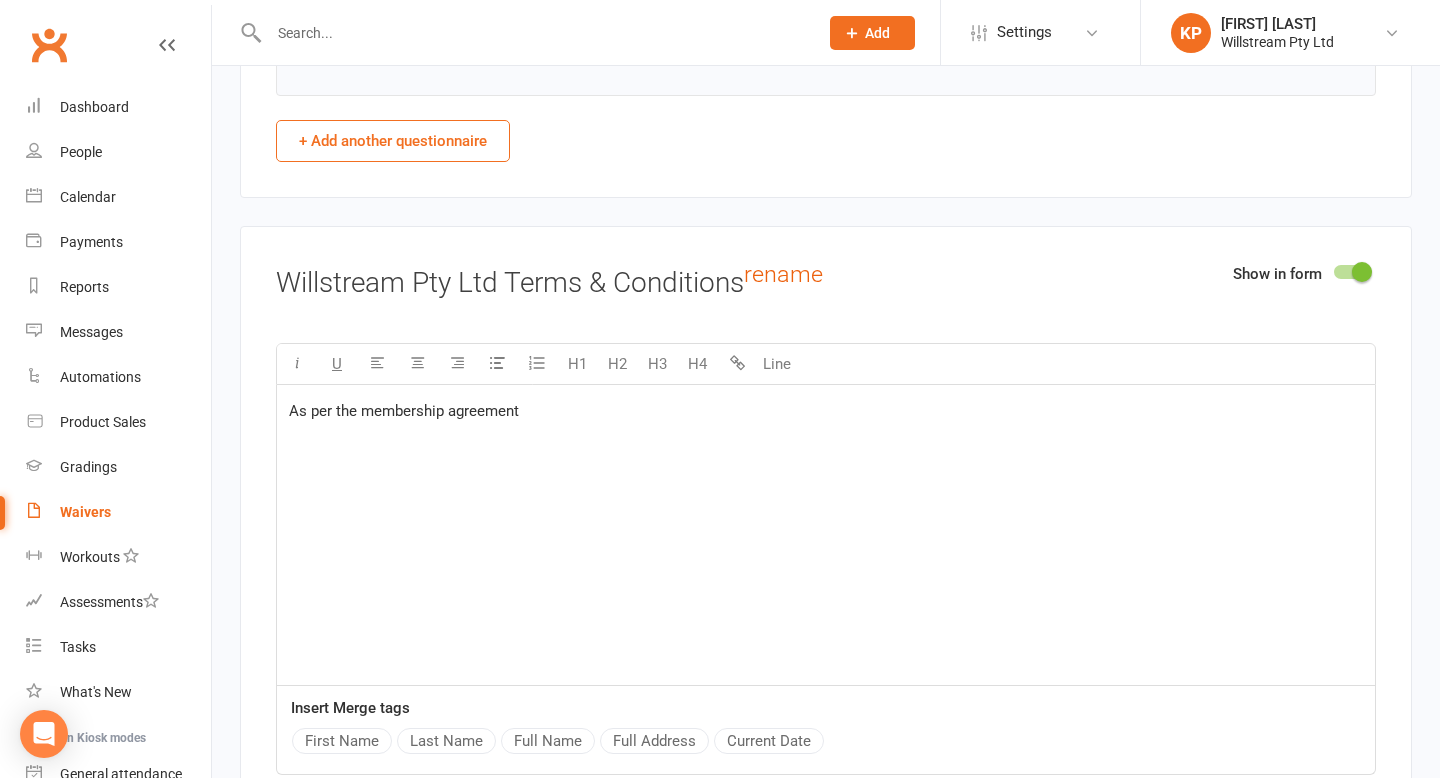 click on "As per the membership agreement" at bounding box center [826, 535] 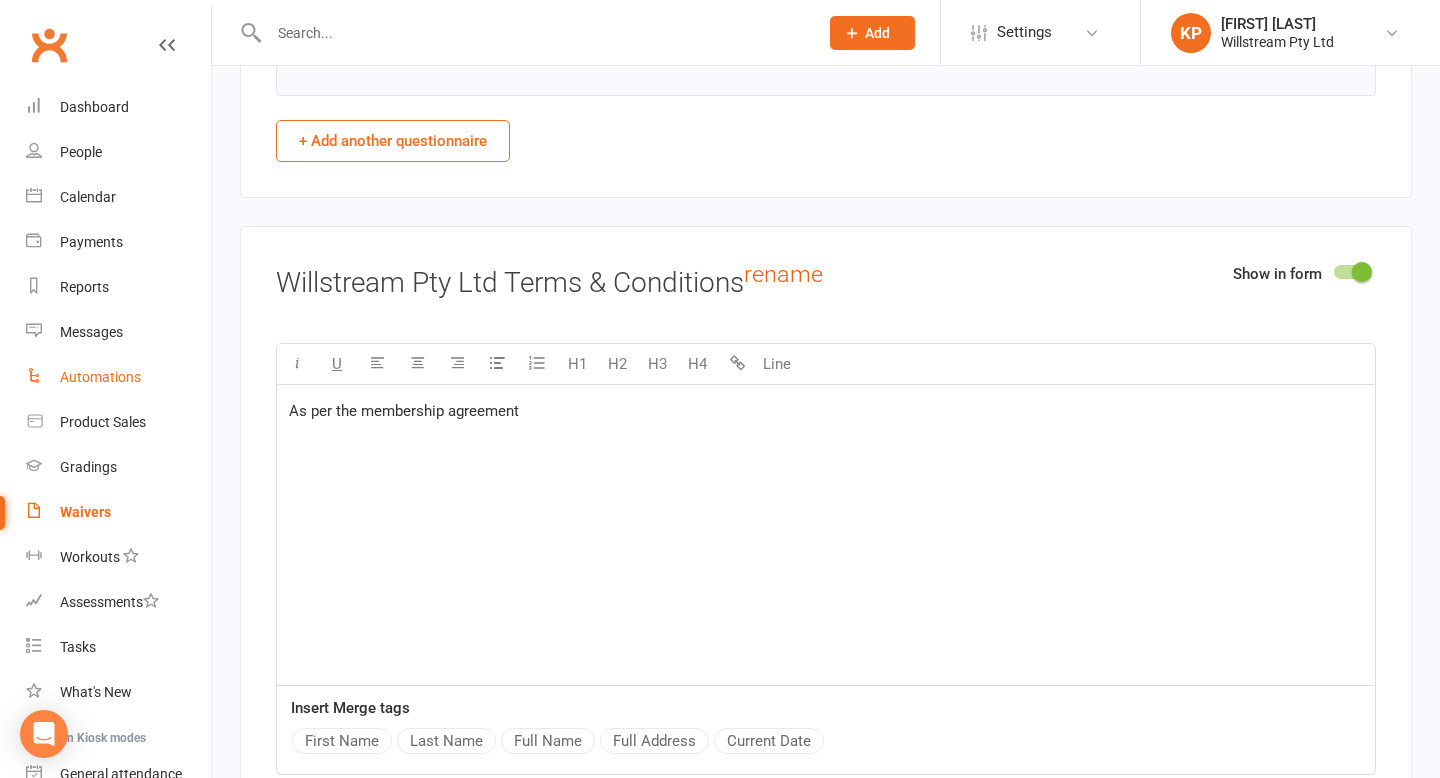 drag, startPoint x: 553, startPoint y: 410, endPoint x: 207, endPoint y: 387, distance: 346.7636 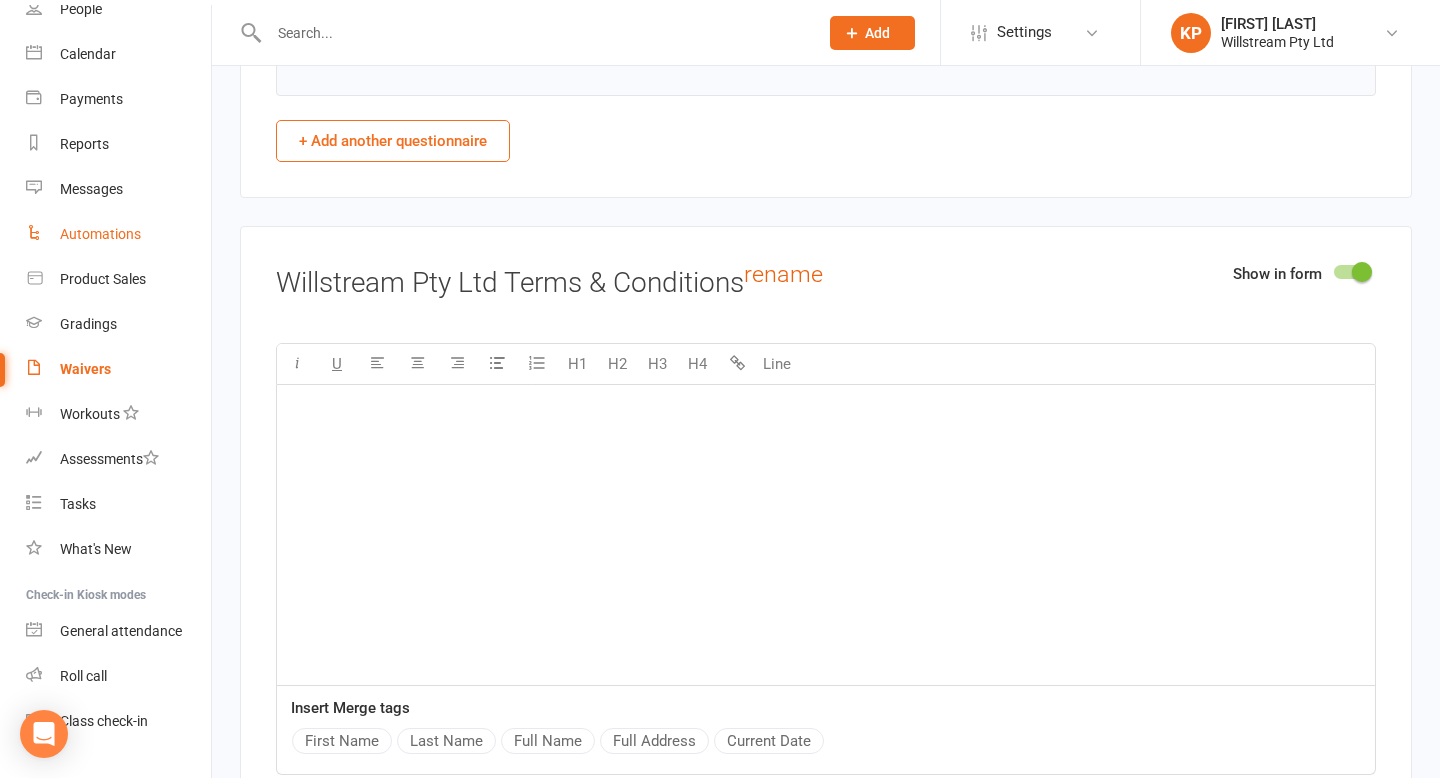 scroll, scrollTop: 184, scrollLeft: 0, axis: vertical 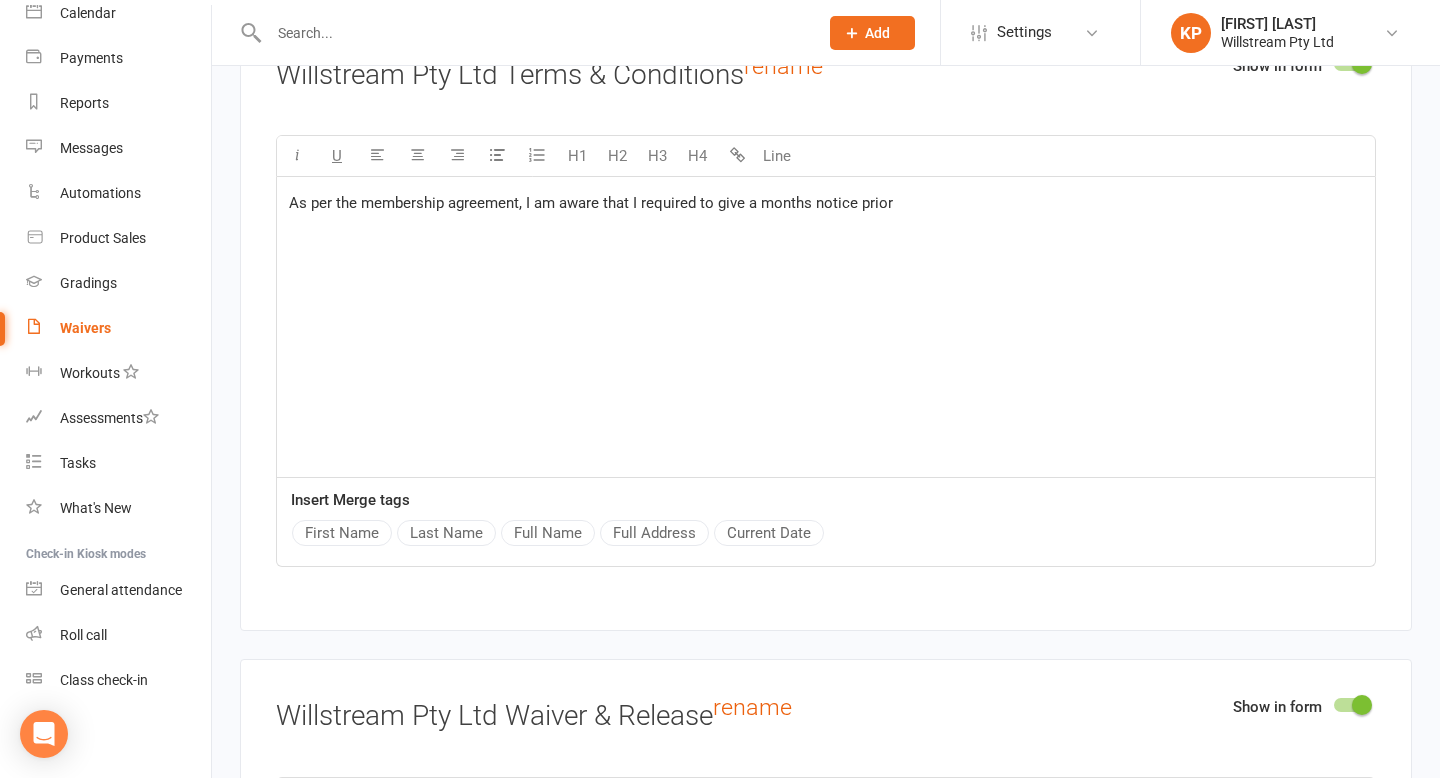 click on "As per the membership agreement, I am aware that I required to give a months notice prior" at bounding box center [591, 203] 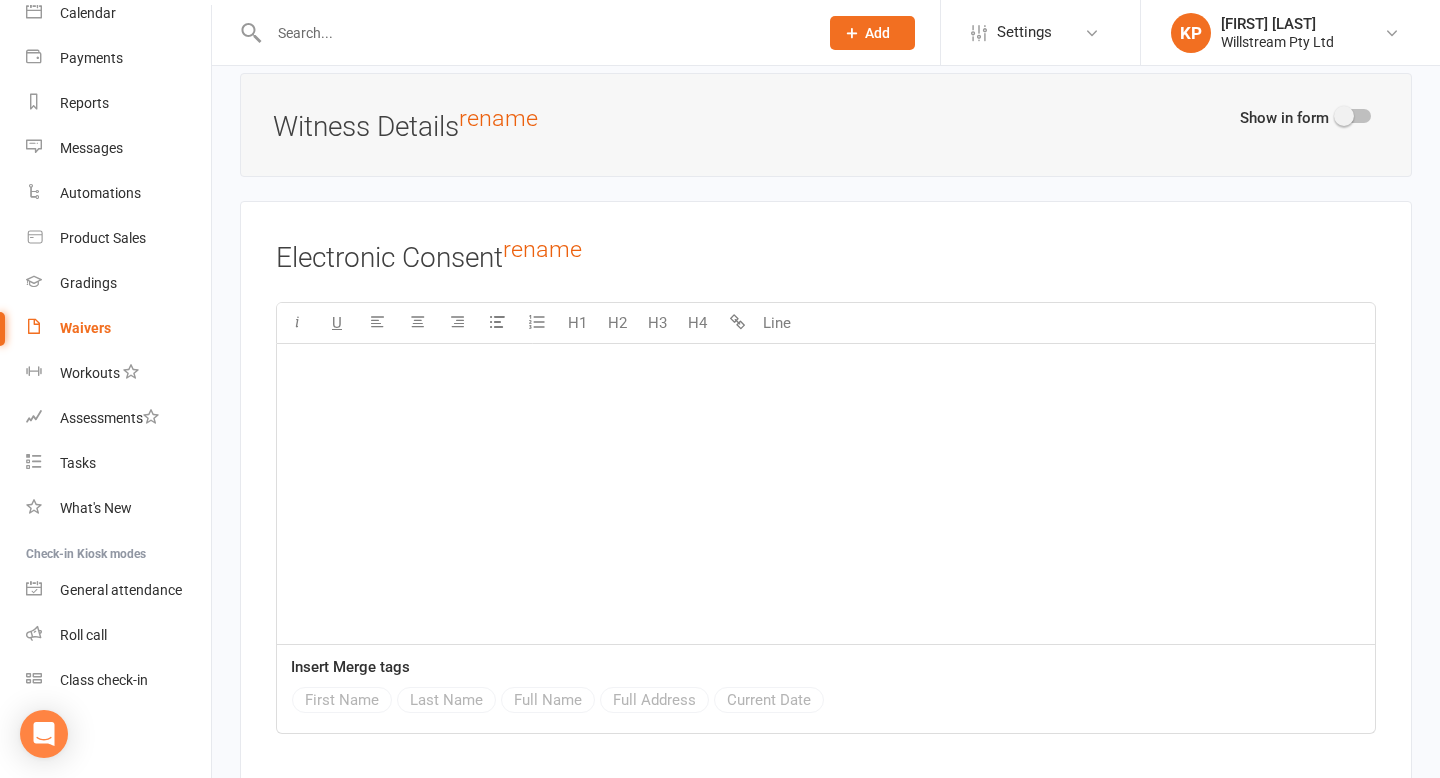 scroll, scrollTop: 5291, scrollLeft: 0, axis: vertical 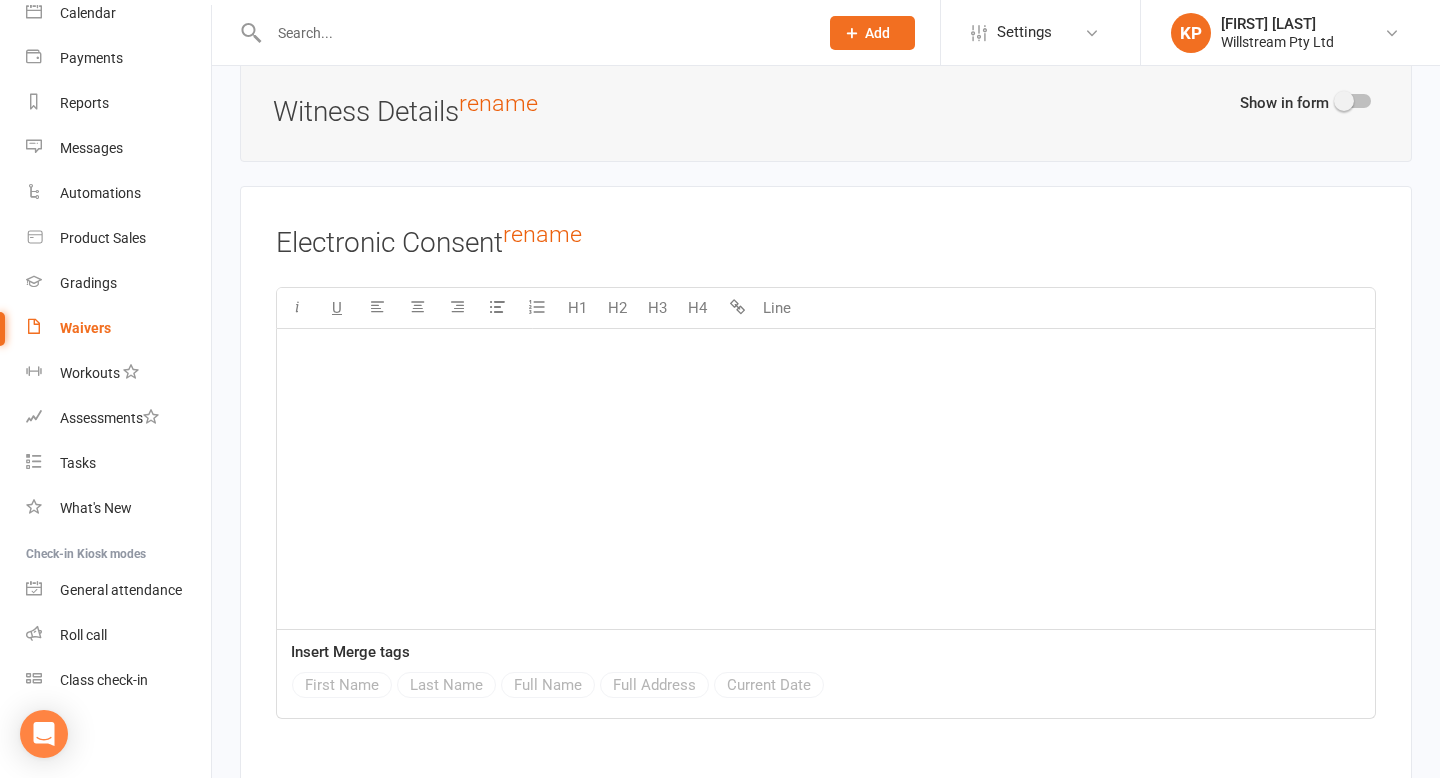 click on "﻿" at bounding box center (826, 479) 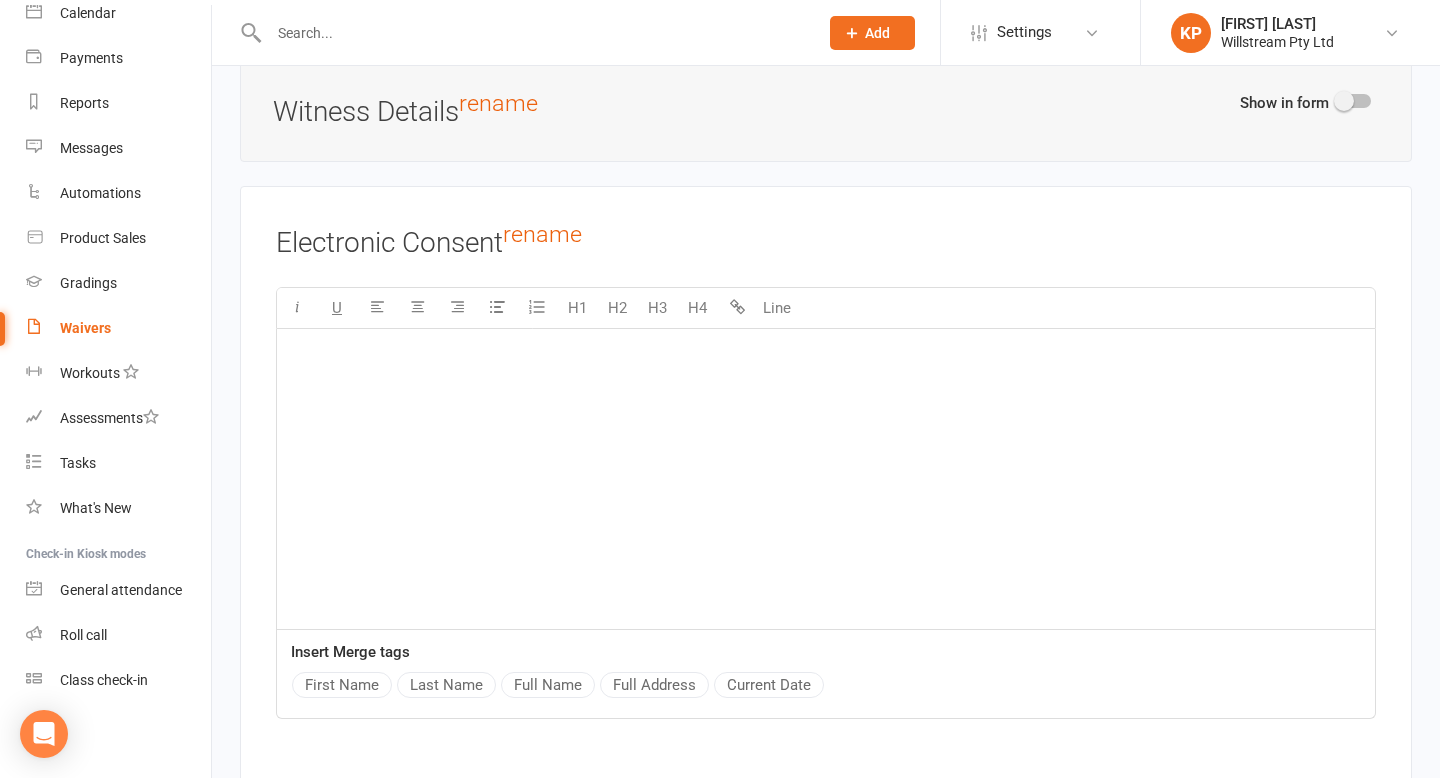 type 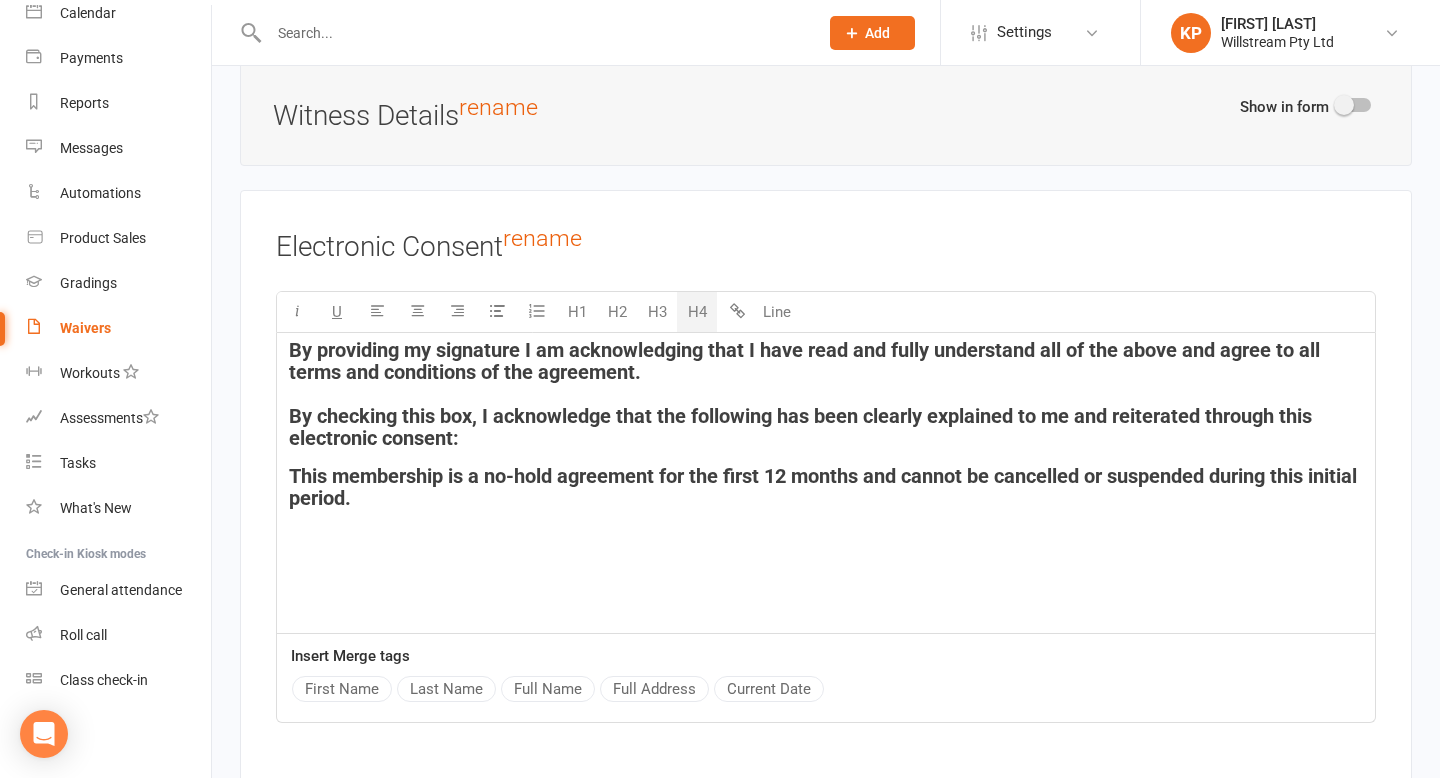 scroll, scrollTop: 5278, scrollLeft: 0, axis: vertical 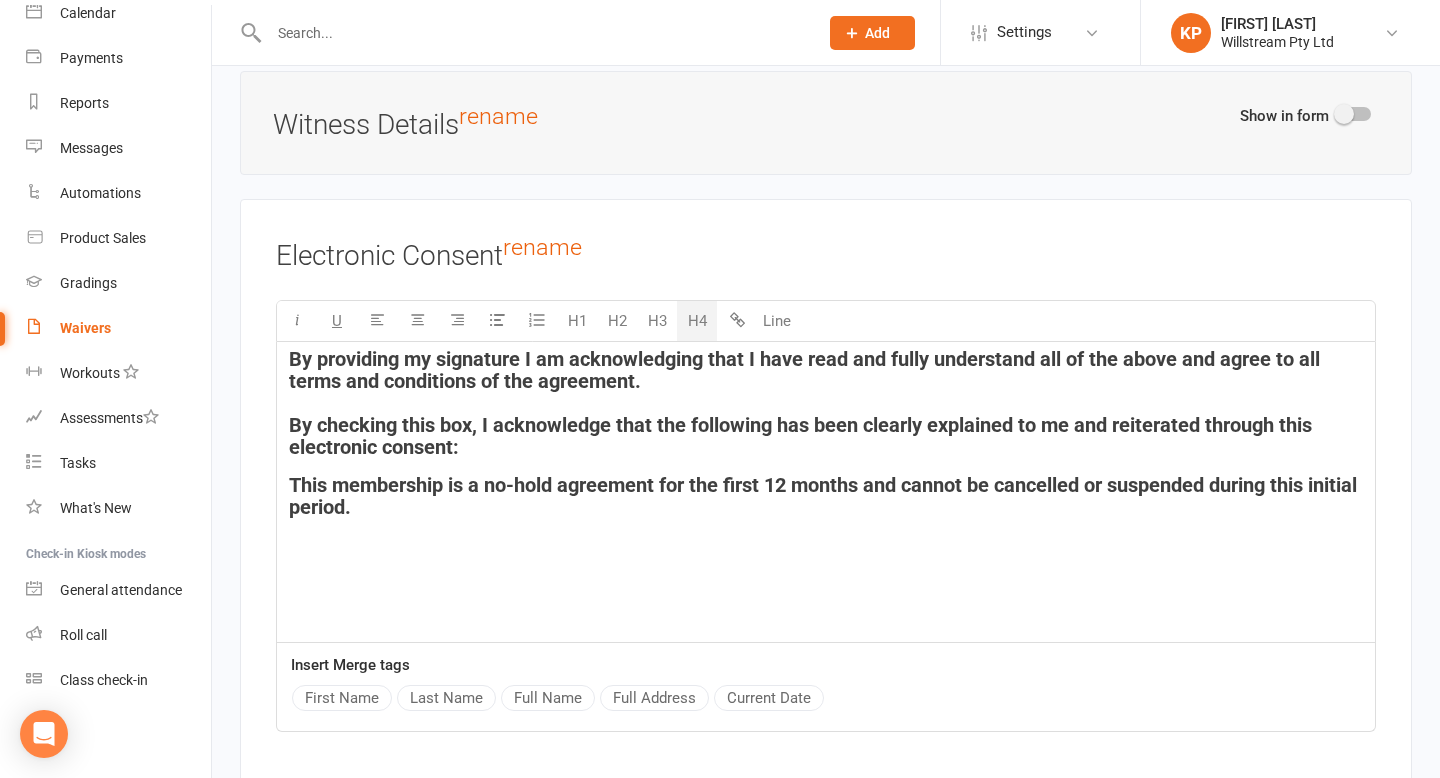 click on "This membership is a no-hold agreement for the first 12 months and cannot be cancelled or suspended during this initial period." at bounding box center [825, 496] 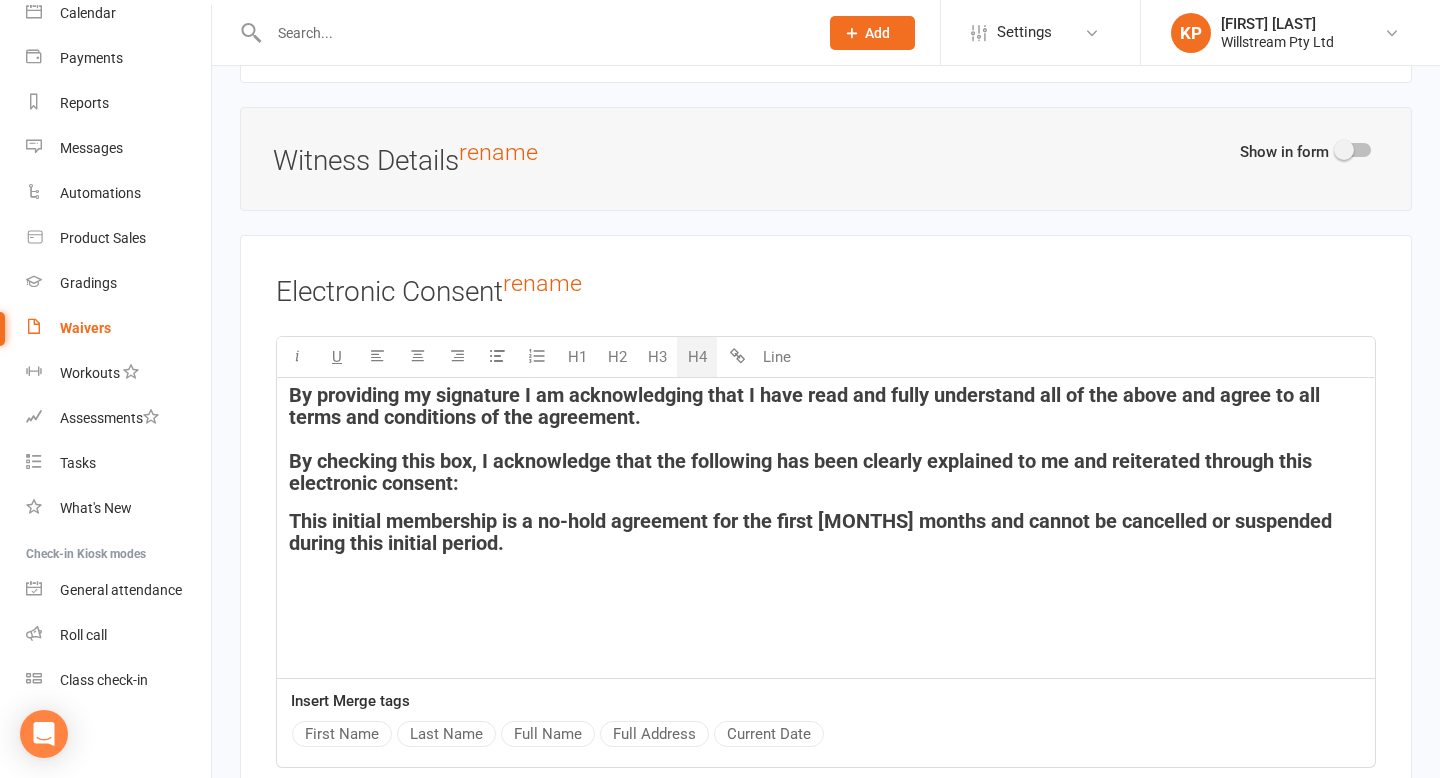 scroll, scrollTop: 5240, scrollLeft: 0, axis: vertical 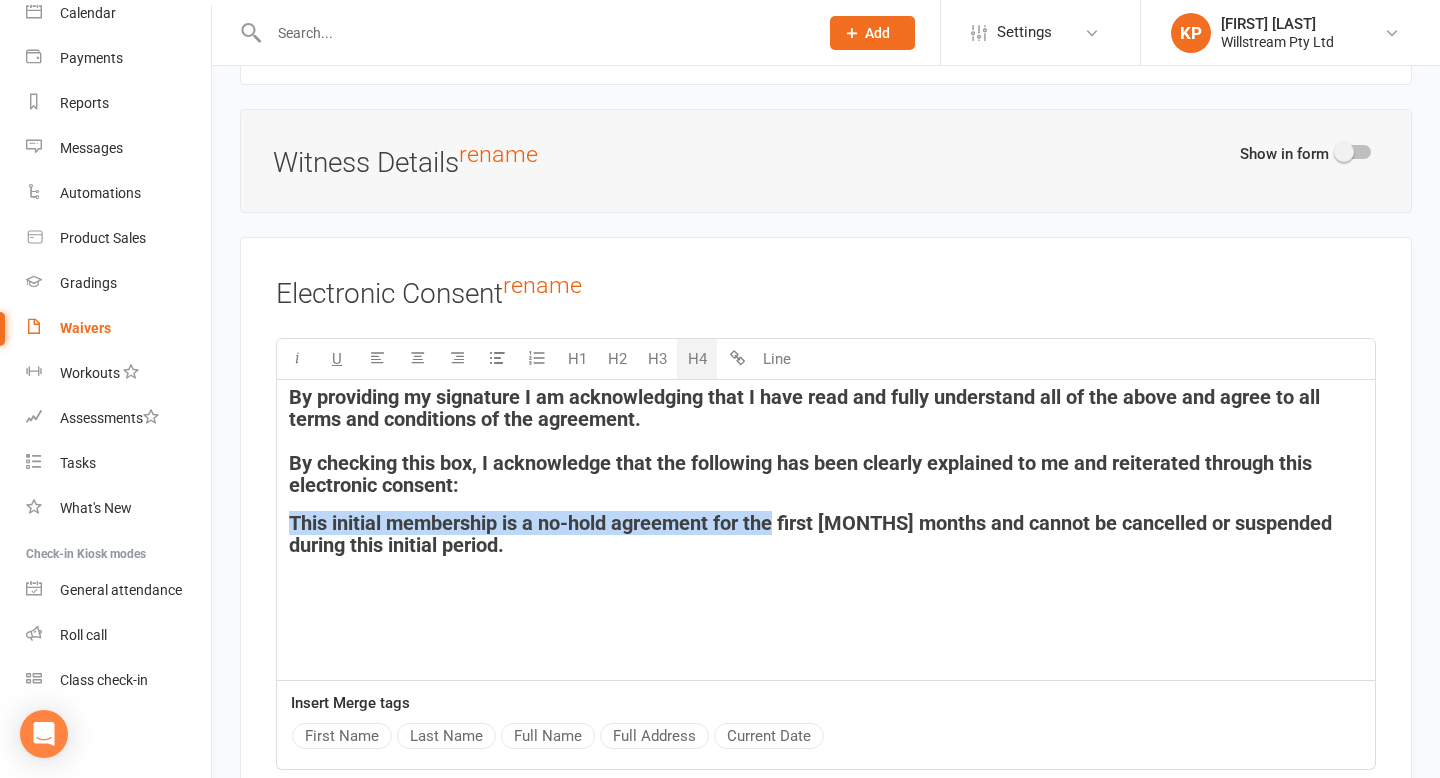 drag, startPoint x: 777, startPoint y: 515, endPoint x: 537, endPoint y: 505, distance: 240.20824 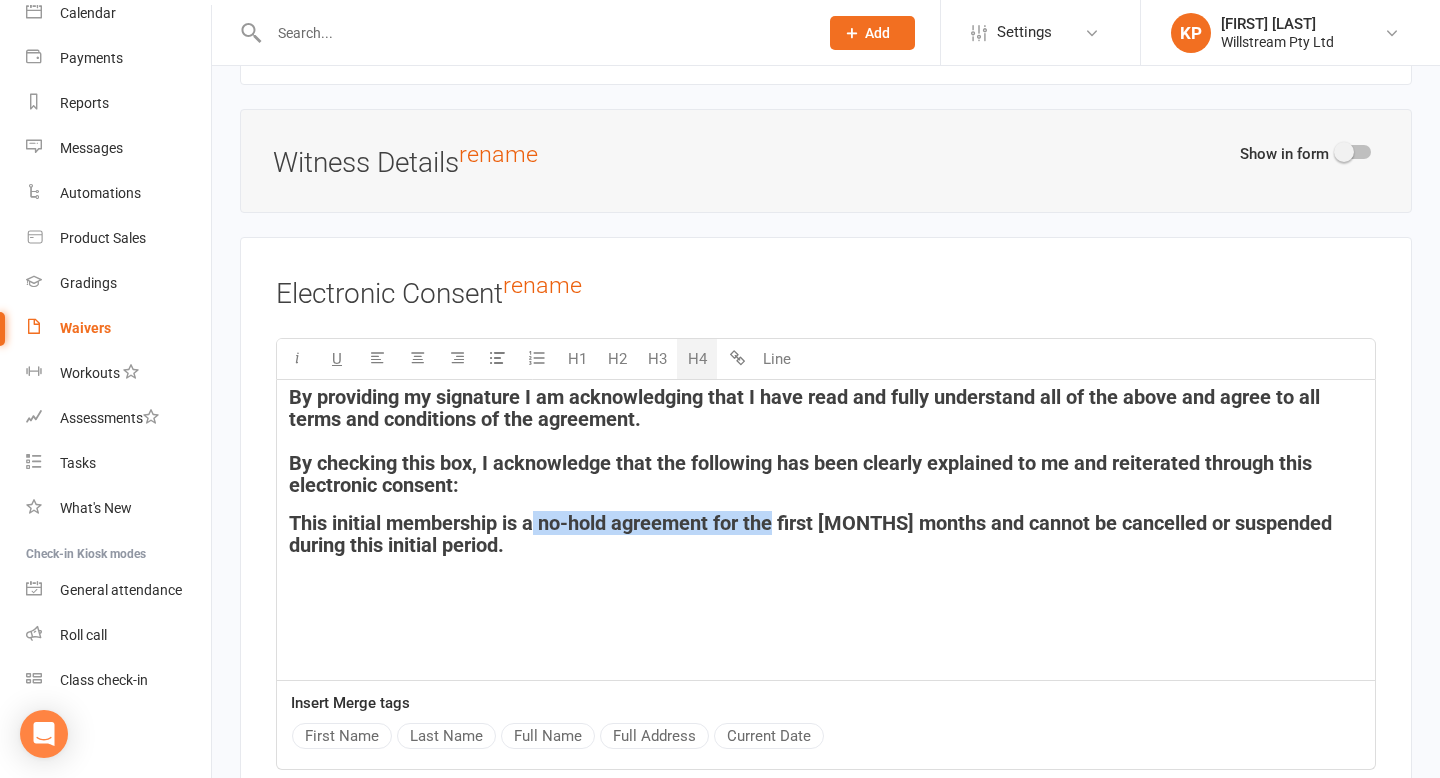 click on "This initial membership is a no-hold agreement for the first [MONTHS] months and cannot be cancelled or suspended during this initial period." at bounding box center (813, 534) 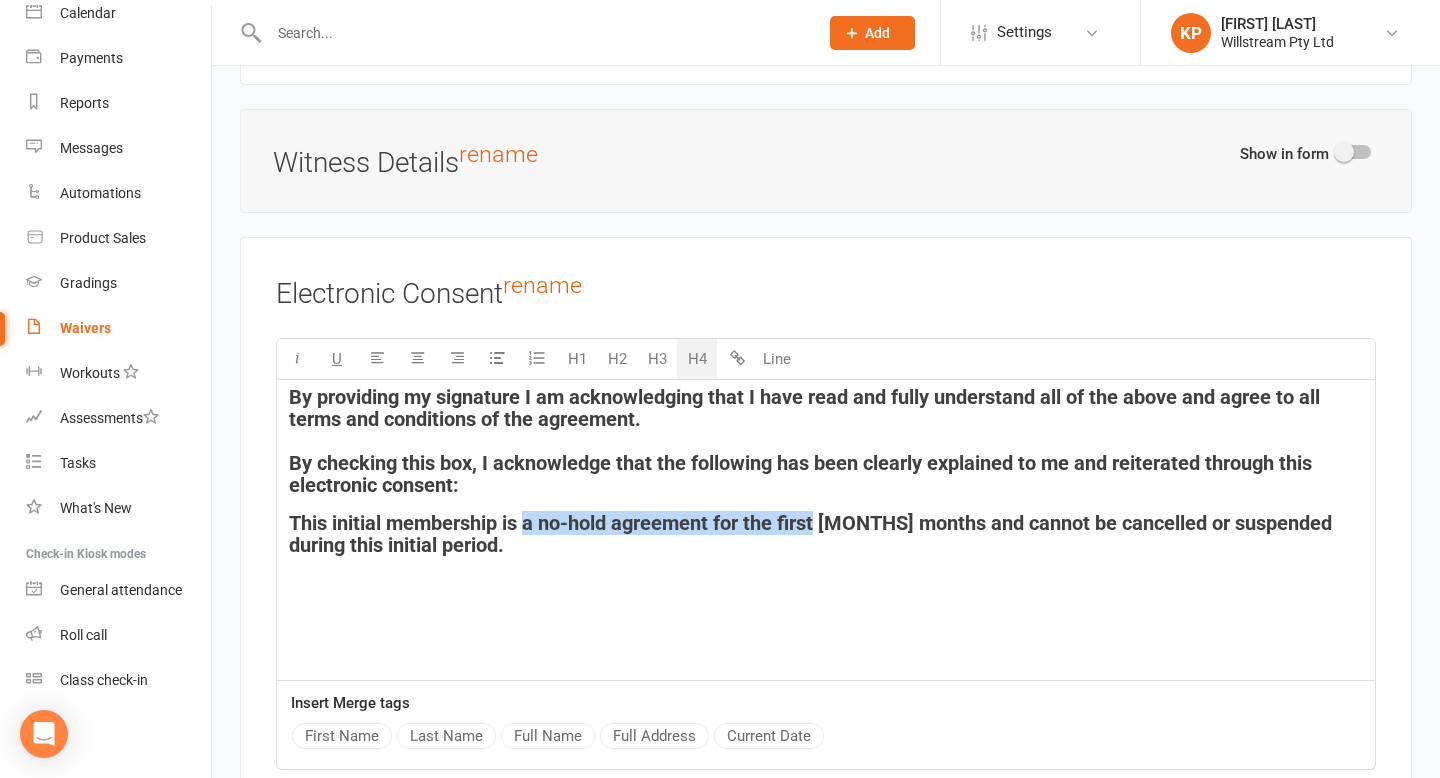 drag, startPoint x: 820, startPoint y: 516, endPoint x: 528, endPoint y: 516, distance: 292 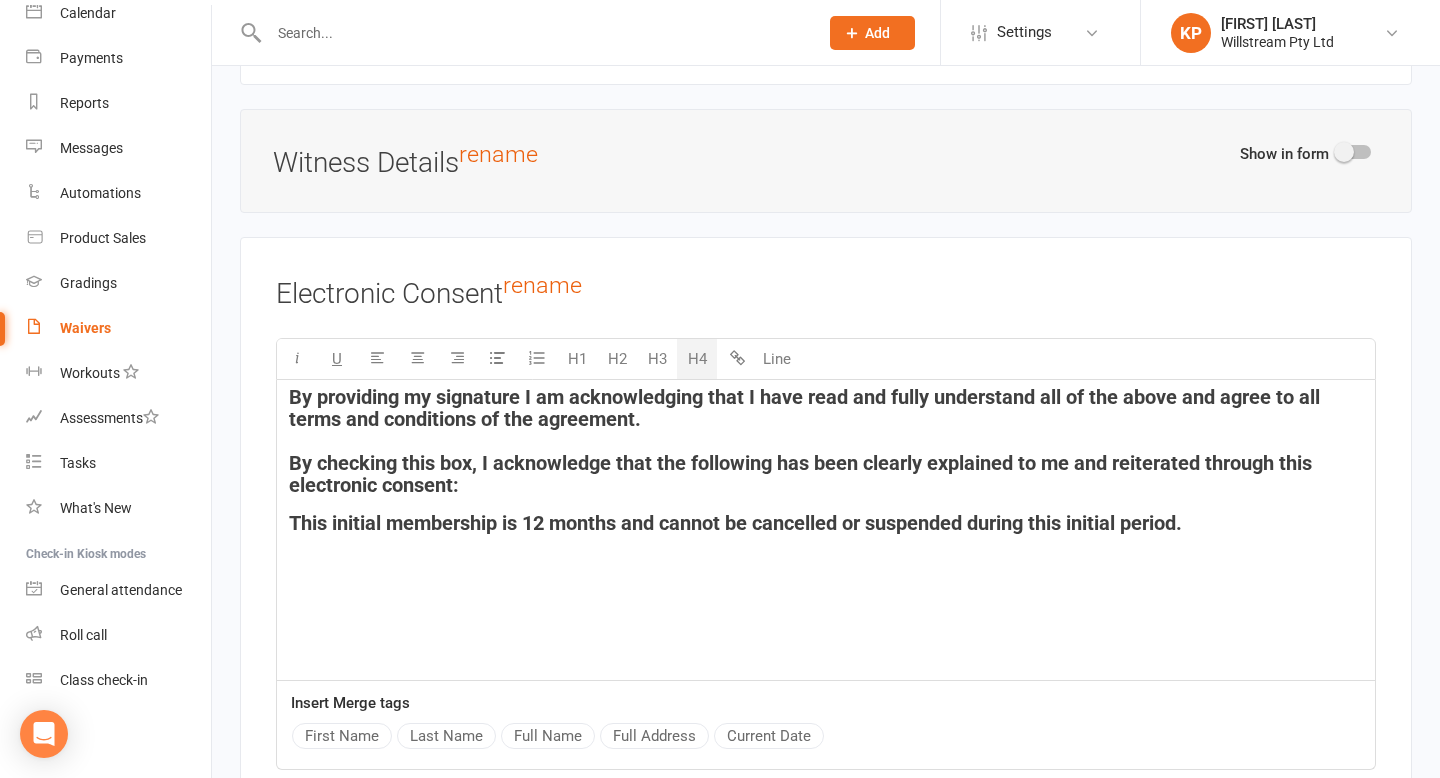 click on "This initial membership is 12 months and cannot be cancelled or suspended during this initial period." at bounding box center (735, 523) 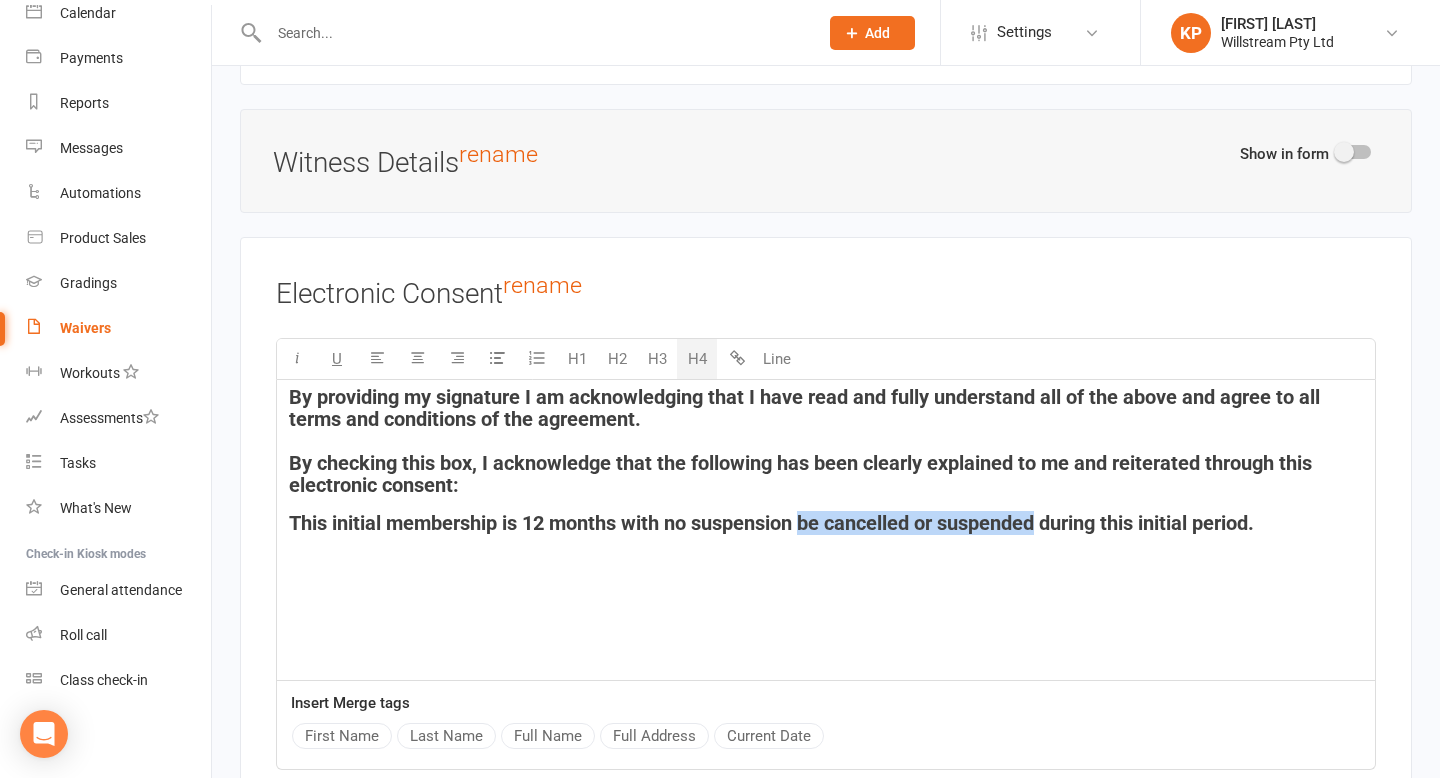 drag, startPoint x: 1047, startPoint y: 517, endPoint x: 804, endPoint y: 512, distance: 243.05144 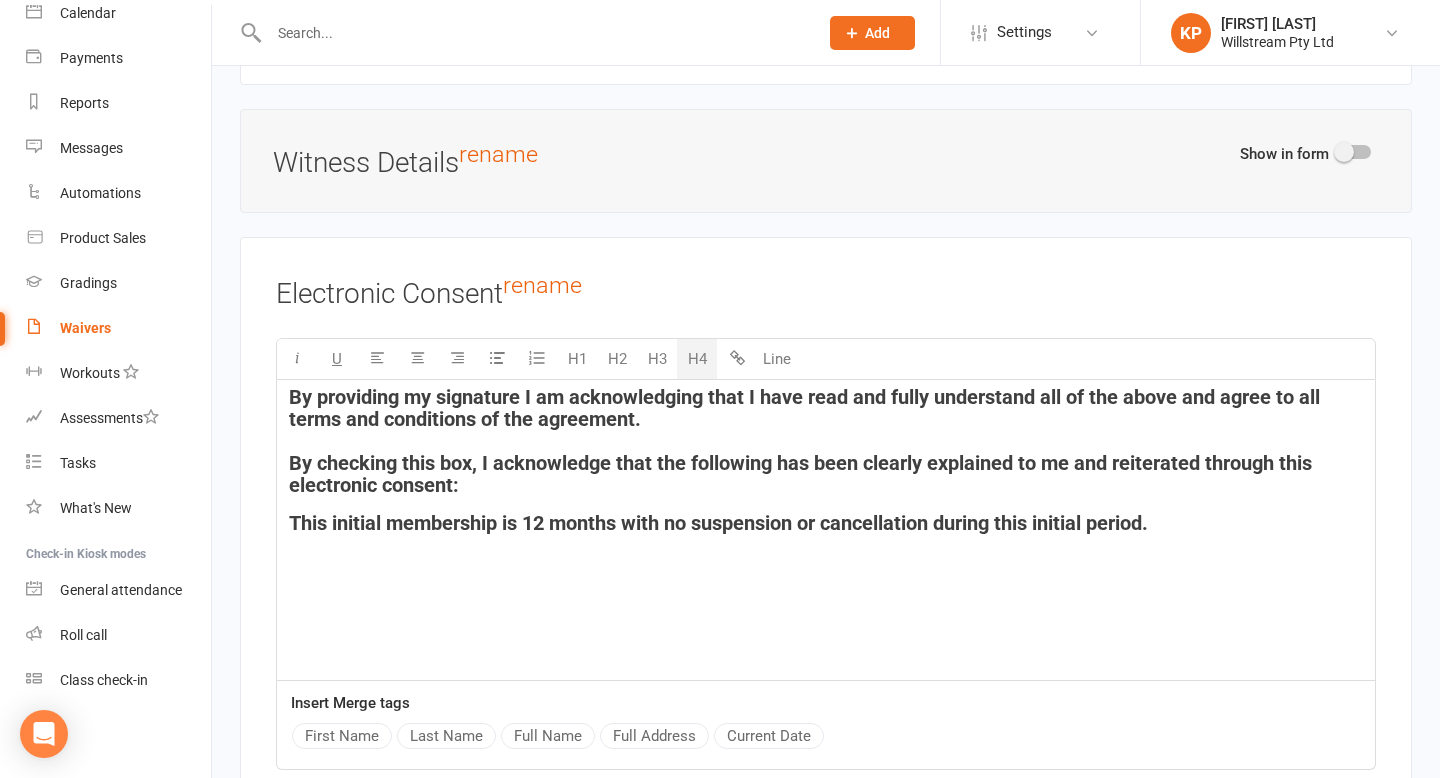 click on "This initial membership is 12 months with no suspension or cancellation during this initial period." at bounding box center (718, 523) 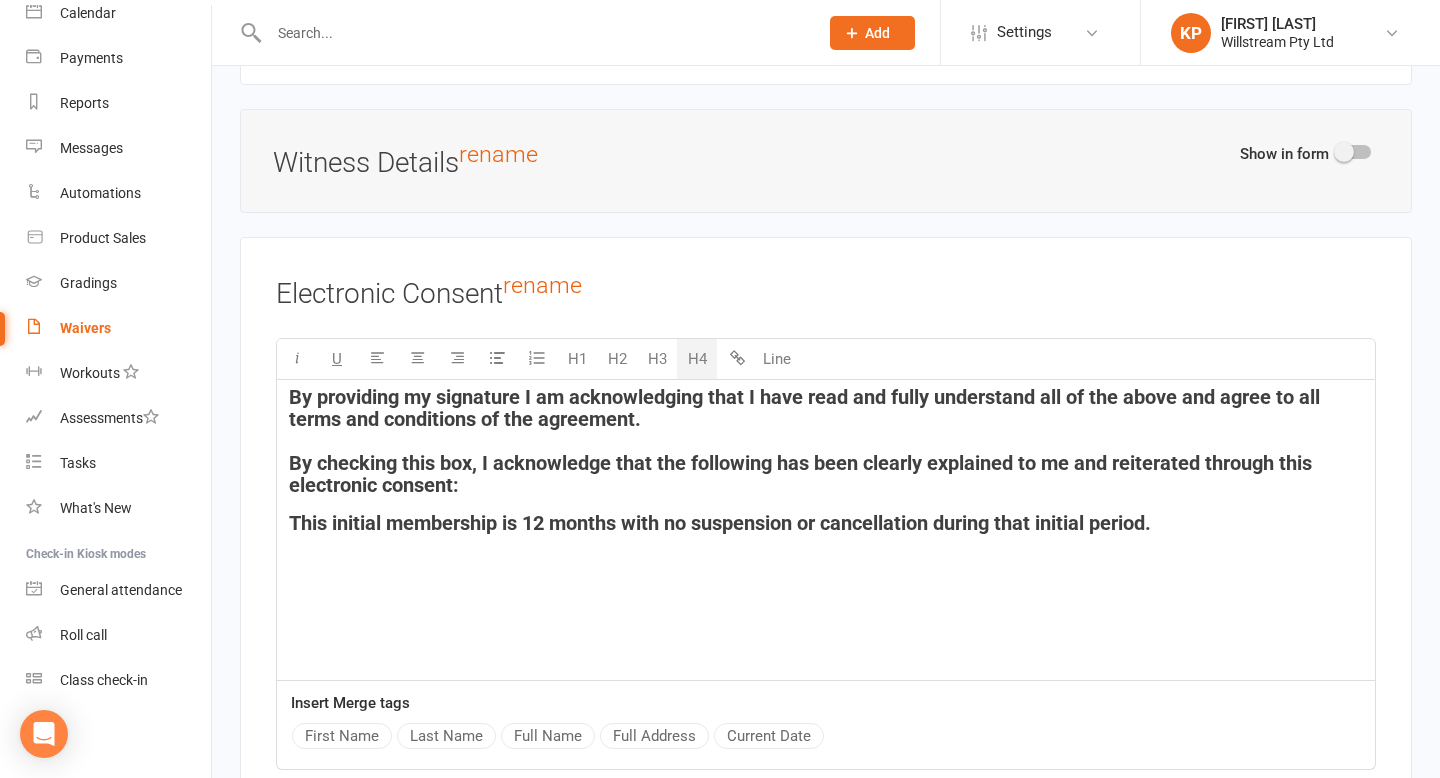 click on "This initial membership is 12 months with no suspension or cancellation during that initial period." at bounding box center (826, 523) 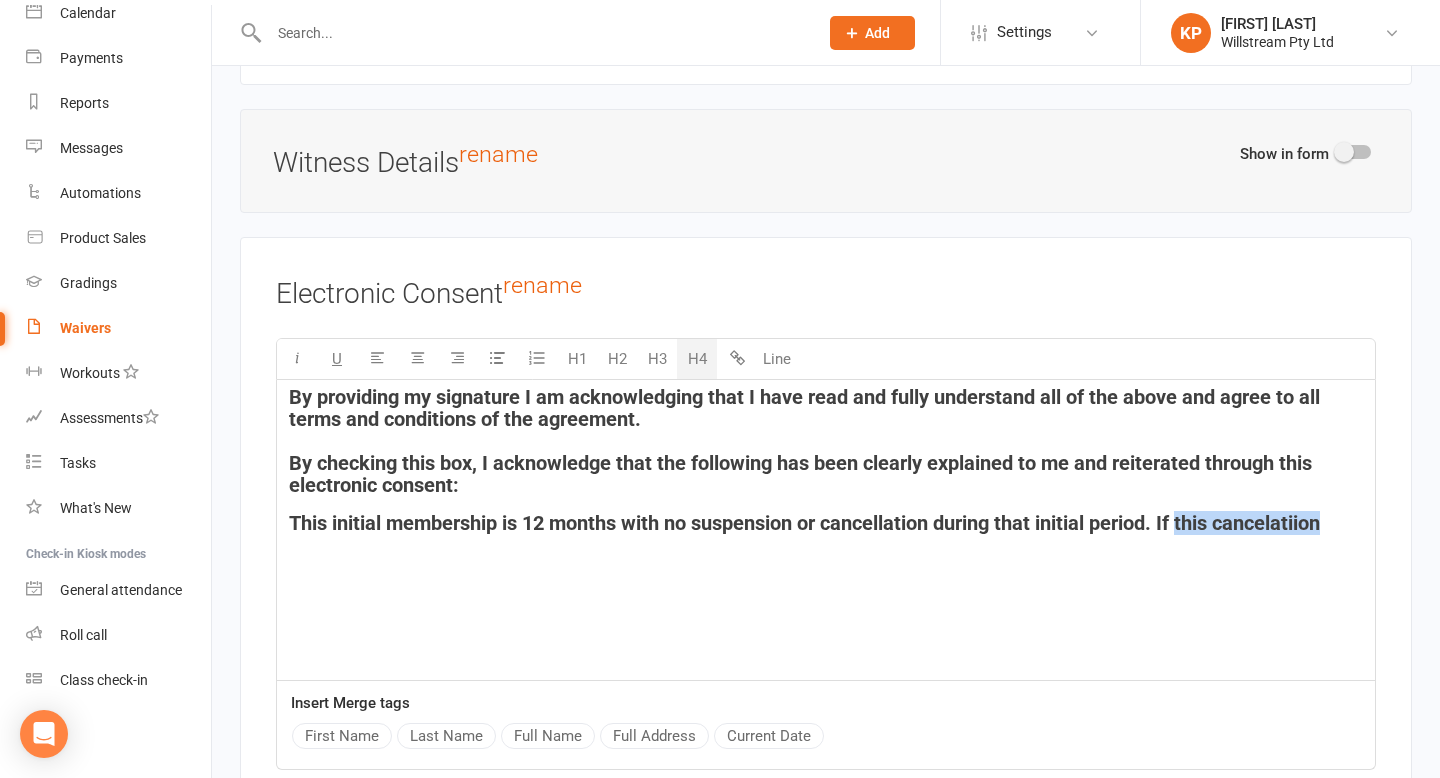 drag, startPoint x: 1340, startPoint y: 513, endPoint x: 1187, endPoint y: 515, distance: 153.01308 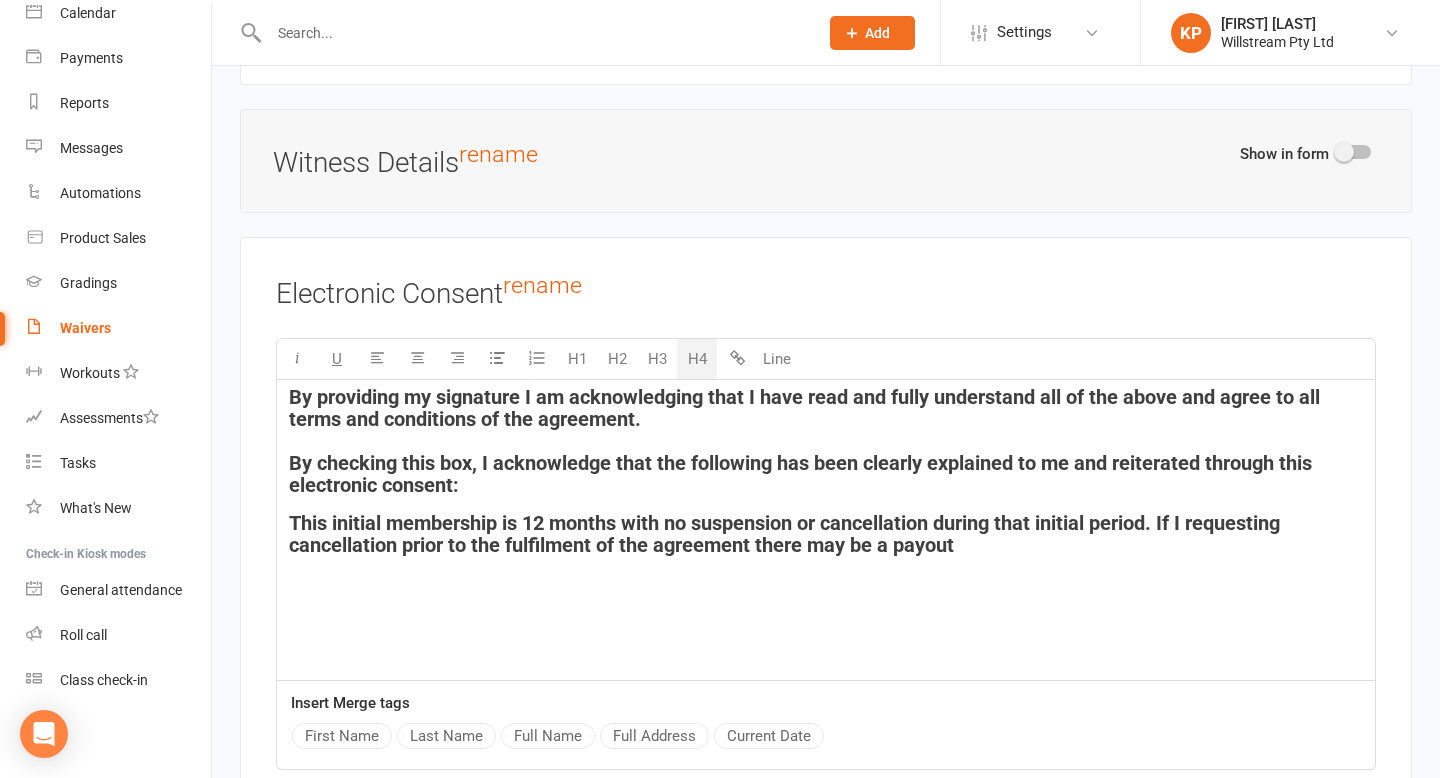 drag, startPoint x: 978, startPoint y: 535, endPoint x: 757, endPoint y: 538, distance: 221.02036 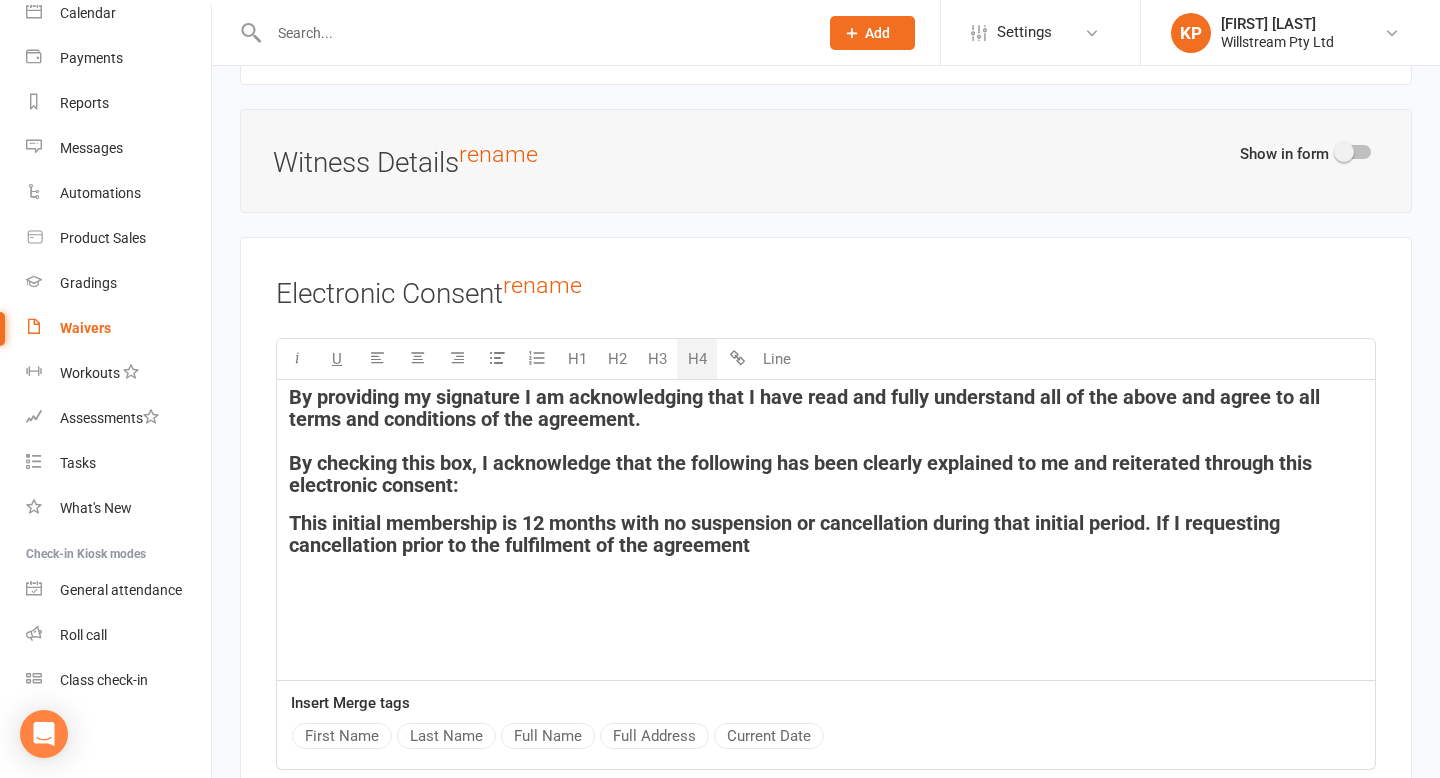click on "This initial membership is 12 months with no suspension or cancellation during that initial period. If I requesting cancellation prior to the fulfilment of the agreement" at bounding box center (787, 534) 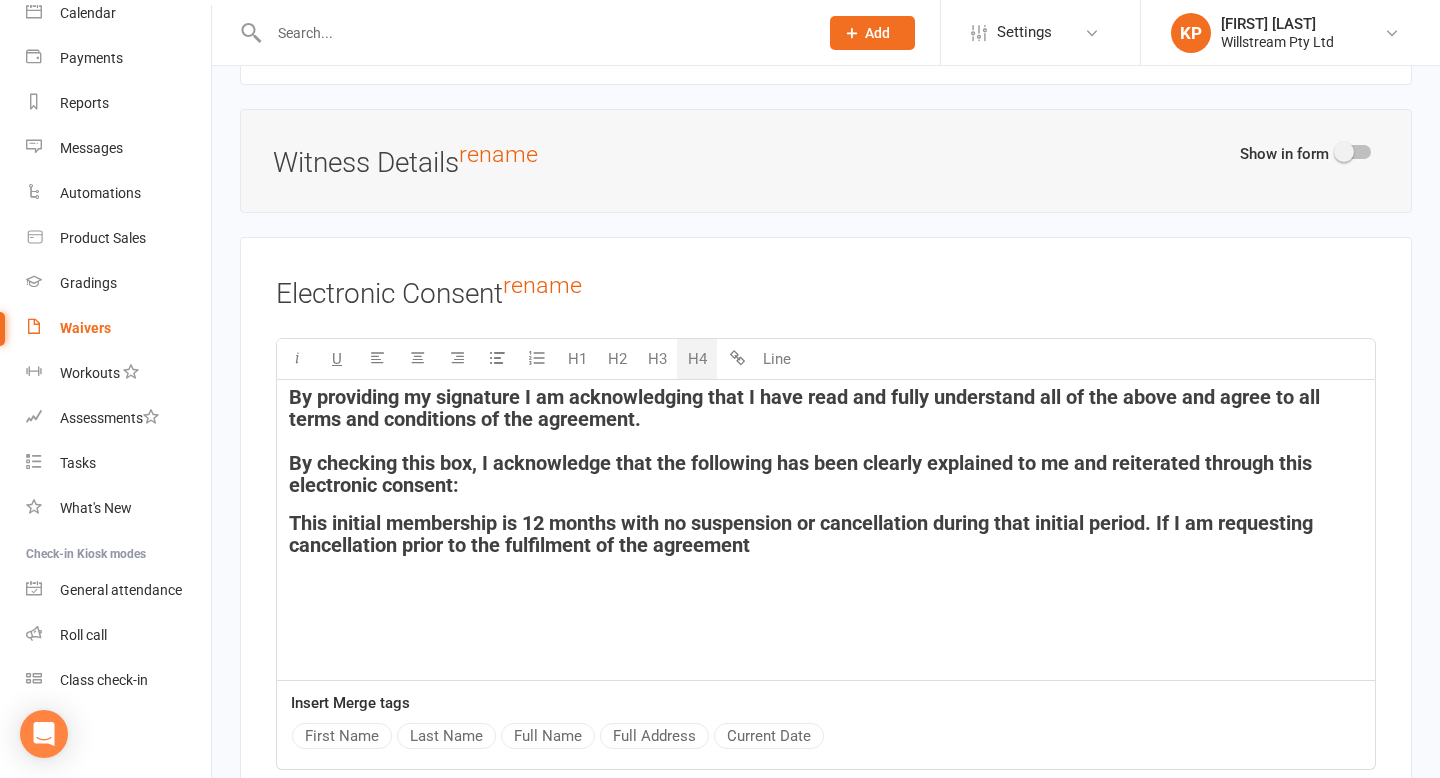 click on "By providing my signature I am acknowledging that I have read and fully understand all of the above and agree to all terms and conditions of the agreement.
By checking this box, I acknowledge that the following has been clearly explained to me and reiterated through this electronic consent: This initial membership is [MONTHS]-month with no suspension or cancellation during that initial period. If I am requesting cancellation prior to the fulfilment of the agreement ﻿" at bounding box center (826, 530) 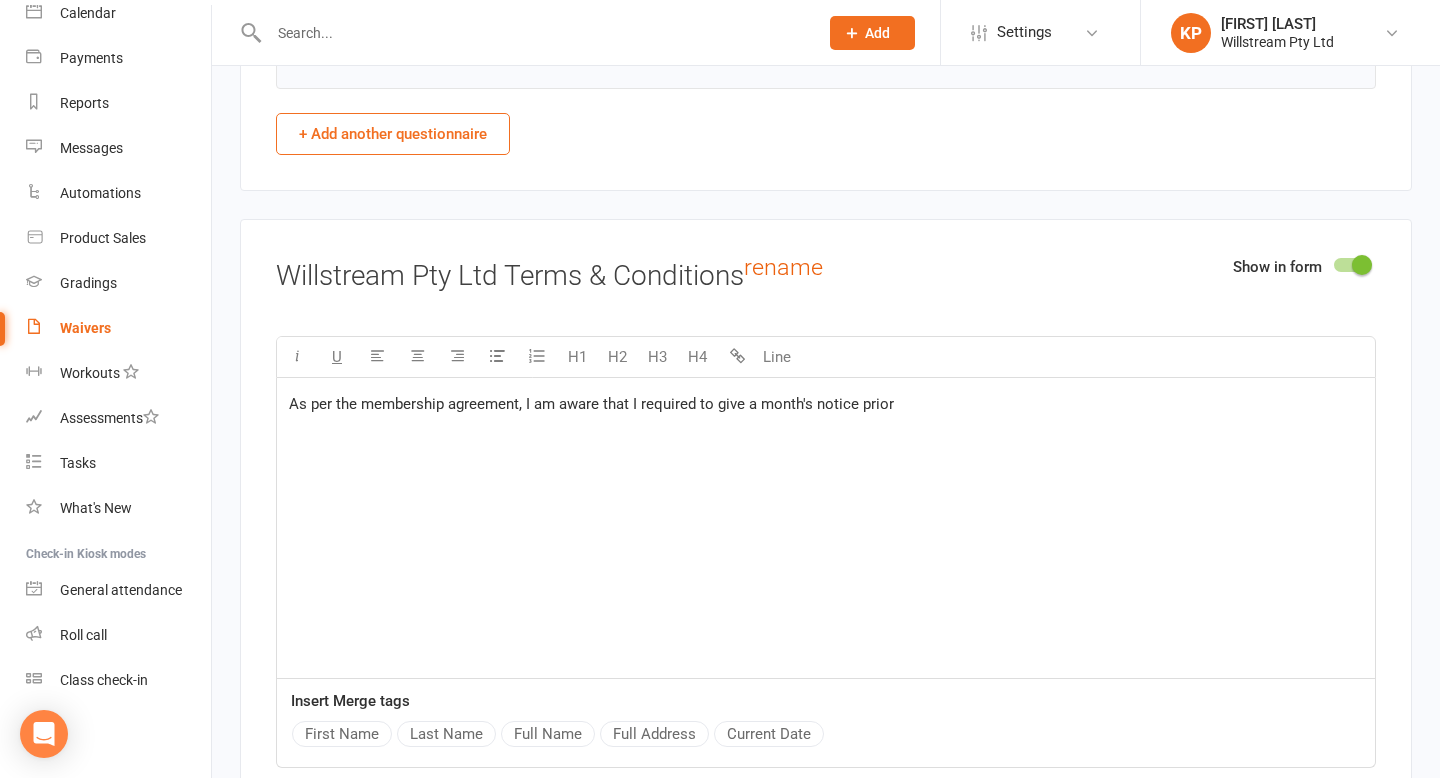 scroll, scrollTop: 3298, scrollLeft: 0, axis: vertical 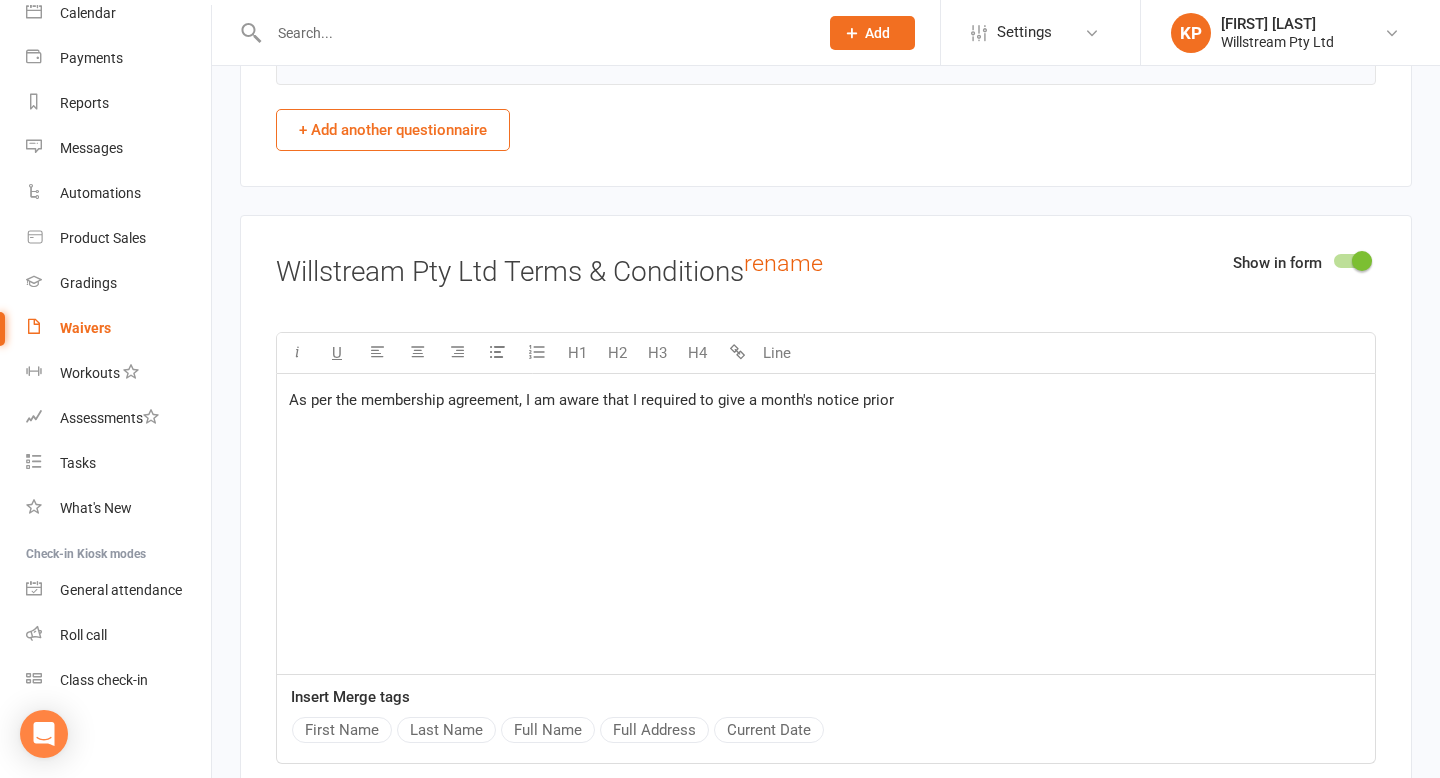 click on "As per the membership agreement, I am aware that I required to give a month's notice prior" at bounding box center (591, 400) 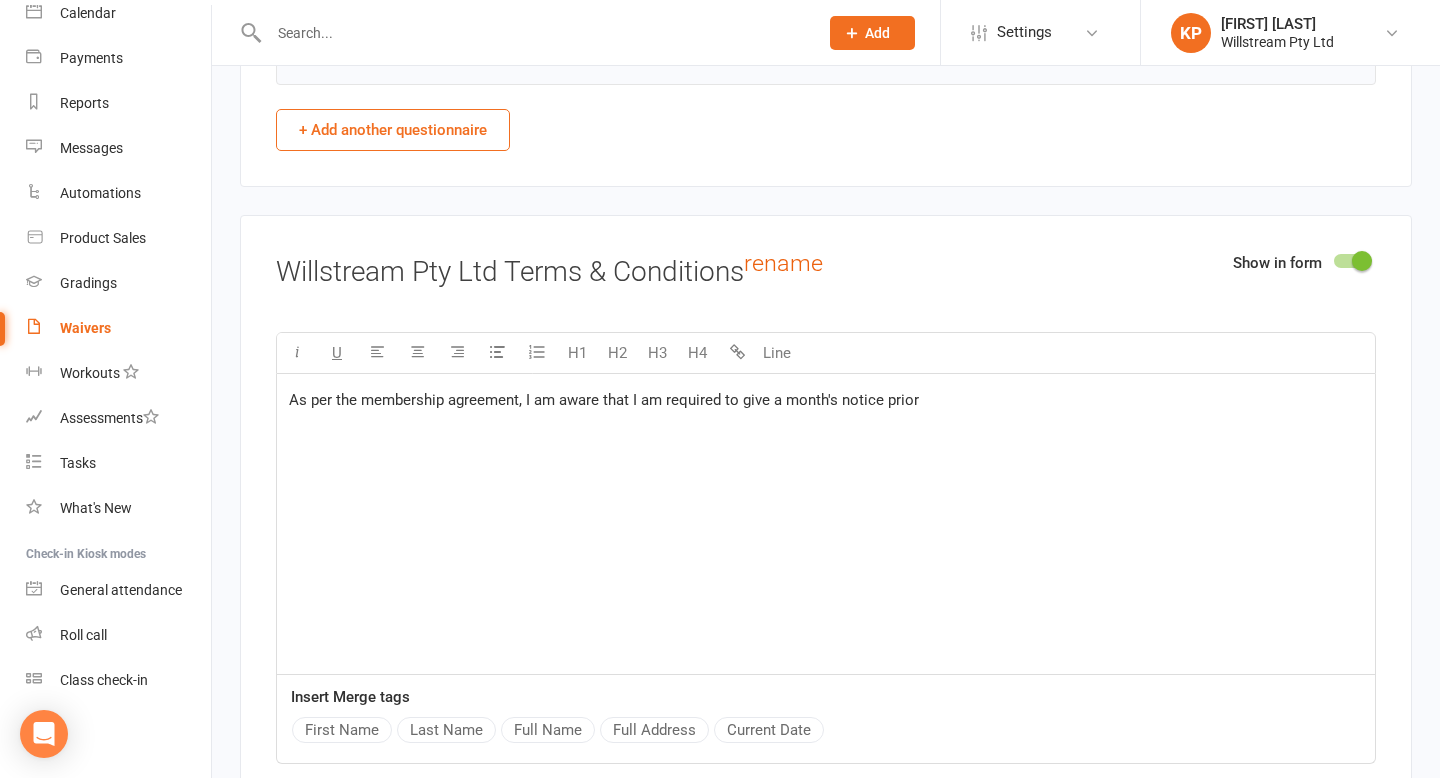 click on "As per the membership agreement, I am aware that I am required to give a month's notice prior" at bounding box center (826, 400) 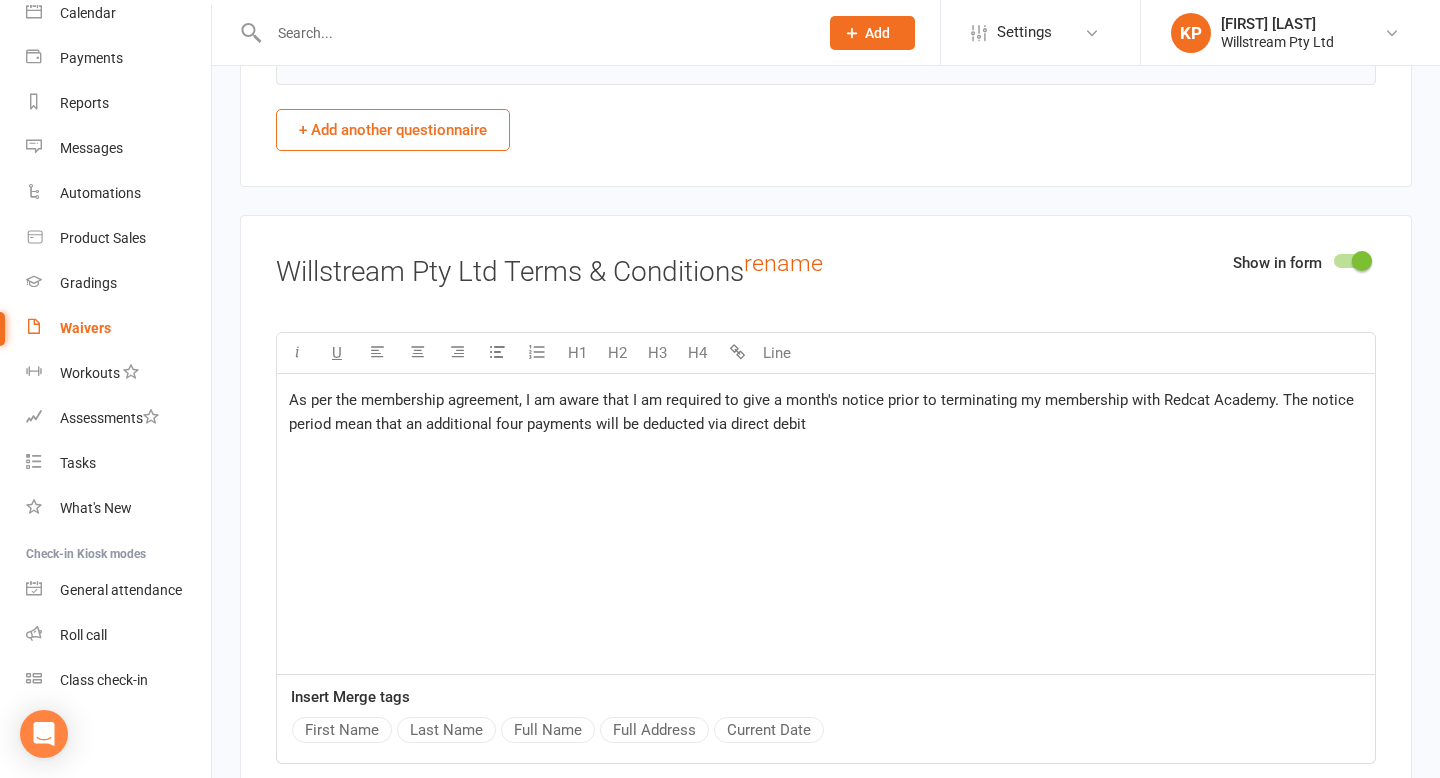 click on "As per the membership agreement, I am aware that I am required to give a month's notice prior to terminating my membership with Redcat Academy. The notice period mean that an additional four payments will be deducted via direct debit" at bounding box center [823, 412] 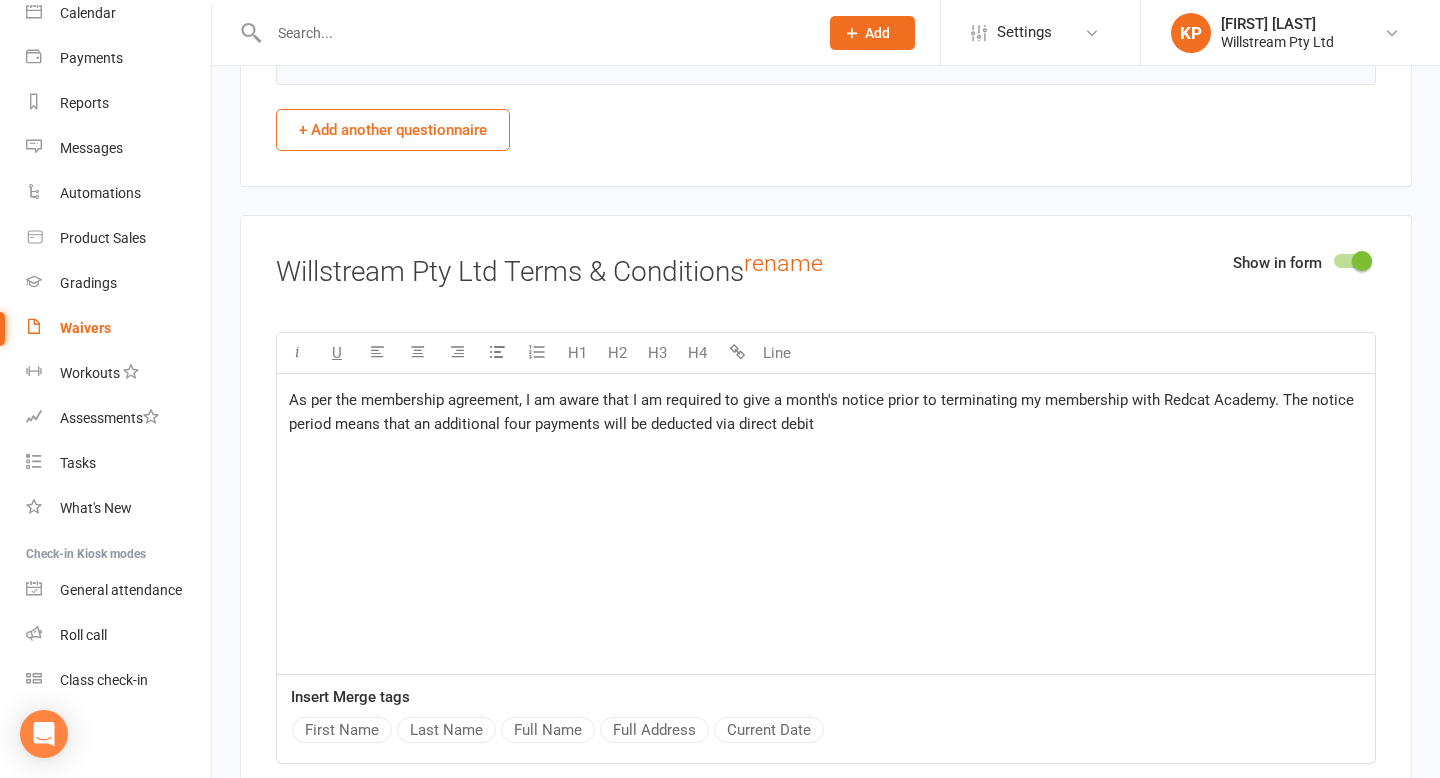 click on "As per the membership agreement, I am aware that I am required to give a month's notice prior to terminating my membership with Redcat Academy. The notice period means that an additional four payments will be deducted via direct debit" at bounding box center (826, 412) 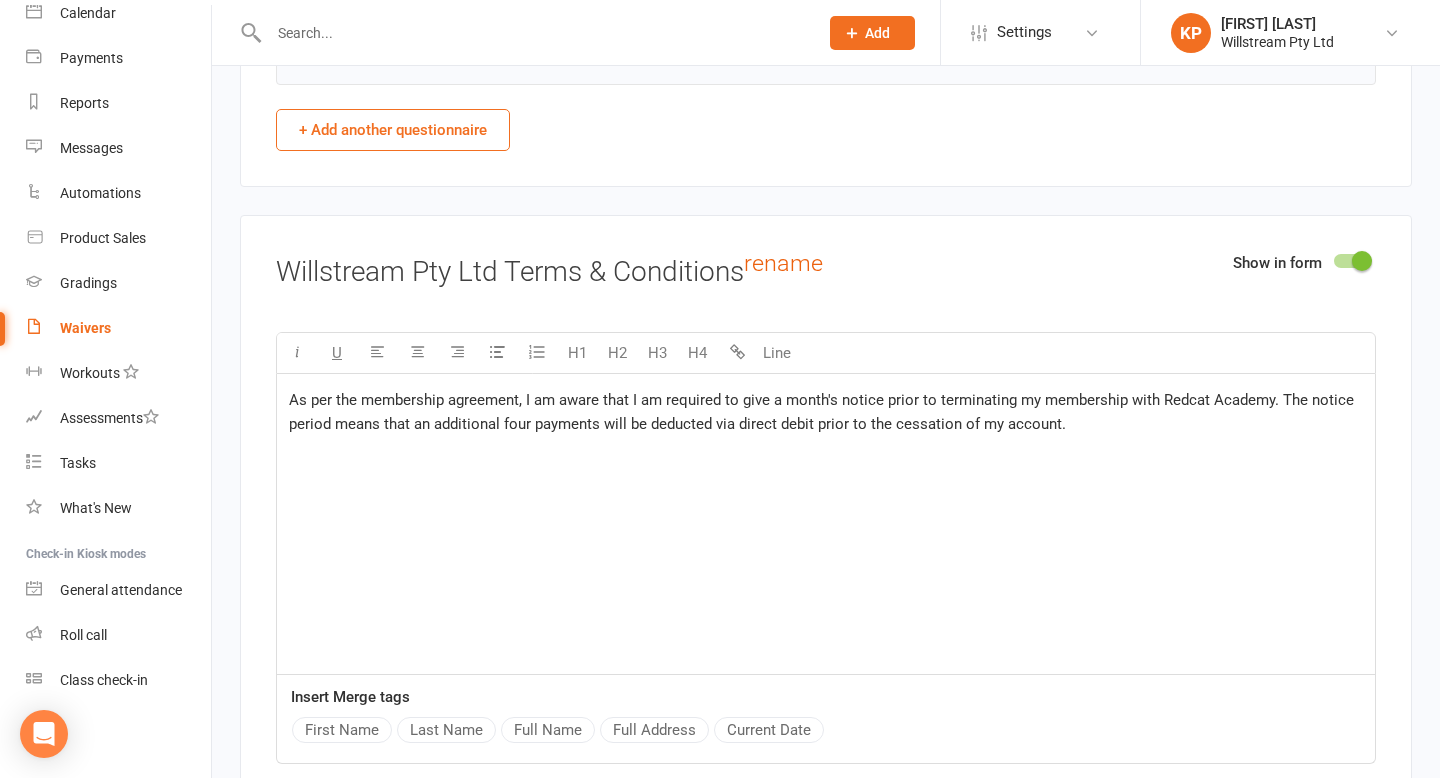 click on "As per the membership agreement, I am aware that I am required to give a month's notice prior to terminating my membership with Redcat Academy. The notice period means that an additional four payments will be deducted via direct debit prior to the cessation of my account." at bounding box center (823, 412) 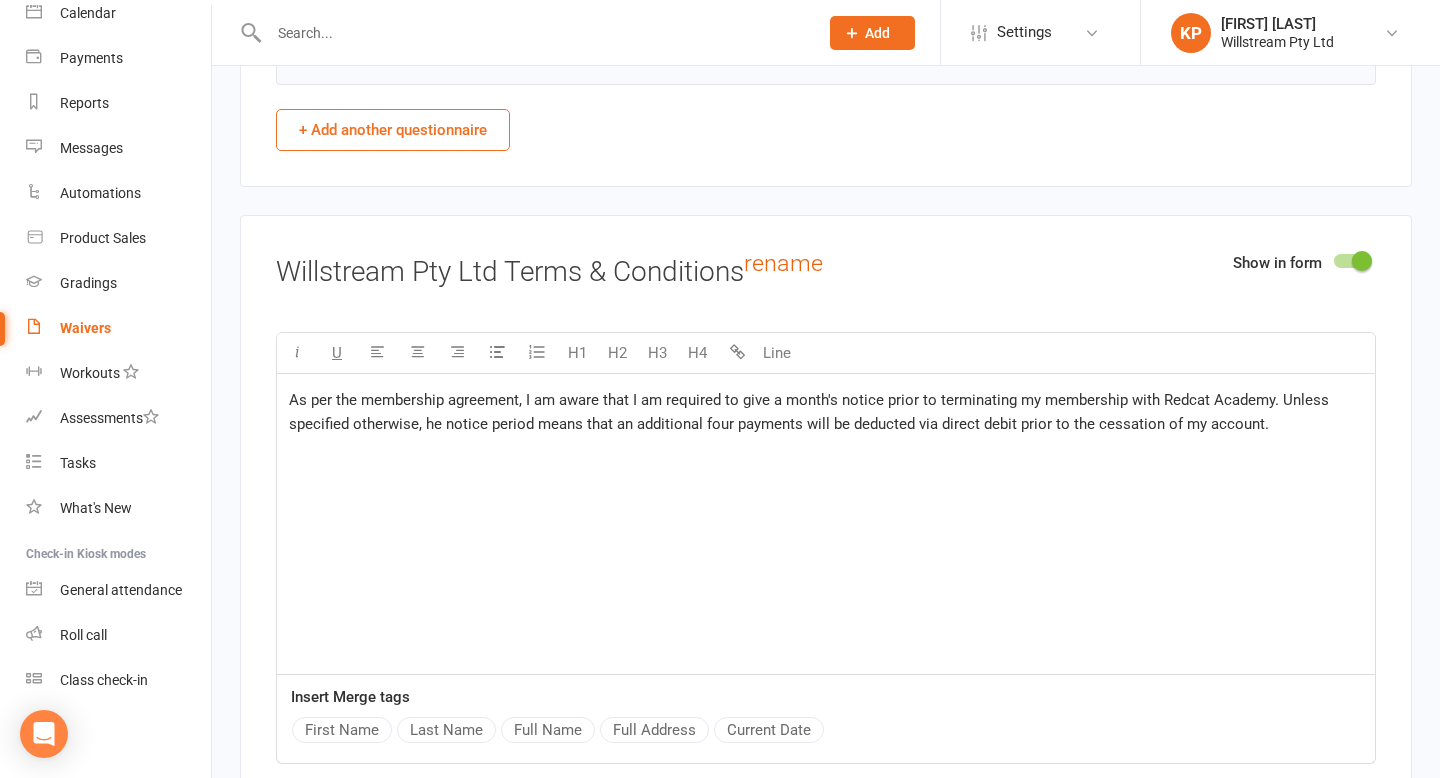 click on "As per the membership agreement, I am aware that I am required to give a month's notice prior to terminating my membership with Redcat Academy. Unless specified otherwise, he notice period means that an additional four payments will be deducted via direct debit prior to the cessation of my account." at bounding box center (811, 412) 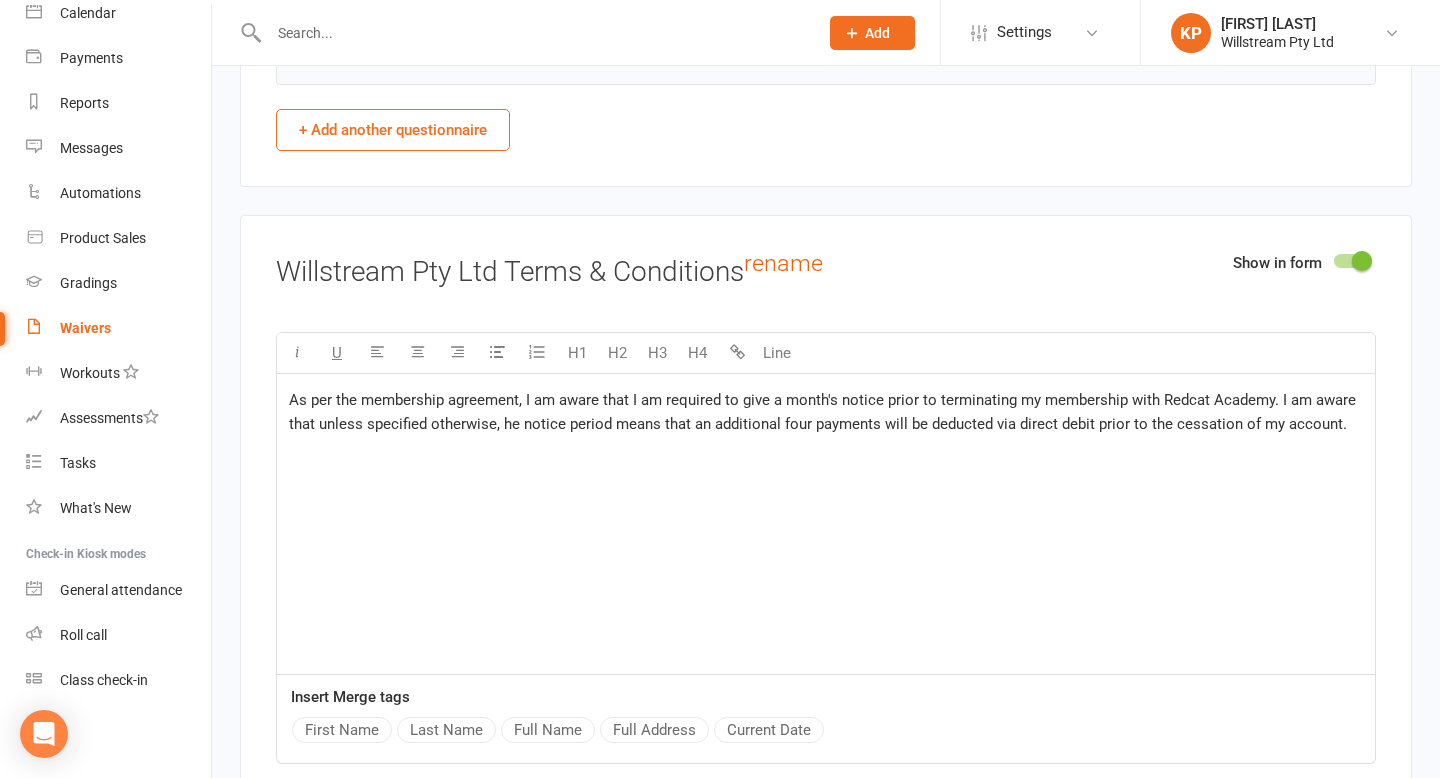 click on "As per the membership agreement, I am aware that I am required to give a month's notice prior to terminating my membership with Redcat Academy. I am aware that unless specified otherwise, he notice period means that an additional four payments will be deducted via direct debit prior to the cessation of my account." at bounding box center [824, 412] 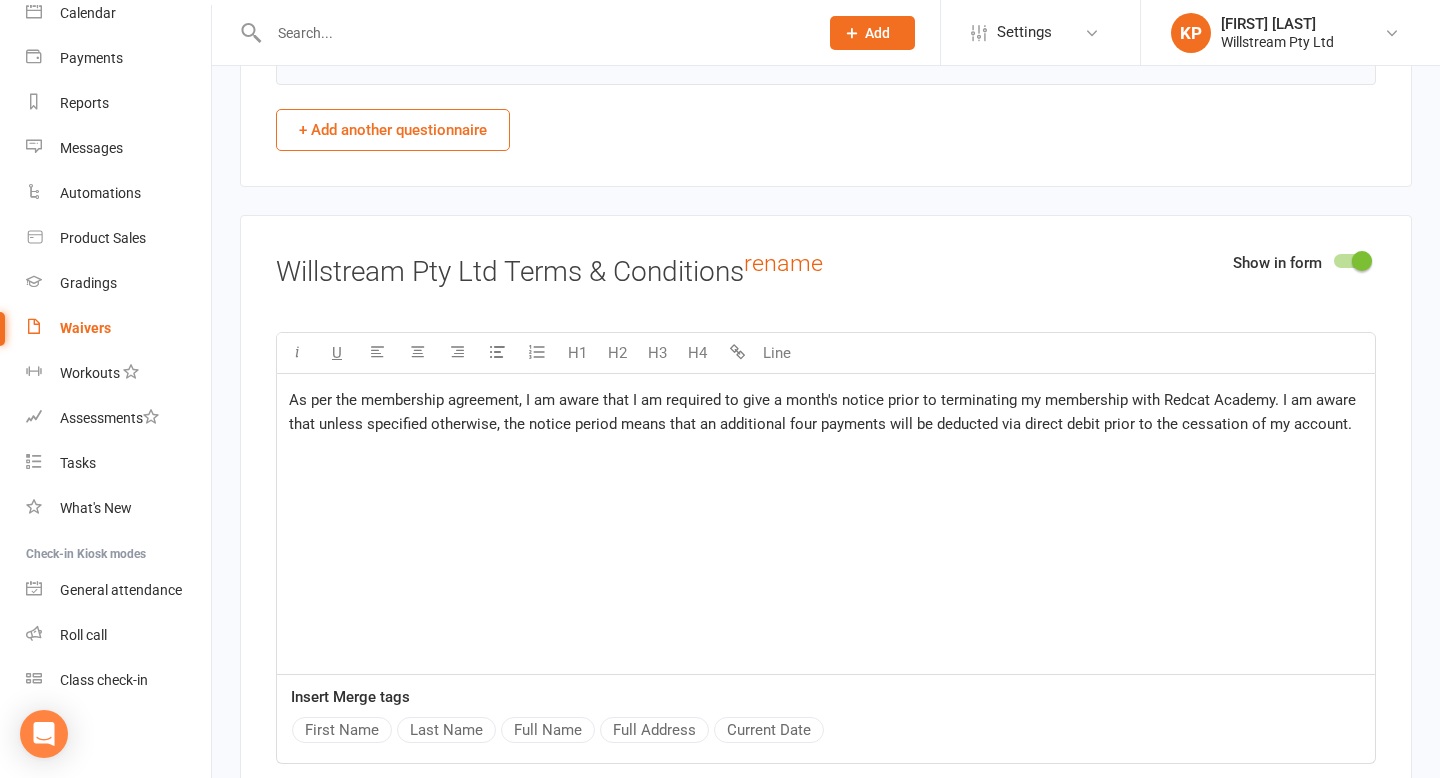 click on "As per the membership agreement, I am aware that I am required to give a month's notice prior to terminating my membership with Redcat Academy. I am aware that unless specified otherwise, the notice period means that an additional four payments will be deducted via direct debit prior to the cessation of my account." at bounding box center [824, 412] 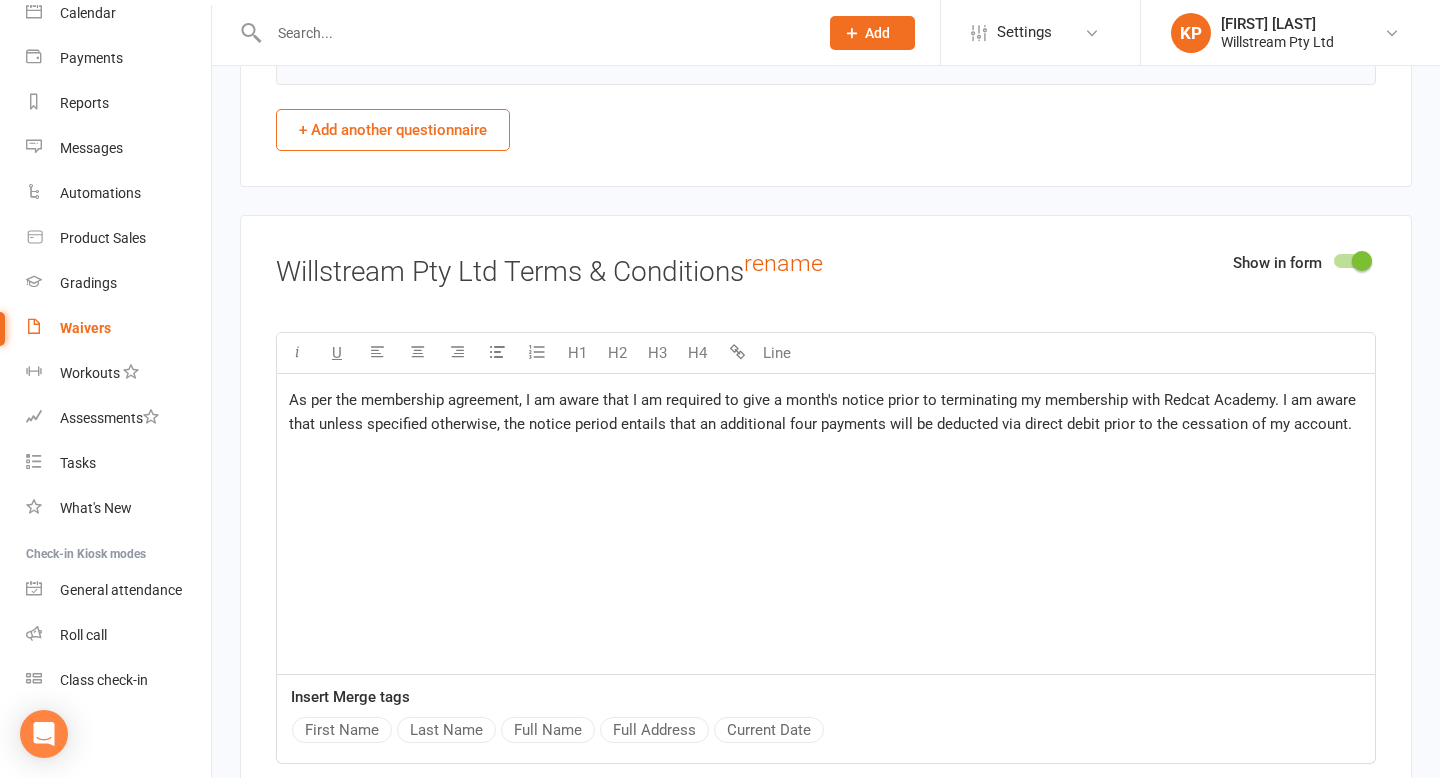 click on "As per the membership agreement, I am aware that I am required to give a month's notice prior to terminating my membership with Redcat Academy. I am aware that unless specified otherwise, the notice period entails that an additional four payments will be deducted via direct debit prior to the cessation of my account." at bounding box center [824, 412] 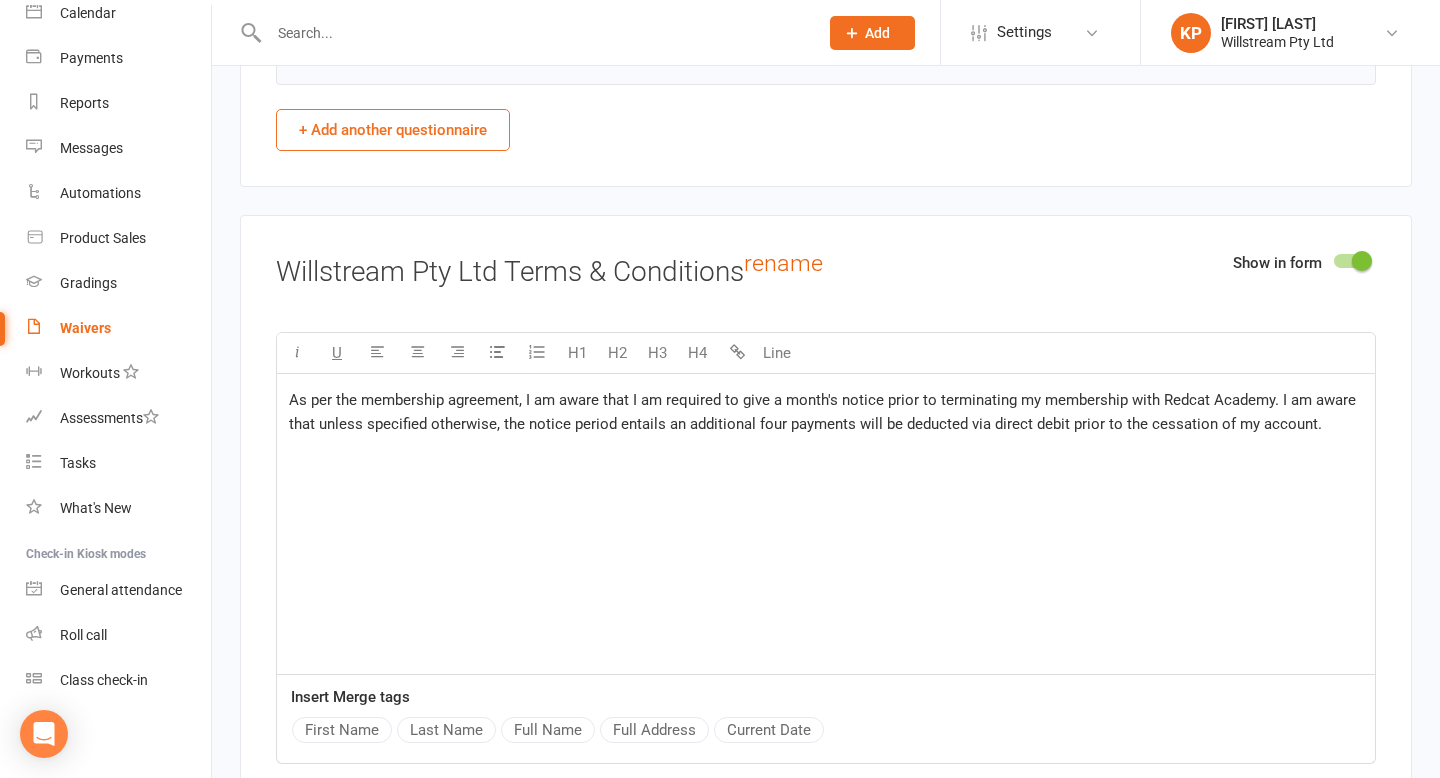 click on "As per the membership agreement, I am aware that I am required to give a month's notice prior to terminating my membership with Redcat Academy. I am aware that unless specified otherwise, the notice period entails an additional four payments will be deducted via direct debit prior to the cessation of my account." at bounding box center [824, 412] 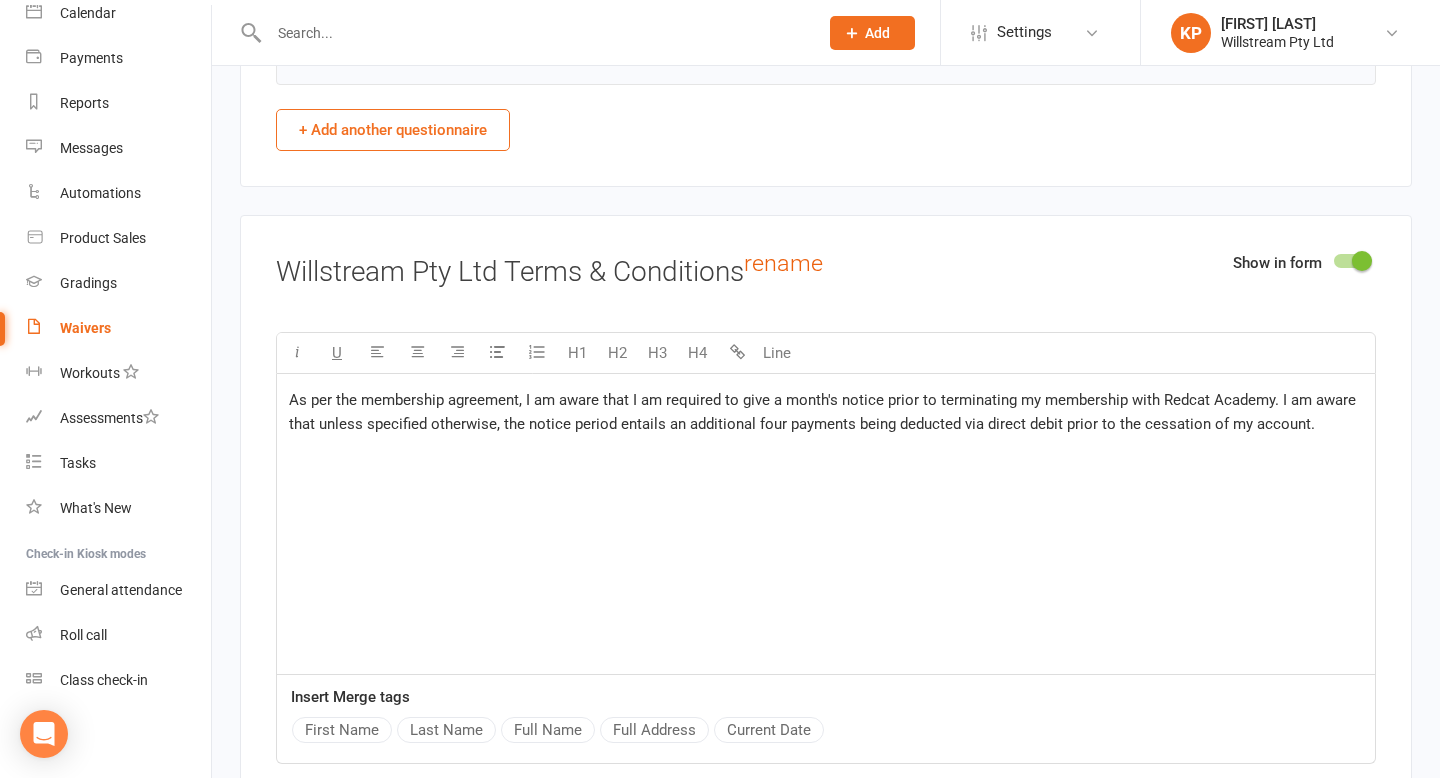 click on "As per the membership agreement, I am aware that I am required to give a month's notice prior to terminating my membership with Redcat Academy. I am aware that unless specified otherwise, the notice period entails an additional four payments being deducted via direct debit prior to the cessation of my account." at bounding box center [826, 412] 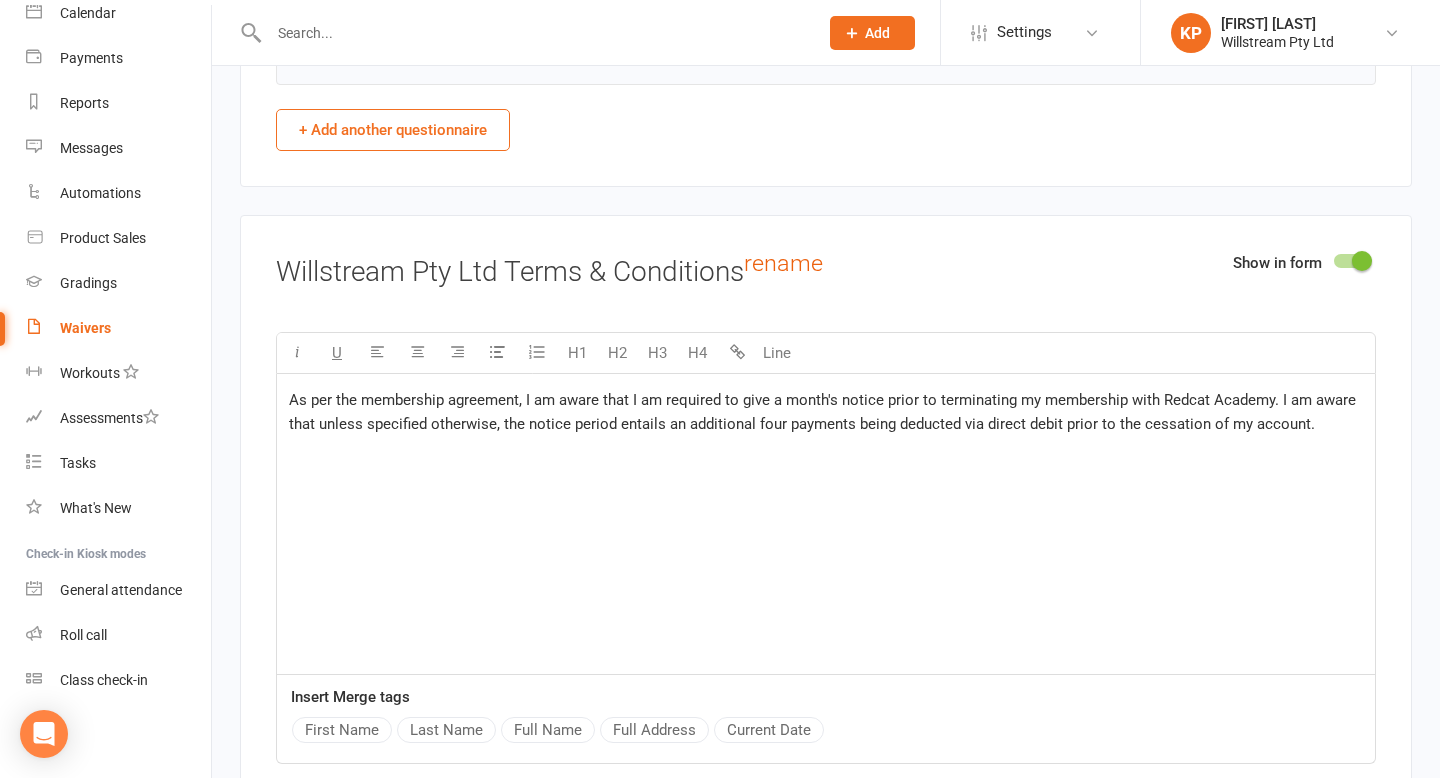 scroll, scrollTop: 3292, scrollLeft: 0, axis: vertical 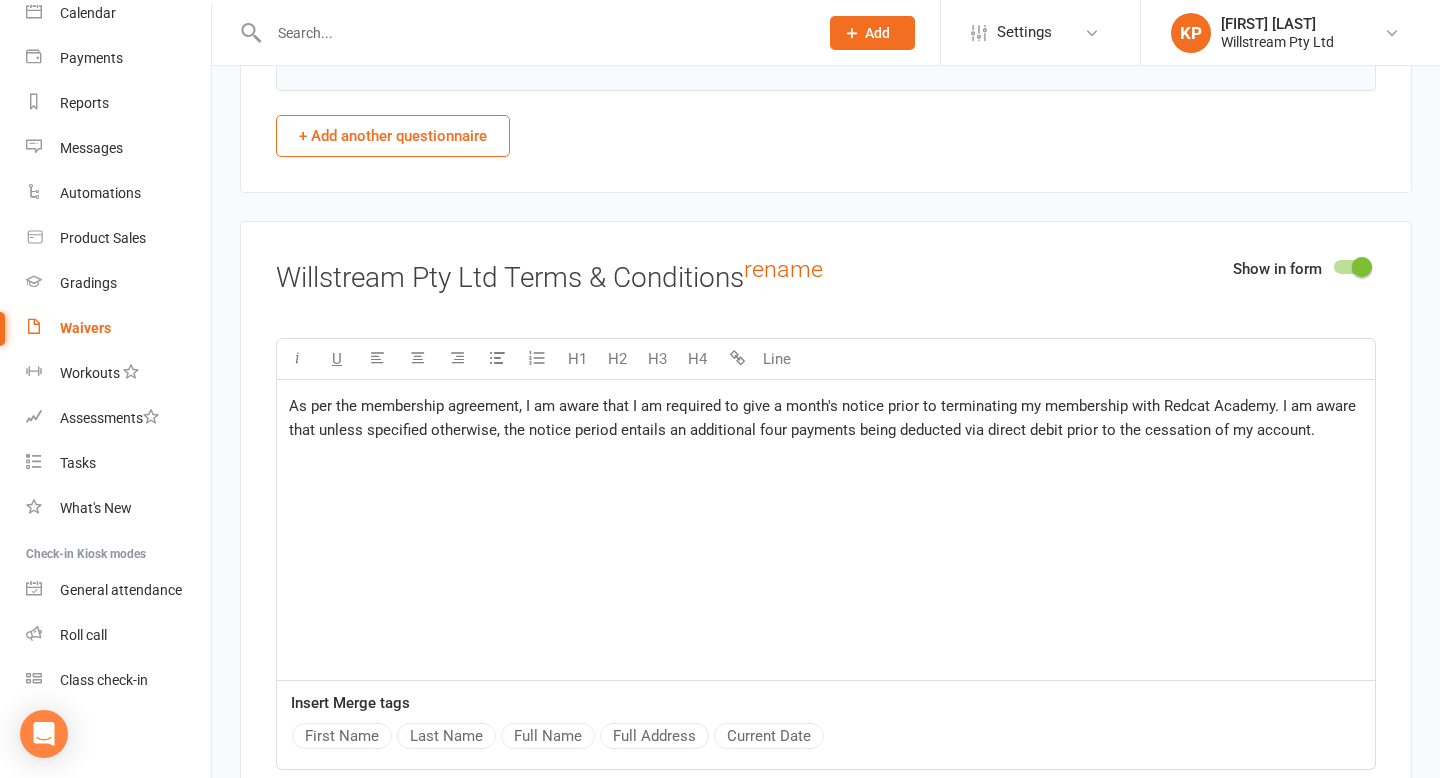 click on "As per the membership agreement, I am aware that I am required to give a month's notice prior to terminating my membership with Redcat Academy. I am aware that unless specified otherwise, the notice period entails an additional four payments being deducted via direct debit prior to the cessation of my account." at bounding box center [824, 418] 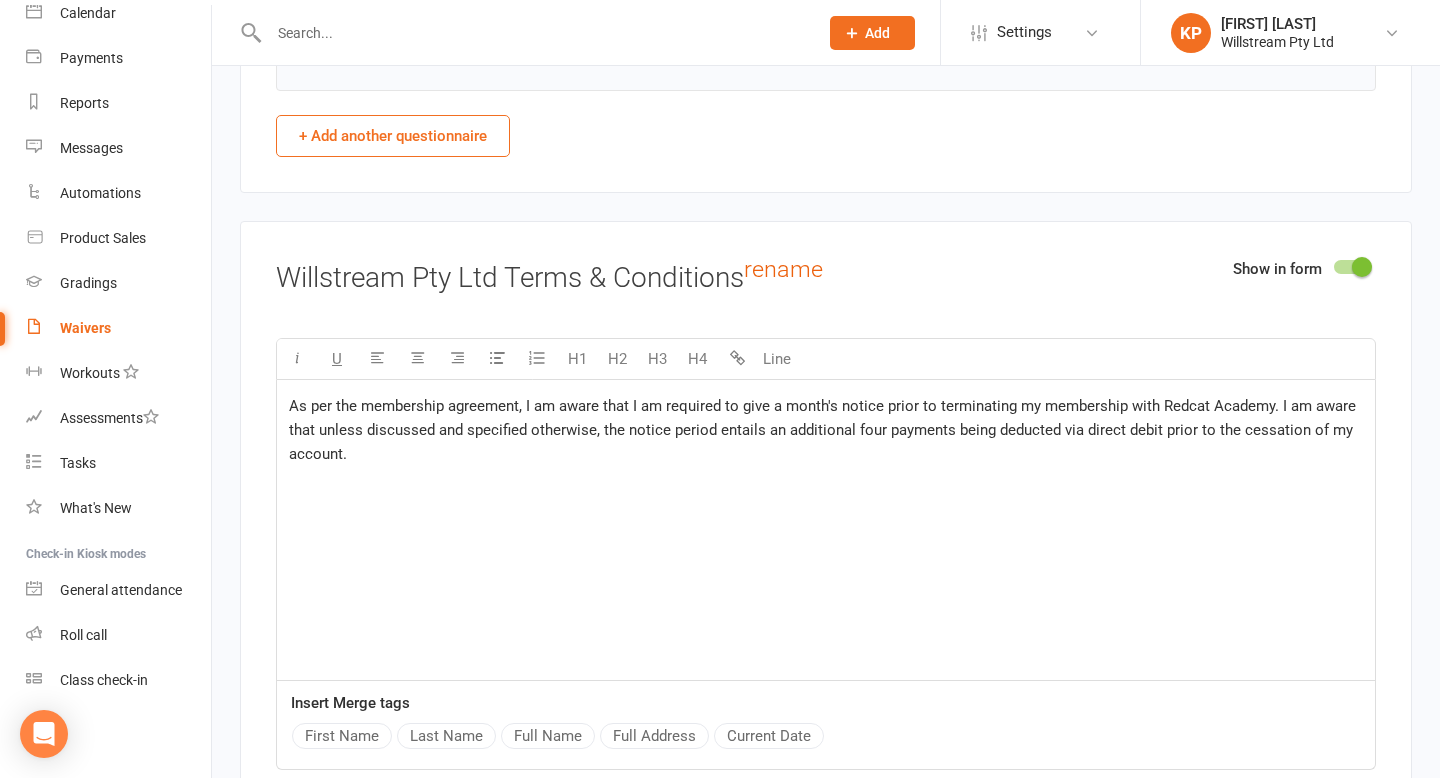 click on "As per the membership agreement, I am aware that I am required to give a month's notice prior to terminating my membership with Redcat Academy. I am aware that unless discussed and specified otherwise, the notice period entails an additional four payments being deducted via direct debit prior to the cessation of my account." at bounding box center (824, 430) 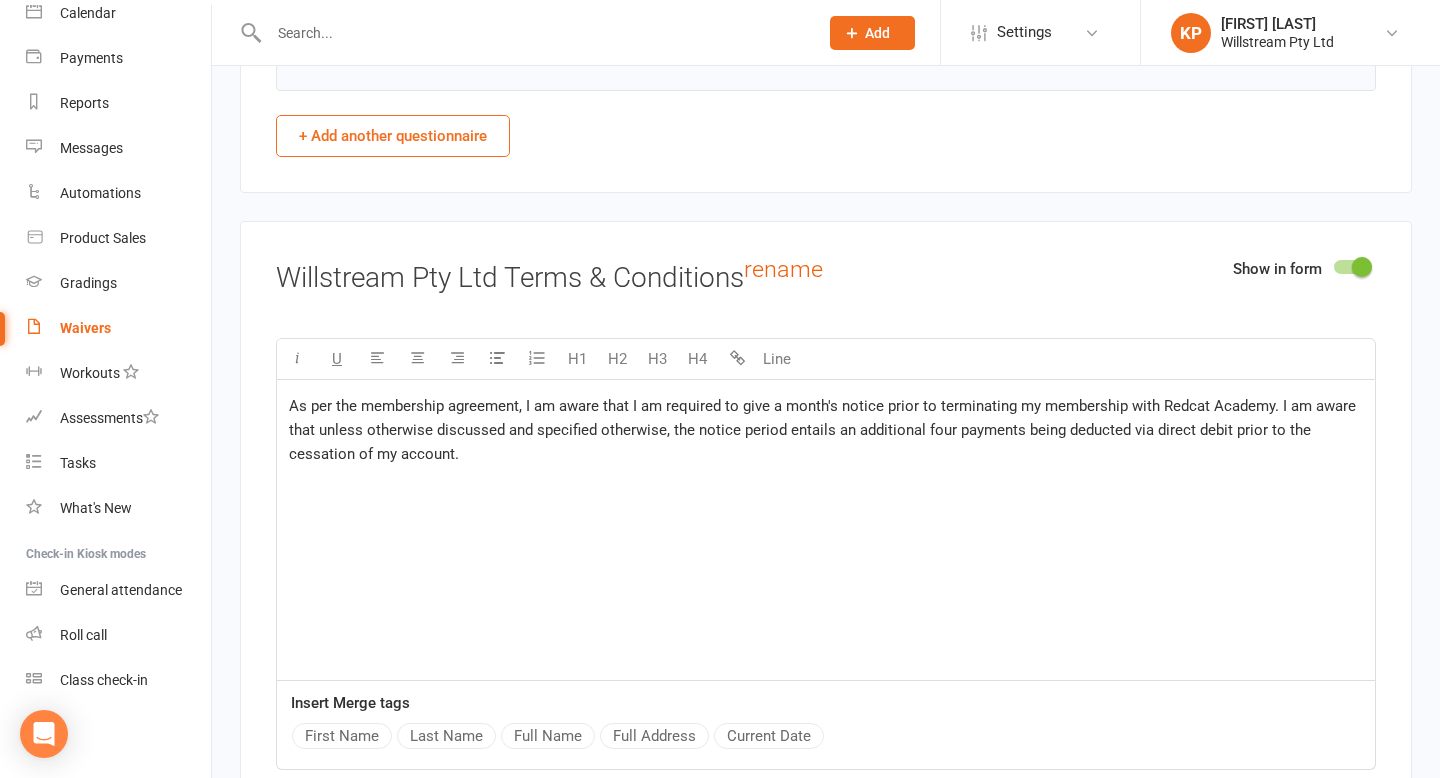 click on "As per the membership agreement, I am aware that I am required to give a month's notice prior to terminating my membership with Redcat Academy. I am aware that unless otherwise discussed and specified otherwise, the notice period entails an additional four payments being deducted via direct debit prior to the cessation of my account." at bounding box center [824, 430] 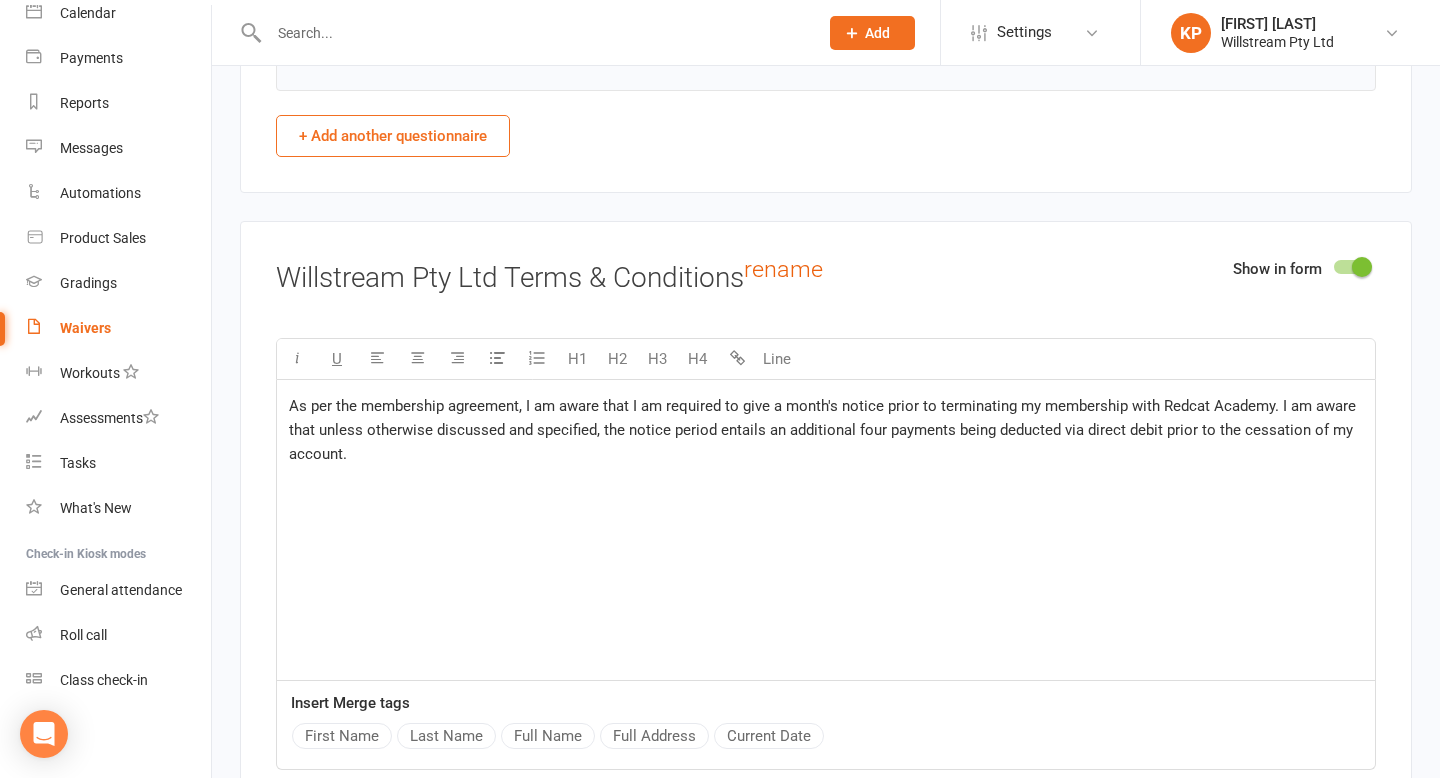 click on "As per the membership agreement, I am aware that I am required to give a month's notice prior to terminating my membership with Redcat Academy. I am aware that unless otherwise discussed and specified, the notice period entails an additional four payments being deducted via direct debit prior to the cessation of my account." at bounding box center [824, 430] 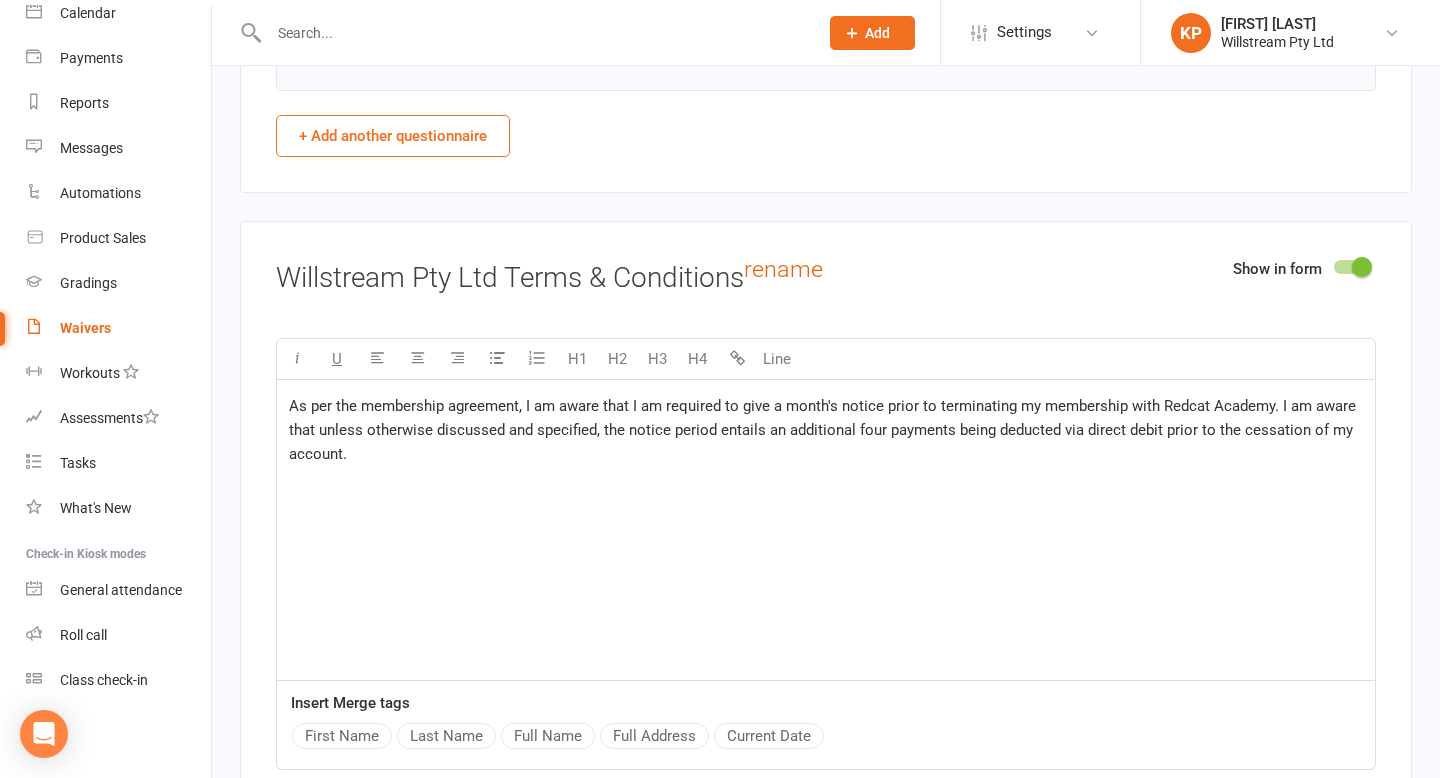 click on "As per the membership agreement, I am aware that I am required to give a month's notice prior to terminating my membership with Redcat Academy. I am aware that unless otherwise discussed and specified, the notice period entails an additional four payments being deducted via direct debit prior to the cessation of my account." at bounding box center (826, 530) 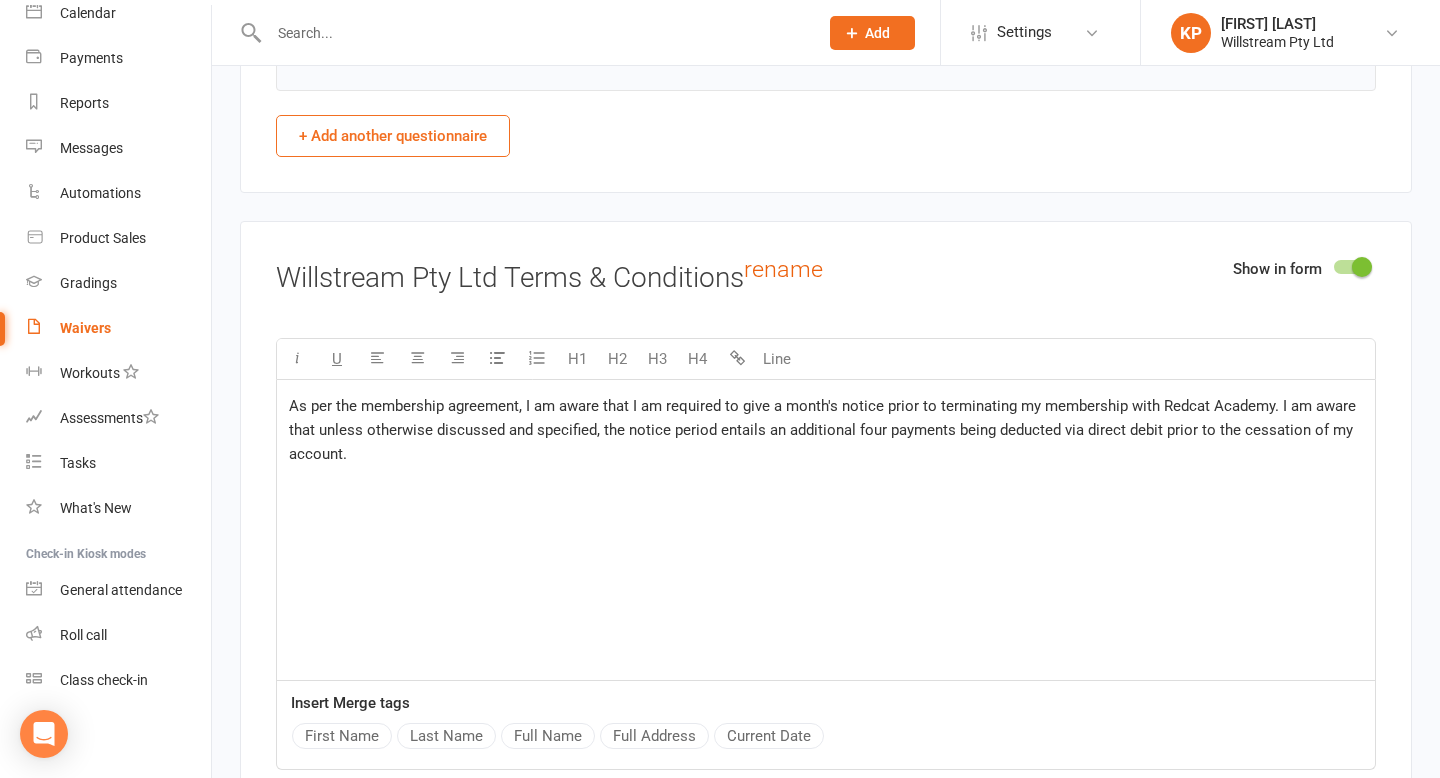 click on "As per the membership agreement, I am aware that I am required to give a month's notice prior to terminating my membership with Redcat Academy. I am aware that unless otherwise discussed and specified, the notice period entails an additional four payments being deducted via direct debit prior to the cessation of my account." at bounding box center [824, 430] 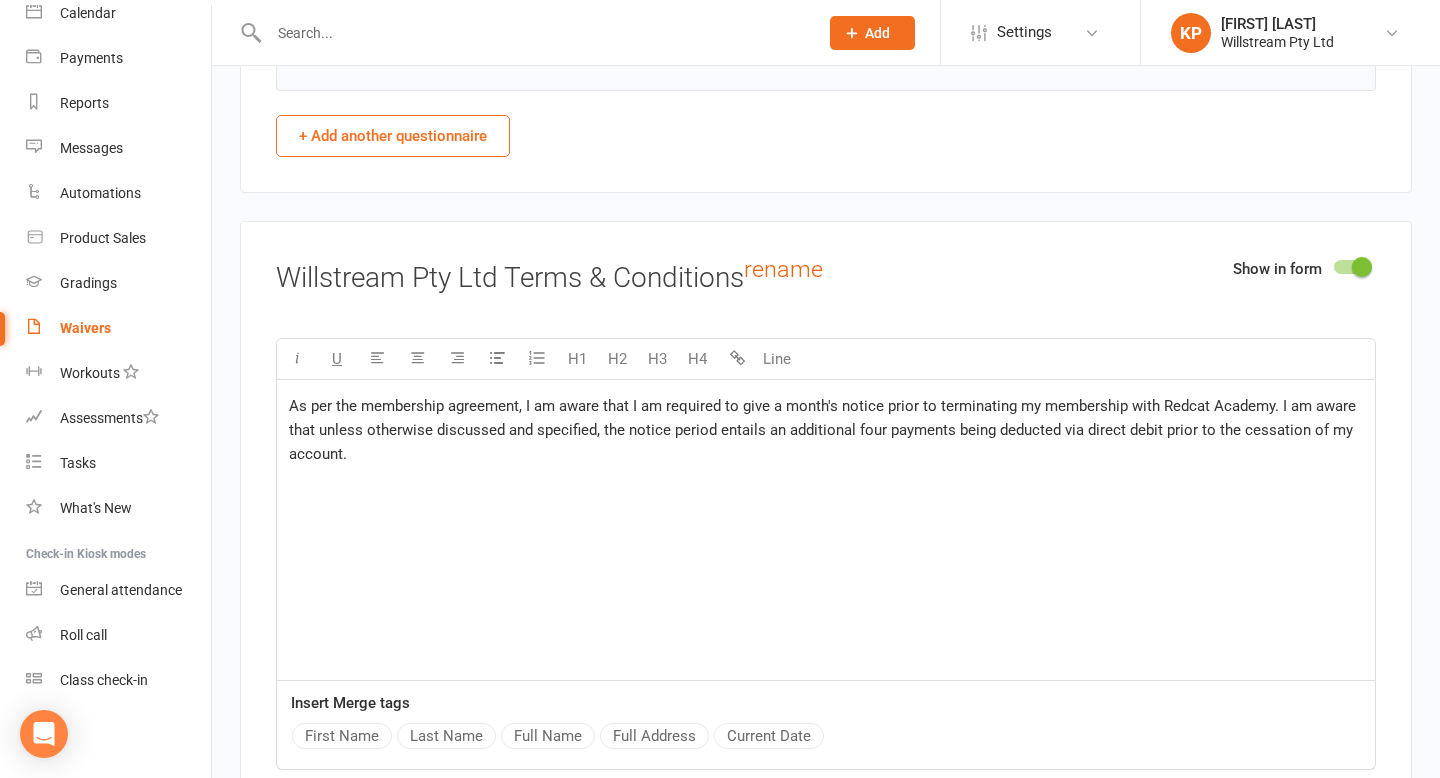 click on "As per the membership agreement, I am aware that I am required to give a month's notice prior to terminating my membership with Redcat Academy. I am aware that unless otherwise discussed and specified, the notice period entails an additional four payments being deducted via direct debit prior to the cessation of my account. ﻿" at bounding box center [826, 530] 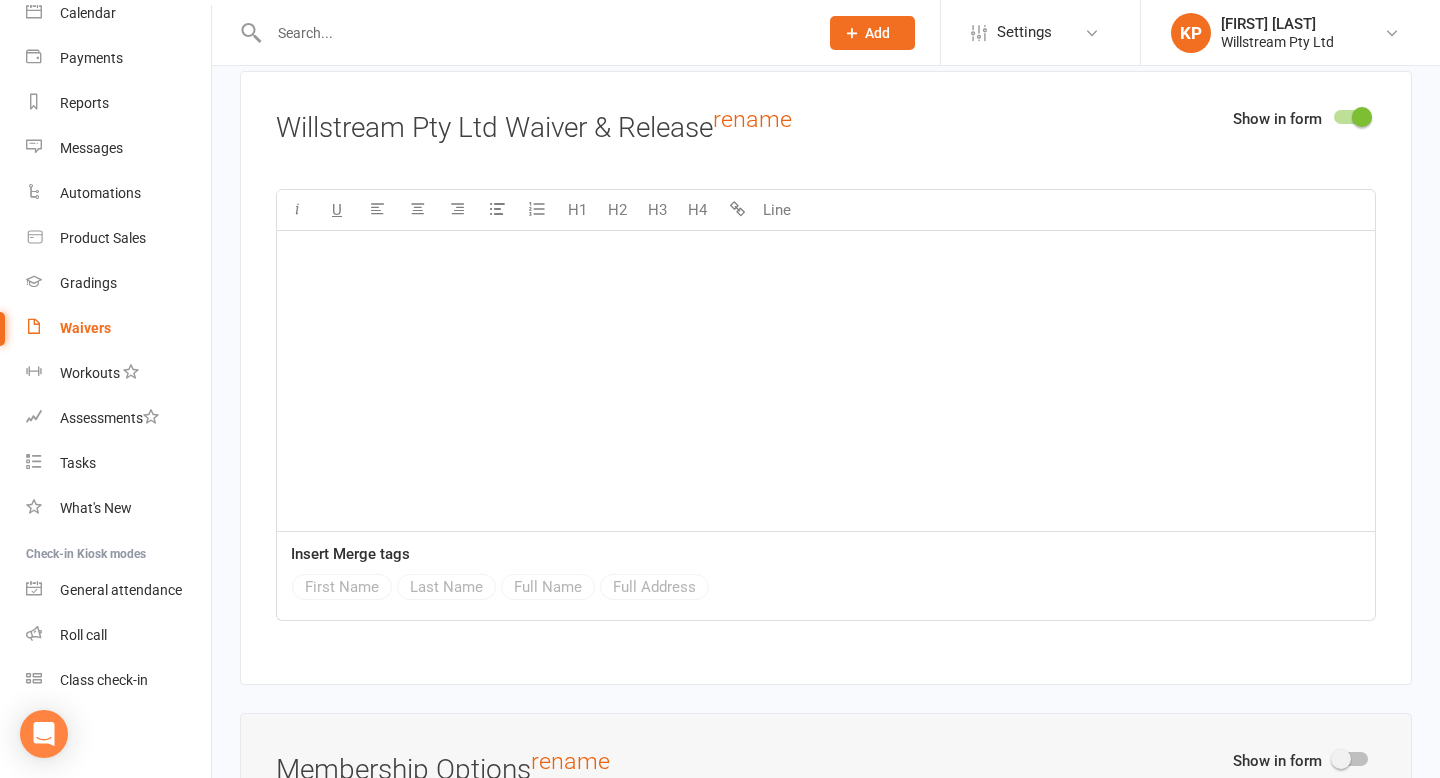 scroll, scrollTop: 3485, scrollLeft: 0, axis: vertical 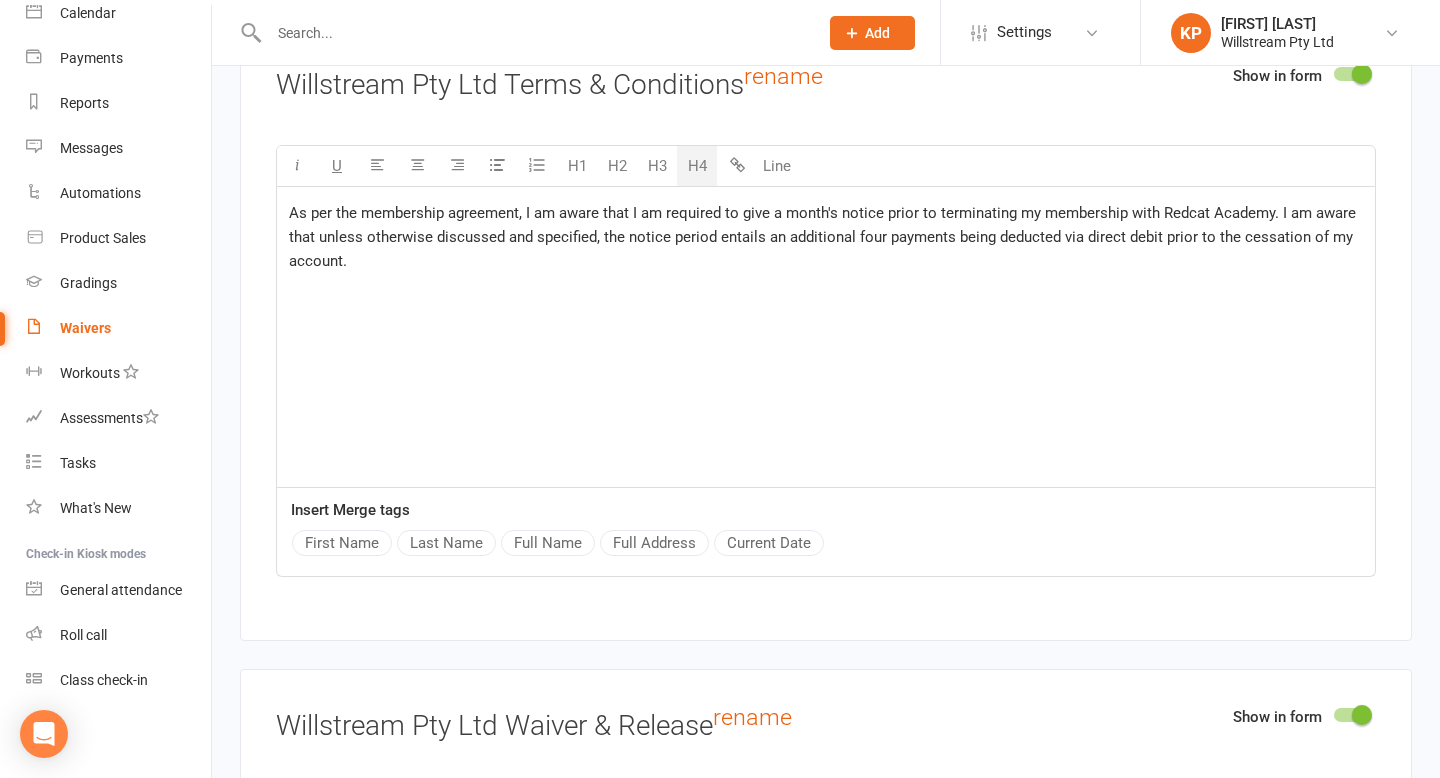 click on "H4" at bounding box center (697, 166) 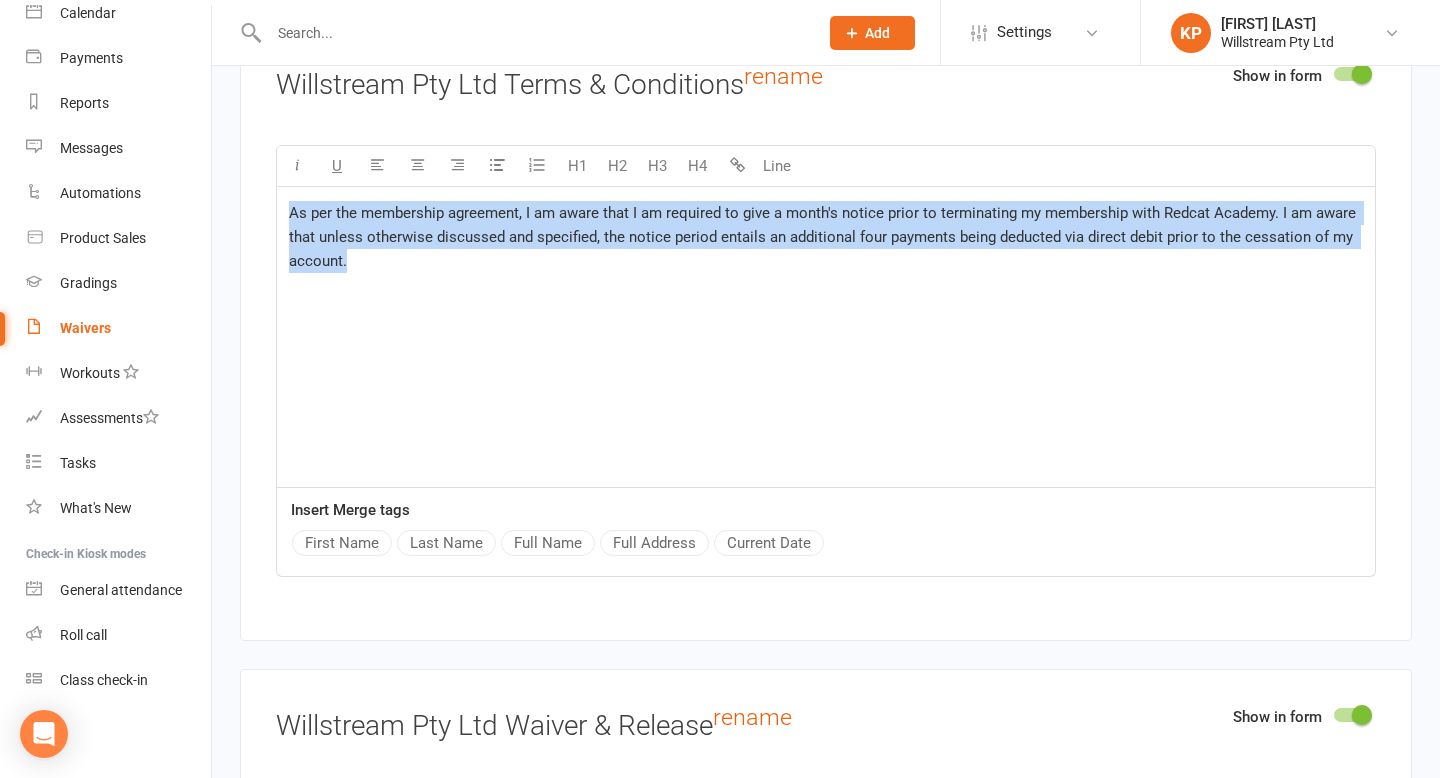 drag, startPoint x: 366, startPoint y: 251, endPoint x: 231, endPoint y: 156, distance: 165.07574 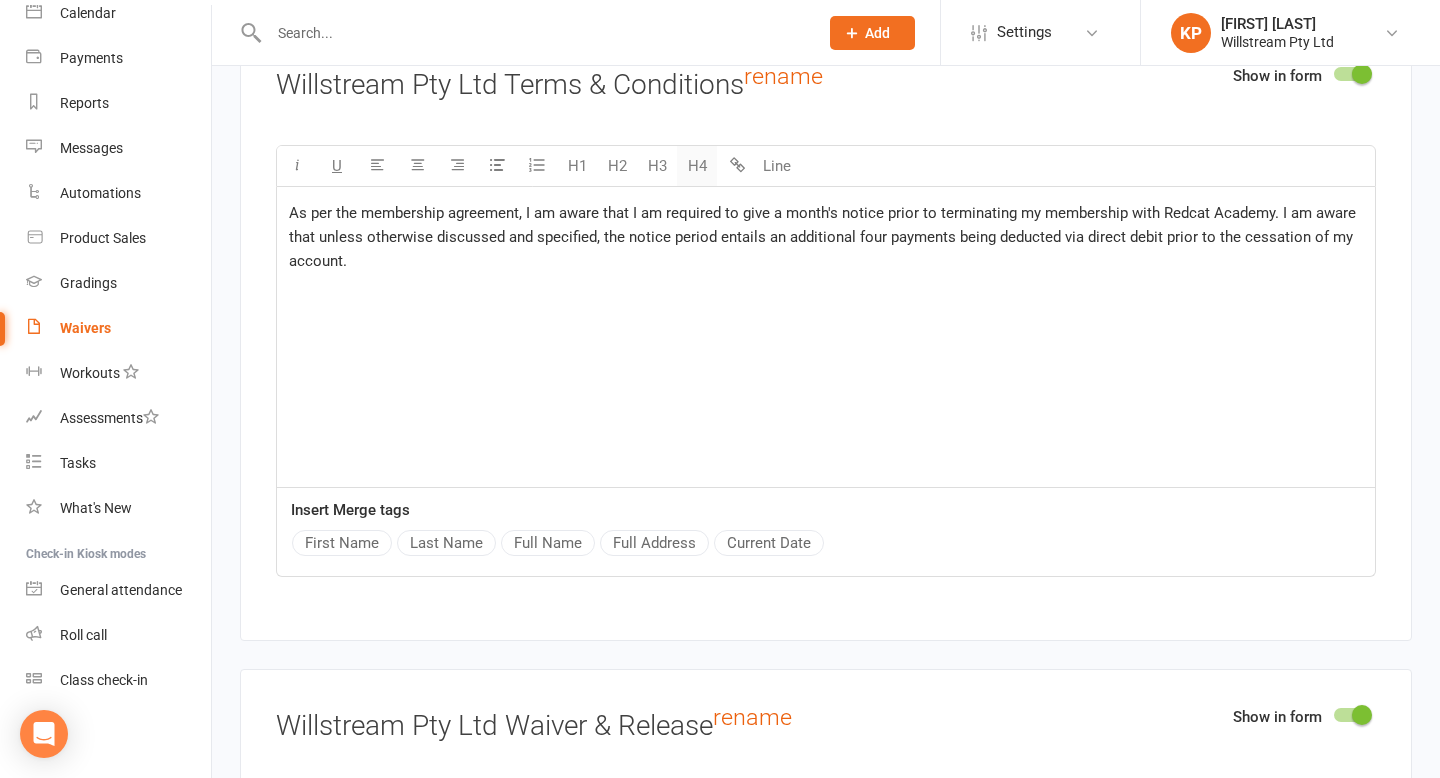 click on "H4" at bounding box center (697, 166) 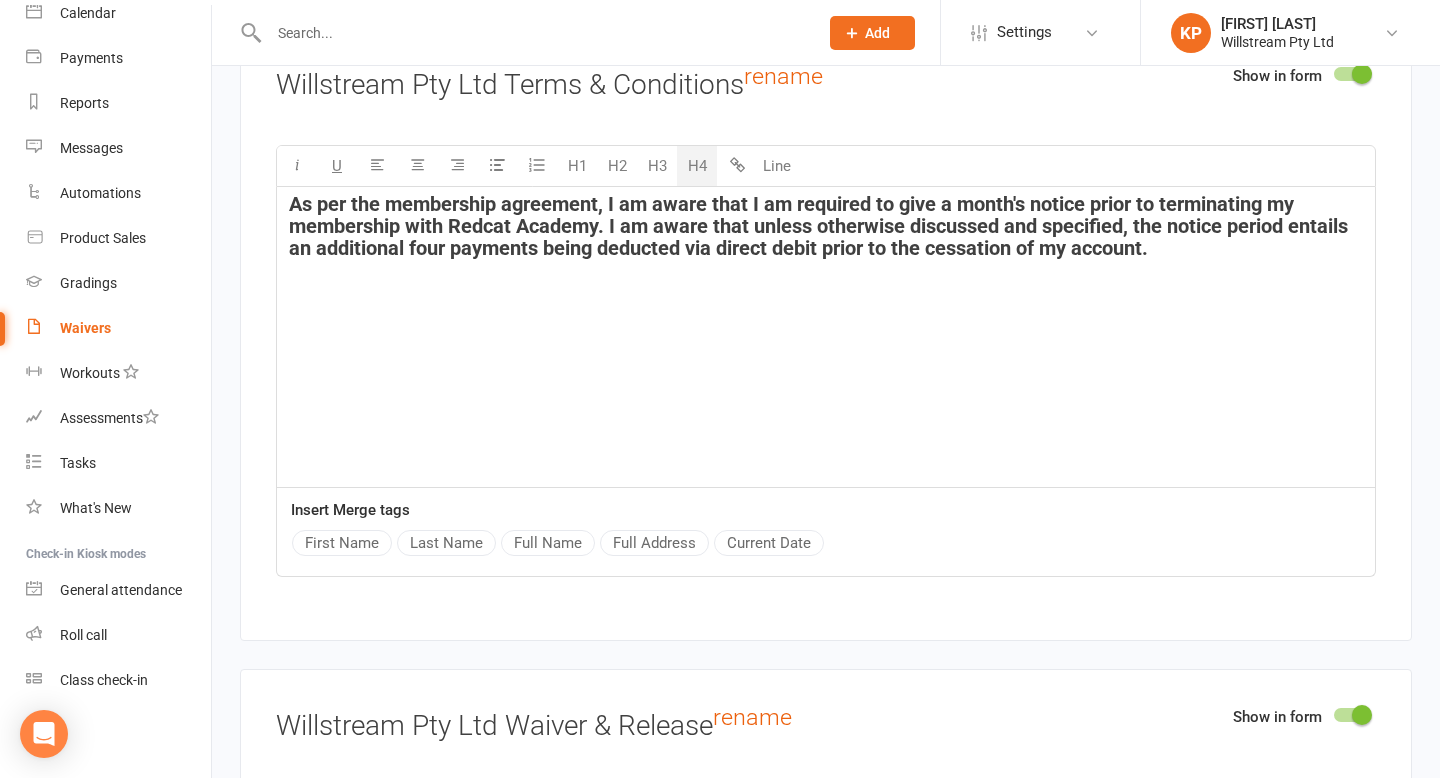 click on "As per the membership agreement, I am aware that I am required to give a month's notice prior to terminating my membership with Redcat Academy. I am aware that unless otherwise discussed and specified, the notice period entails an additional four payments being deducted via direct debit prior to the cessation of my account. ﻿" at bounding box center (826, 337) 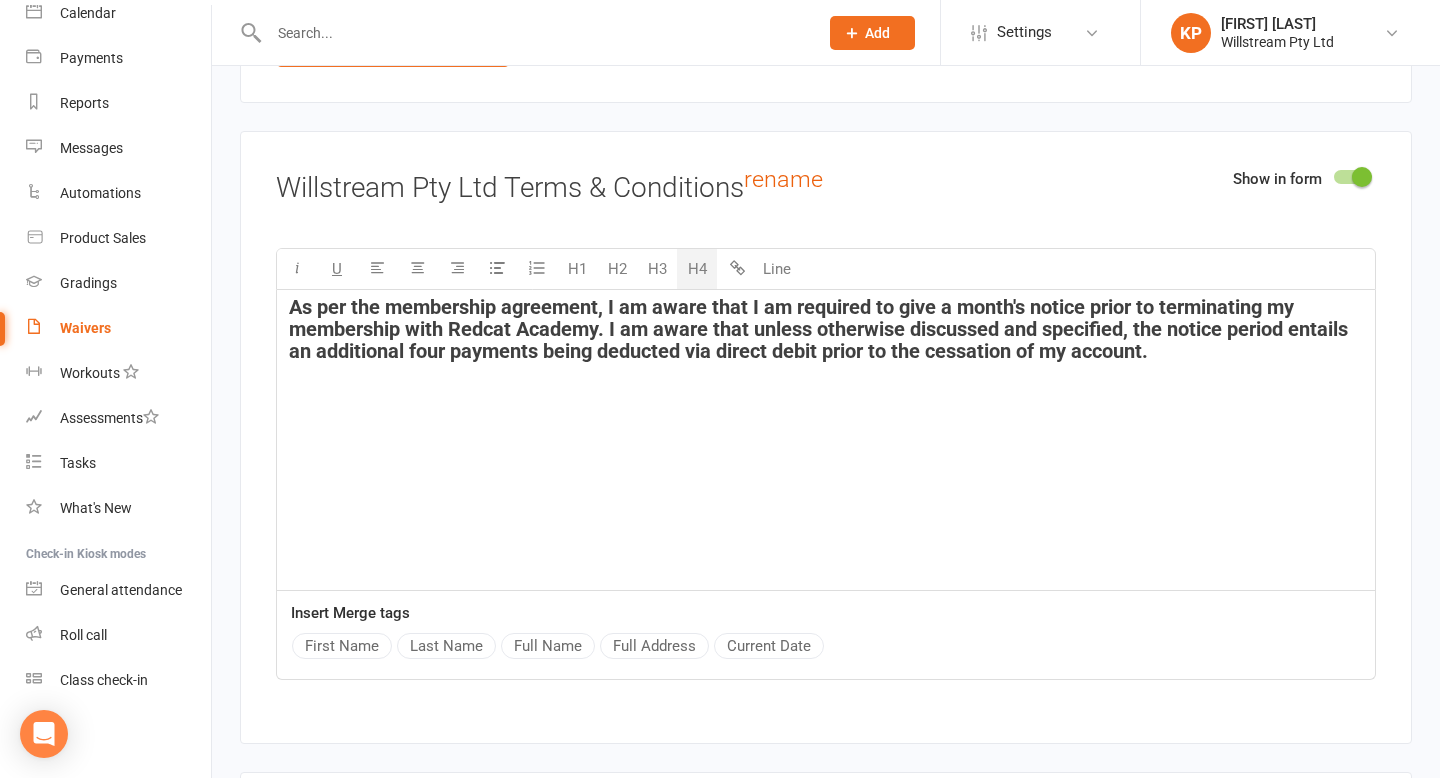 scroll, scrollTop: 3386, scrollLeft: 0, axis: vertical 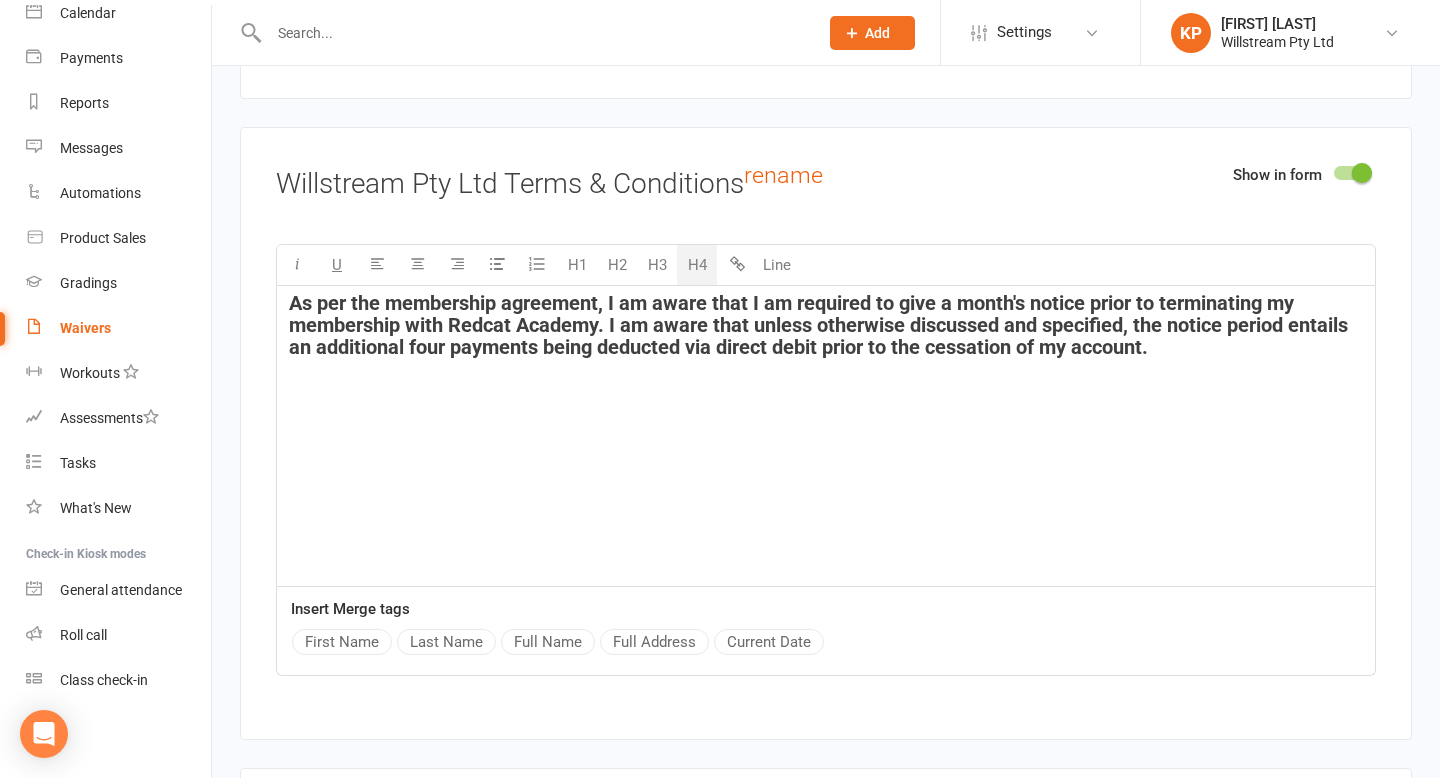 click on "As per the membership agreement, I am aware that I am required to give a month's notice prior to terminating my membership with Redcat Academy. I am aware that unless otherwise discussed and specified, the notice period entails an additional four payments being deducted via direct debit prior to the cessation of my account." at bounding box center [821, 325] 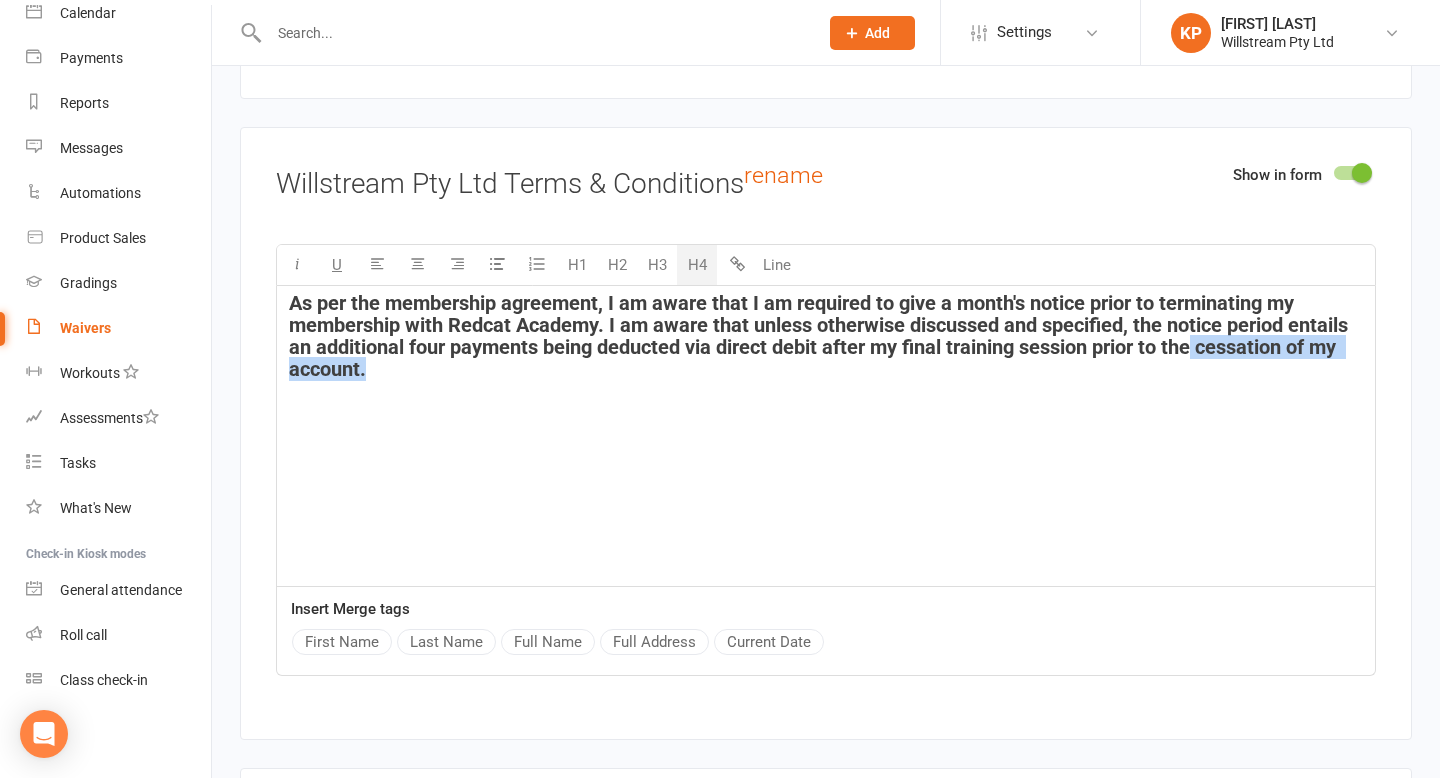 drag, startPoint x: 646, startPoint y: 376, endPoint x: 1194, endPoint y: 351, distance: 548.56995 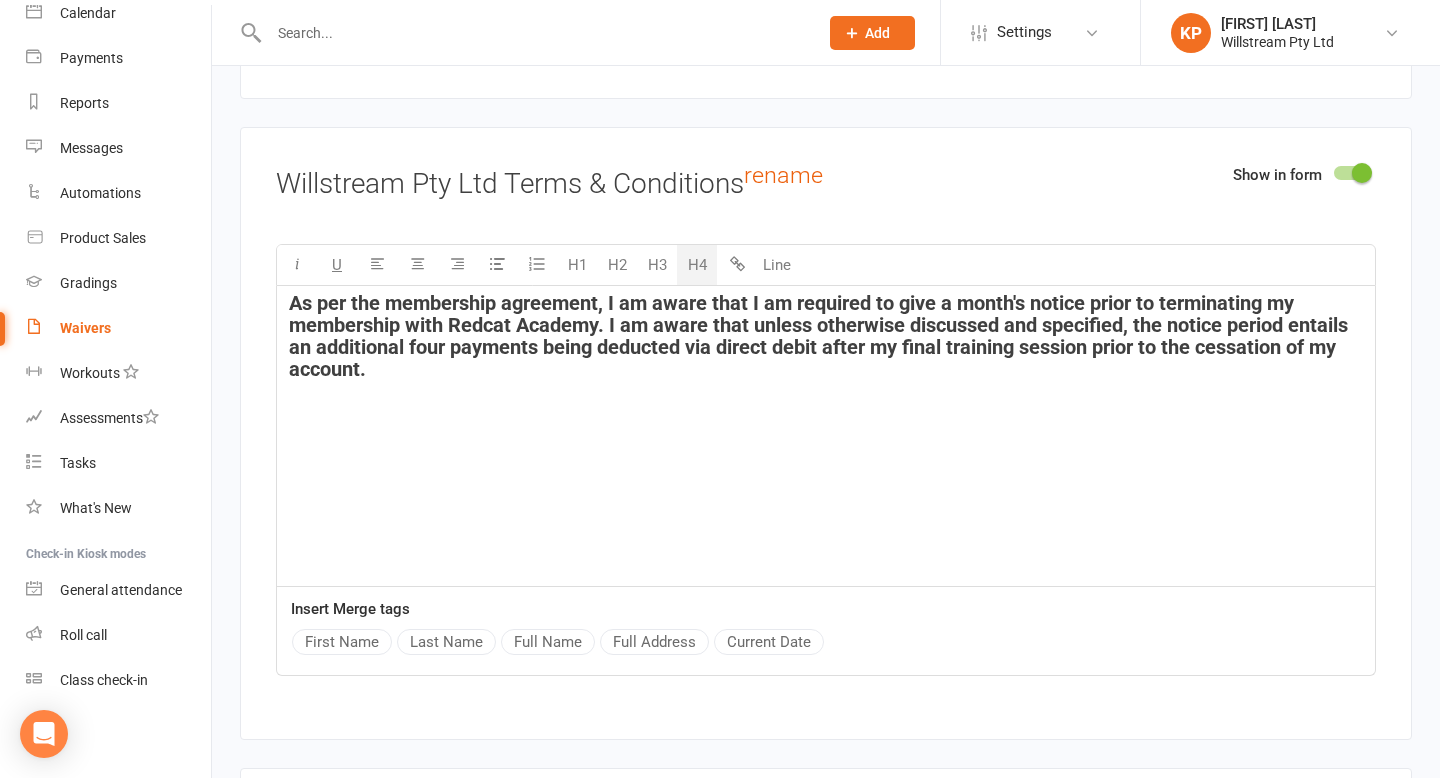 click on "As per the membership agreement, I am aware that I am required to give a month's notice prior to terminating my membership with Redcat Academy. I am aware that unless otherwise discussed and specified, the notice period entails an additional four payments being deducted via direct debit after my final training session prior to the cessation of my account." at bounding box center [821, 336] 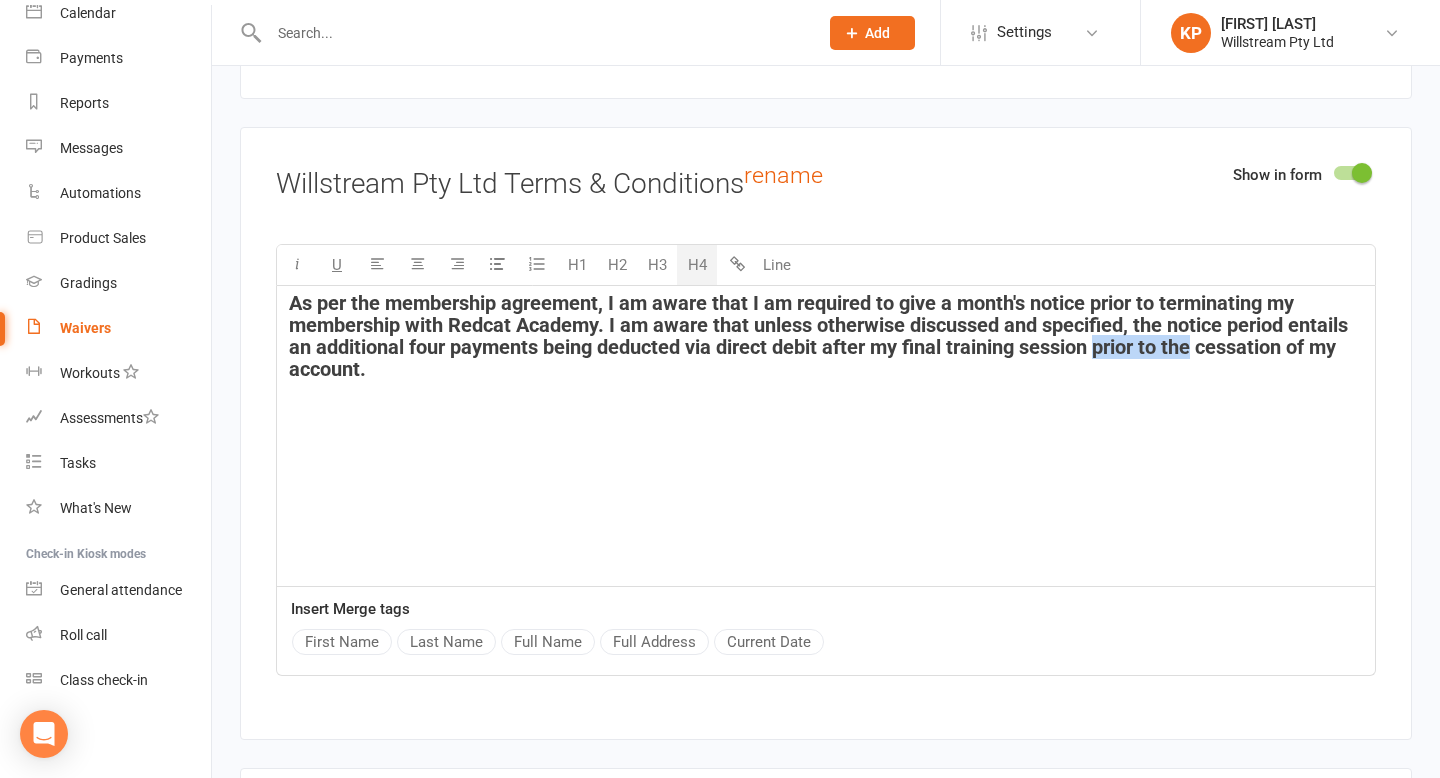 drag, startPoint x: 1199, startPoint y: 341, endPoint x: 1101, endPoint y: 339, distance: 98.02041 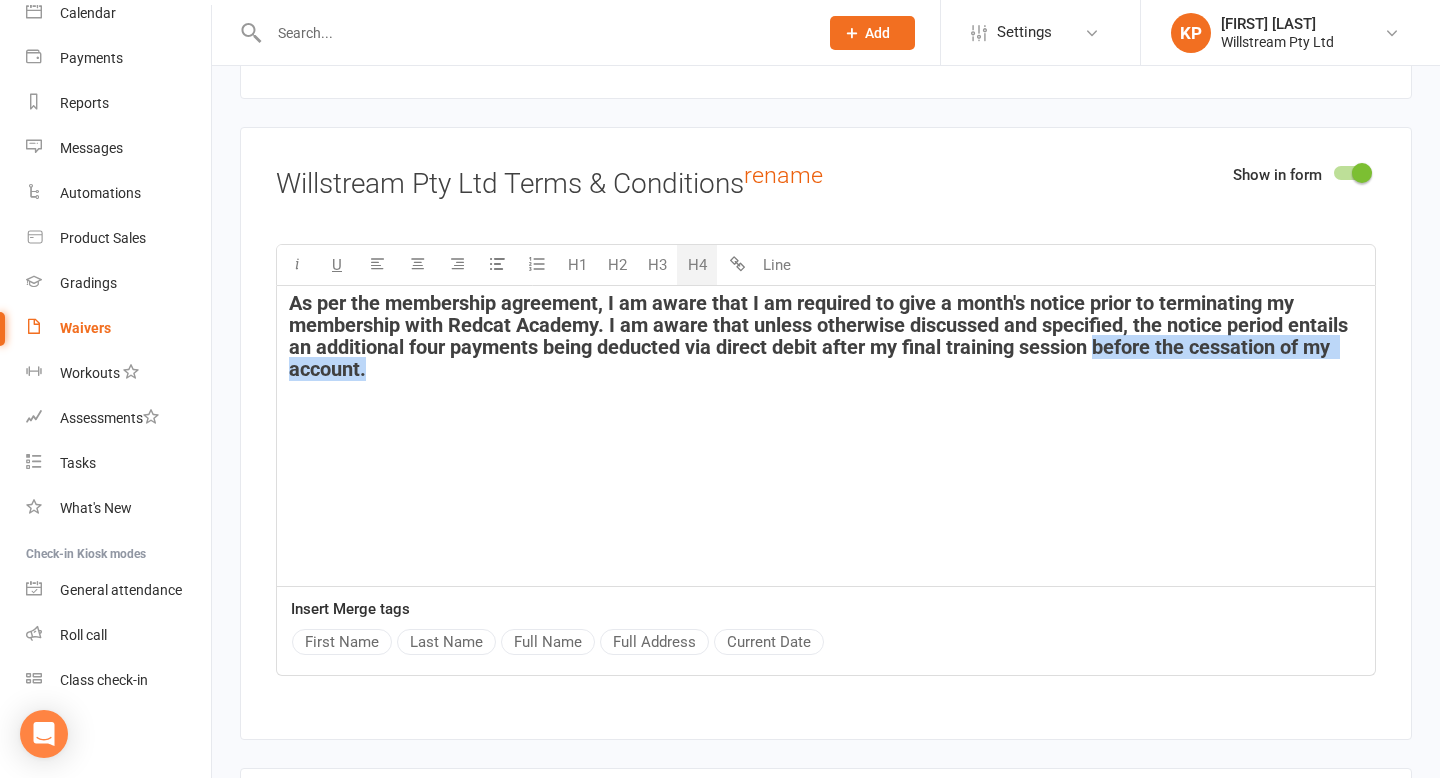 drag, startPoint x: 960, startPoint y: 375, endPoint x: 1103, endPoint y: 351, distance: 145 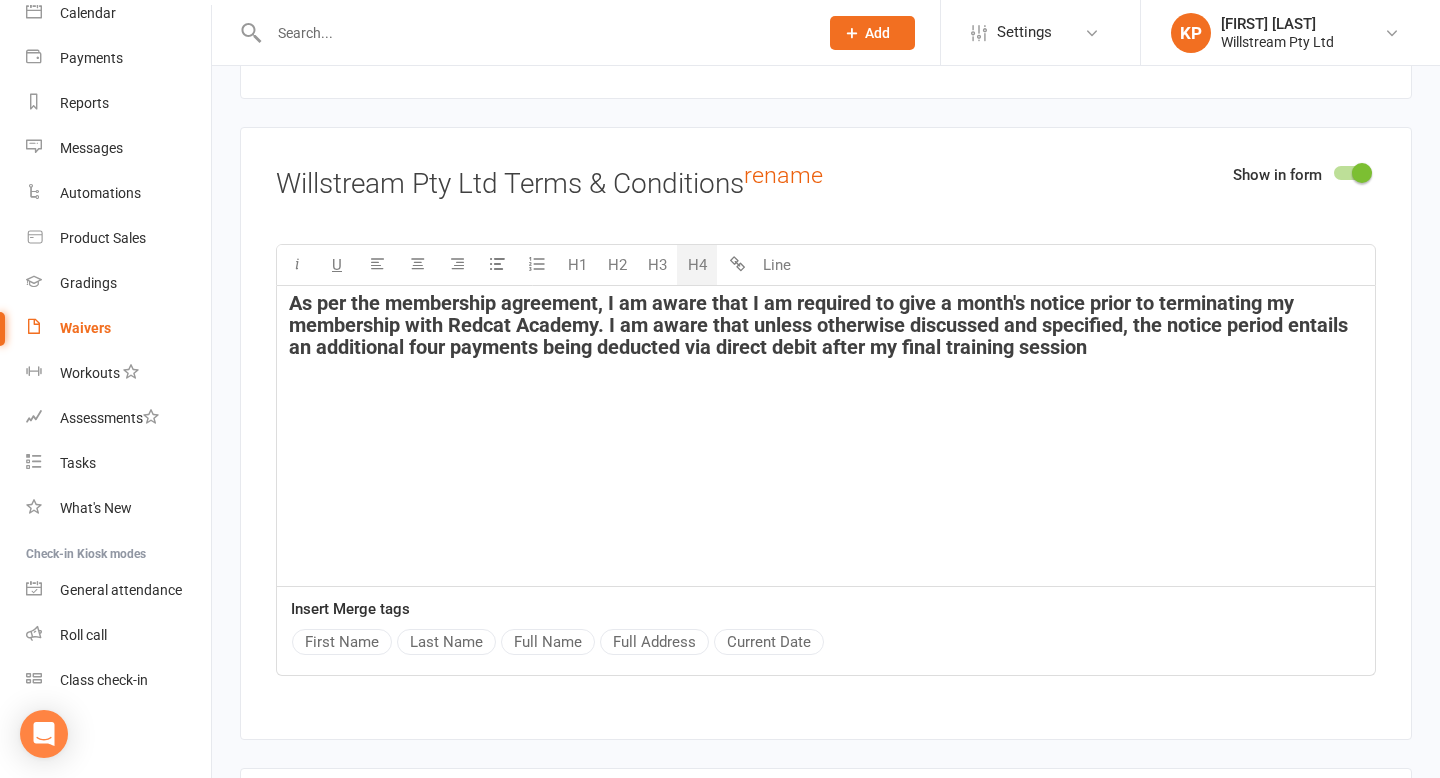 click on "As per the membership agreement, I am aware that I am required to give a month's notice prior to terminating my membership with Redcat Academy. I am aware that unless otherwise discussed and specified, the notice period entails an additional four payments being deducted via direct debit after my final training session" at bounding box center (821, 325) 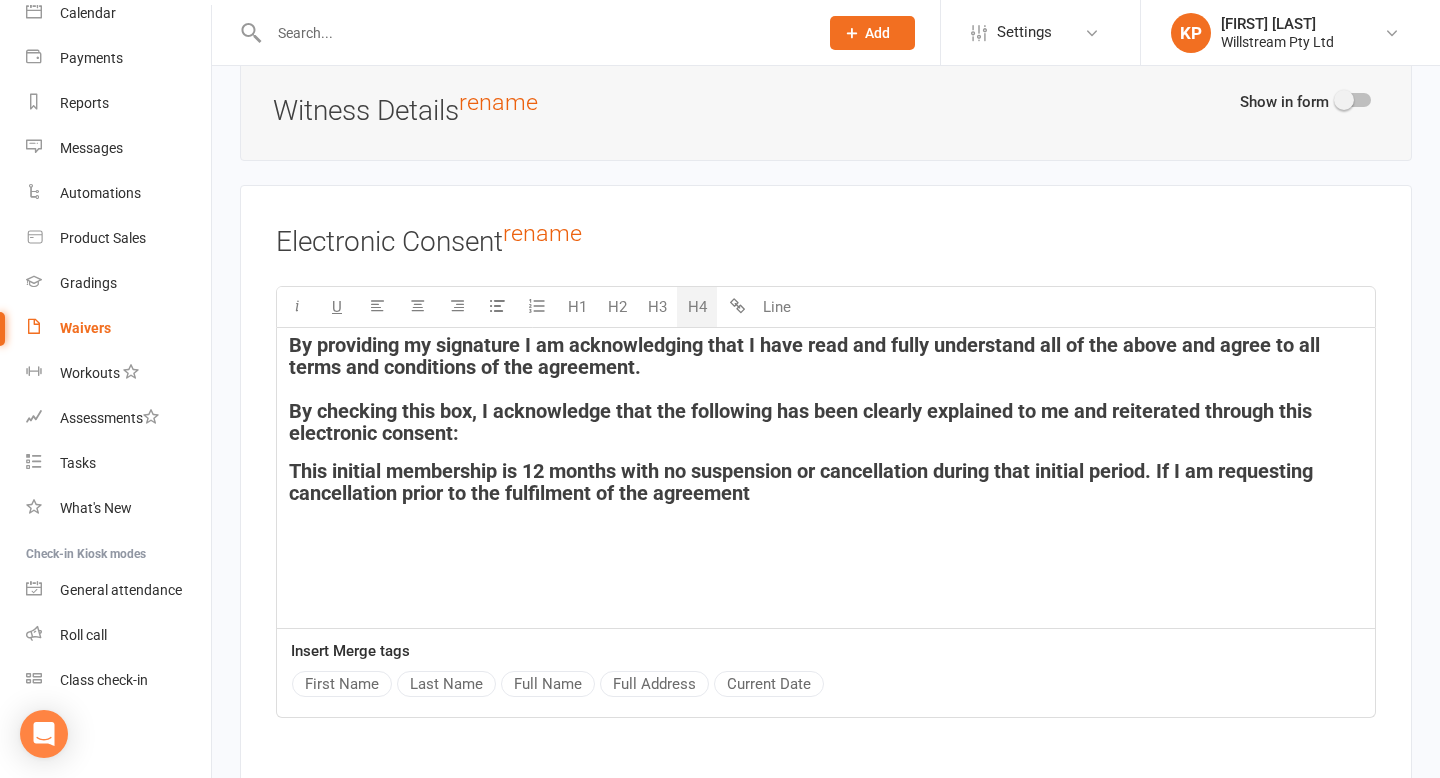 scroll, scrollTop: 5291, scrollLeft: 0, axis: vertical 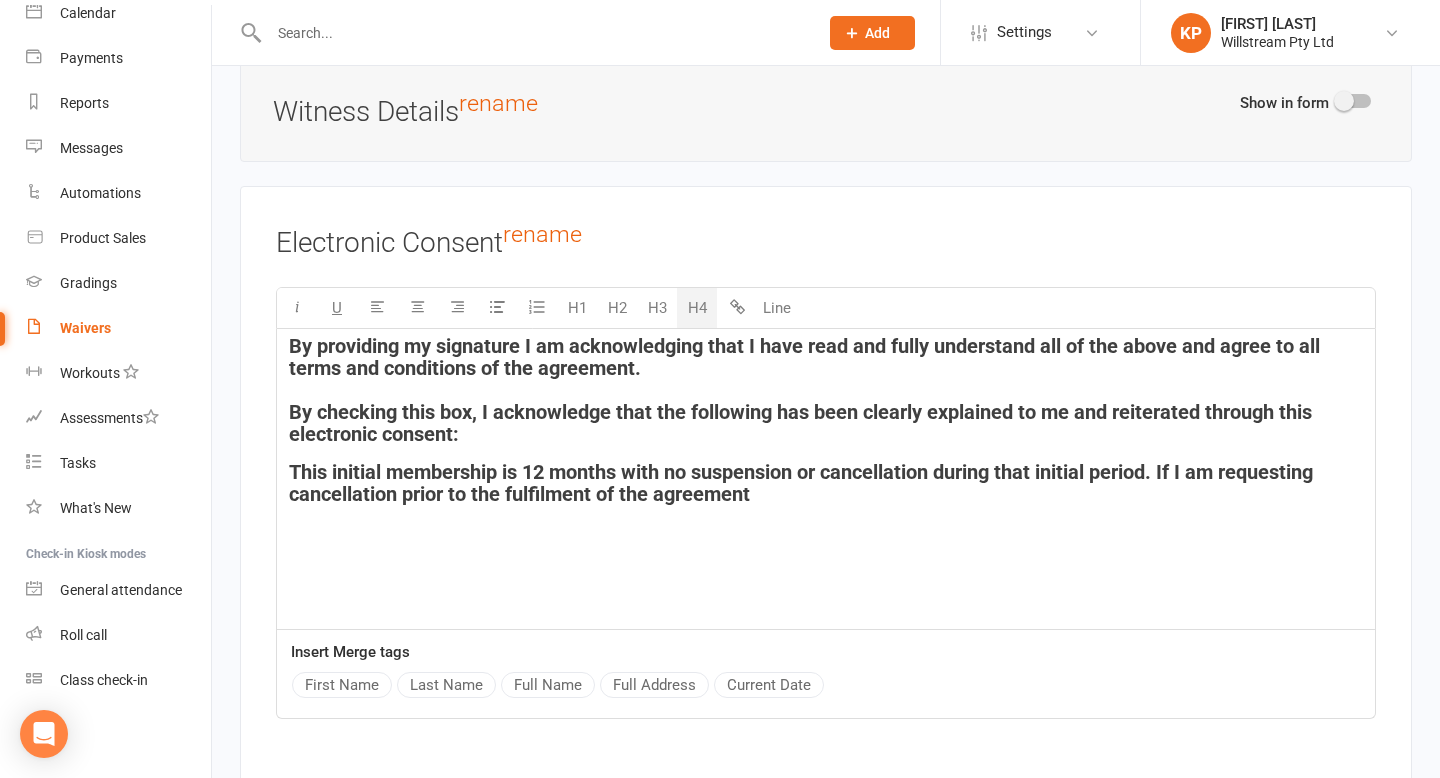 drag, startPoint x: 768, startPoint y: 484, endPoint x: 233, endPoint y: 463, distance: 535.412 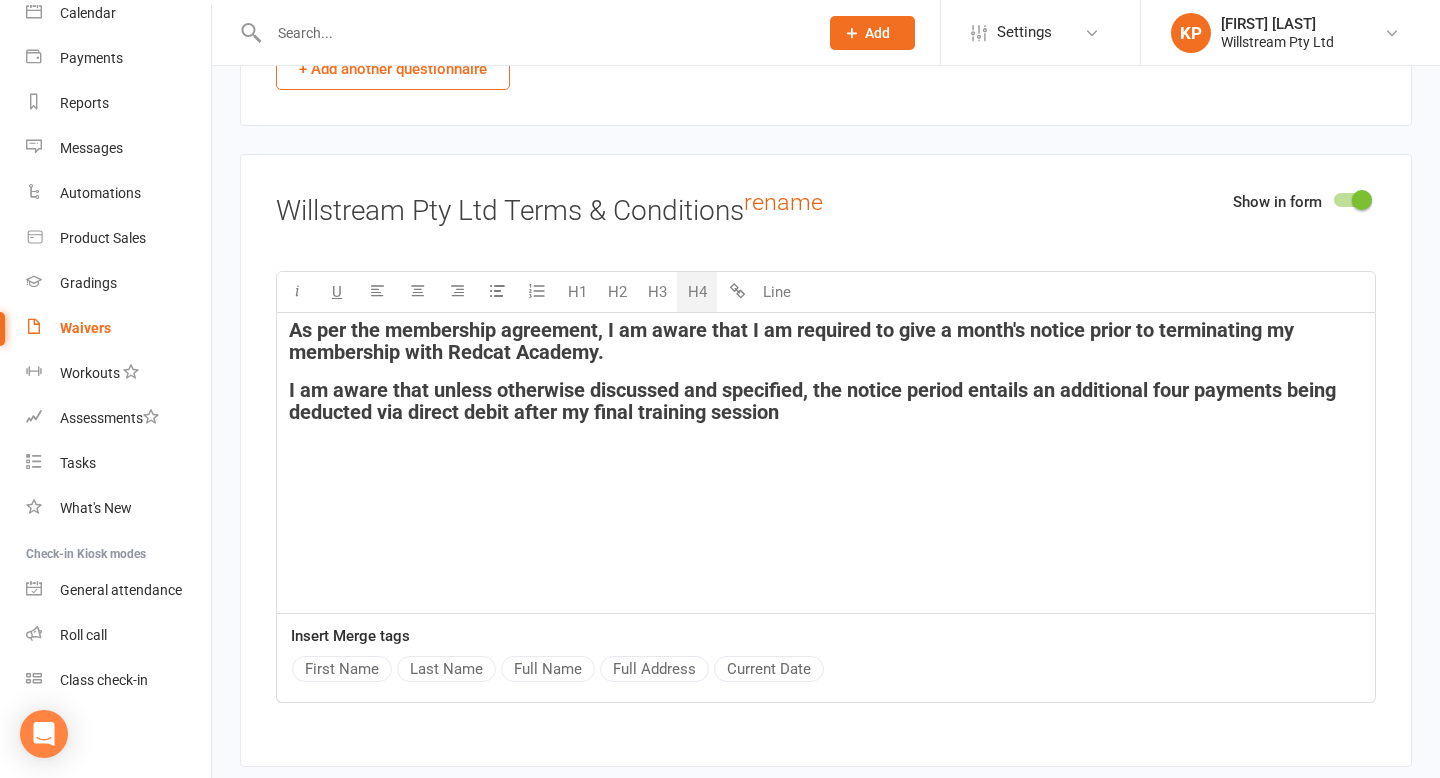 scroll, scrollTop: 3358, scrollLeft: 0, axis: vertical 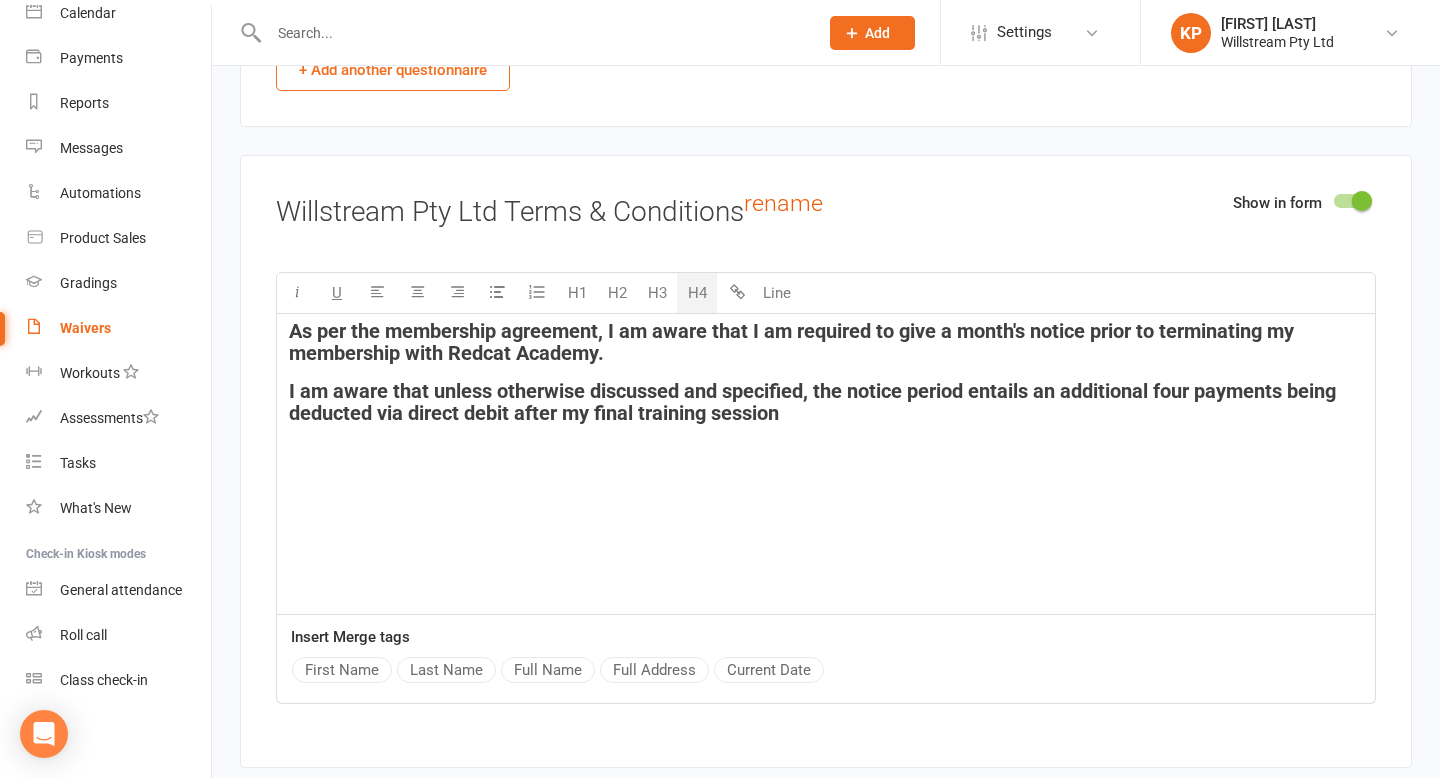 click on "I am aware that unless otherwise discussed and specified, the notice period entails an additional four payments being deducted via direct debit after my final training session" at bounding box center [826, 402] 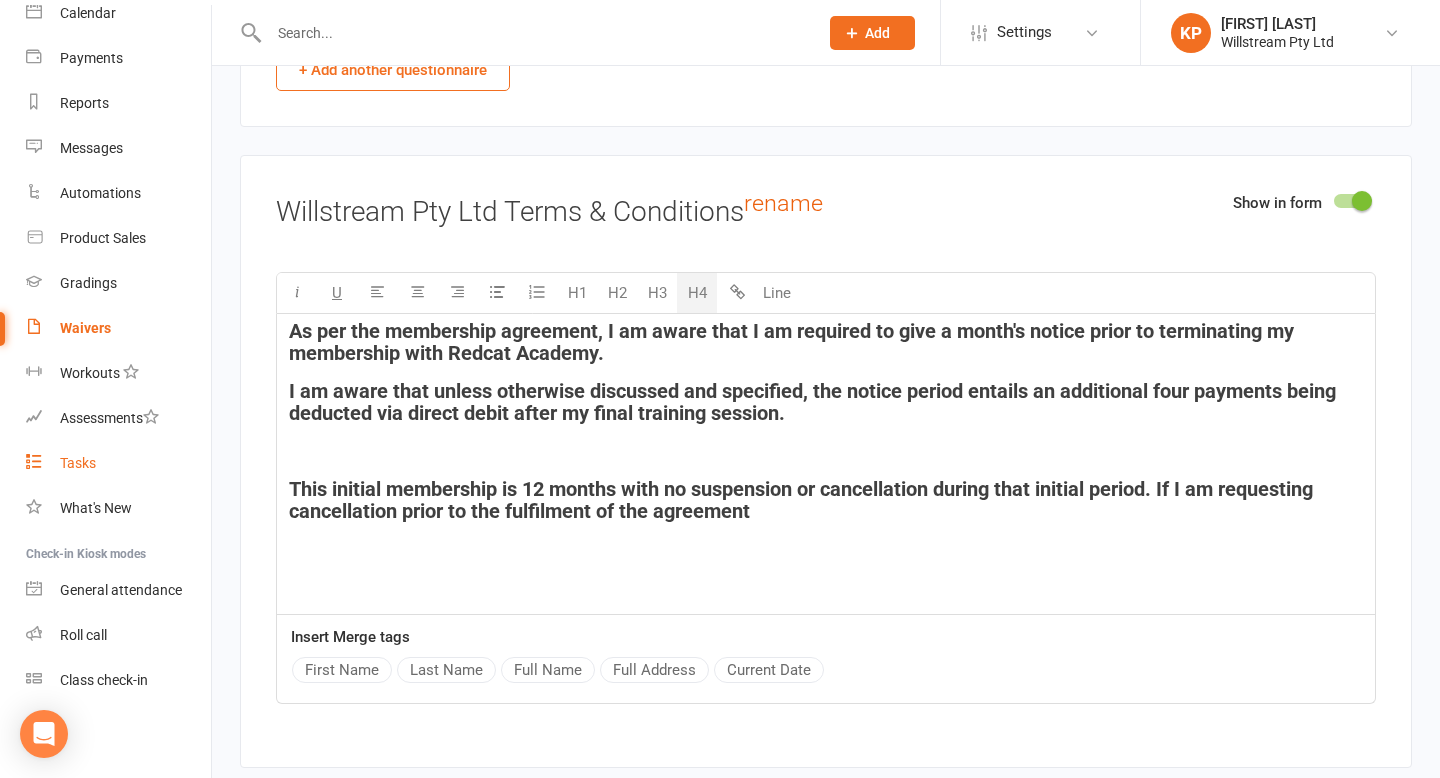 drag, startPoint x: 769, startPoint y: 511, endPoint x: 206, endPoint y: 473, distance: 564.28094 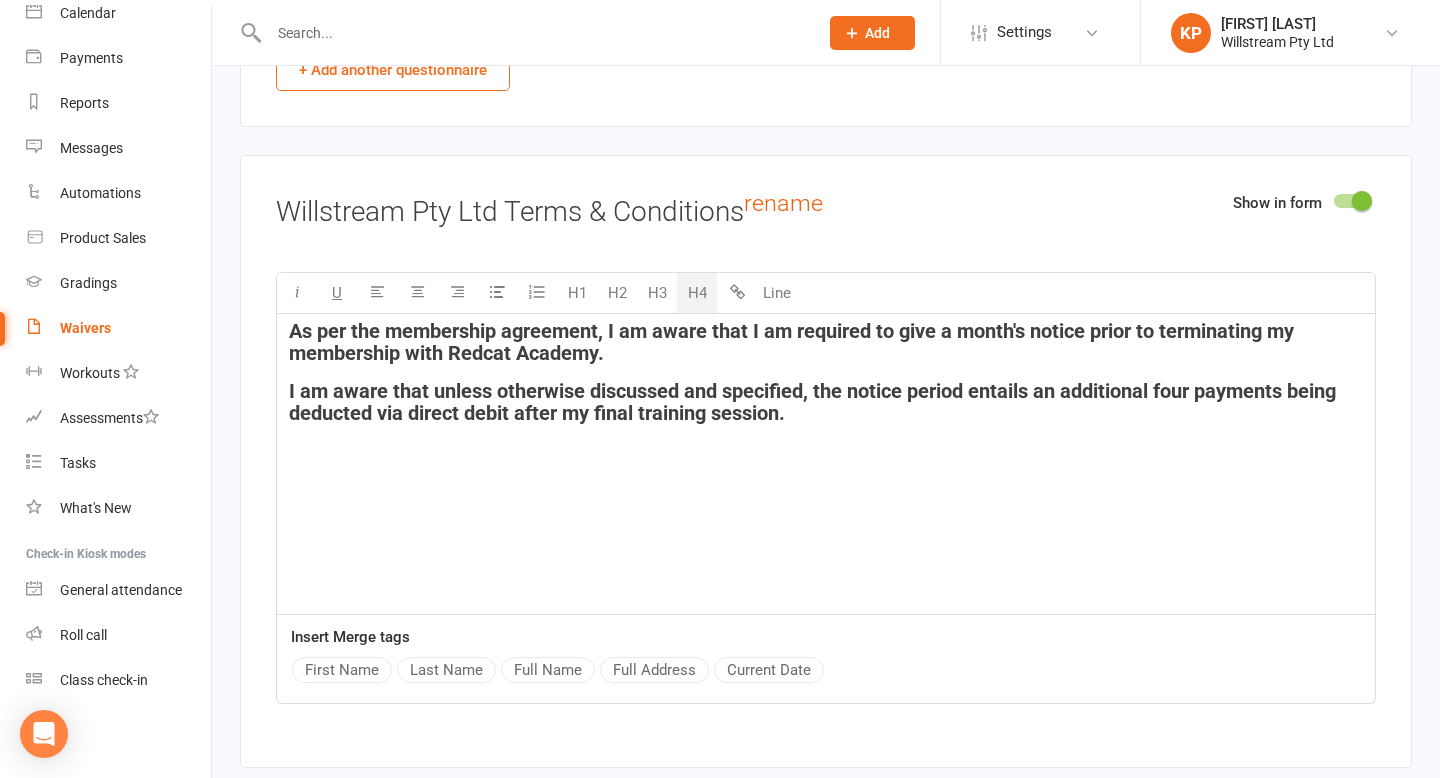 click on "As per the membership agreement, I am aware that I am required to give a month's notice prior to terminating my membership with Redcat Academy." at bounding box center (794, 342) 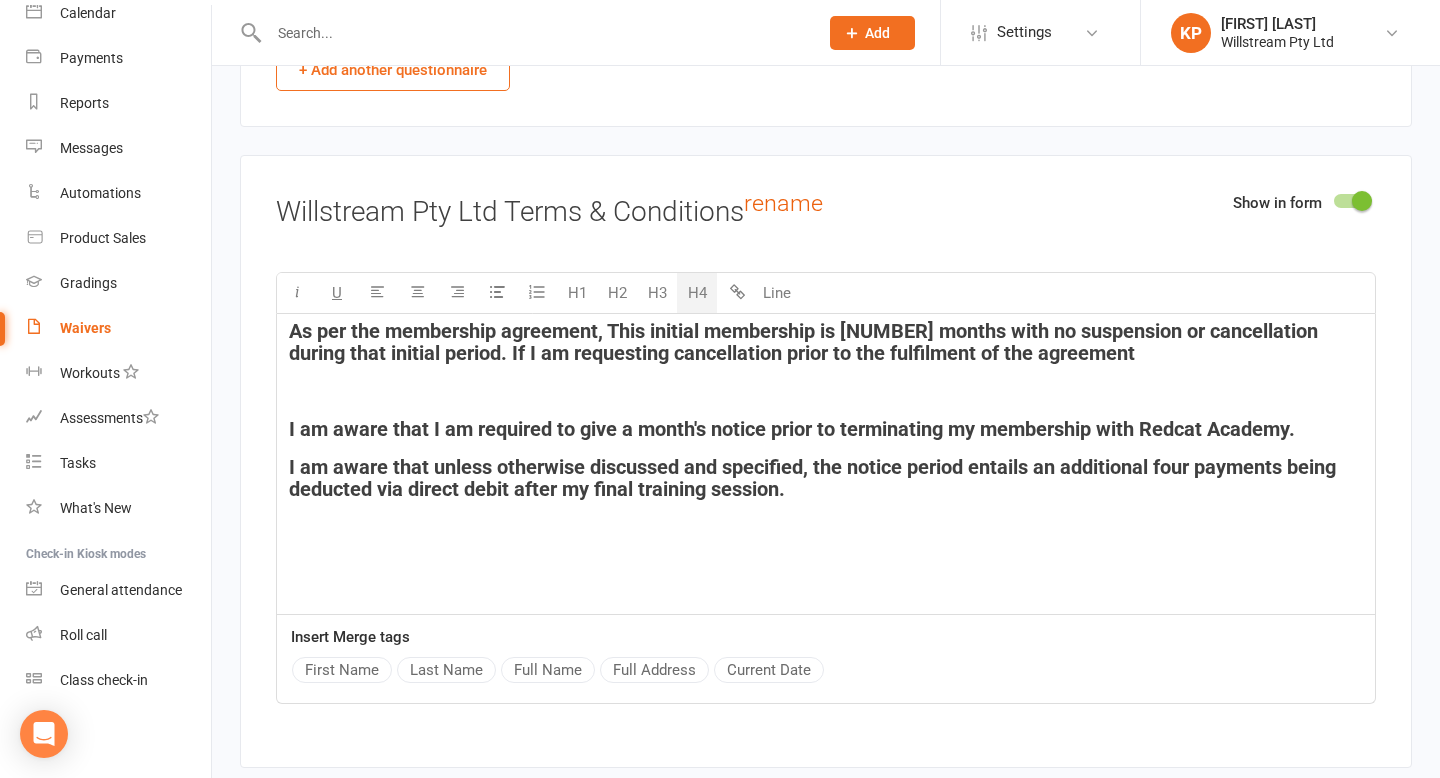 click on "As per the membership agreement, This initial membership is [NUMBER] months with no suspension or cancellation during that initial period. If I am requesting cancellation prior to the fulfilment of the agreement" at bounding box center (806, 342) 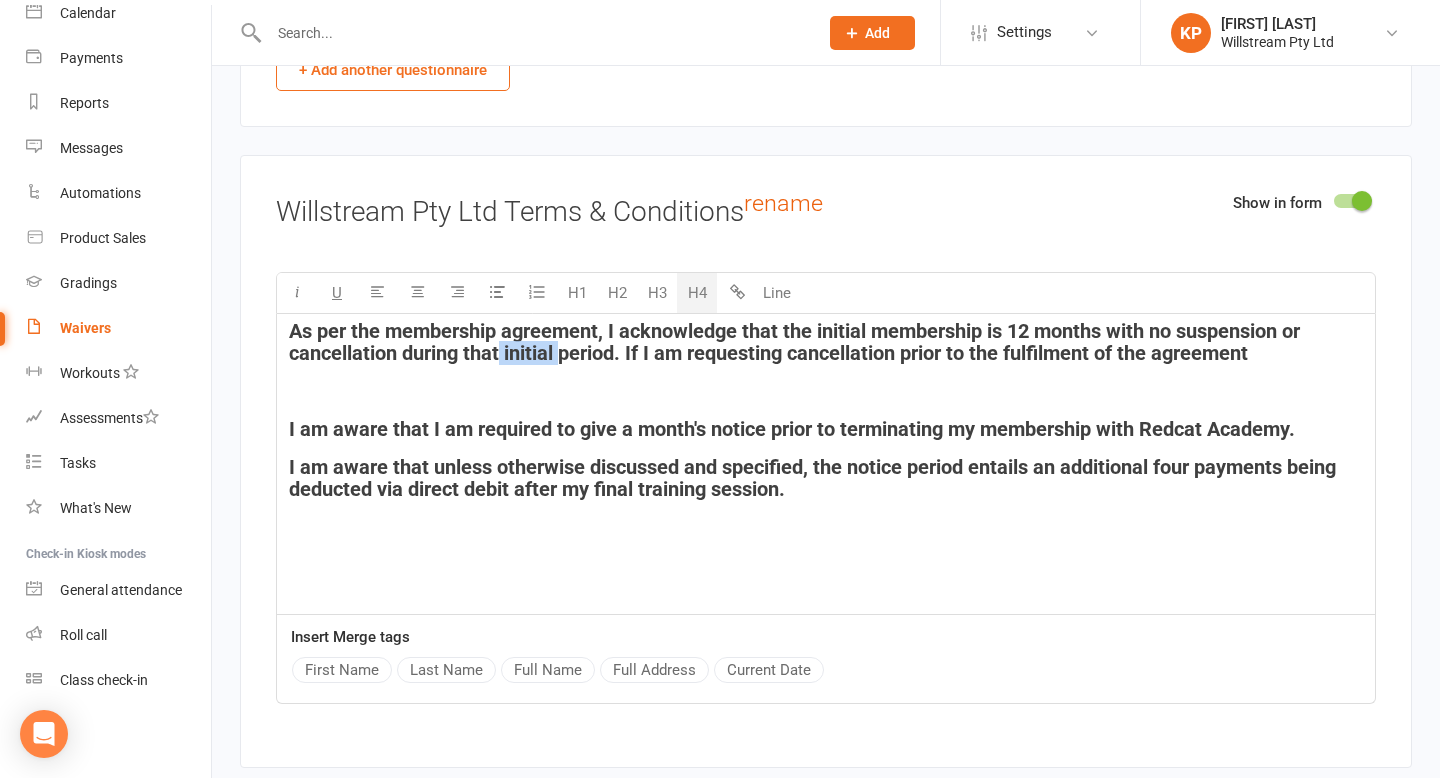 drag, startPoint x: 559, startPoint y: 348, endPoint x: 499, endPoint y: 352, distance: 60.133186 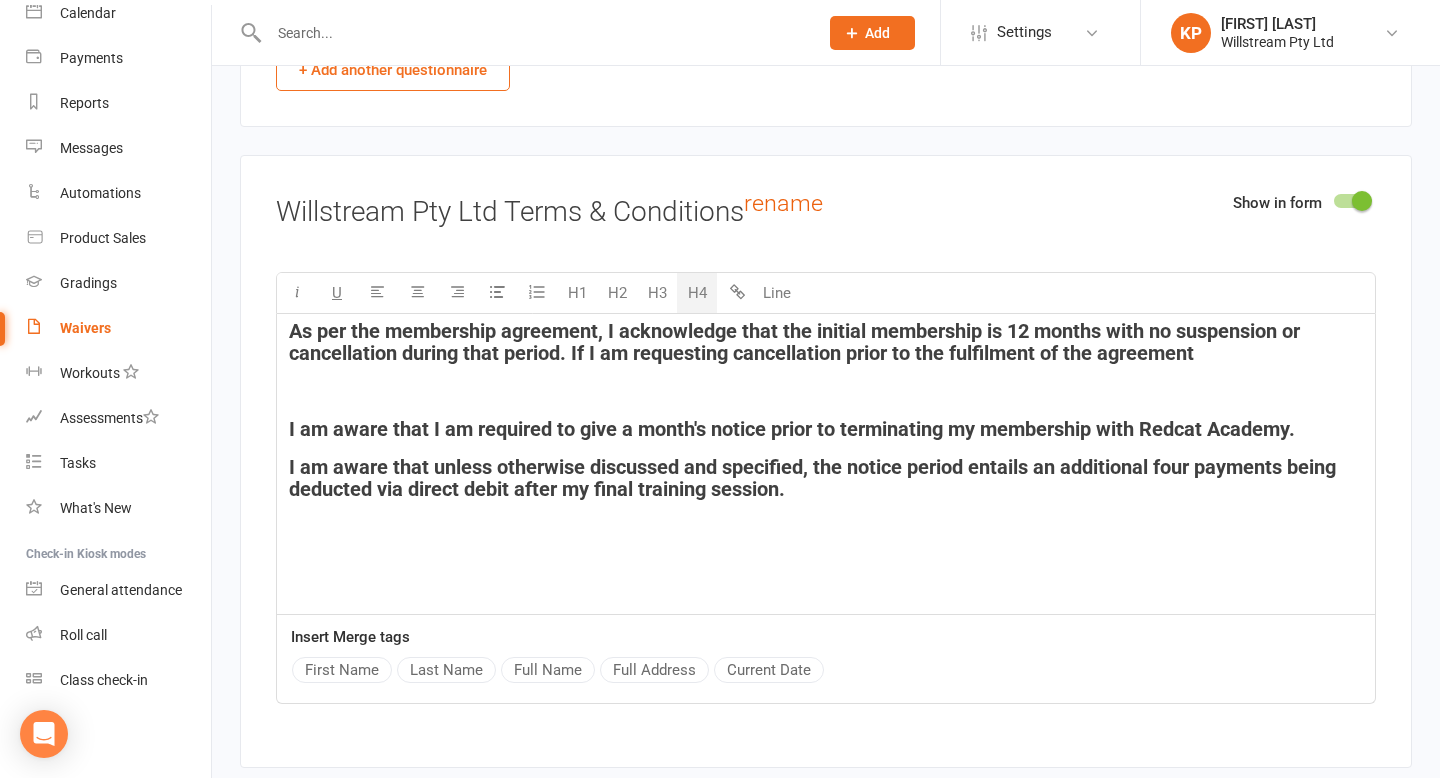 click on "﻿" at bounding box center [826, 391] 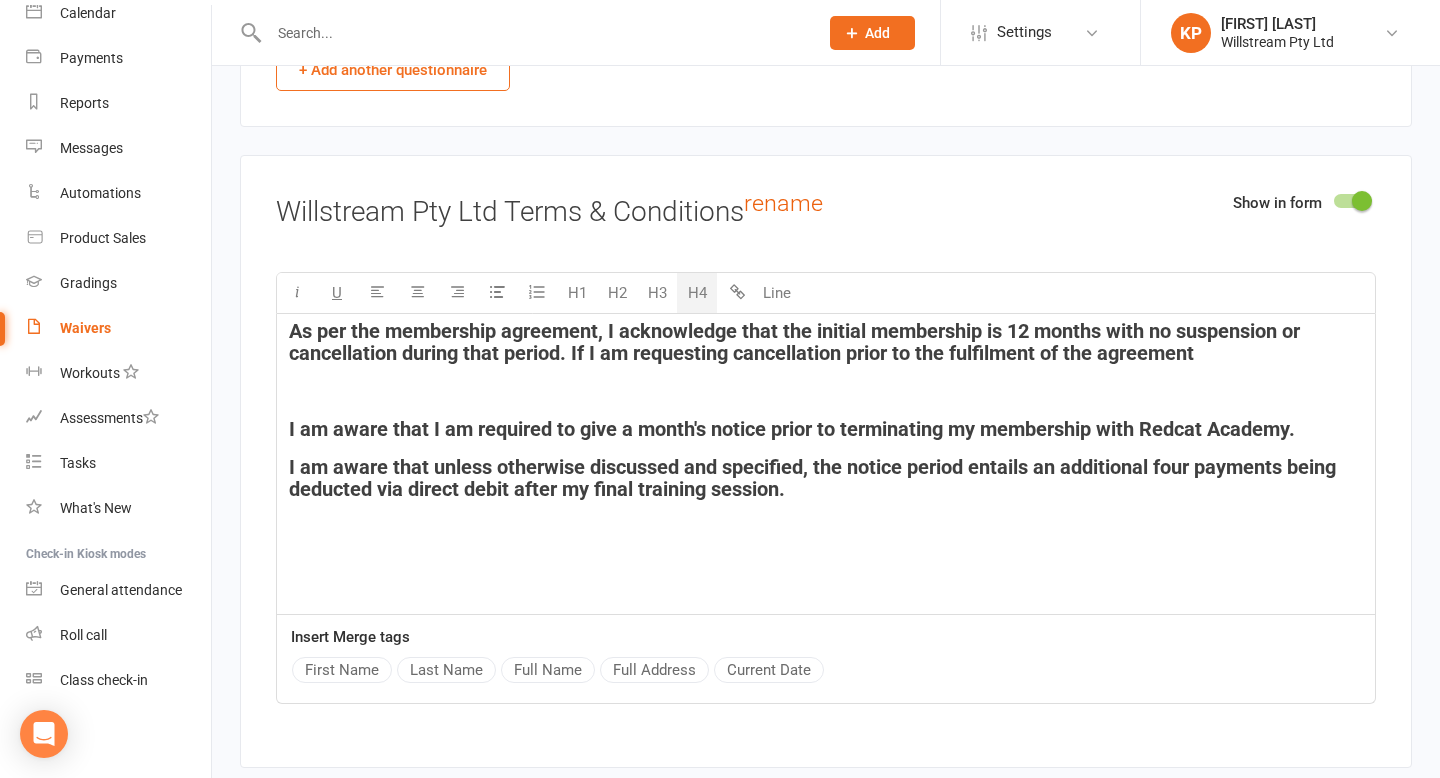 click on "As per the membership agreement, I acknowledge that the initial membership is 12 months with no suspension or cancellation during that period. If I am requesting cancellation prior to the fulfilment of the agreement" at bounding box center (826, 342) 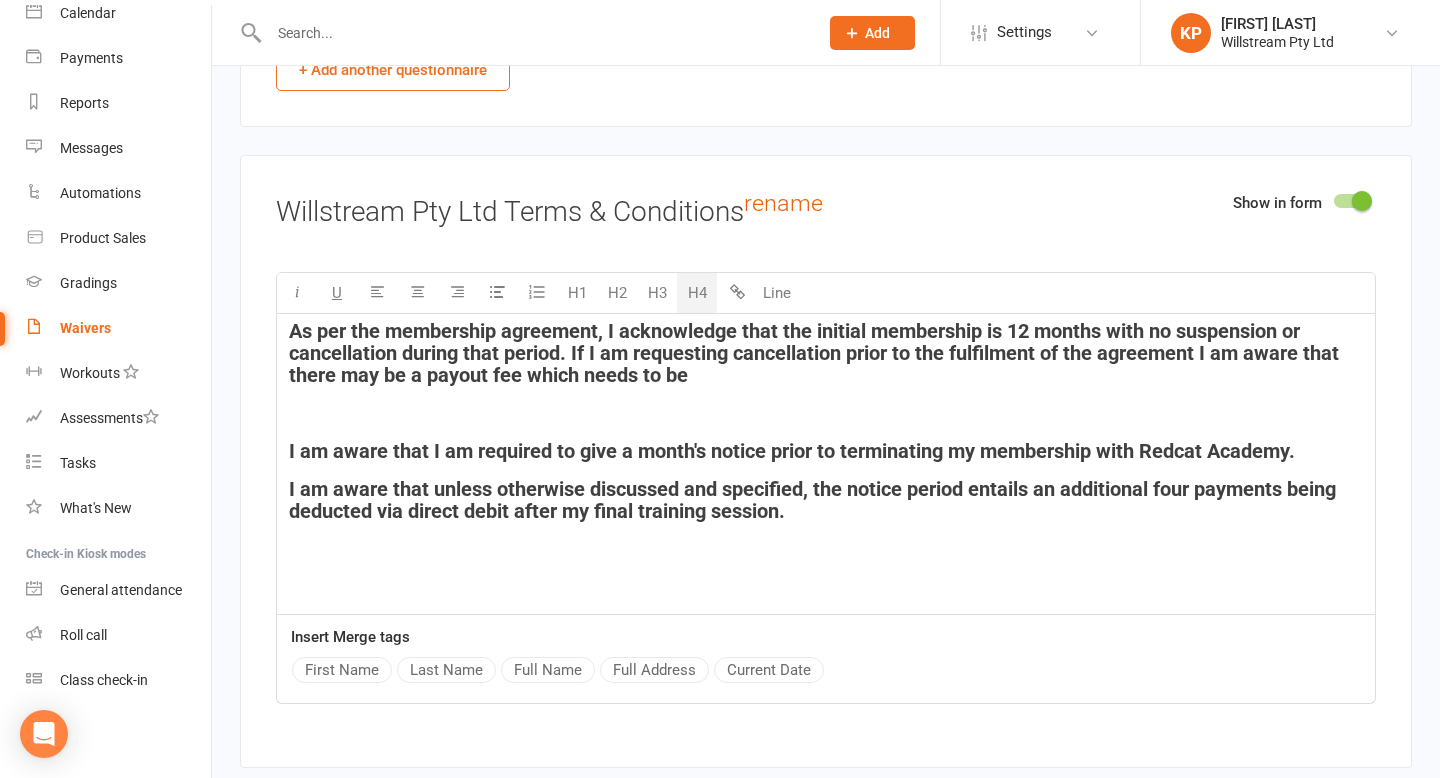 click on "﻿" at bounding box center [826, 413] 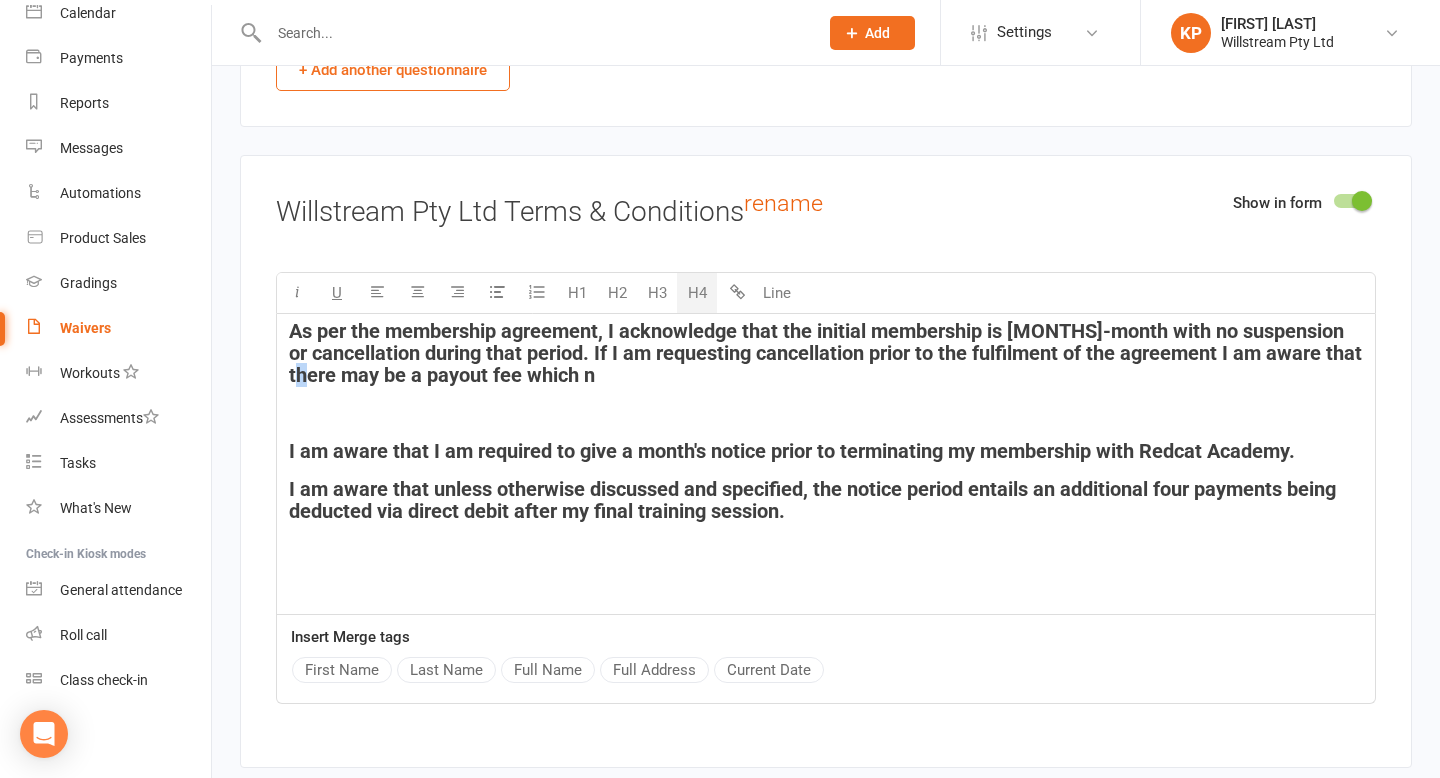 drag, startPoint x: 637, startPoint y: 372, endPoint x: 366, endPoint y: 377, distance: 271.0461 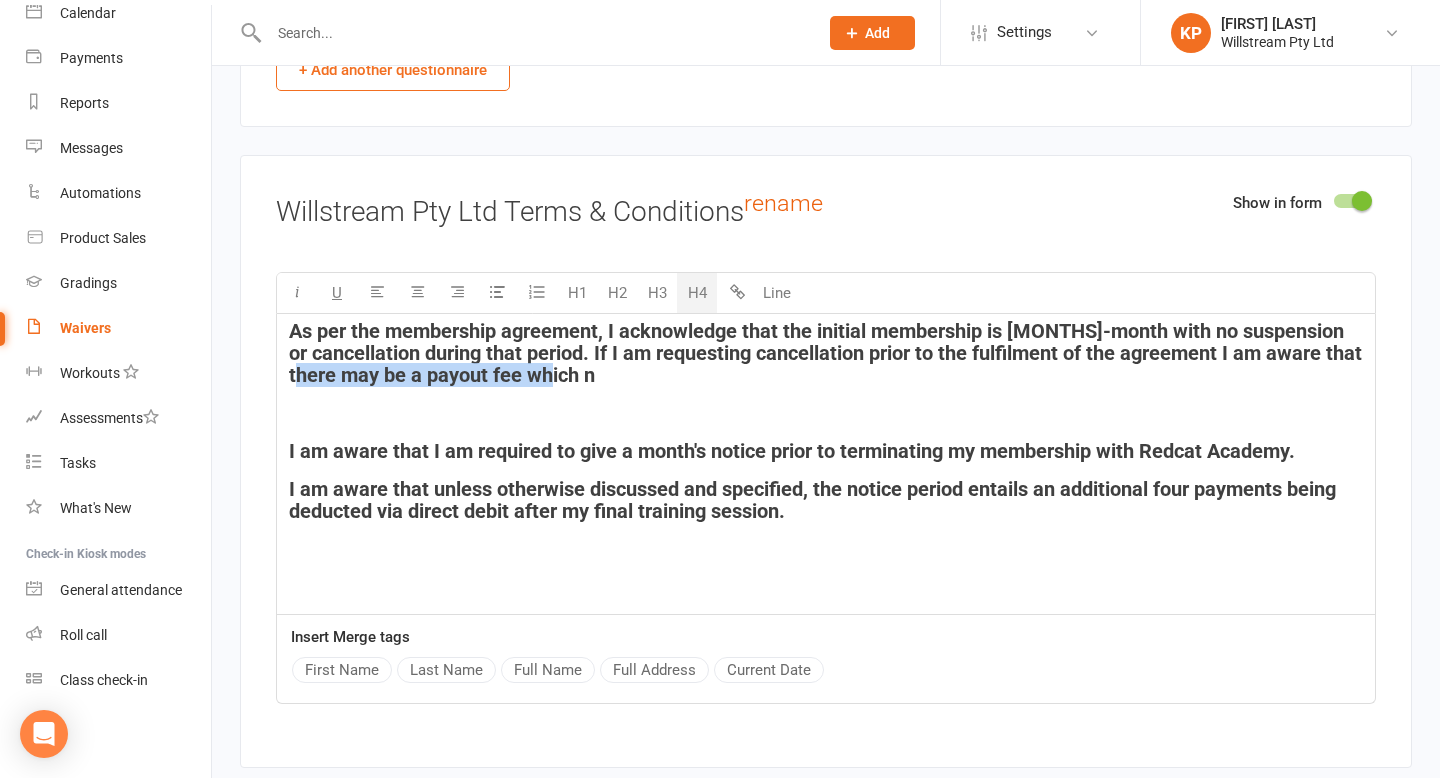 drag, startPoint x: 599, startPoint y: 369, endPoint x: 347, endPoint y: 372, distance: 252.01785 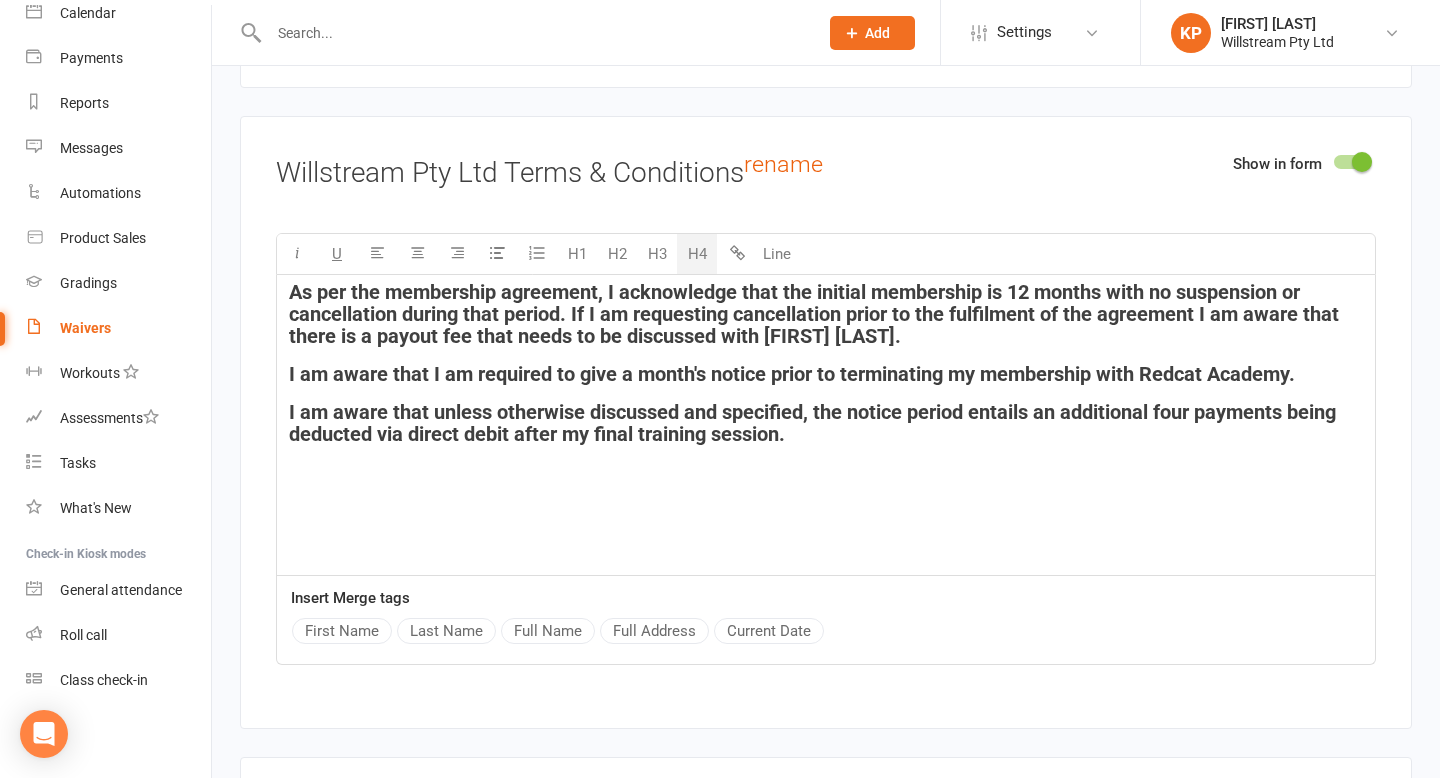 scroll, scrollTop: 3400, scrollLeft: 0, axis: vertical 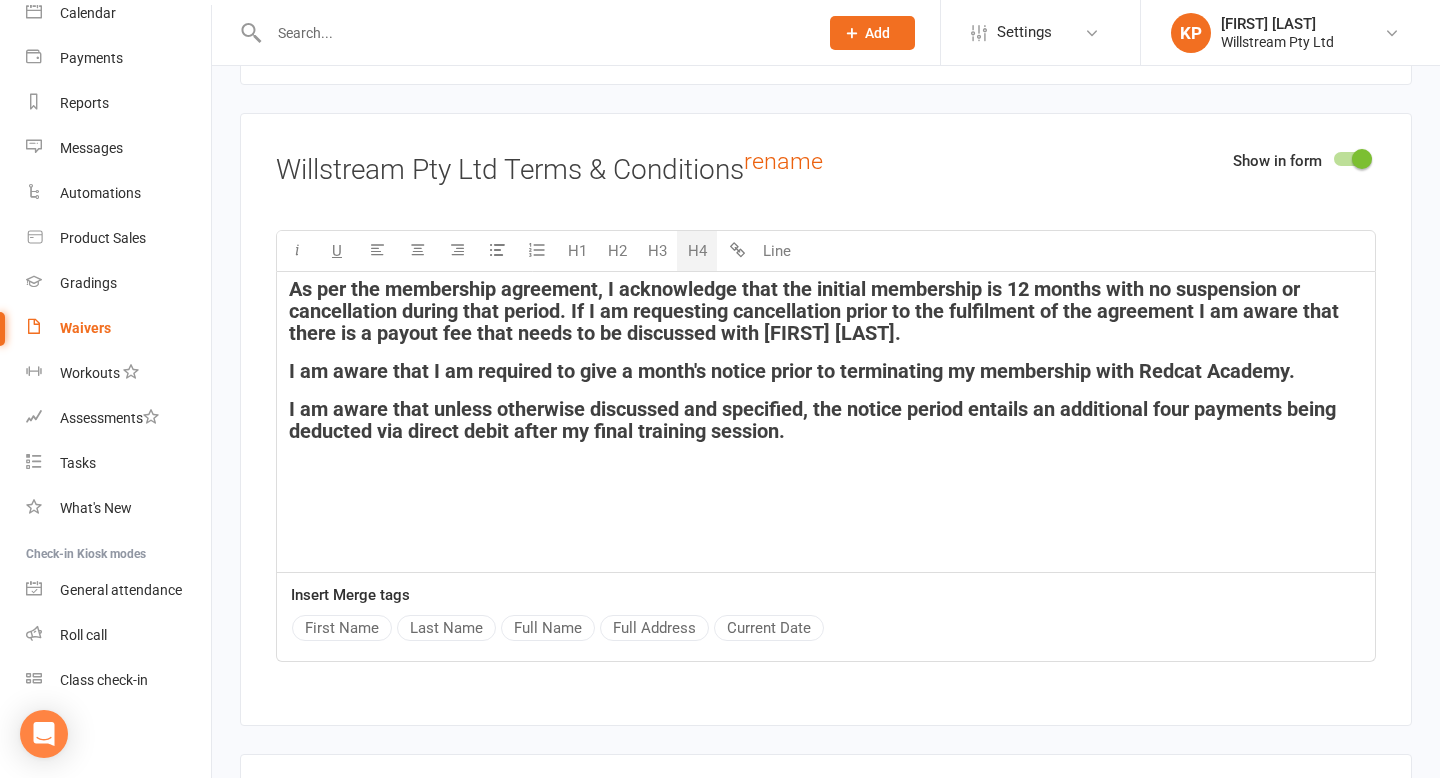 click on "I am aware that unless otherwise discussed and specified, the notice period entails an additional four payments being deducted via direct debit after my final training session." at bounding box center [826, 420] 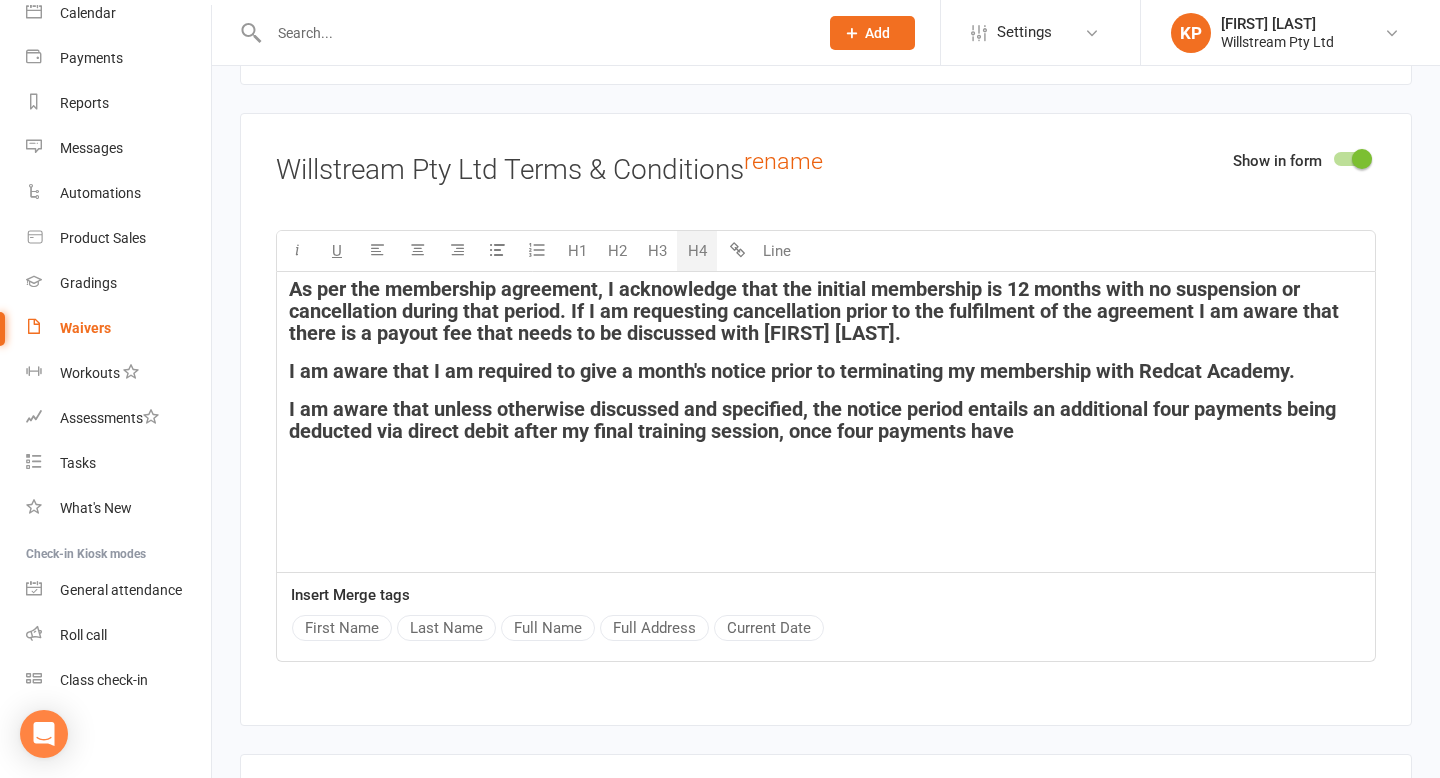 click on "I am aware that unless otherwise discussed and specified, the notice period entails an additional four payments being deducted via direct debit after my final training session, once four payments have" at bounding box center [815, 420] 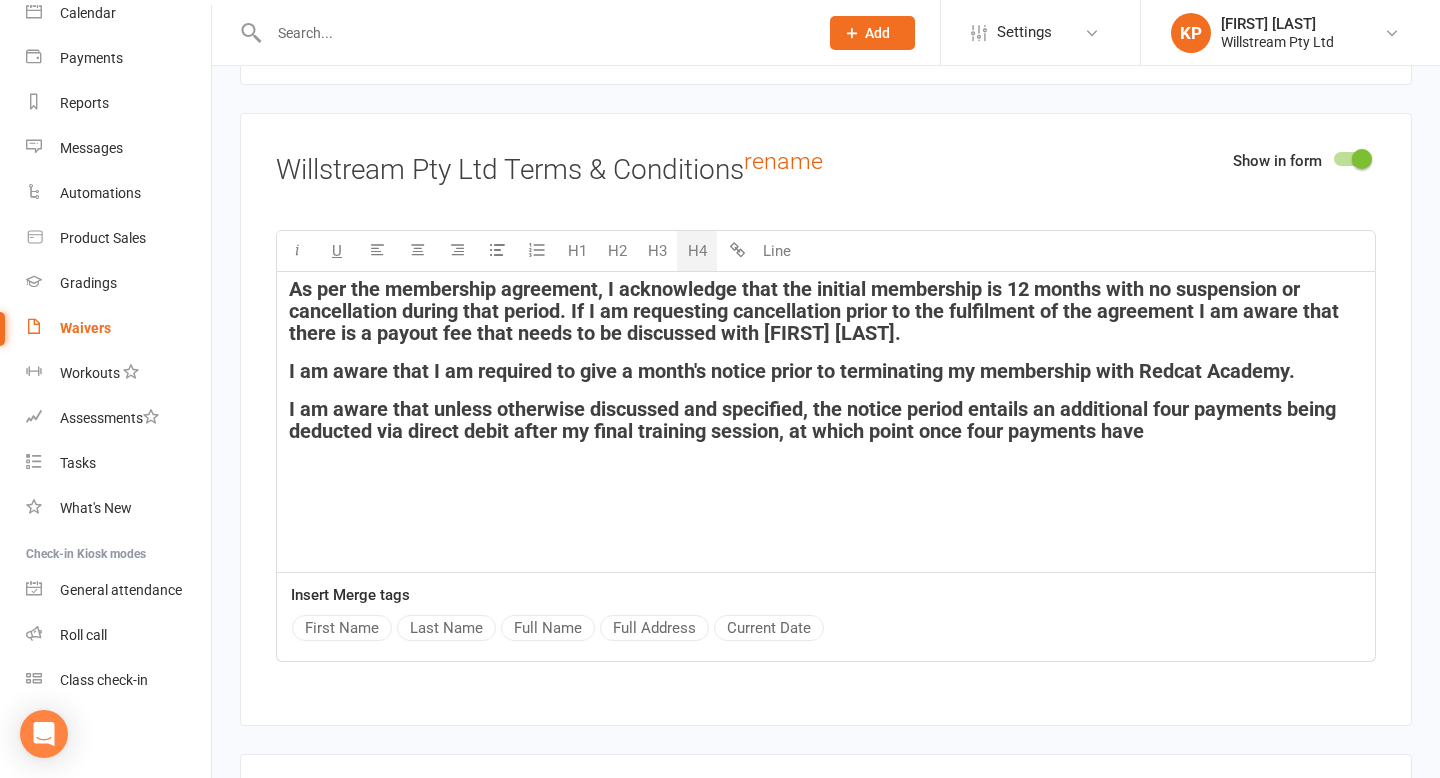drag, startPoint x: 1158, startPoint y: 428, endPoint x: 797, endPoint y: 425, distance: 361.01245 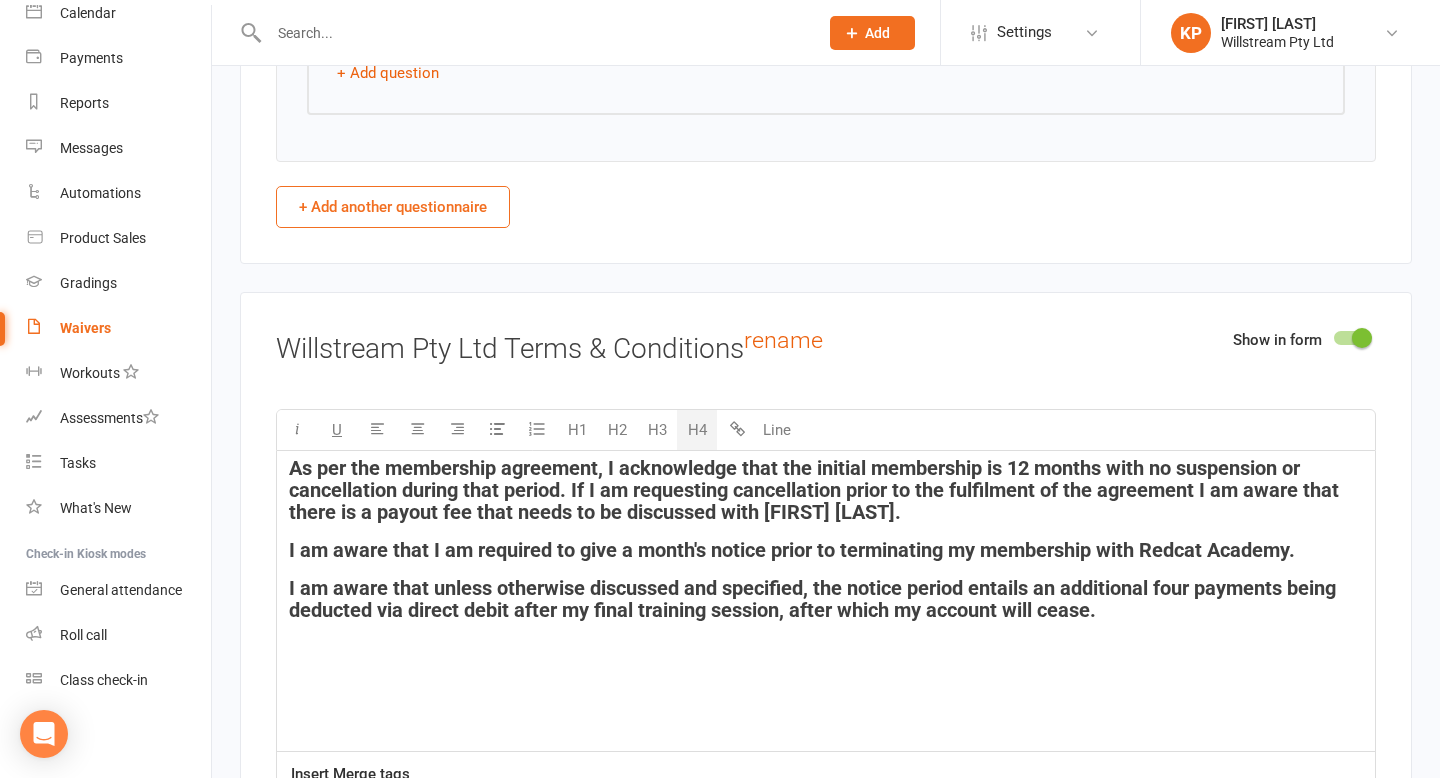 scroll, scrollTop: 3135, scrollLeft: 0, axis: vertical 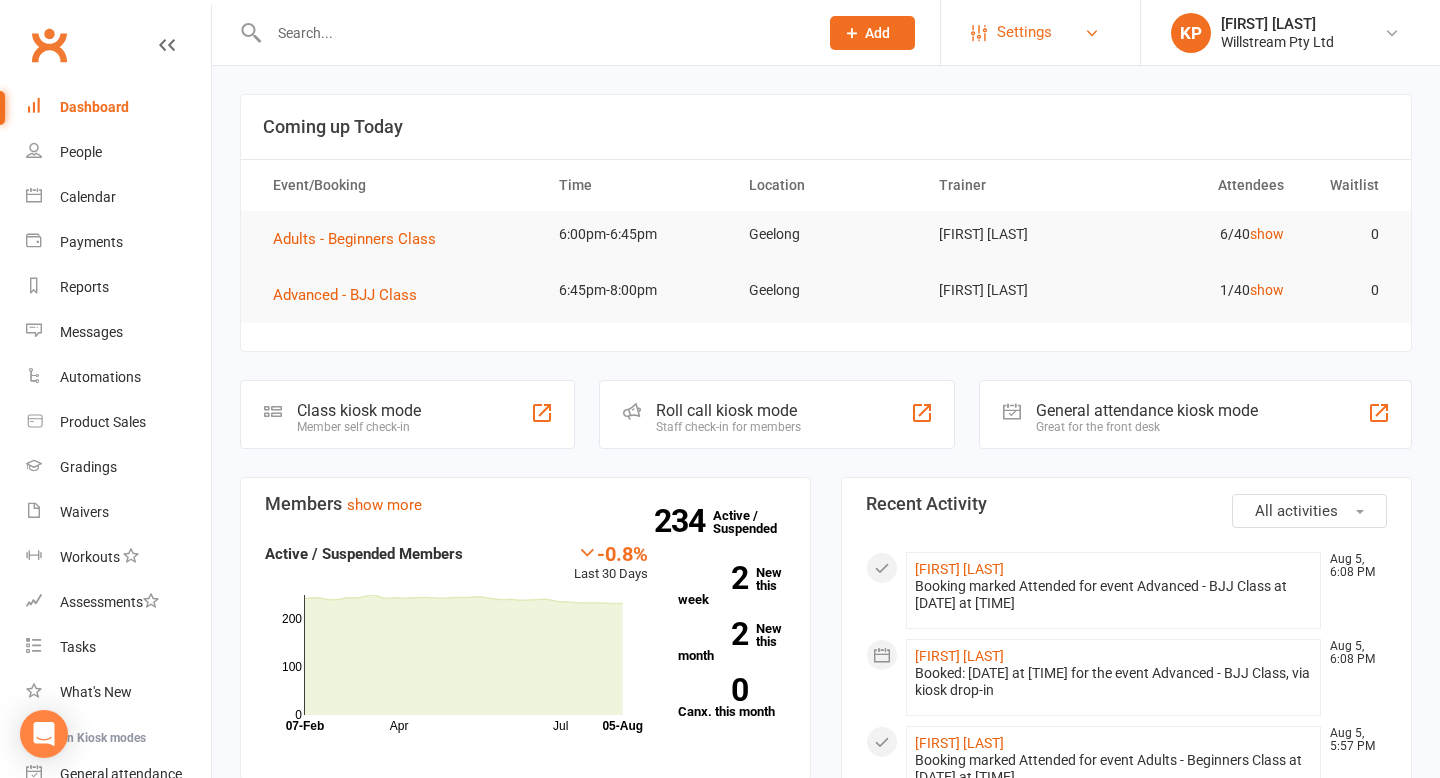 click on "Settings" at bounding box center (1024, 32) 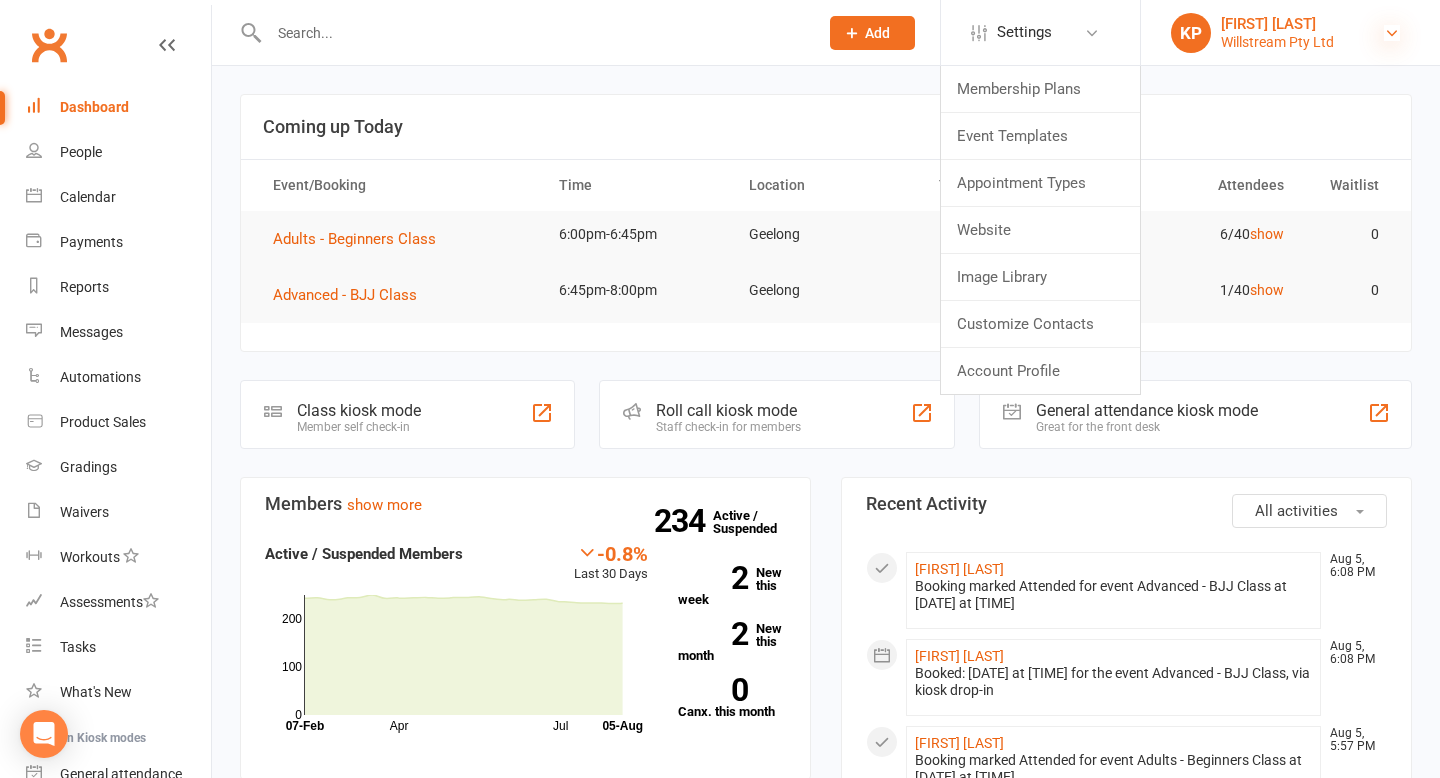 click at bounding box center [1392, 33] 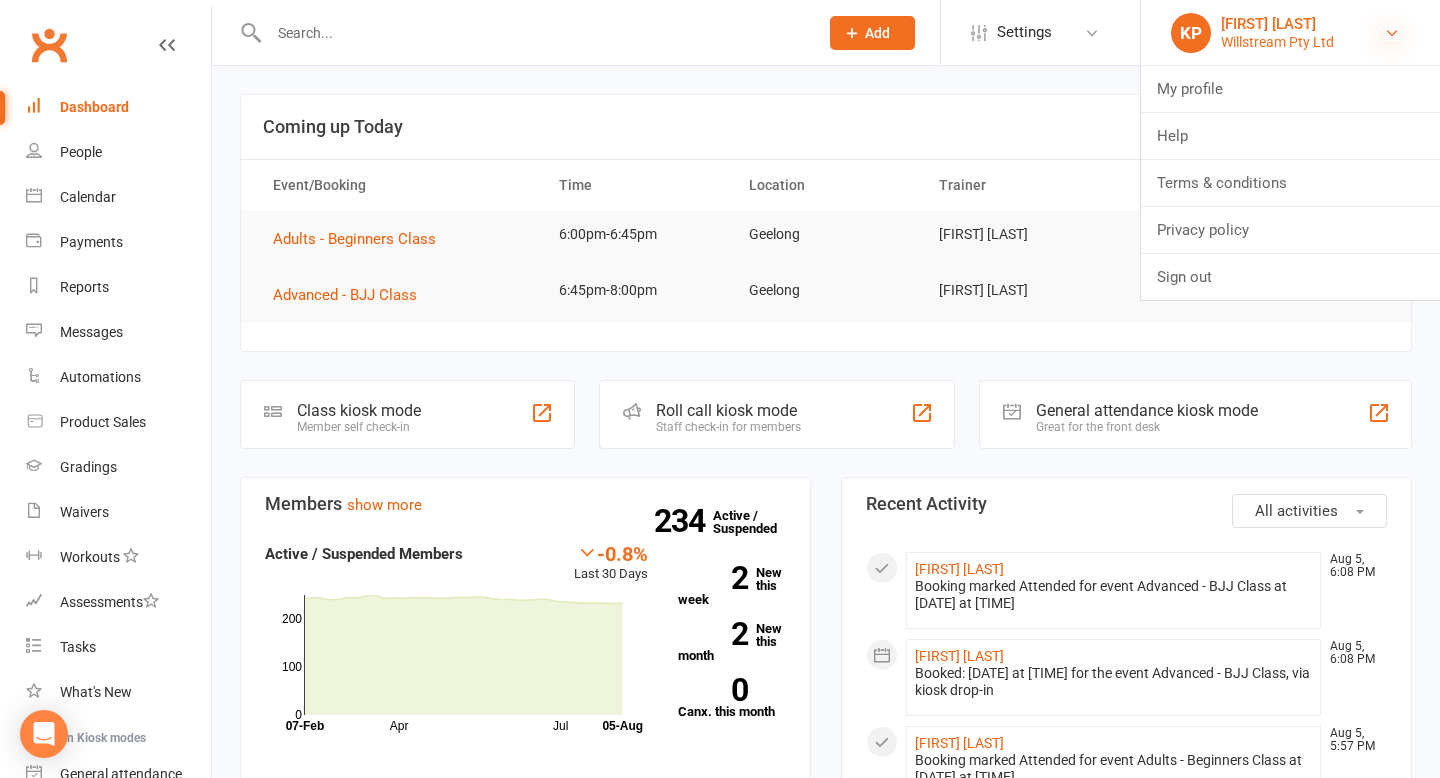 click at bounding box center [1392, 33] 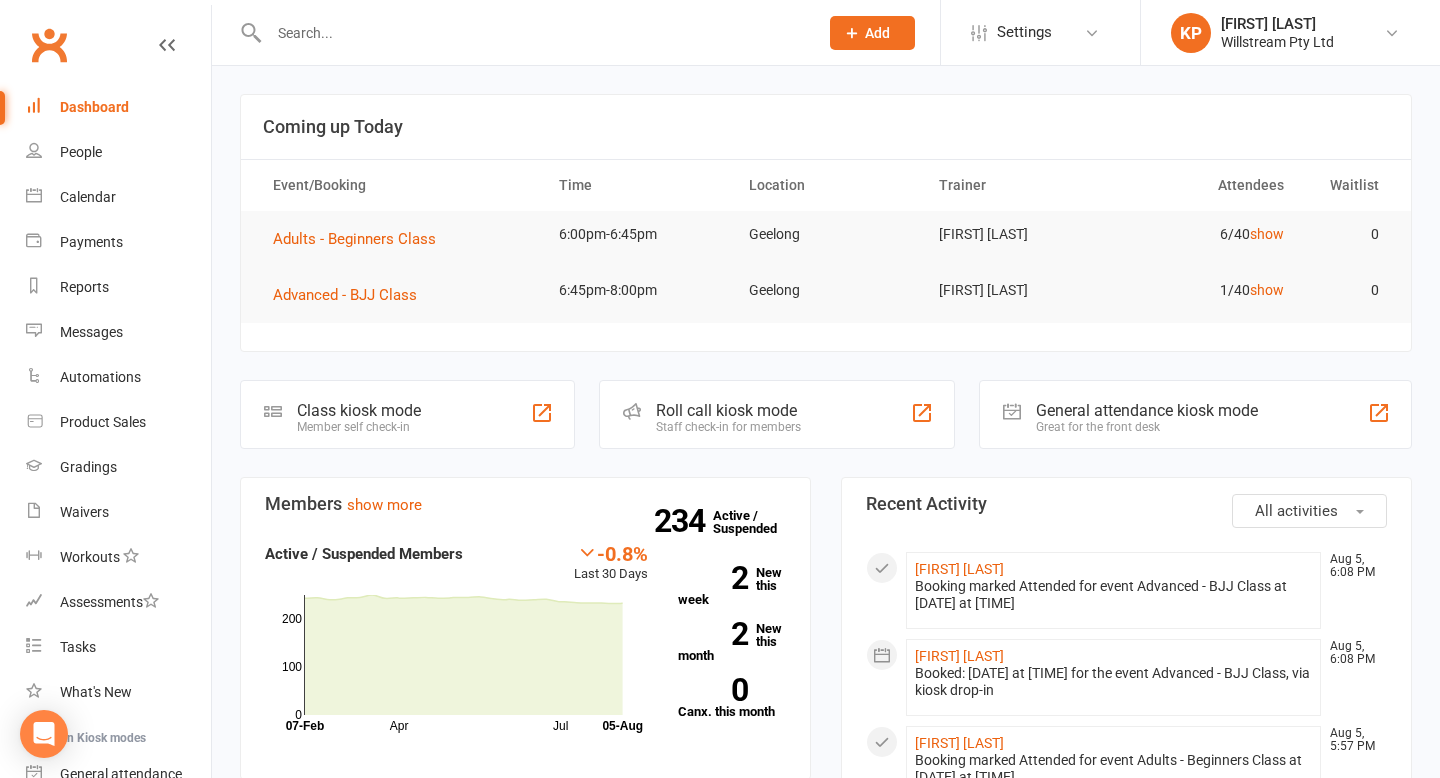click on "Dashboard" at bounding box center [94, 107] 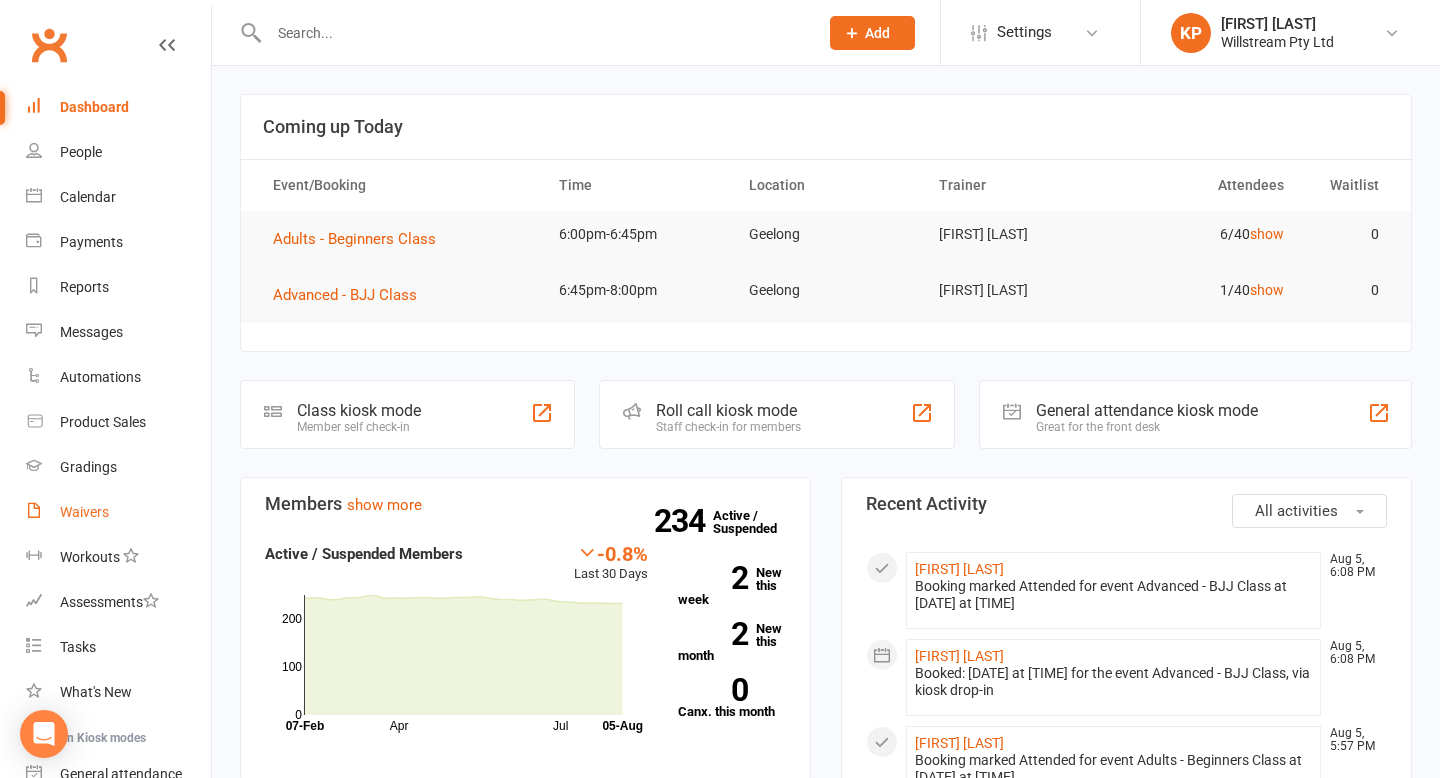 click on "Waivers" at bounding box center (118, 512) 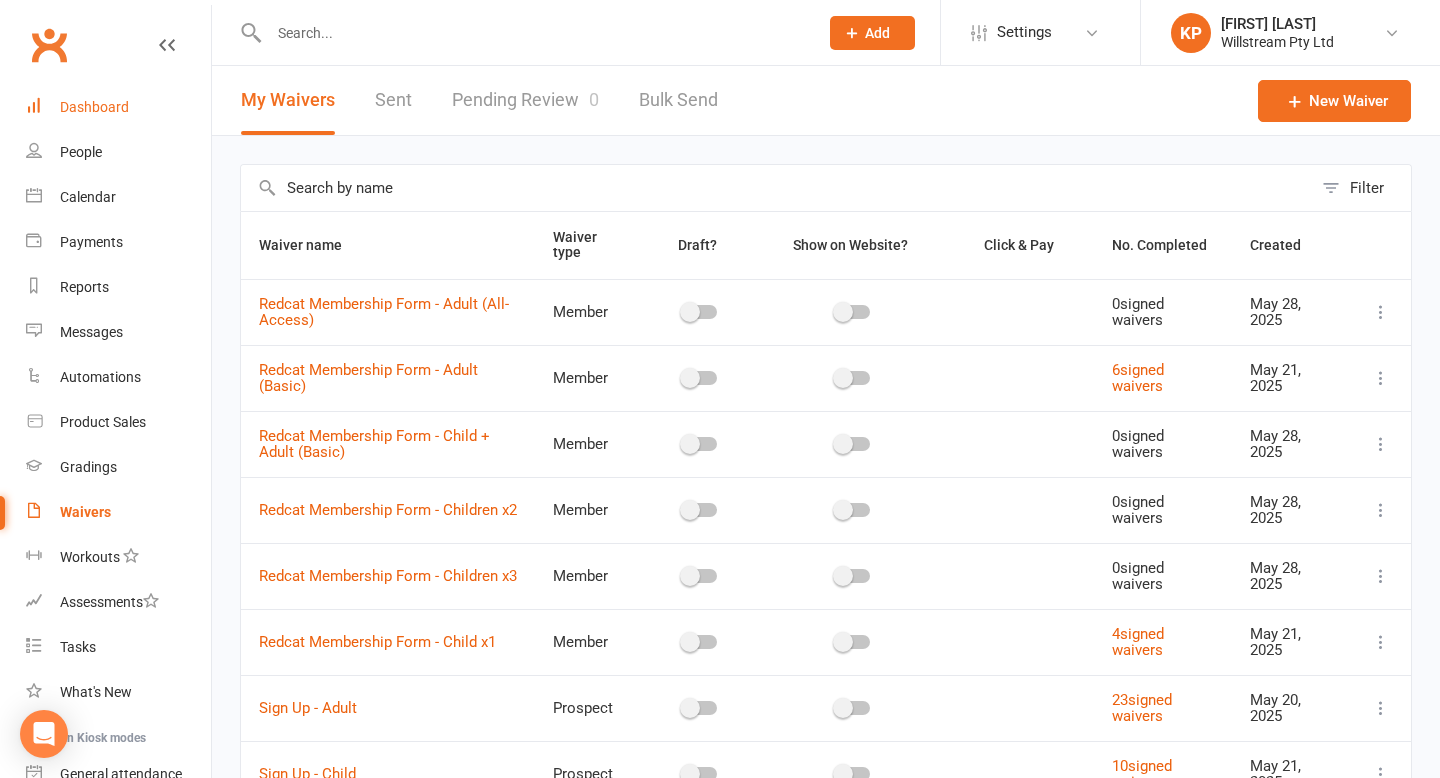 click on "Dashboard" at bounding box center [94, 107] 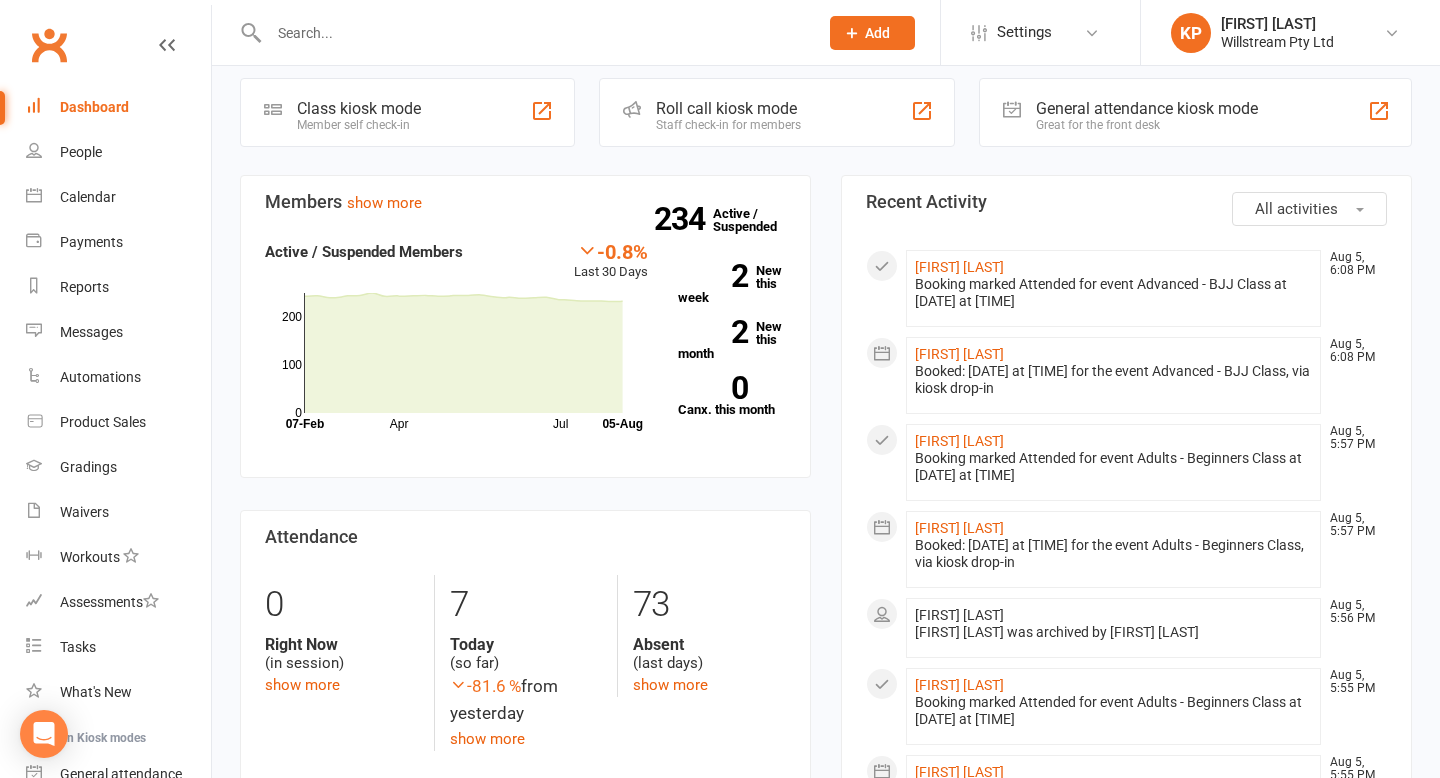 scroll, scrollTop: 0, scrollLeft: 0, axis: both 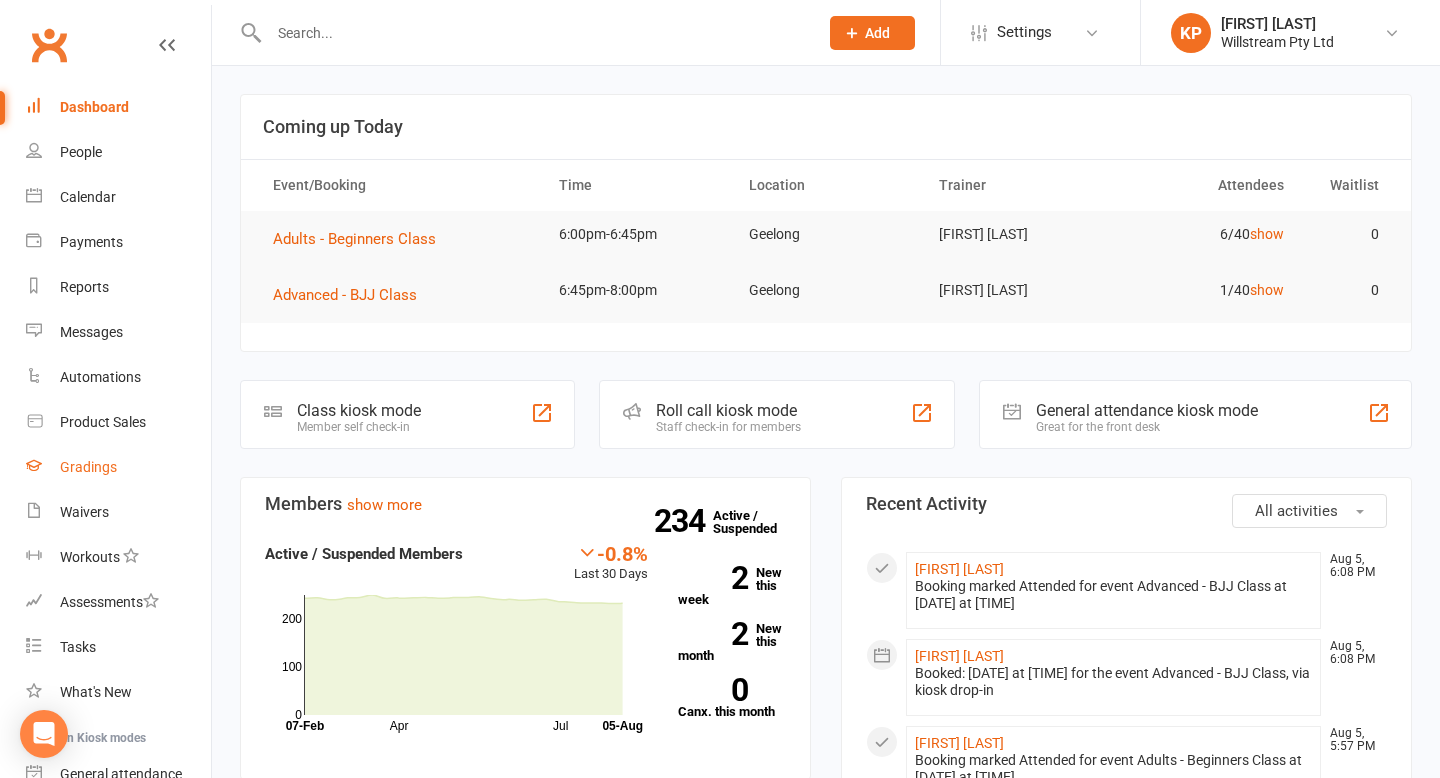 click on "Gradings" at bounding box center [88, 467] 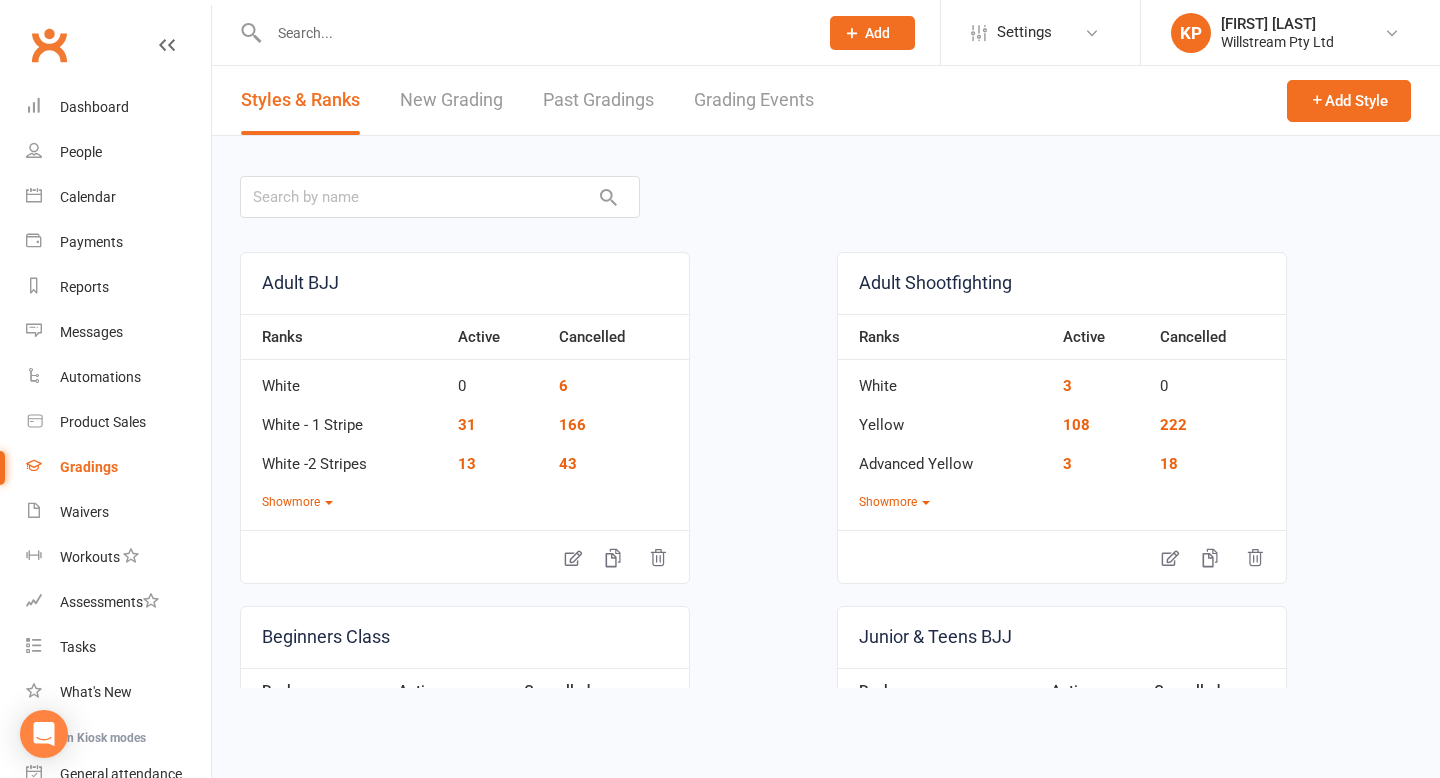 click on "Grading Events" at bounding box center (754, 100) 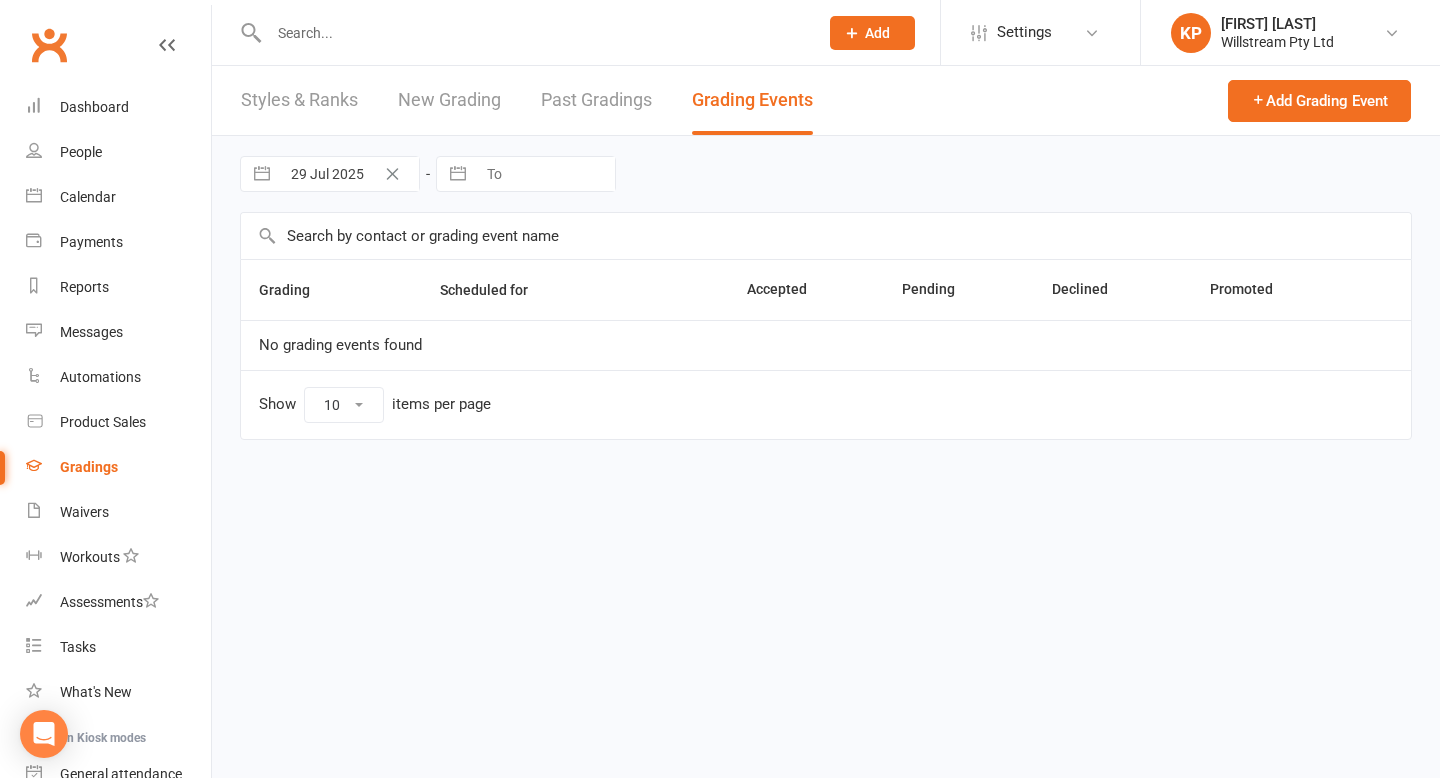 click on "Past Gradings" at bounding box center [596, 100] 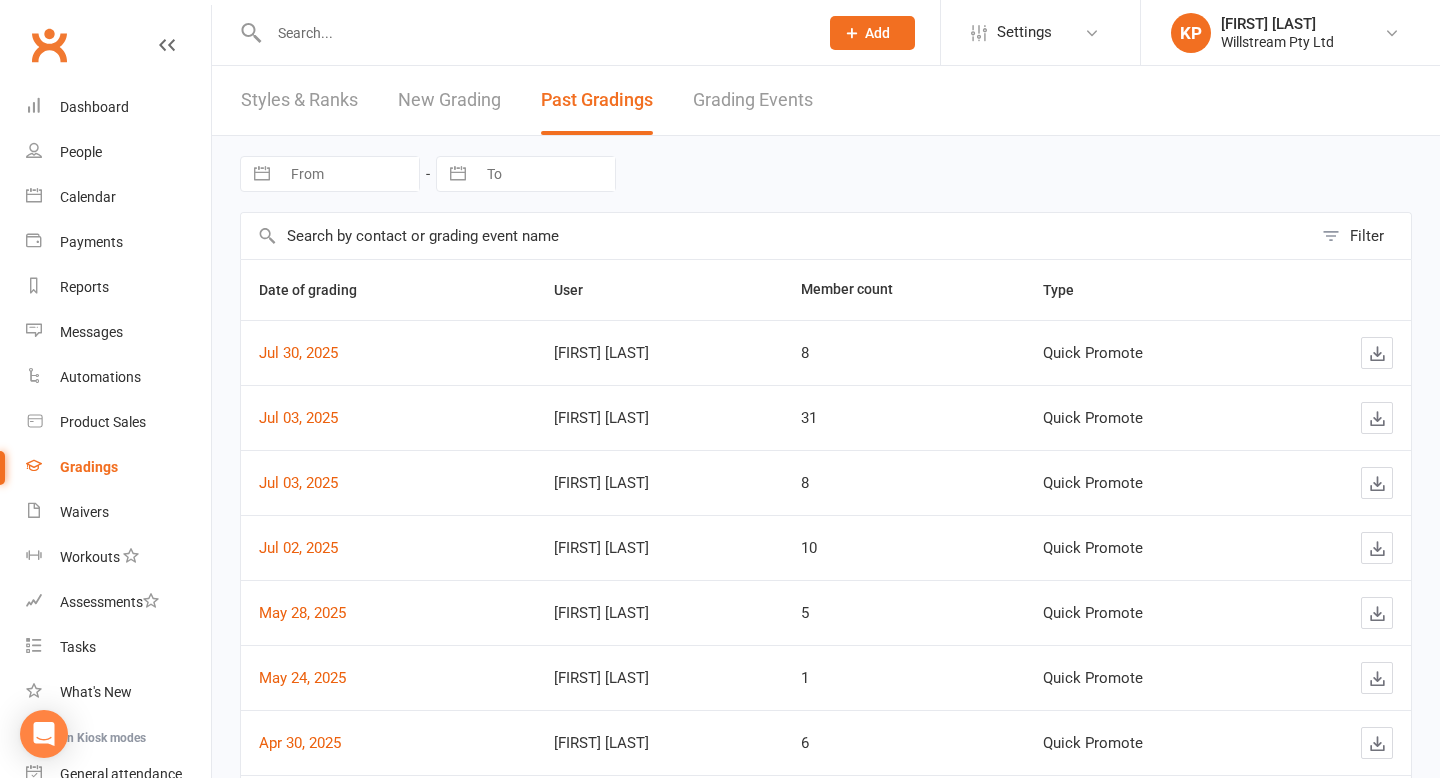 click on "Grading Events" at bounding box center [753, 100] 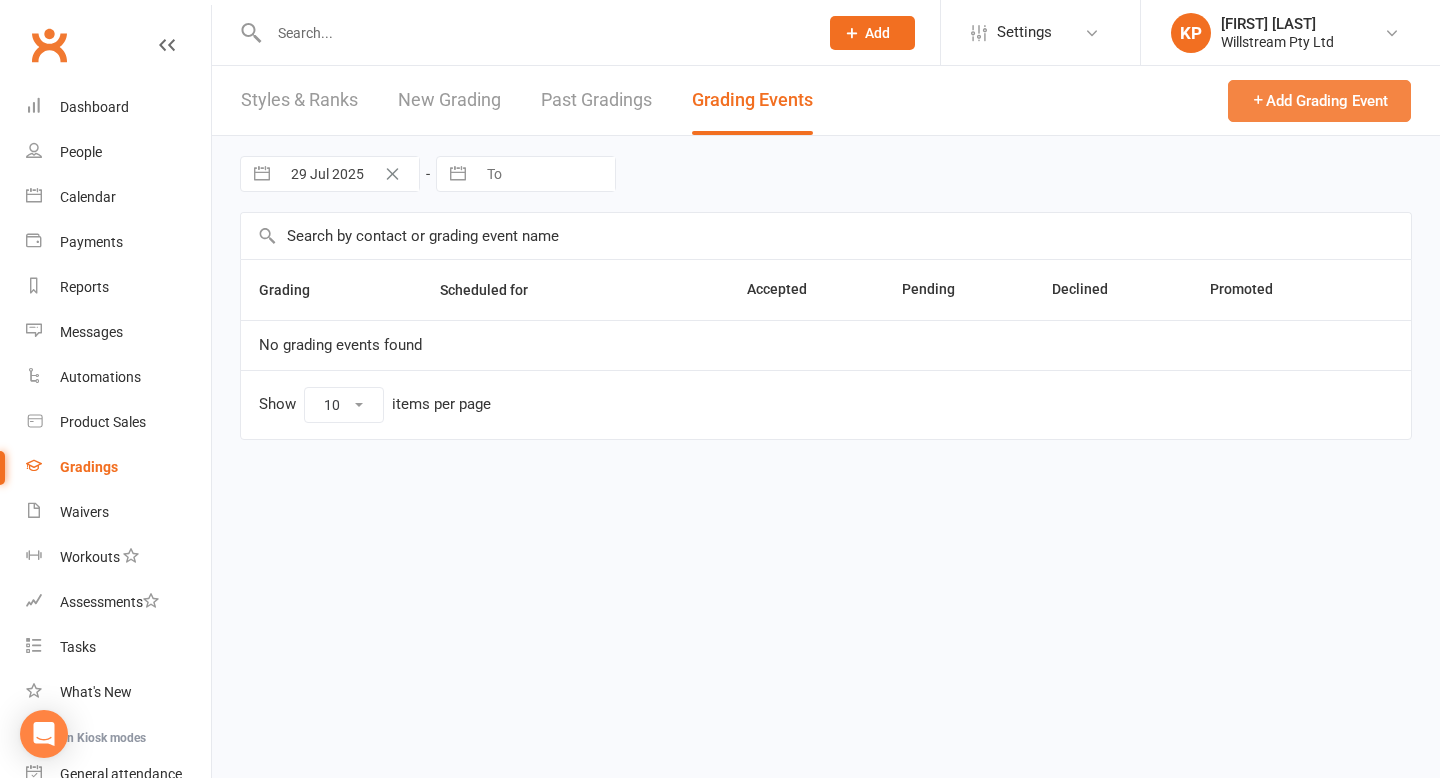 click at bounding box center (1258, 99) 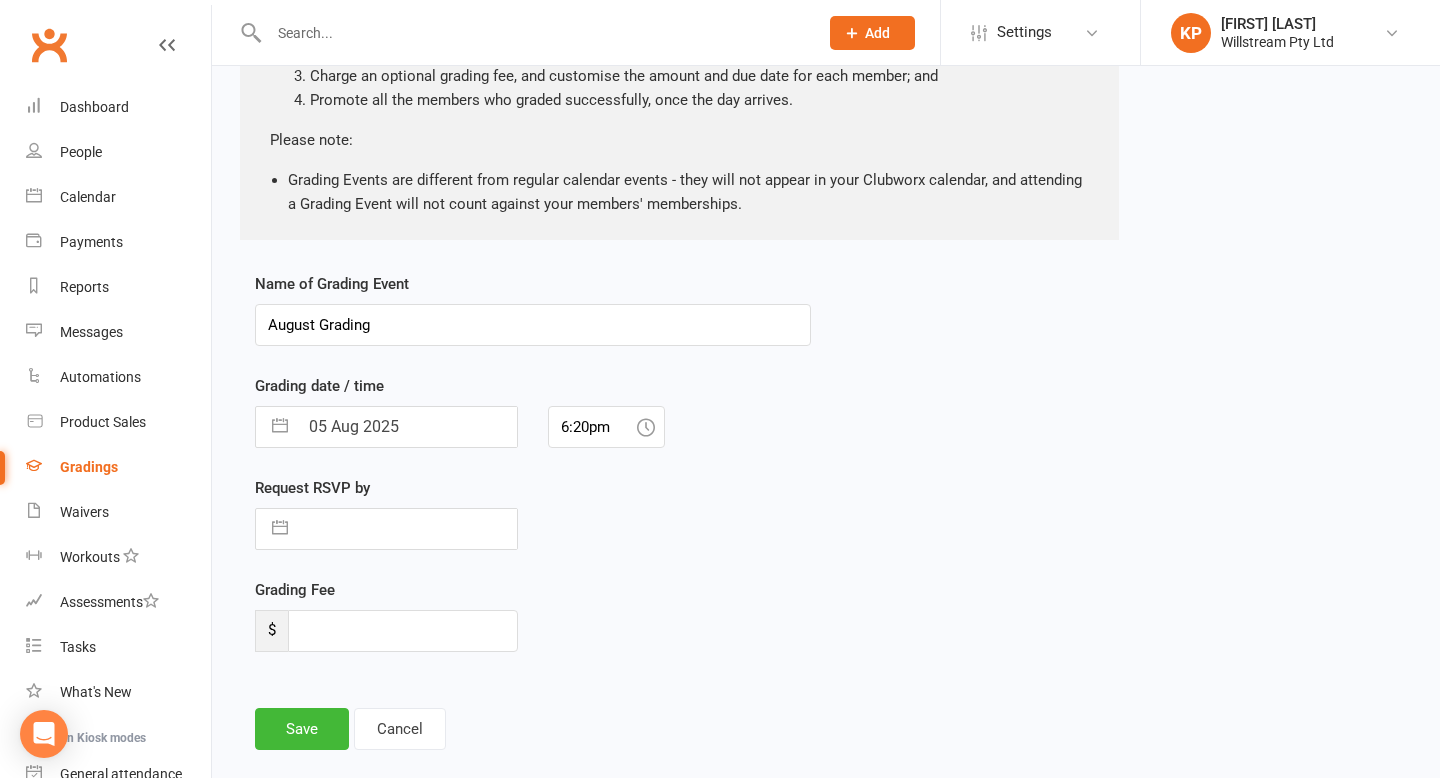 scroll, scrollTop: 312, scrollLeft: 0, axis: vertical 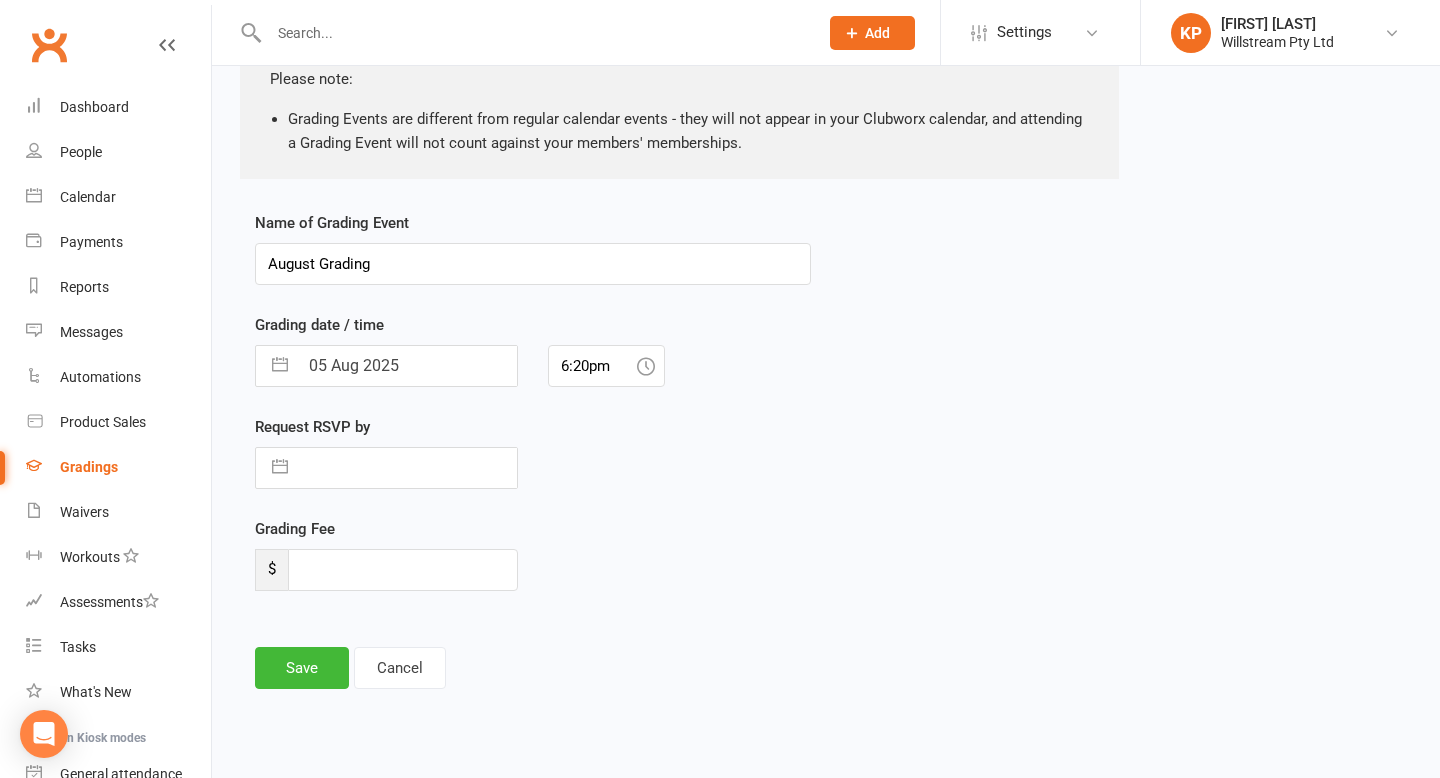 select on "6" 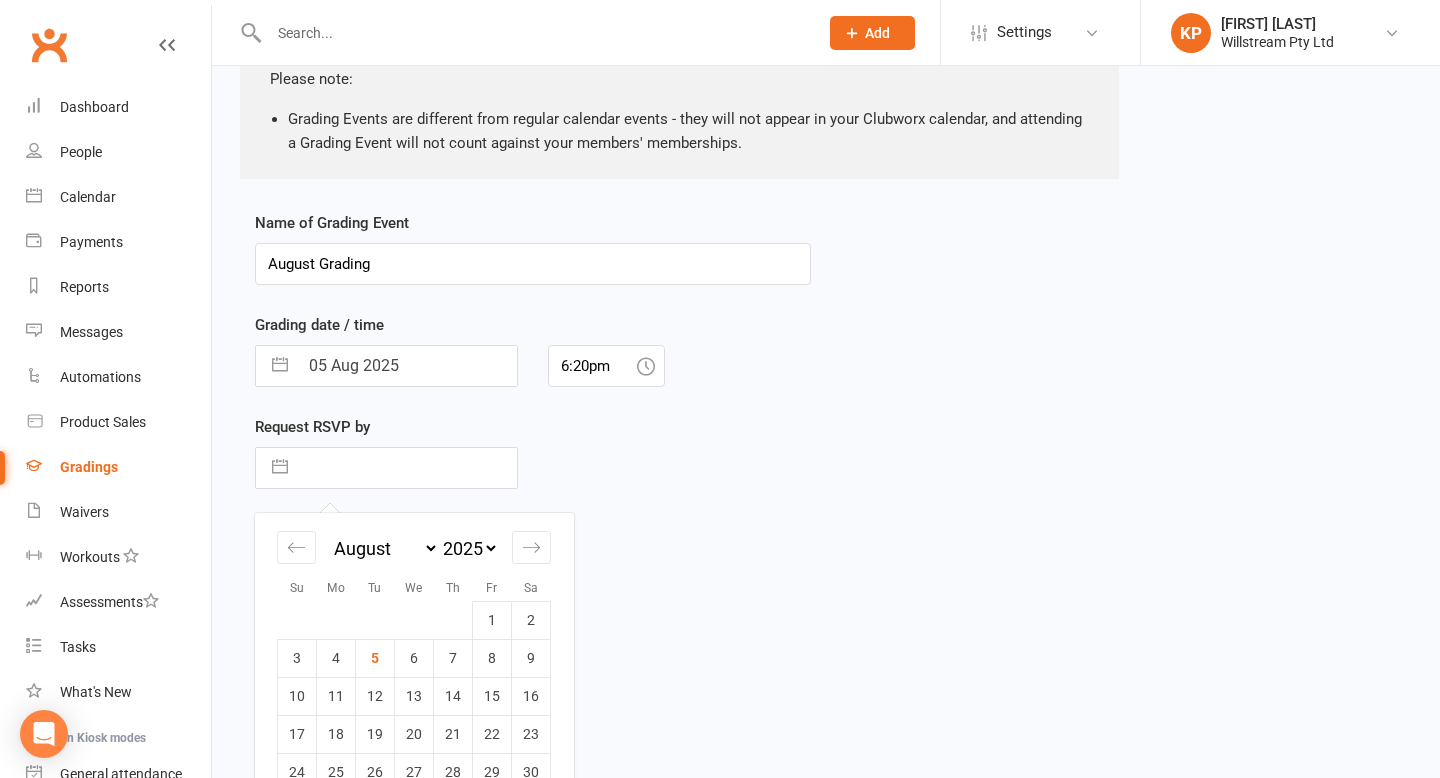 click at bounding box center (407, 468) 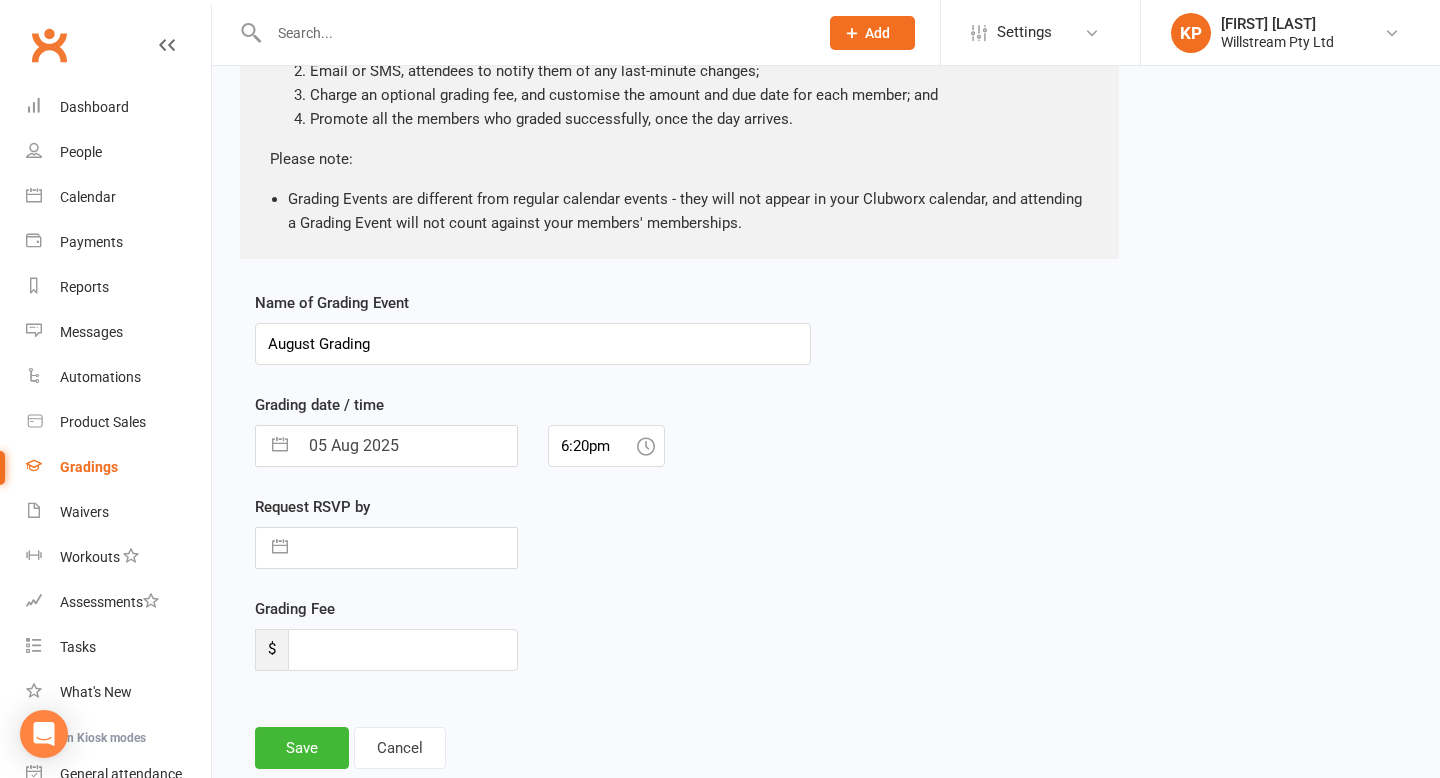 scroll, scrollTop: 312, scrollLeft: 0, axis: vertical 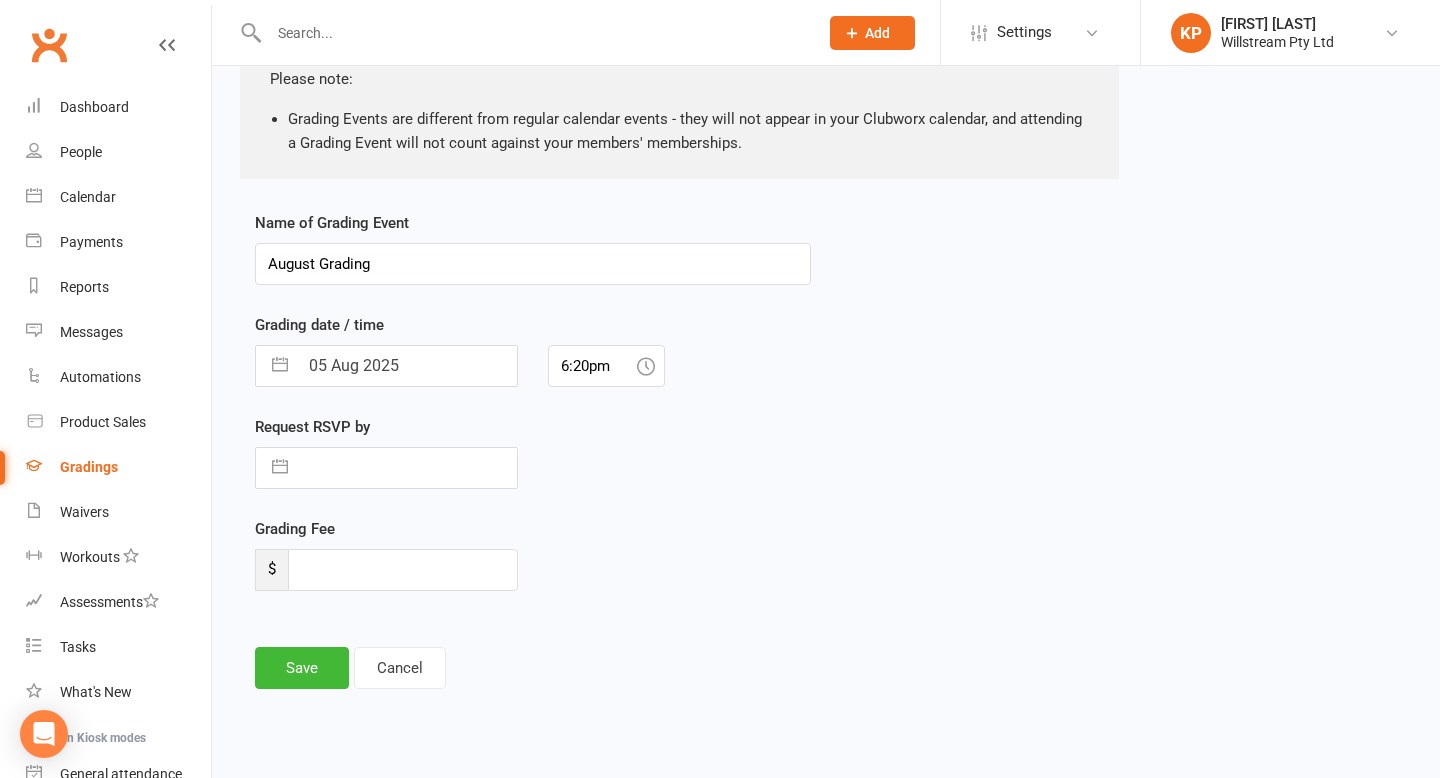 click at bounding box center (407, 468) 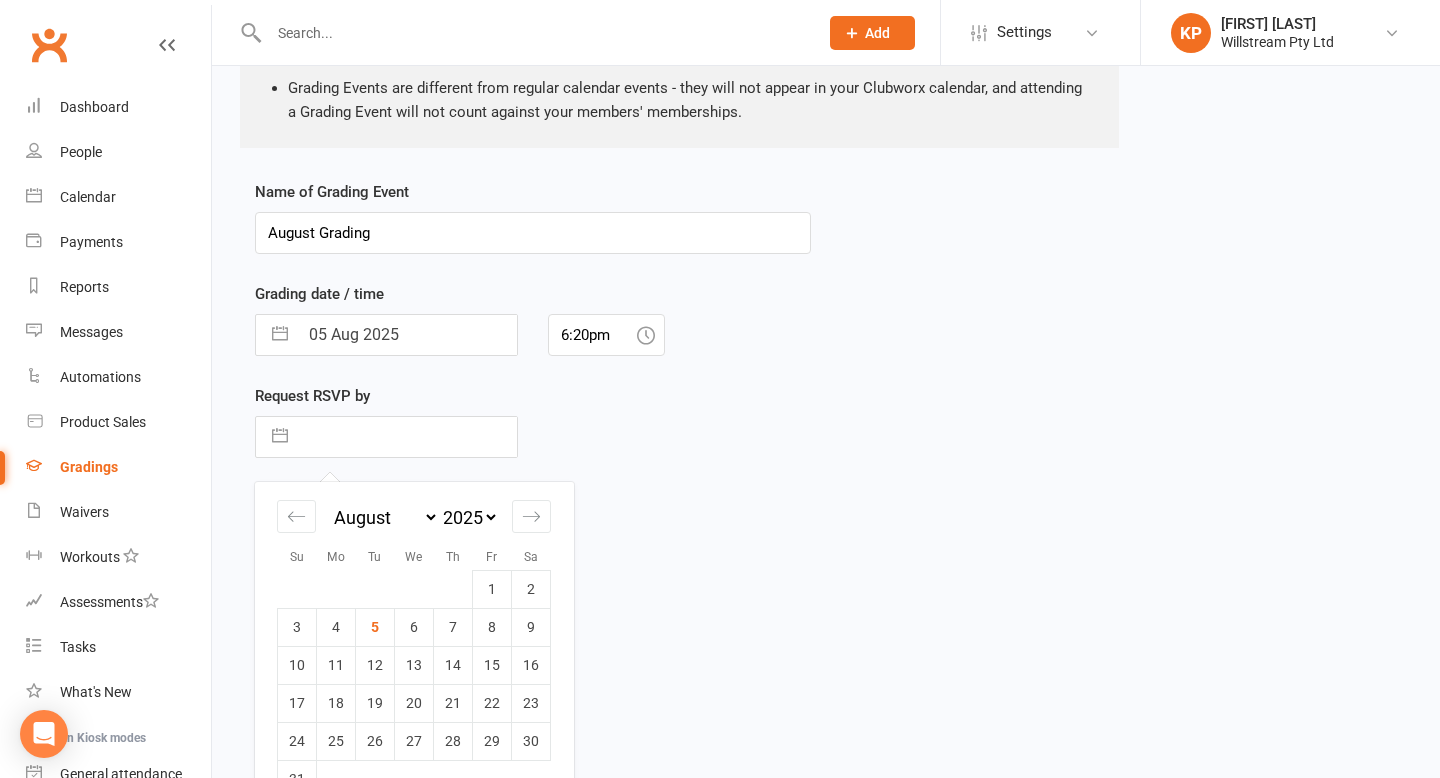 scroll, scrollTop: 387, scrollLeft: 0, axis: vertical 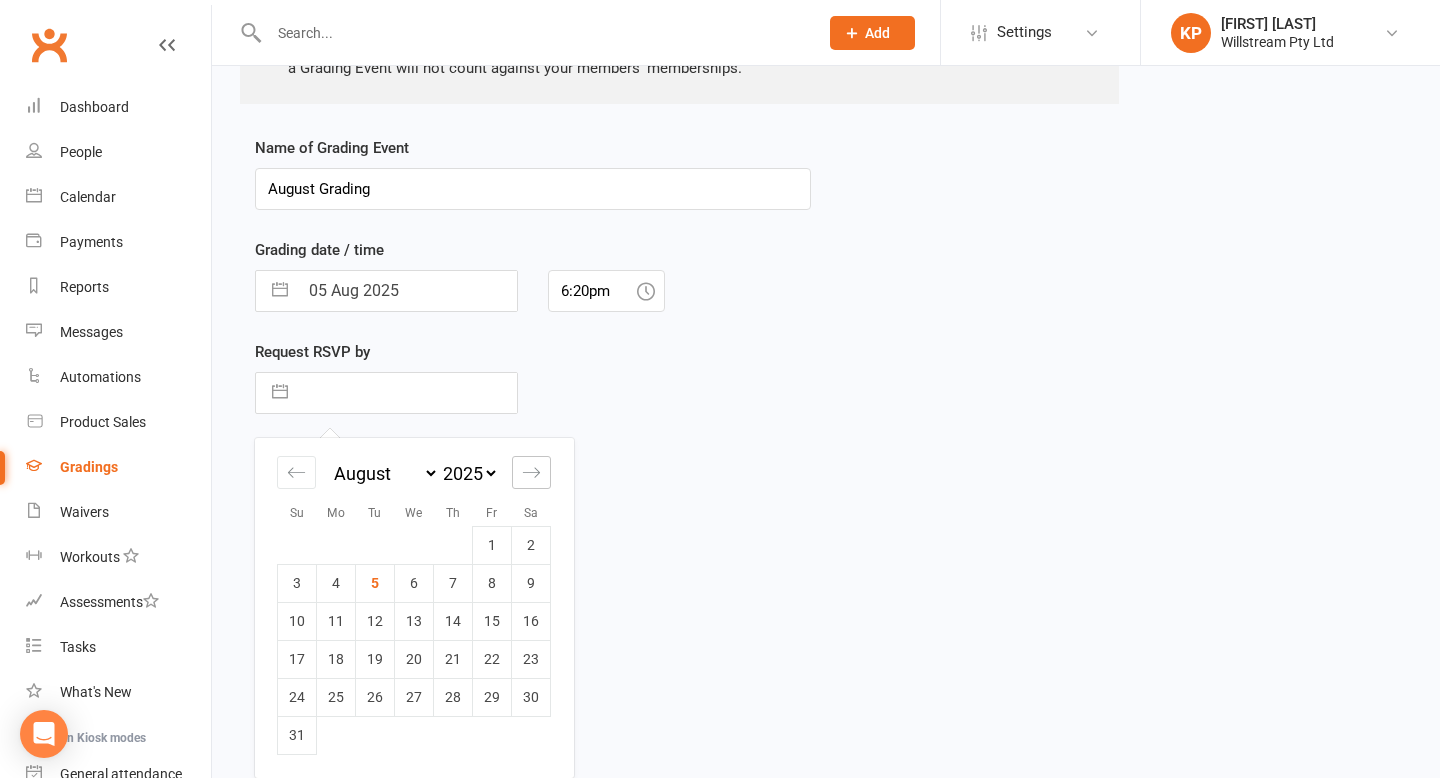 click at bounding box center [531, 472] 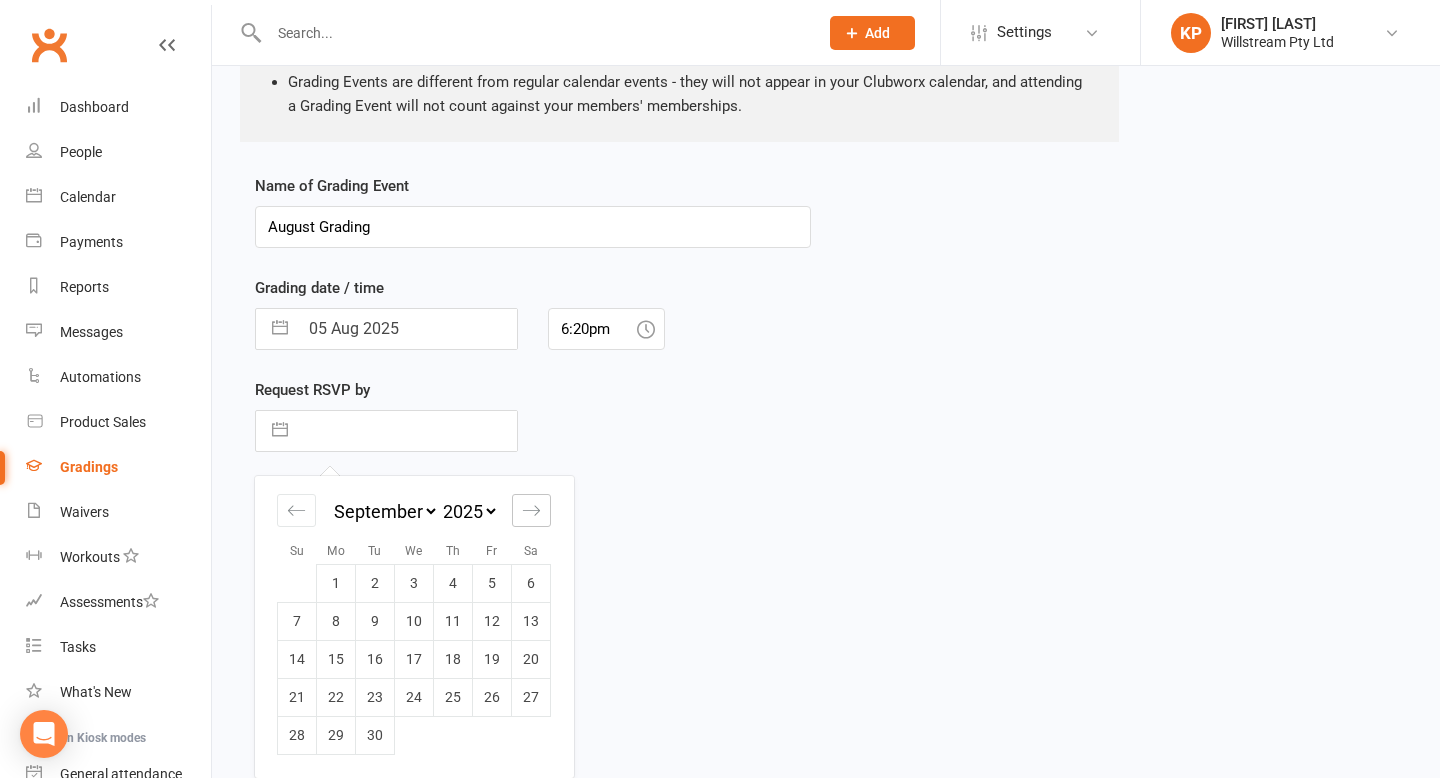 scroll, scrollTop: 349, scrollLeft: 0, axis: vertical 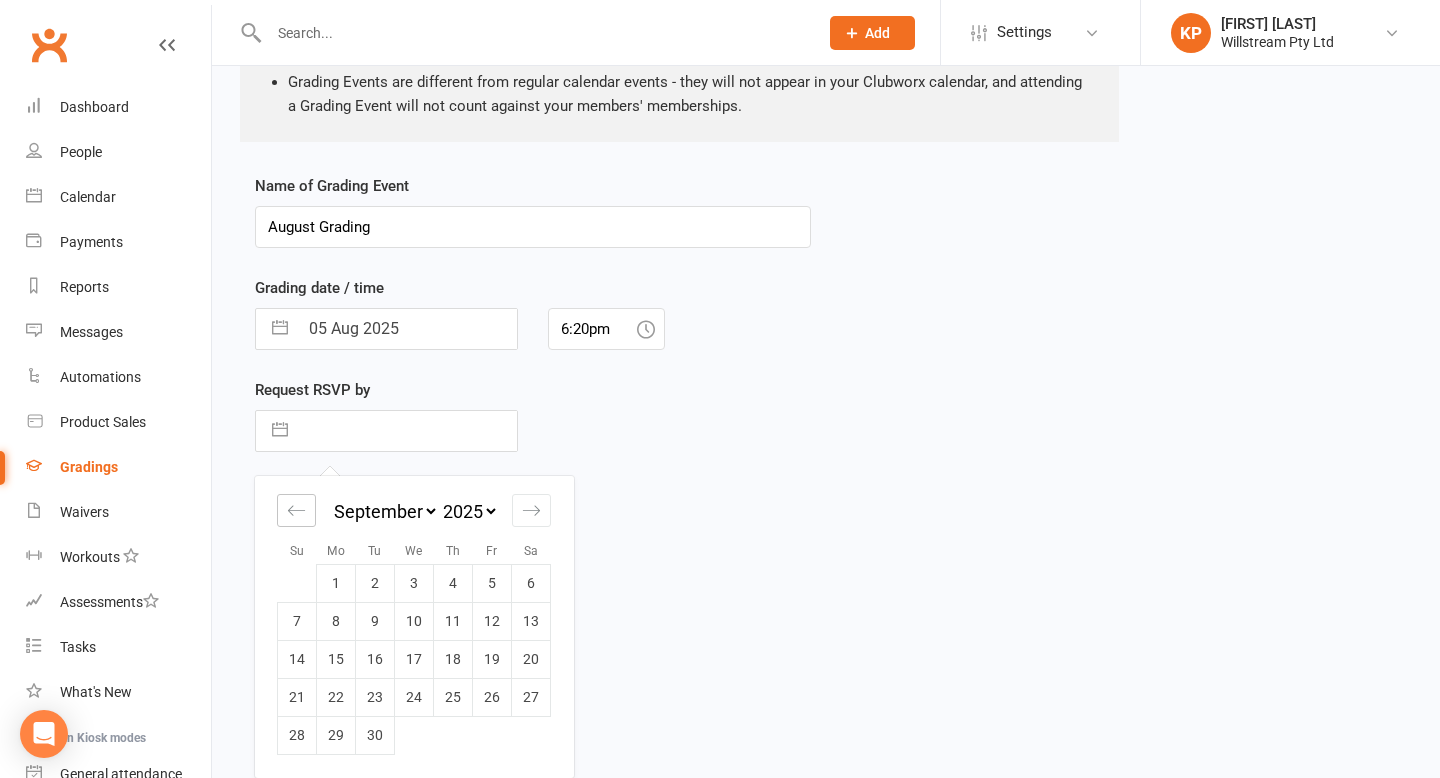 click at bounding box center (296, 510) 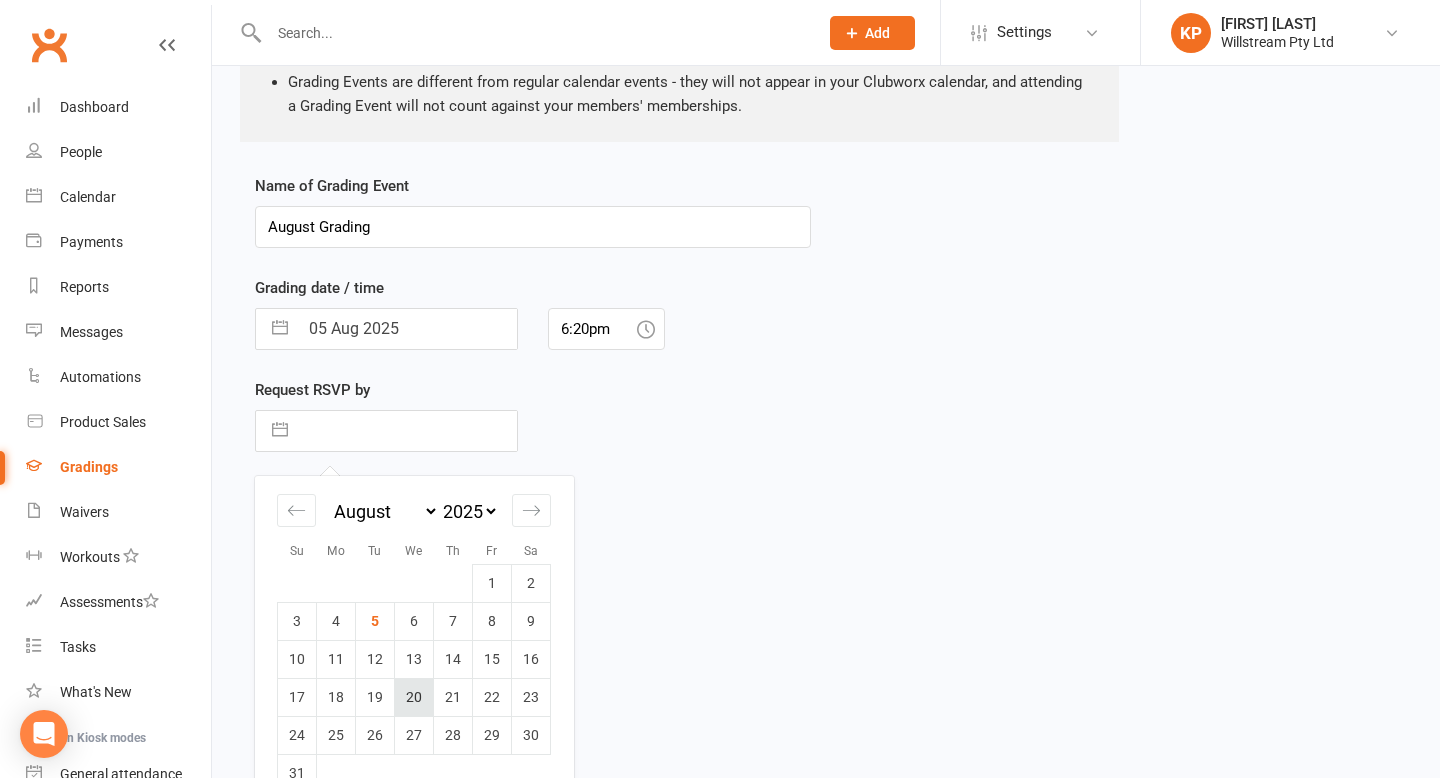 click on "20" at bounding box center (414, 697) 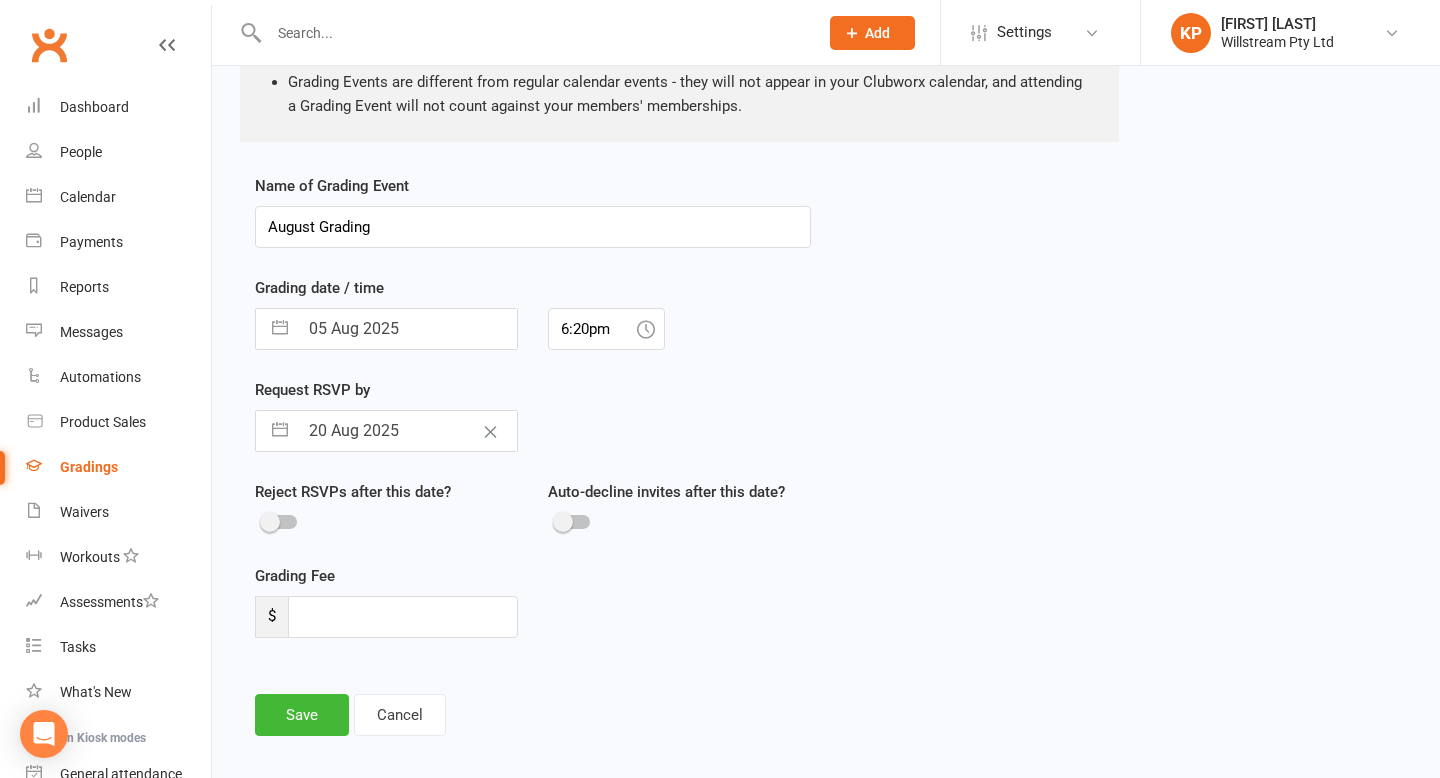 scroll, scrollTop: 396, scrollLeft: 0, axis: vertical 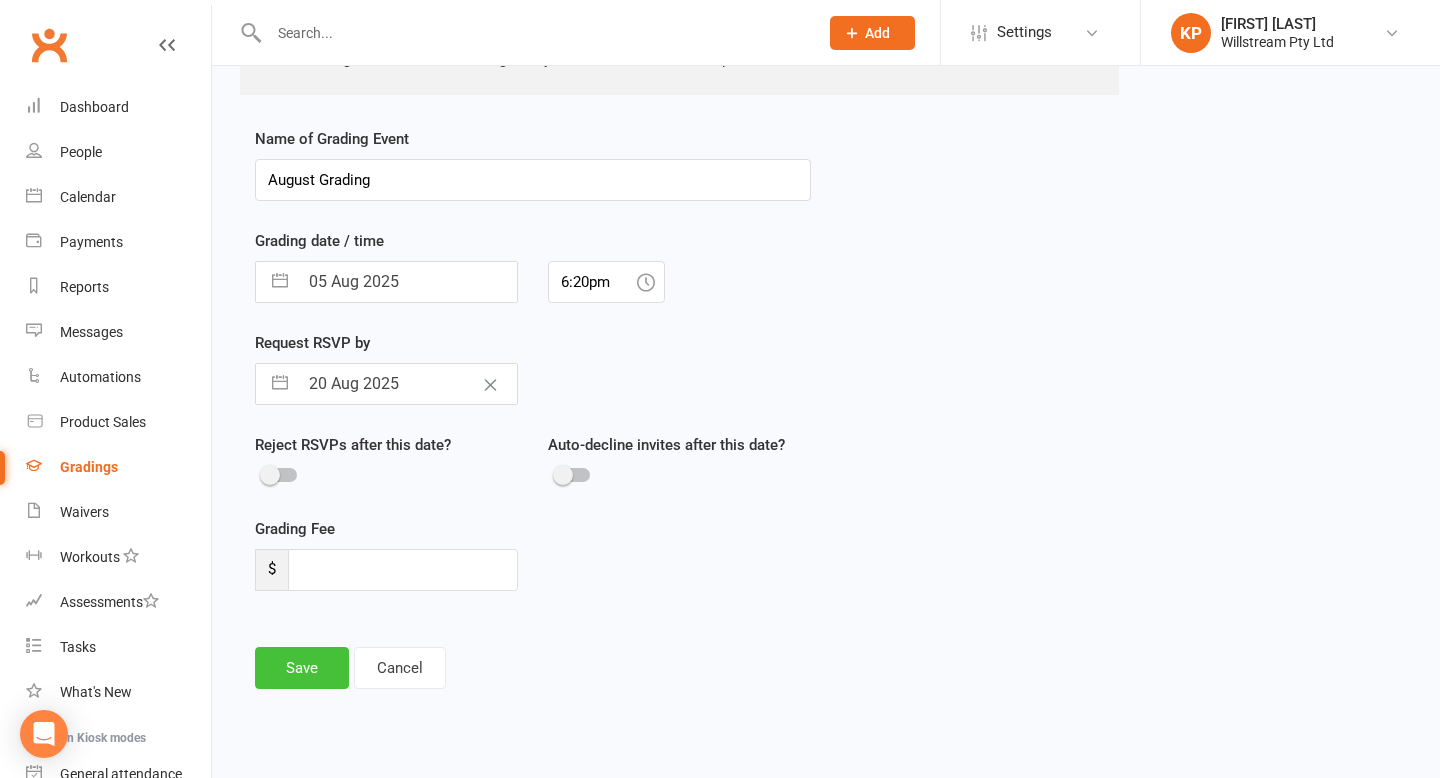 click on "Save" at bounding box center [302, 668] 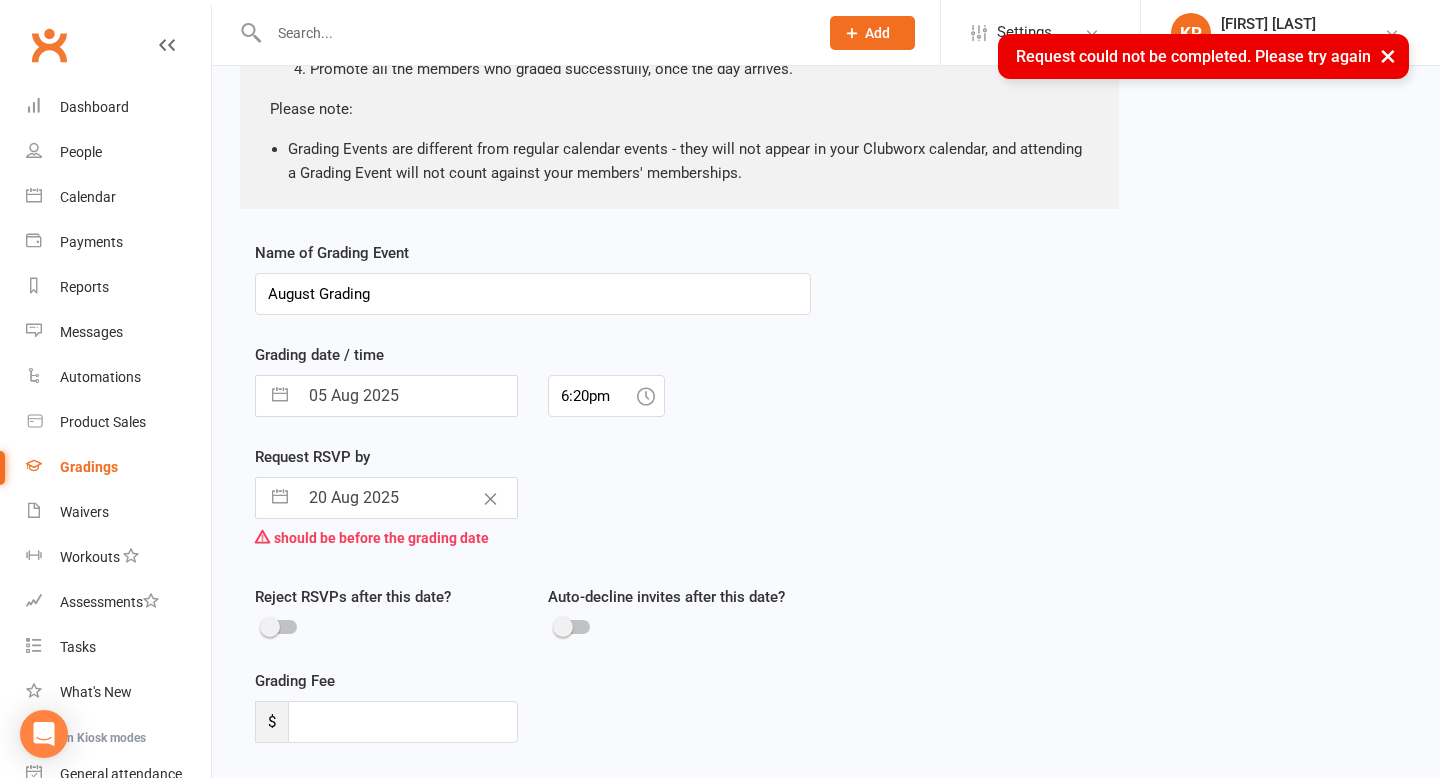 scroll, scrollTop: 280, scrollLeft: 0, axis: vertical 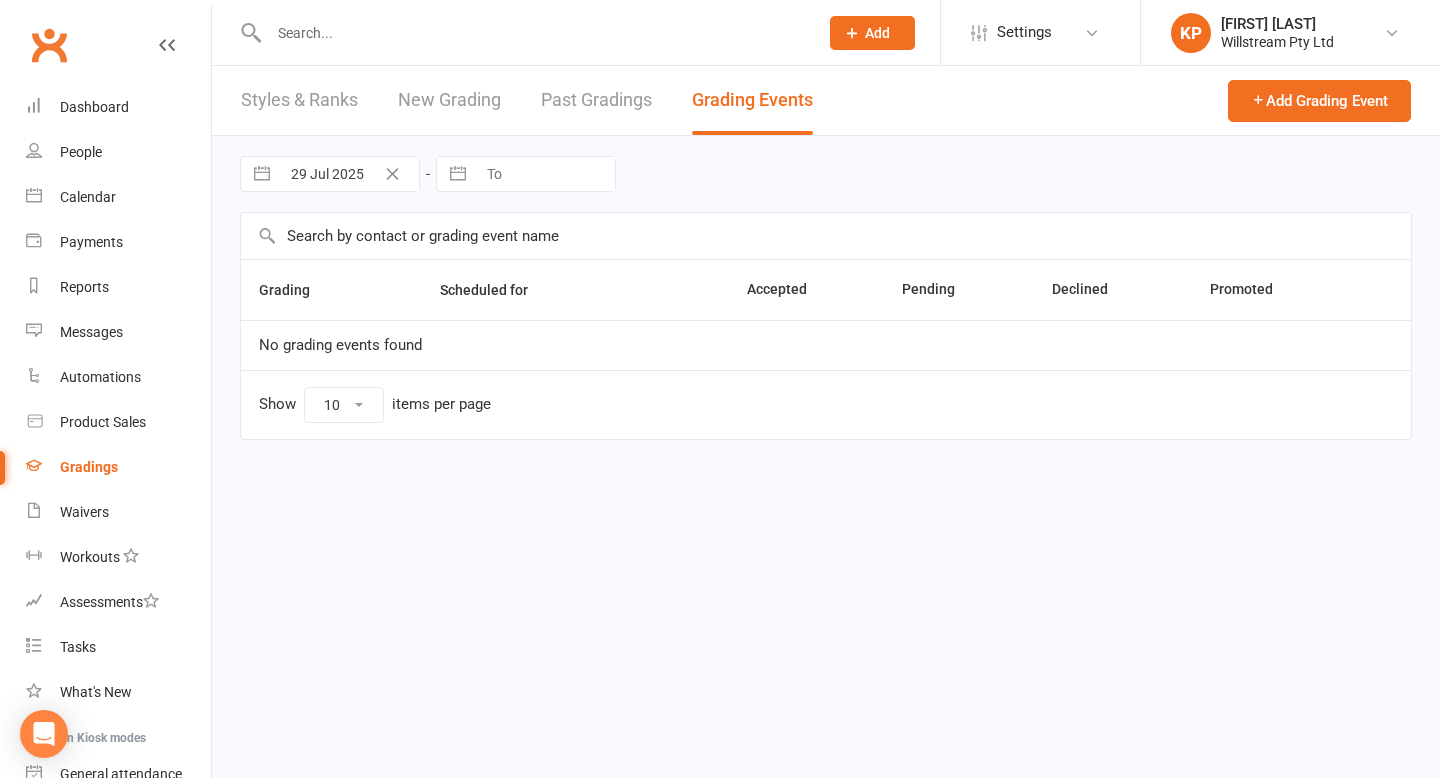 click on "Past Gradings" at bounding box center (596, 100) 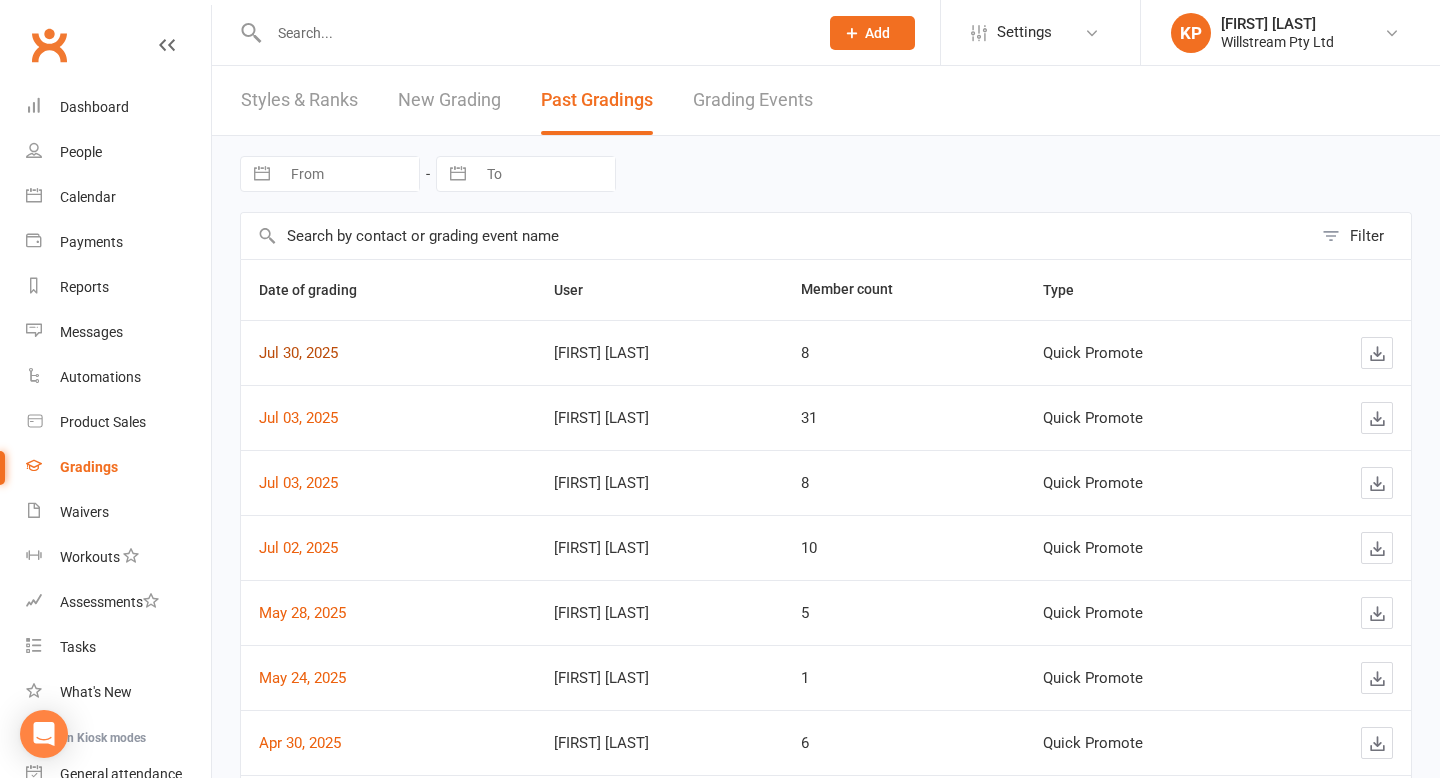 click on "Jul 30, 2025" at bounding box center [298, 353] 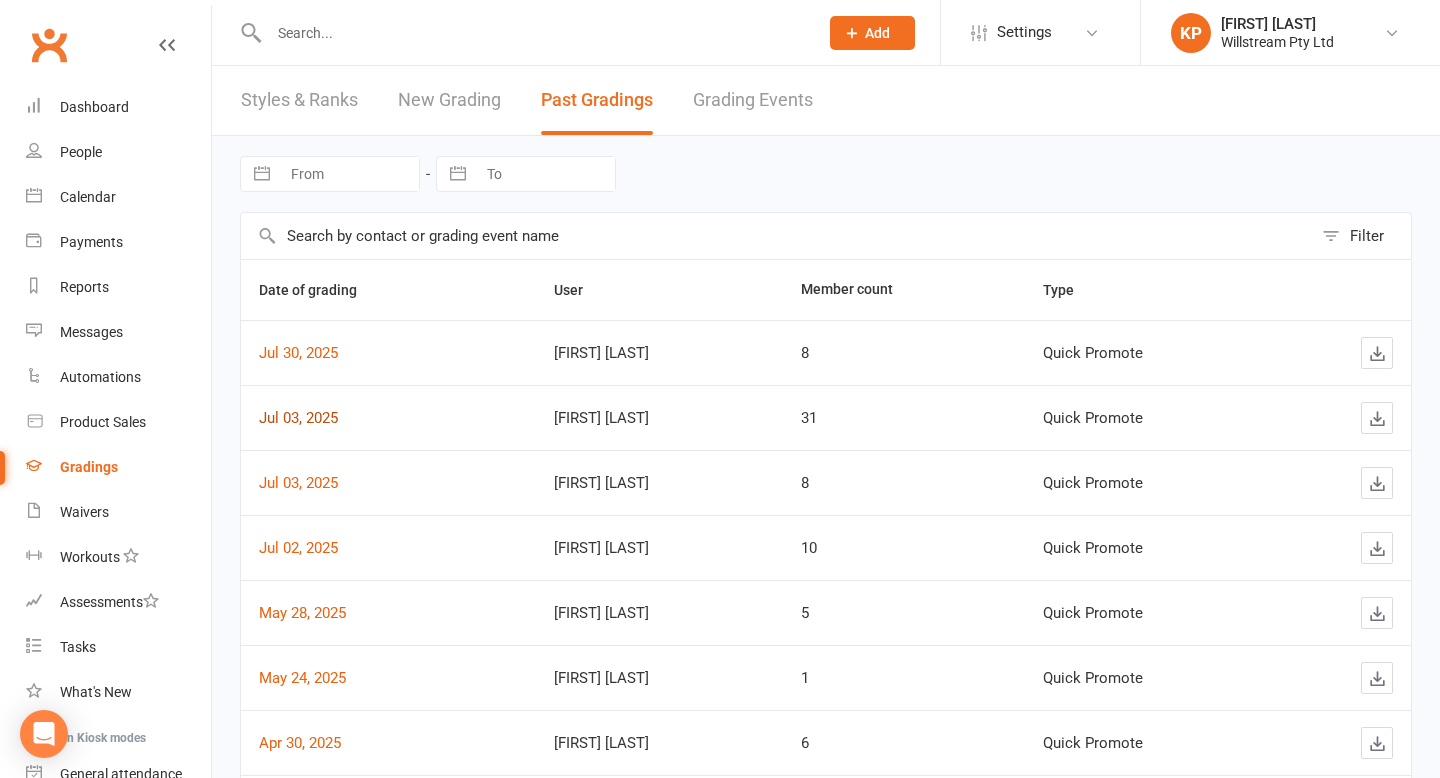 click on "Jul 03, 2025" at bounding box center (298, 418) 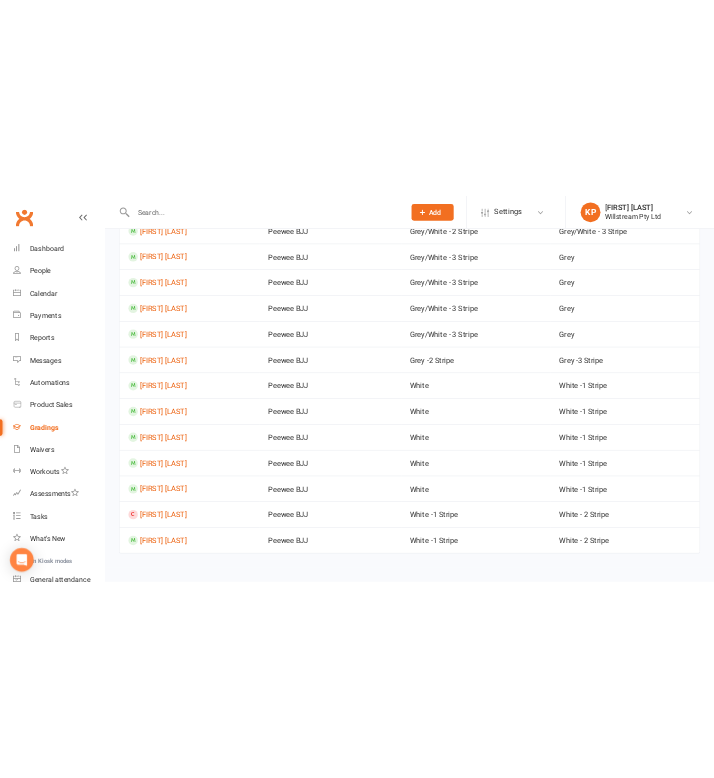 scroll, scrollTop: 0, scrollLeft: 0, axis: both 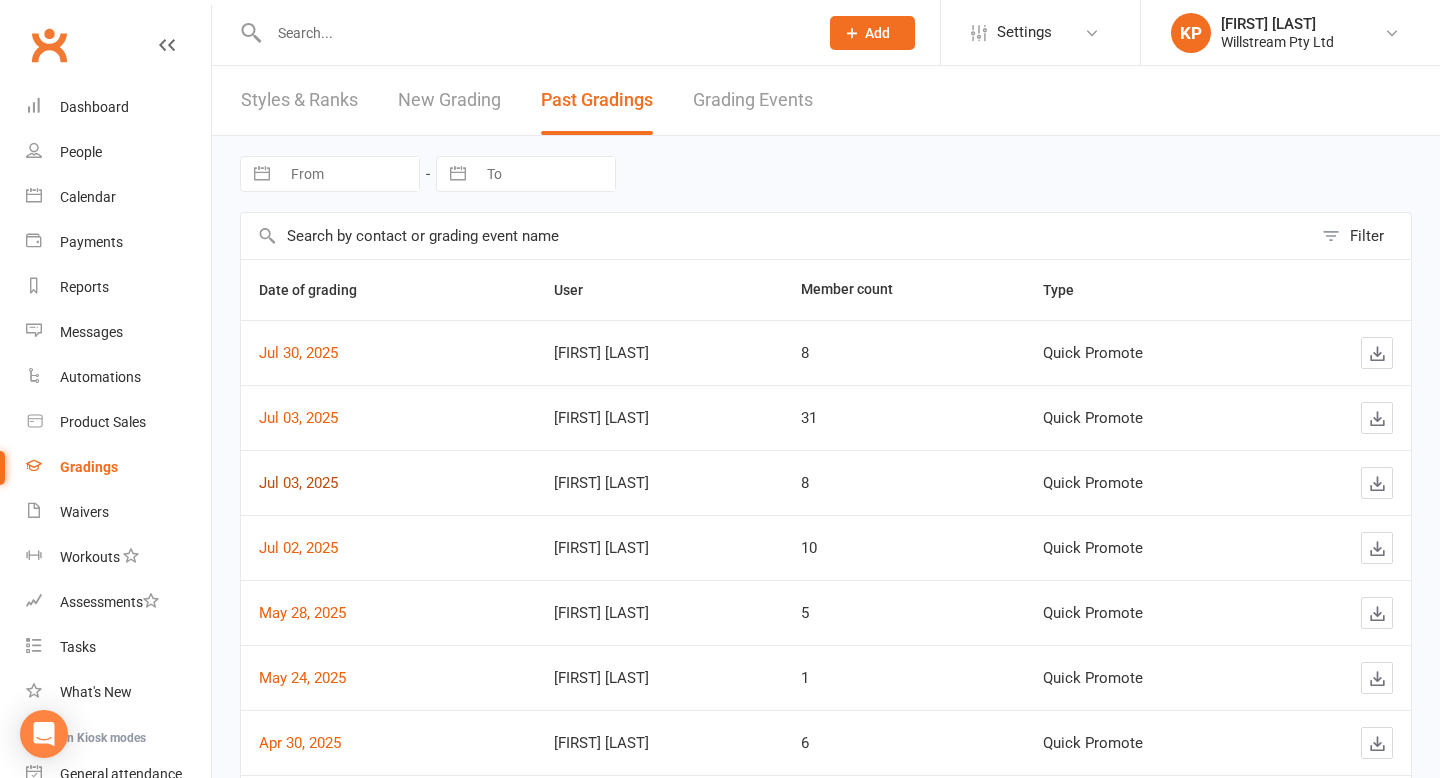 click on "Jul 03, 2025" at bounding box center [298, 483] 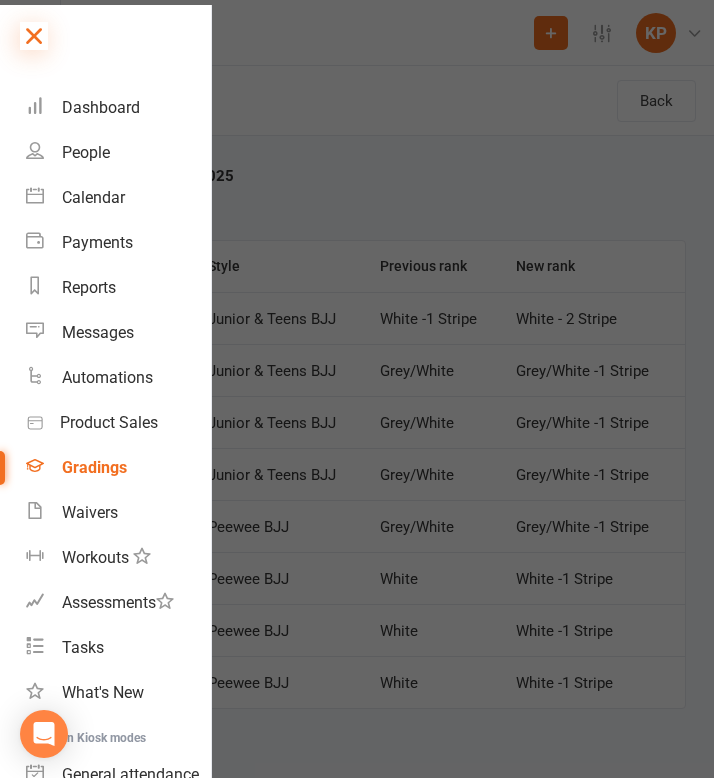 click at bounding box center [34, 36] 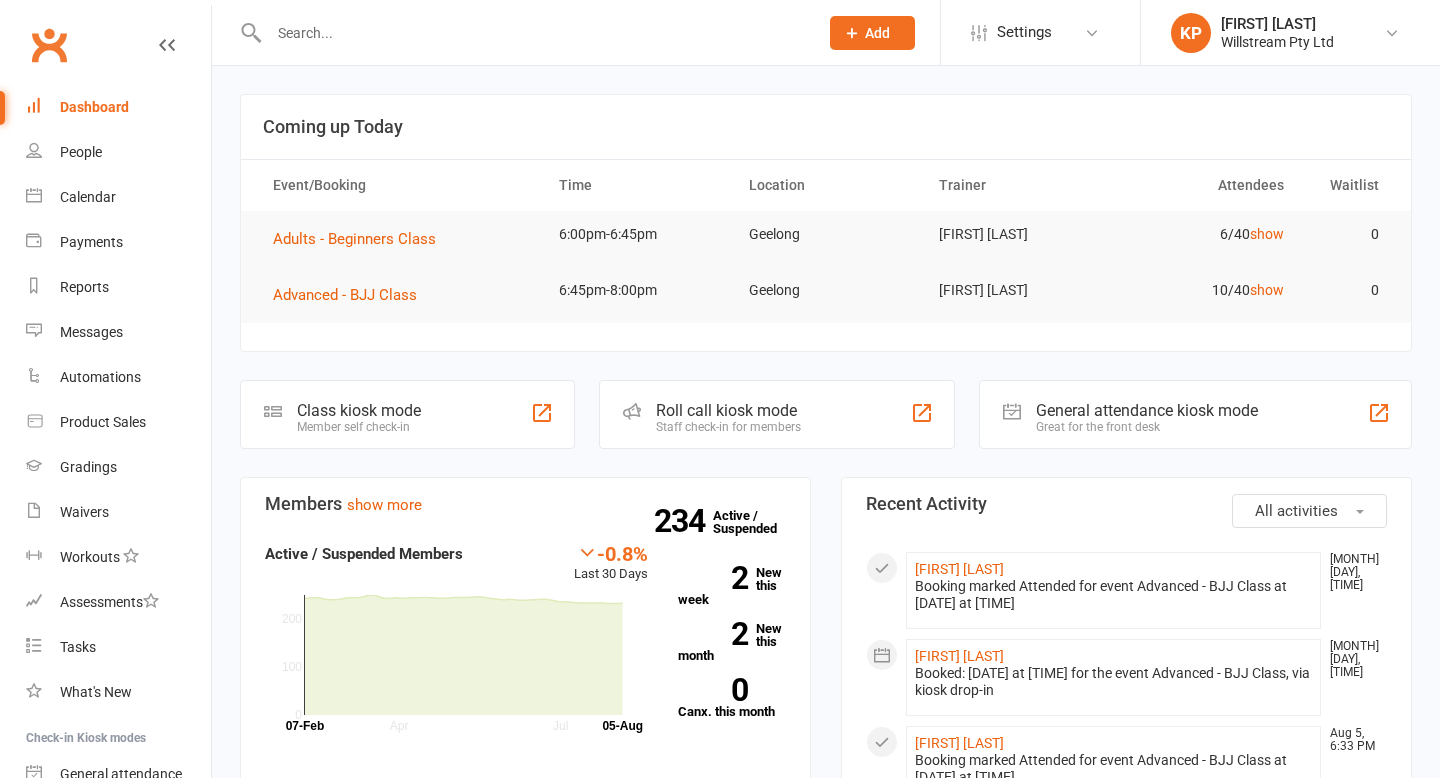 scroll, scrollTop: 0, scrollLeft: 0, axis: both 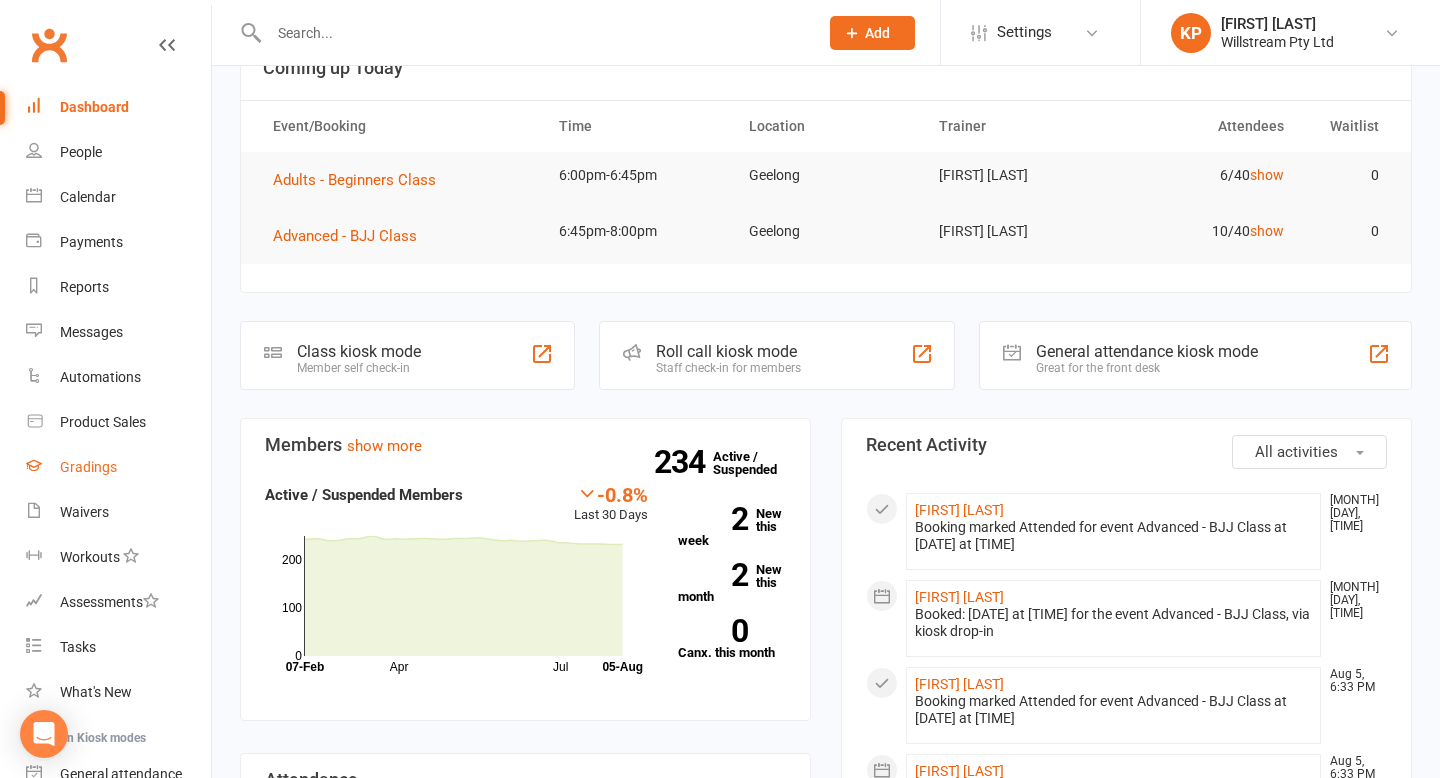 click on "Gradings" at bounding box center [88, 467] 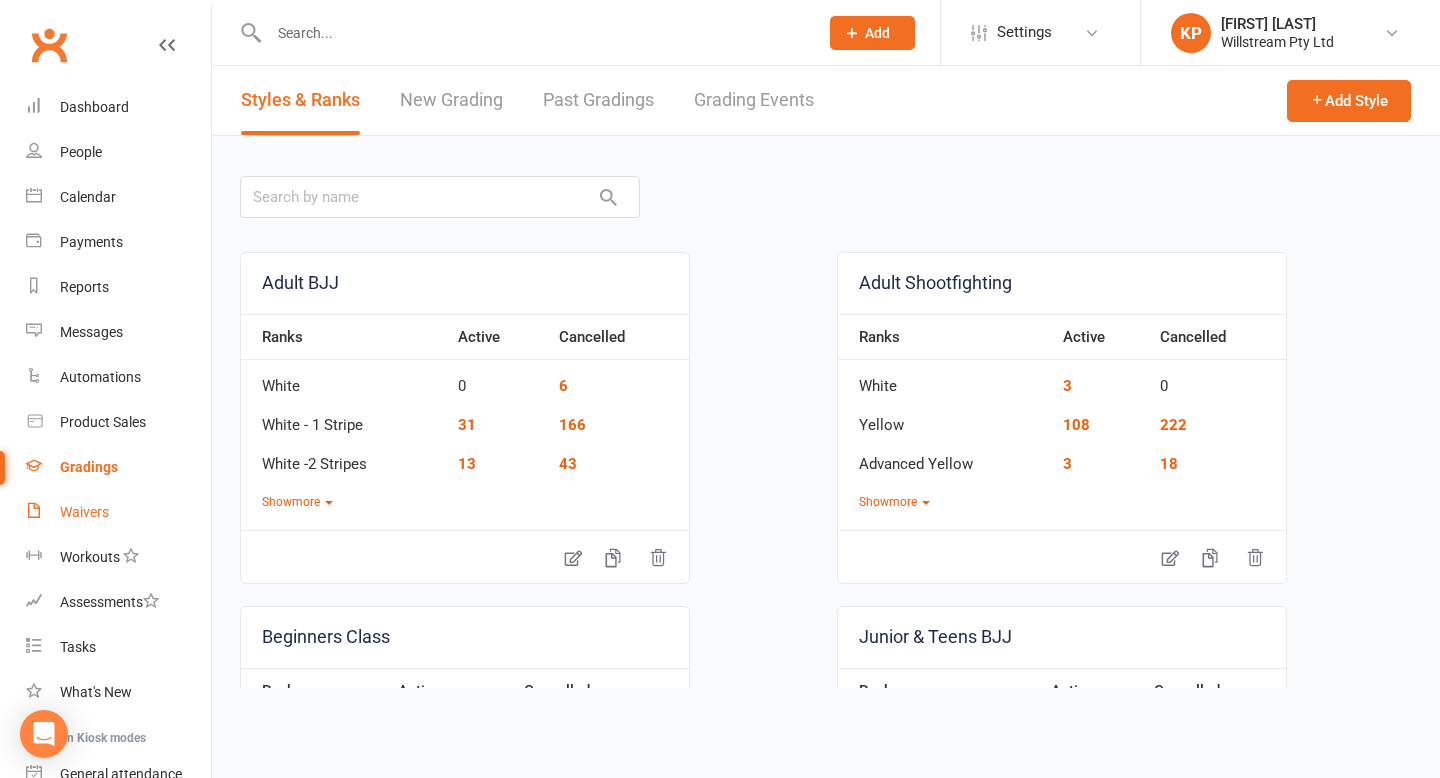 click on "Waivers" at bounding box center [84, 512] 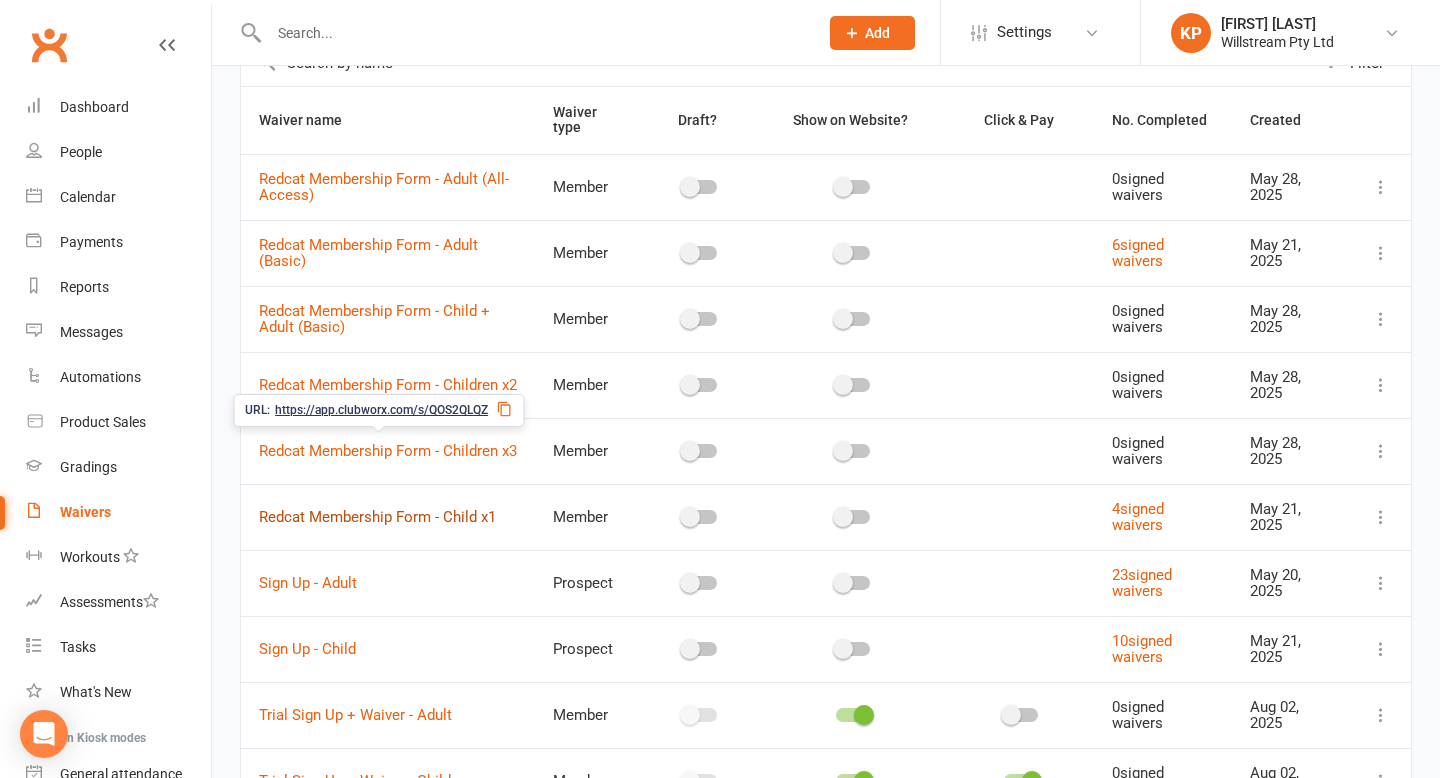 scroll, scrollTop: 116, scrollLeft: 0, axis: vertical 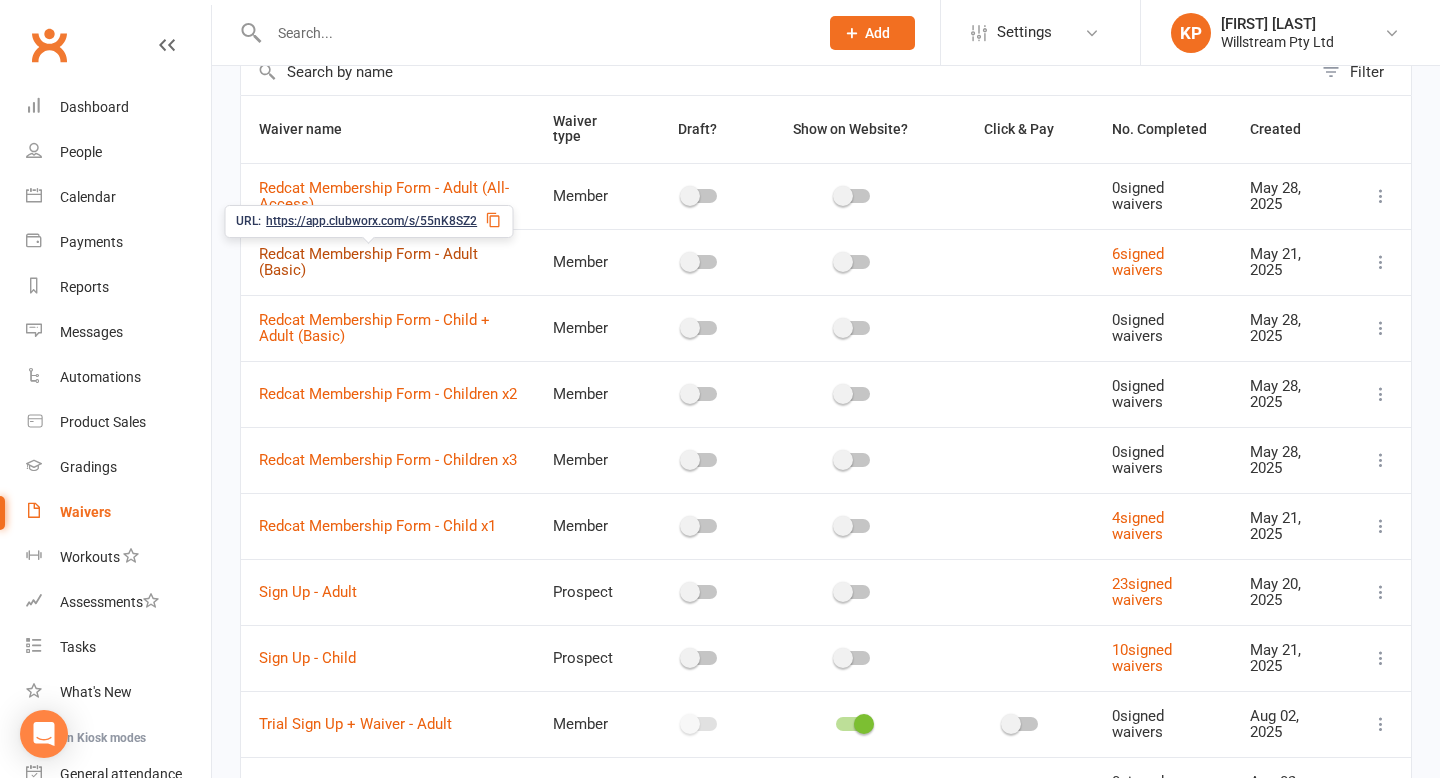click on "Redcat Membership Form - Adult (Basic)" at bounding box center [368, 262] 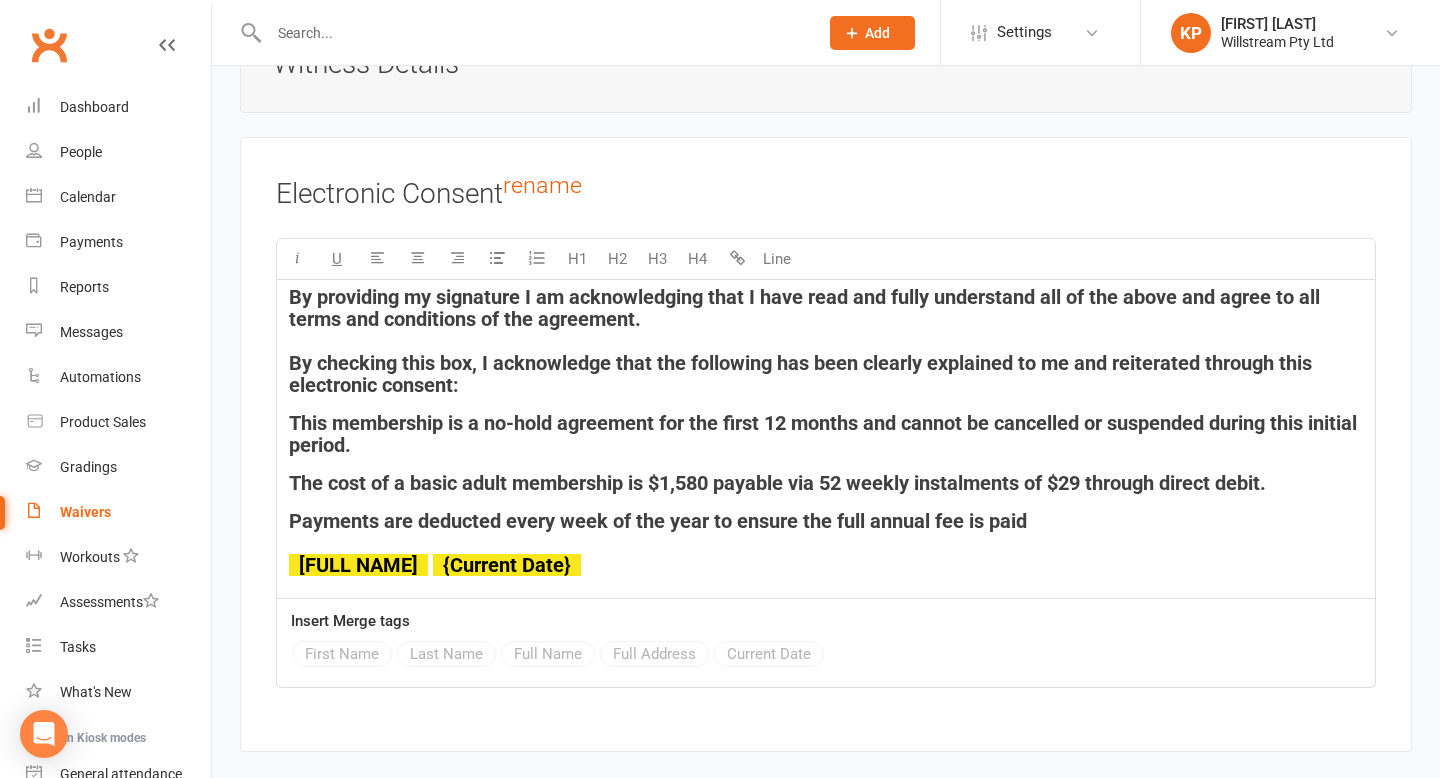 scroll, scrollTop: 4743, scrollLeft: 0, axis: vertical 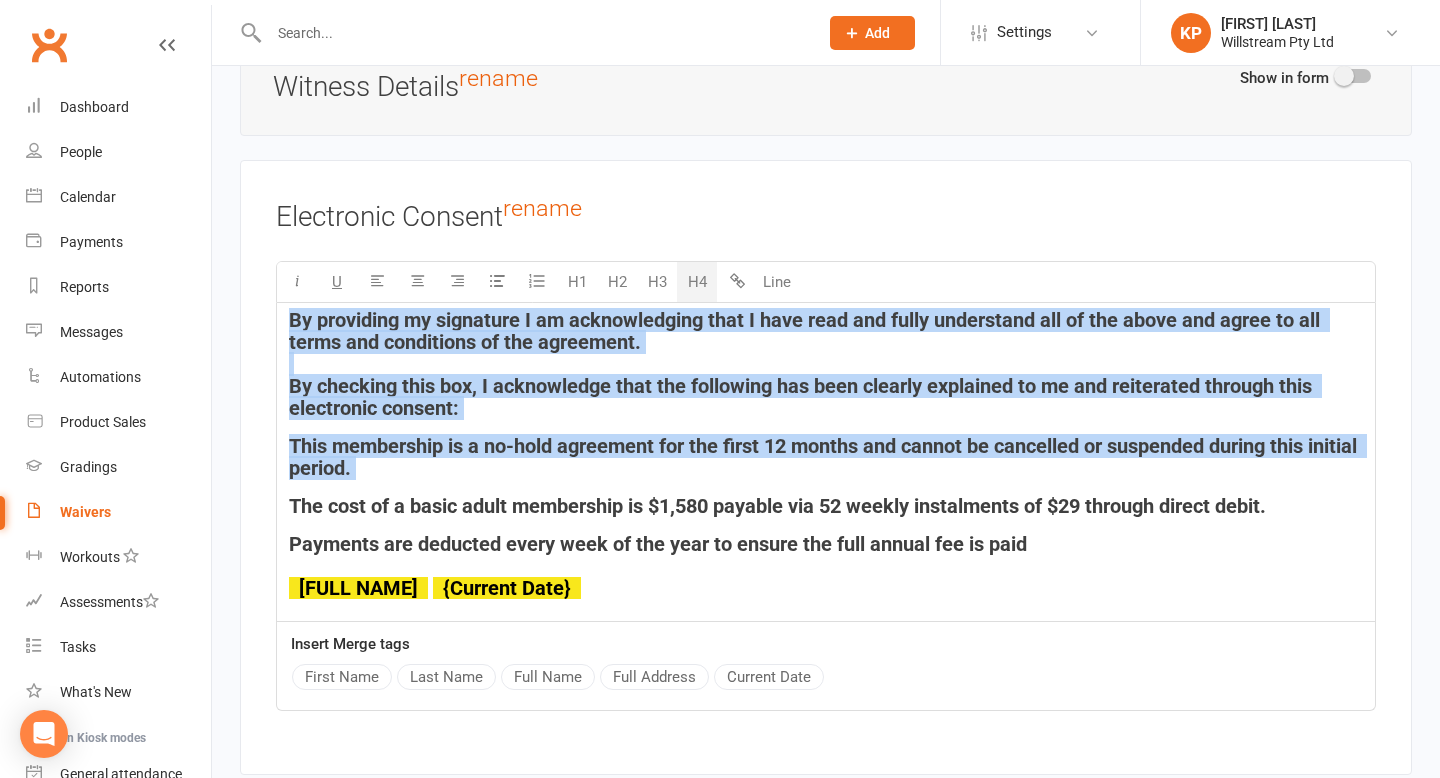 drag, startPoint x: 485, startPoint y: 473, endPoint x: 273, endPoint y: 272, distance: 292.13867 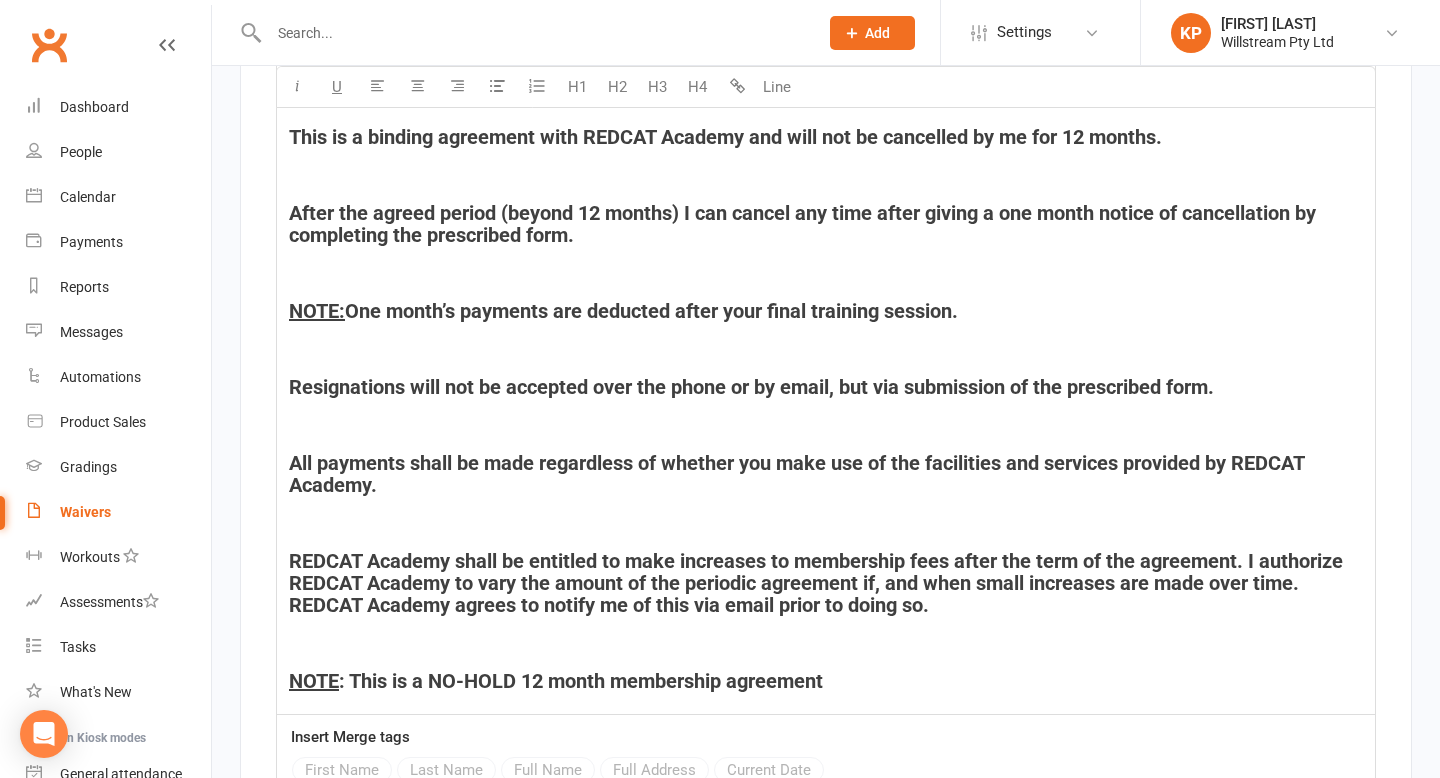 scroll, scrollTop: 3182, scrollLeft: 0, axis: vertical 